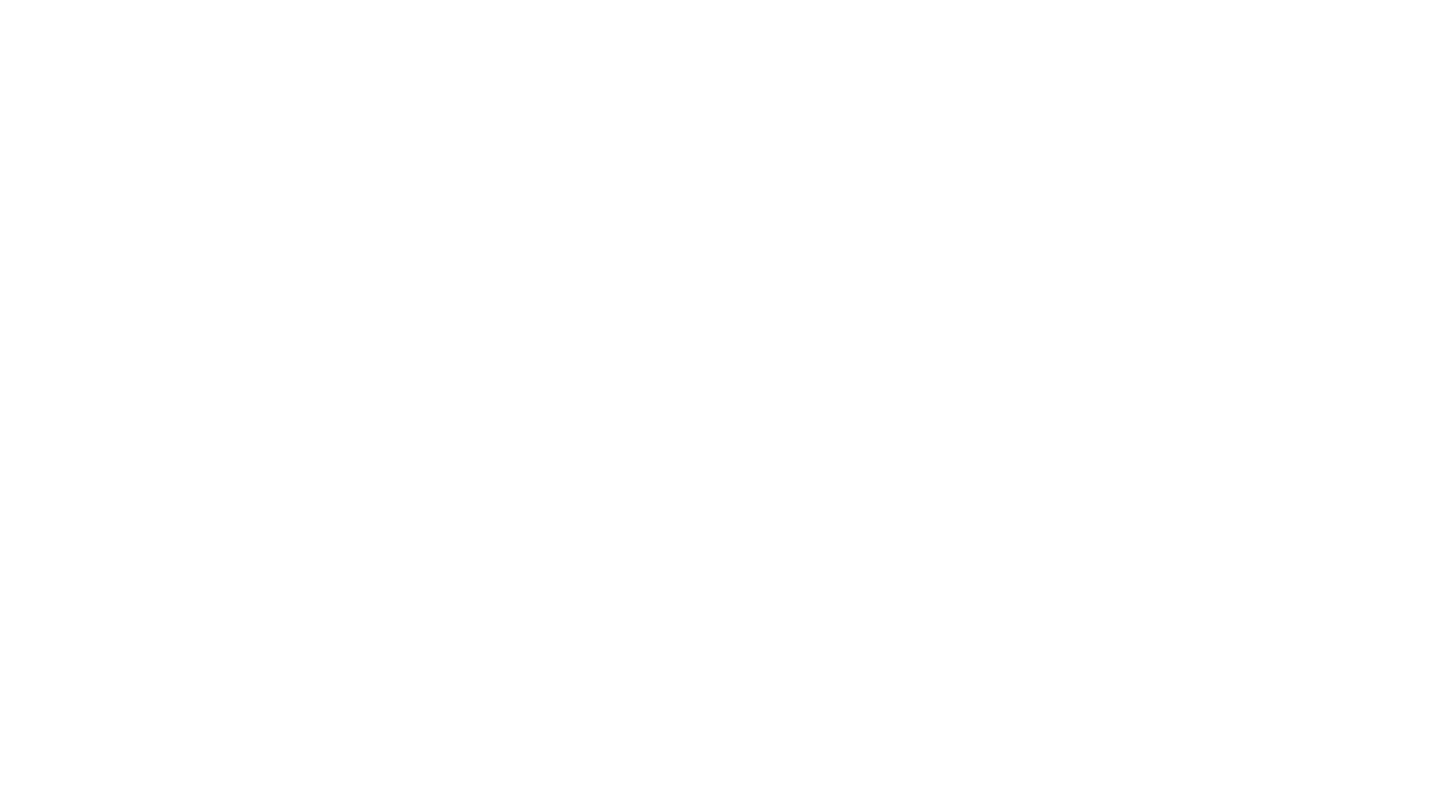 scroll, scrollTop: 0, scrollLeft: 0, axis: both 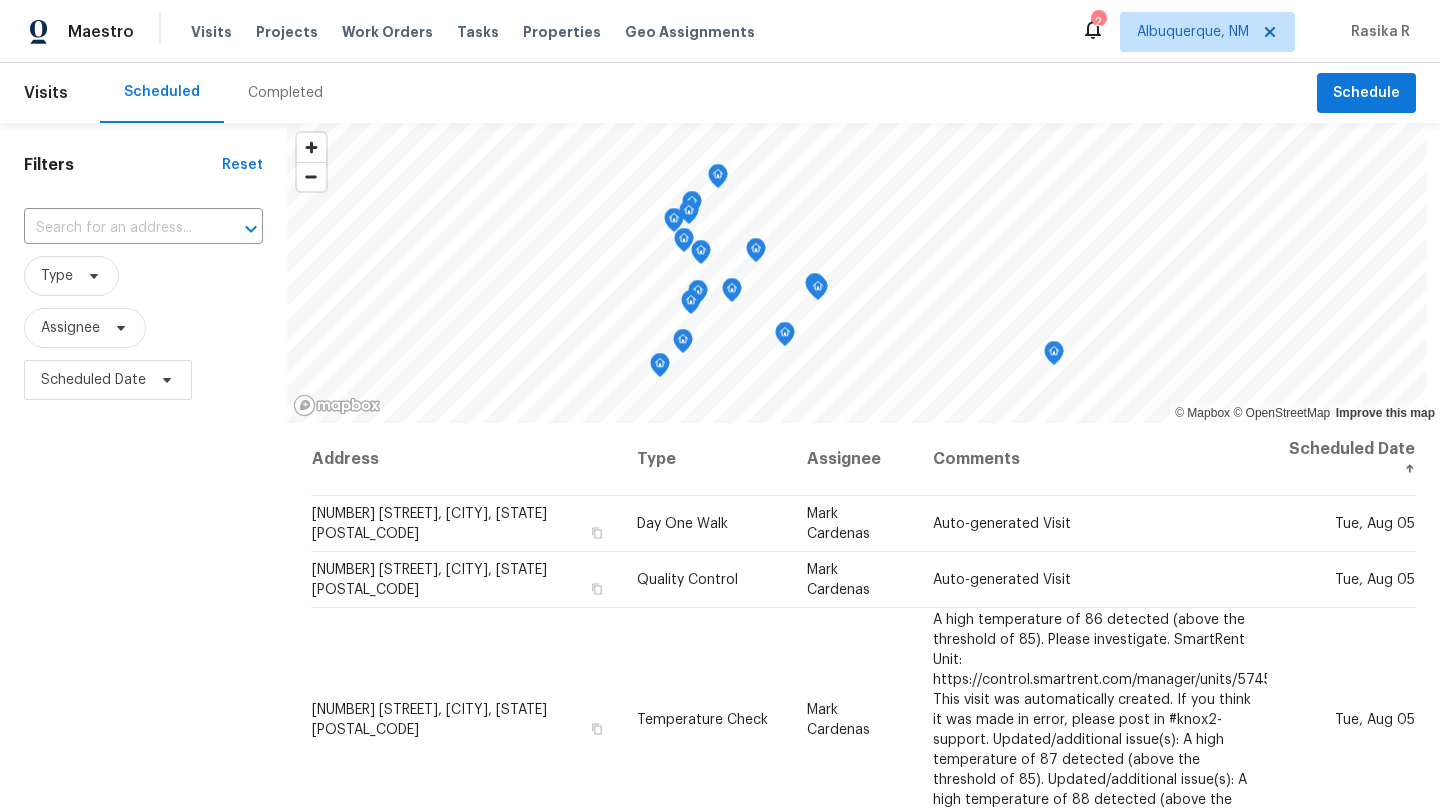 click on "Visits" at bounding box center [46, 93] 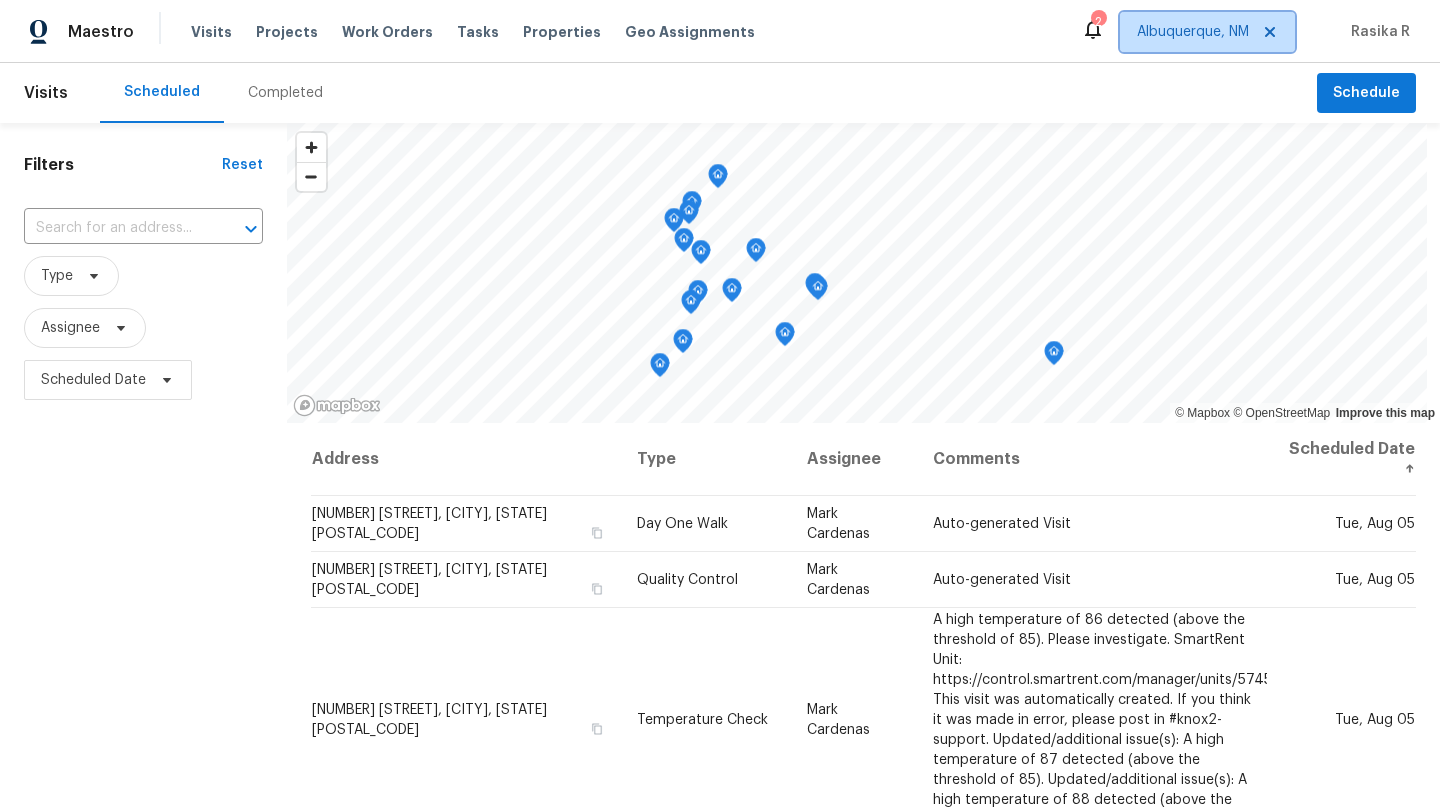 click 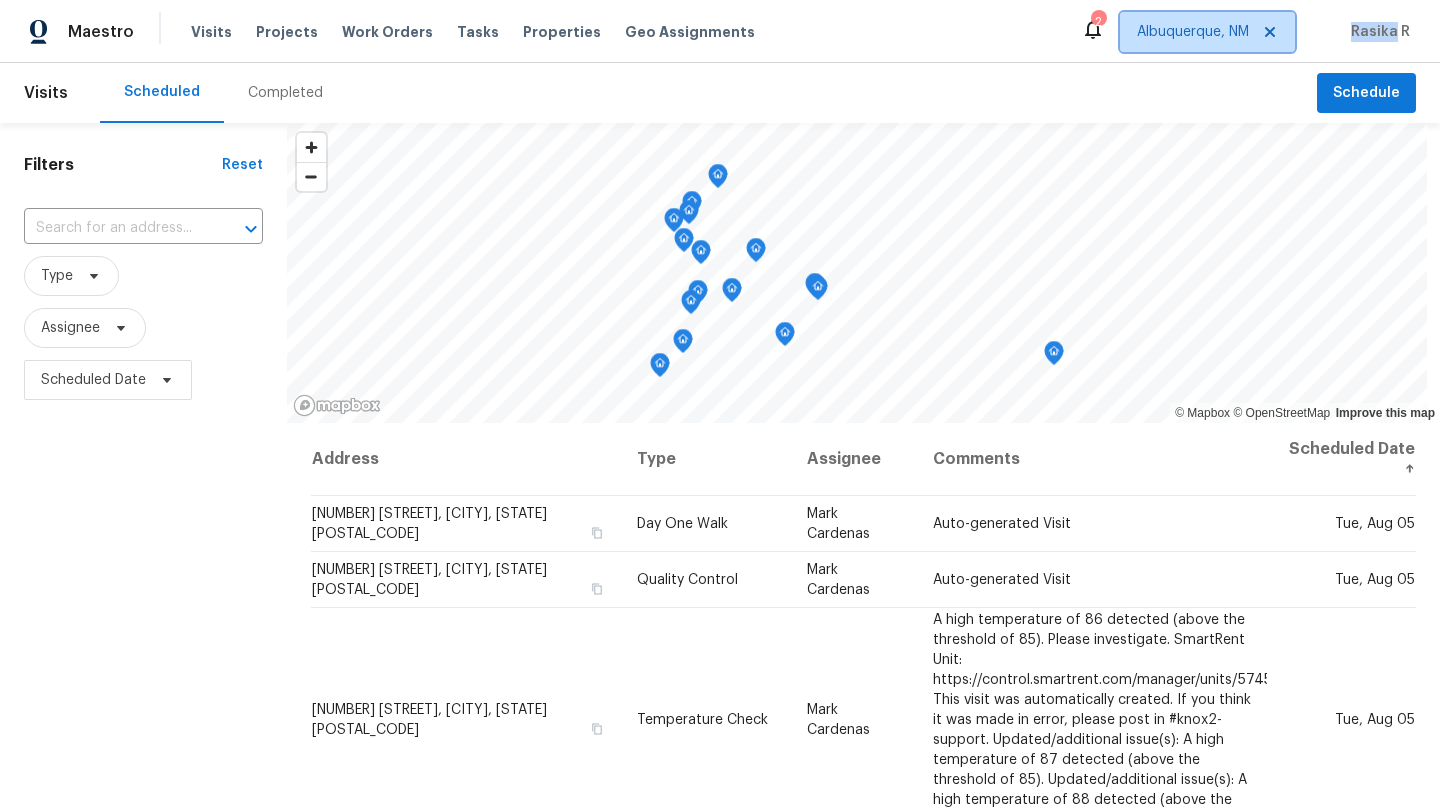 click 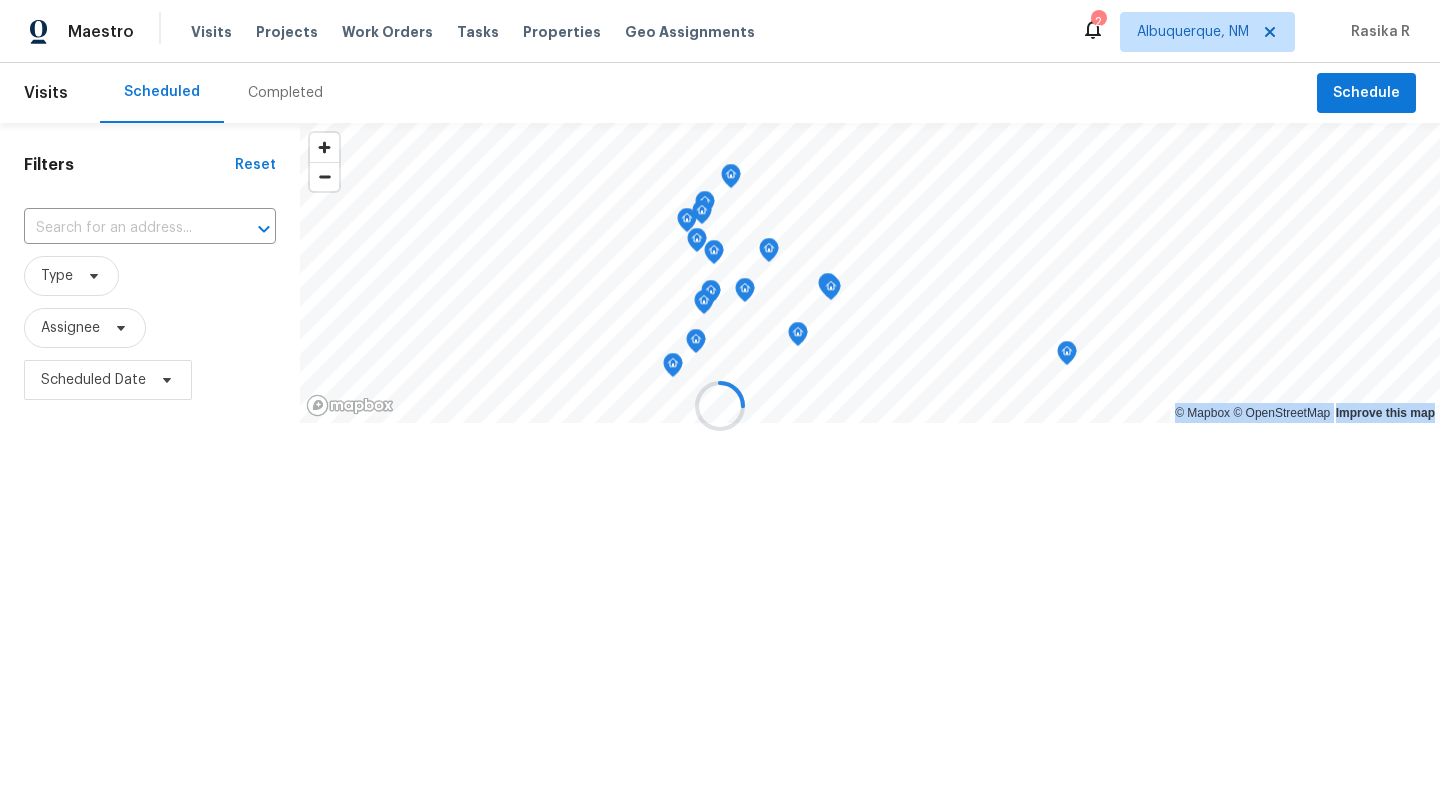 click at bounding box center [720, 406] 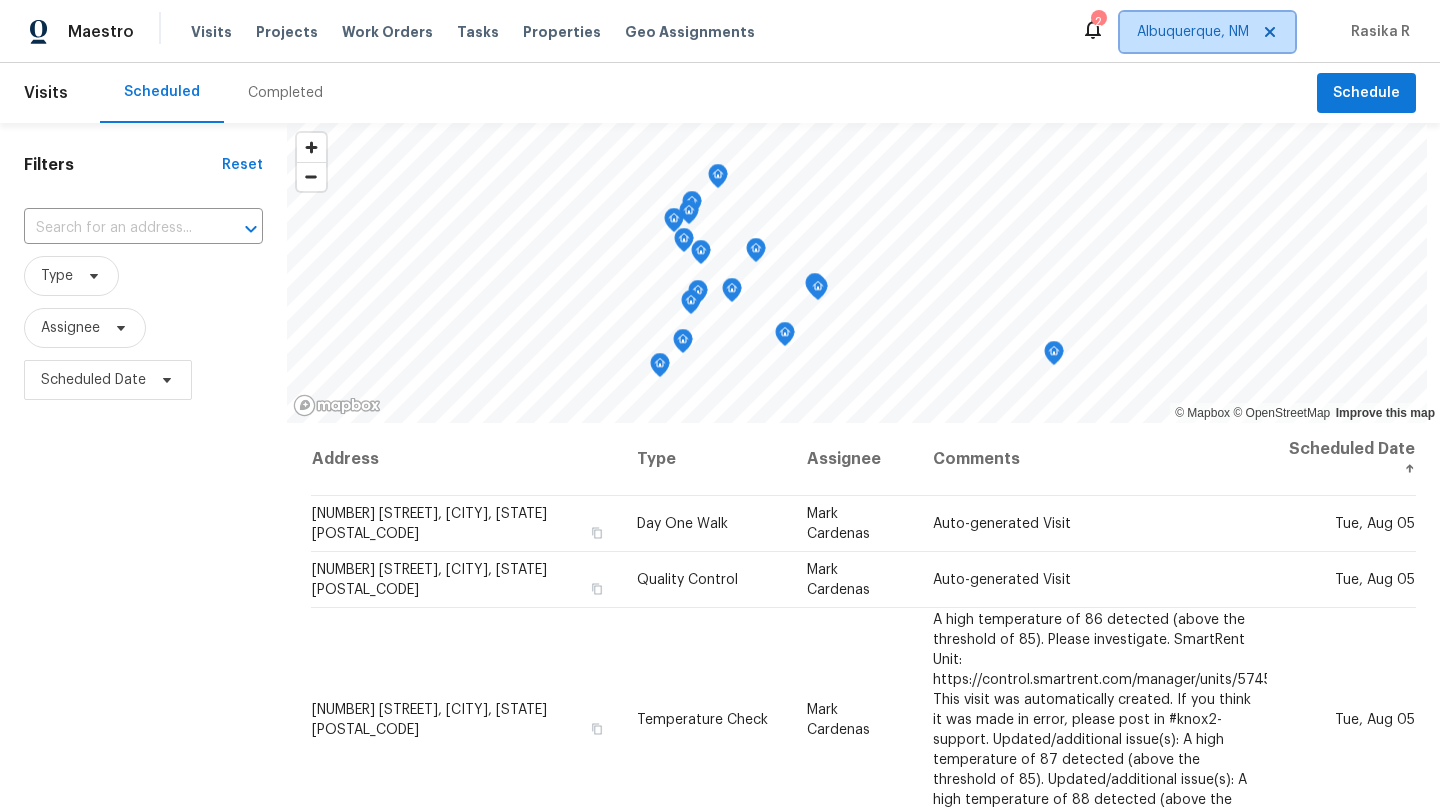 click on "Albuquerque, NM" at bounding box center (1193, 32) 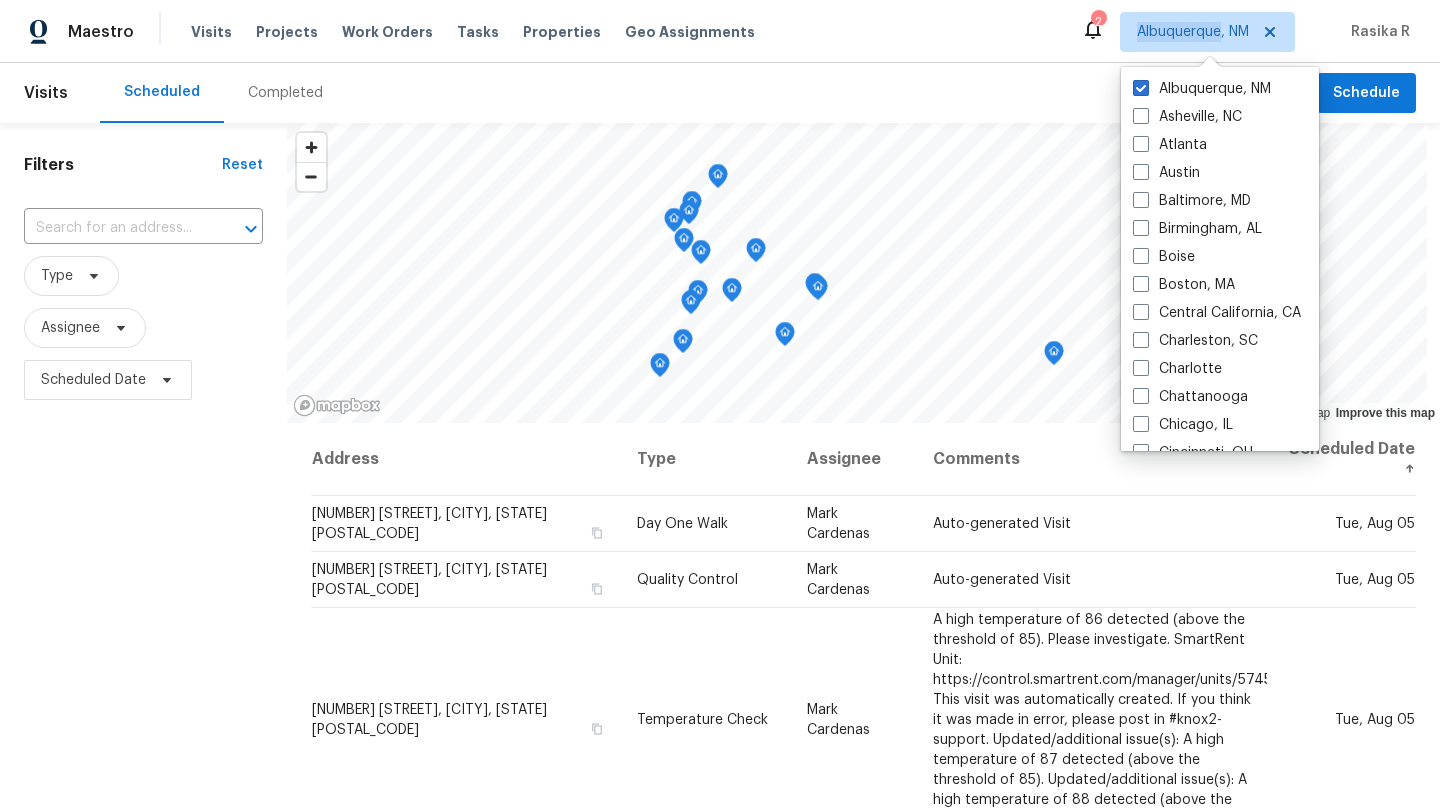 click on "Albuquerque, NM" at bounding box center (1193, 32) 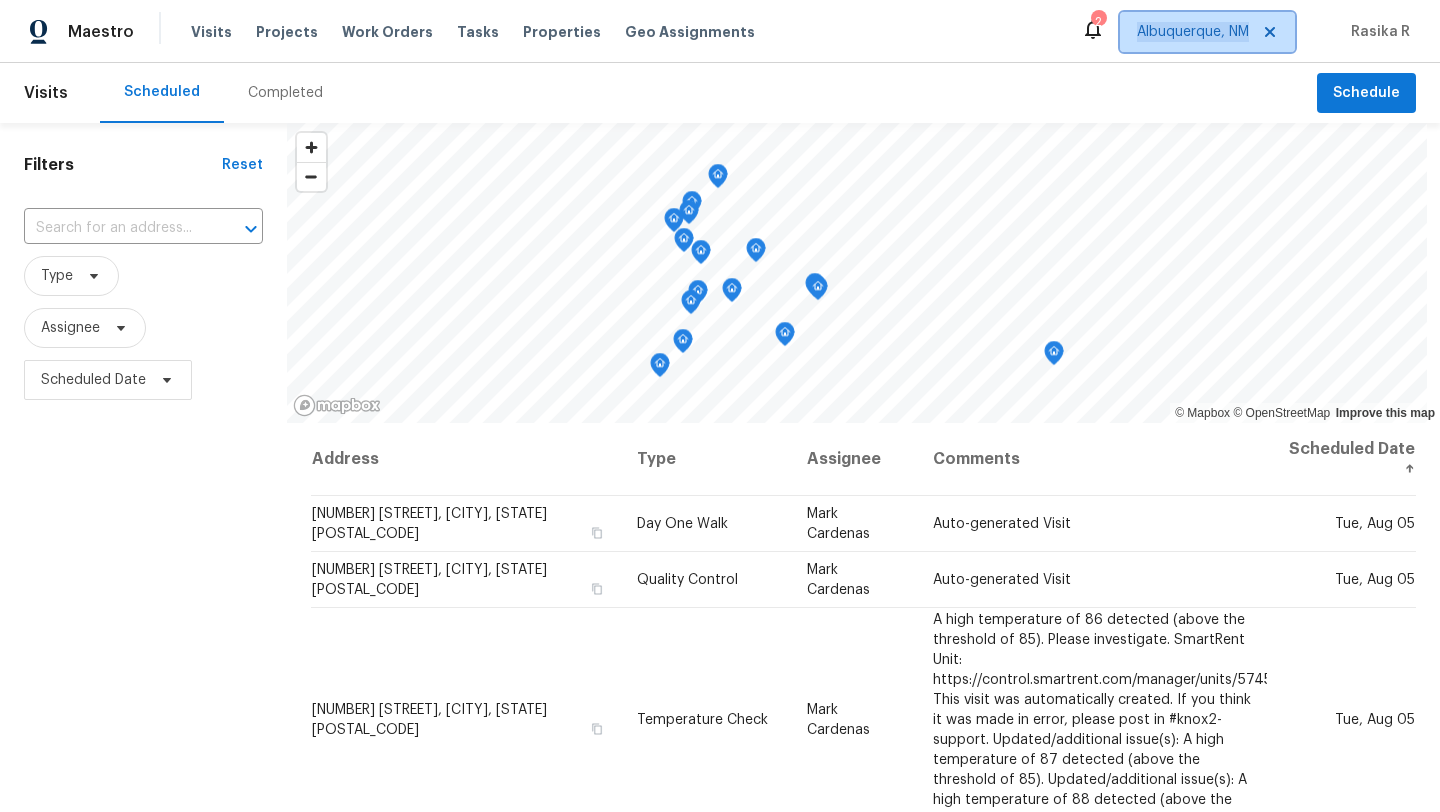 click on "Albuquerque, NM" at bounding box center (1193, 32) 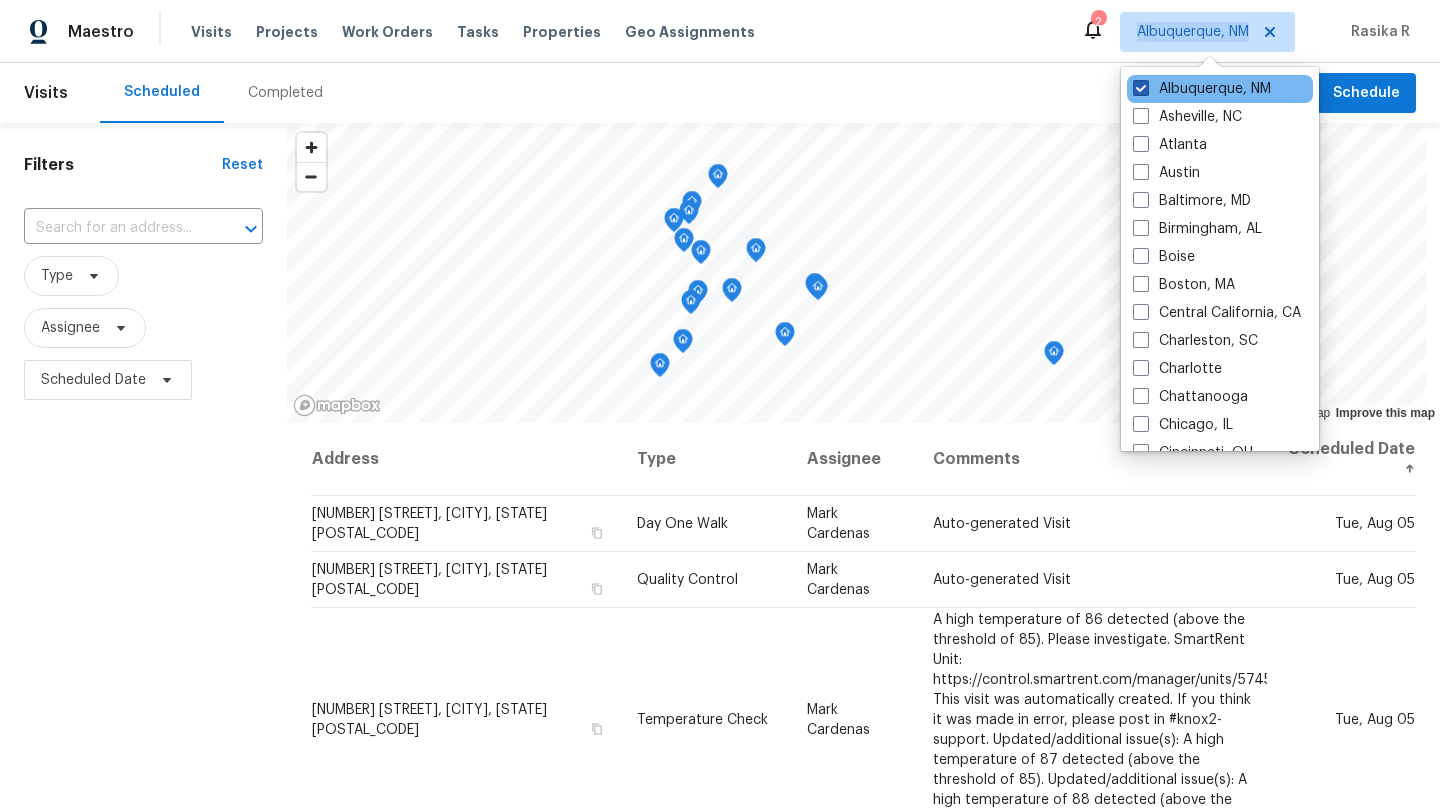 click at bounding box center [1141, 88] 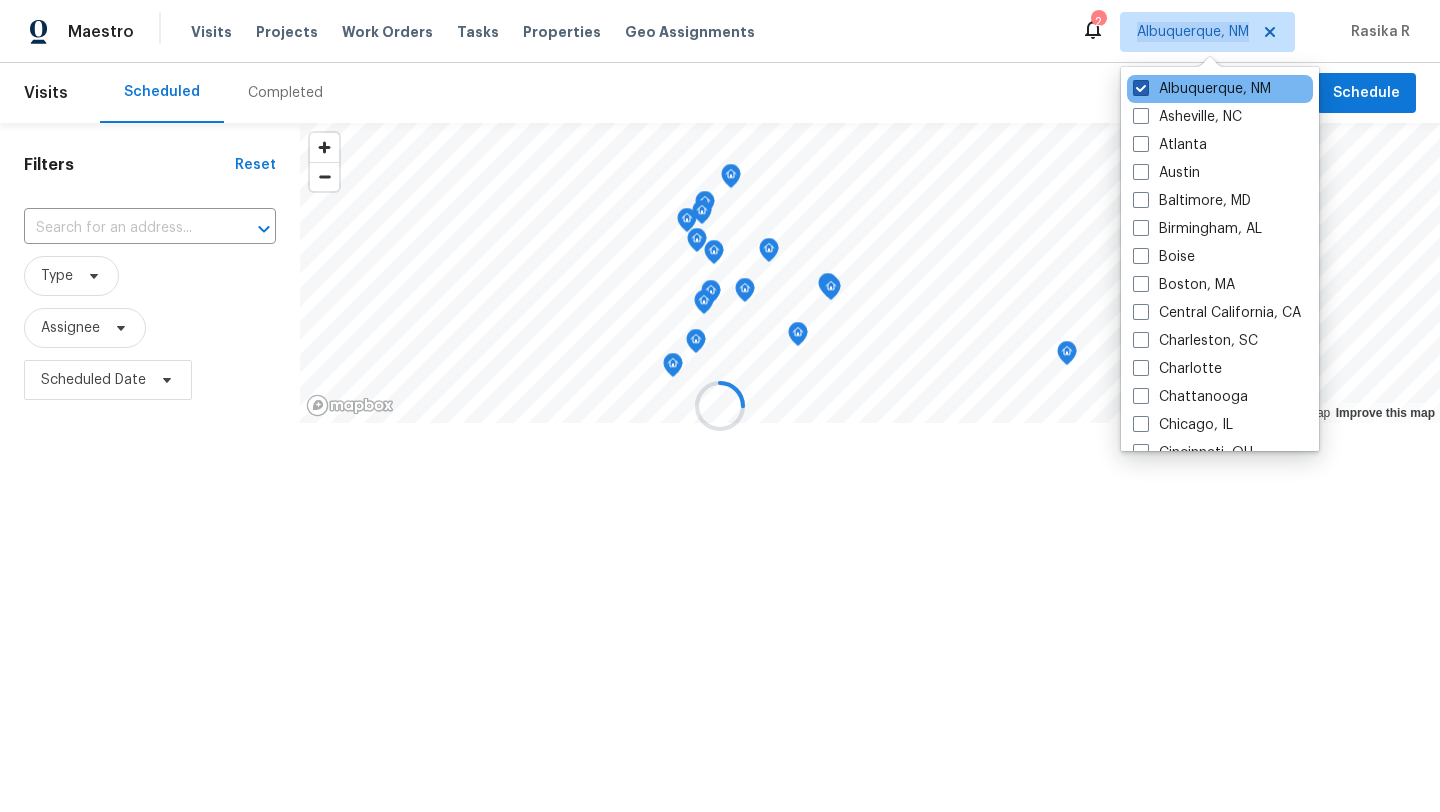 click at bounding box center (1141, 88) 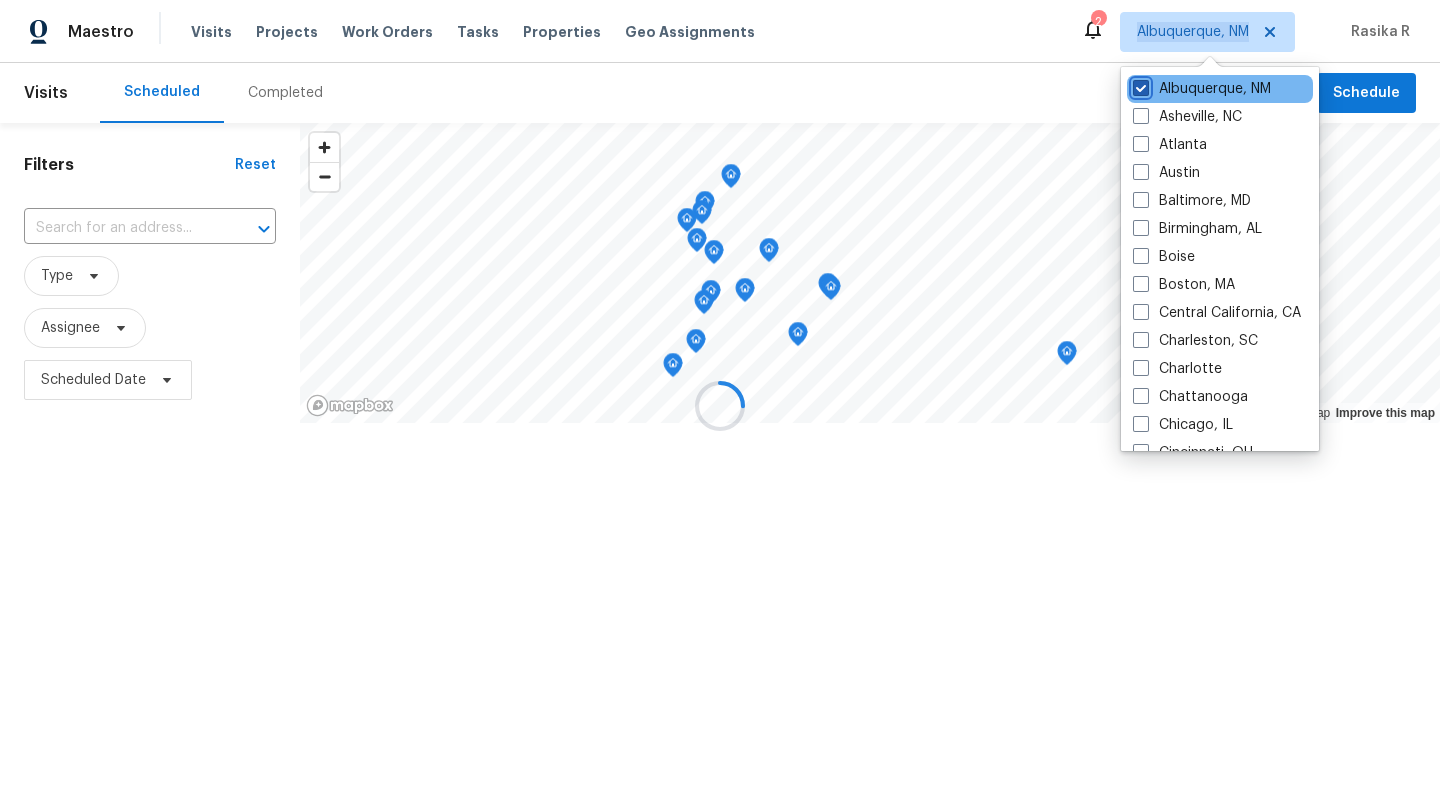 click on "Albuquerque, NM" at bounding box center (1139, 85) 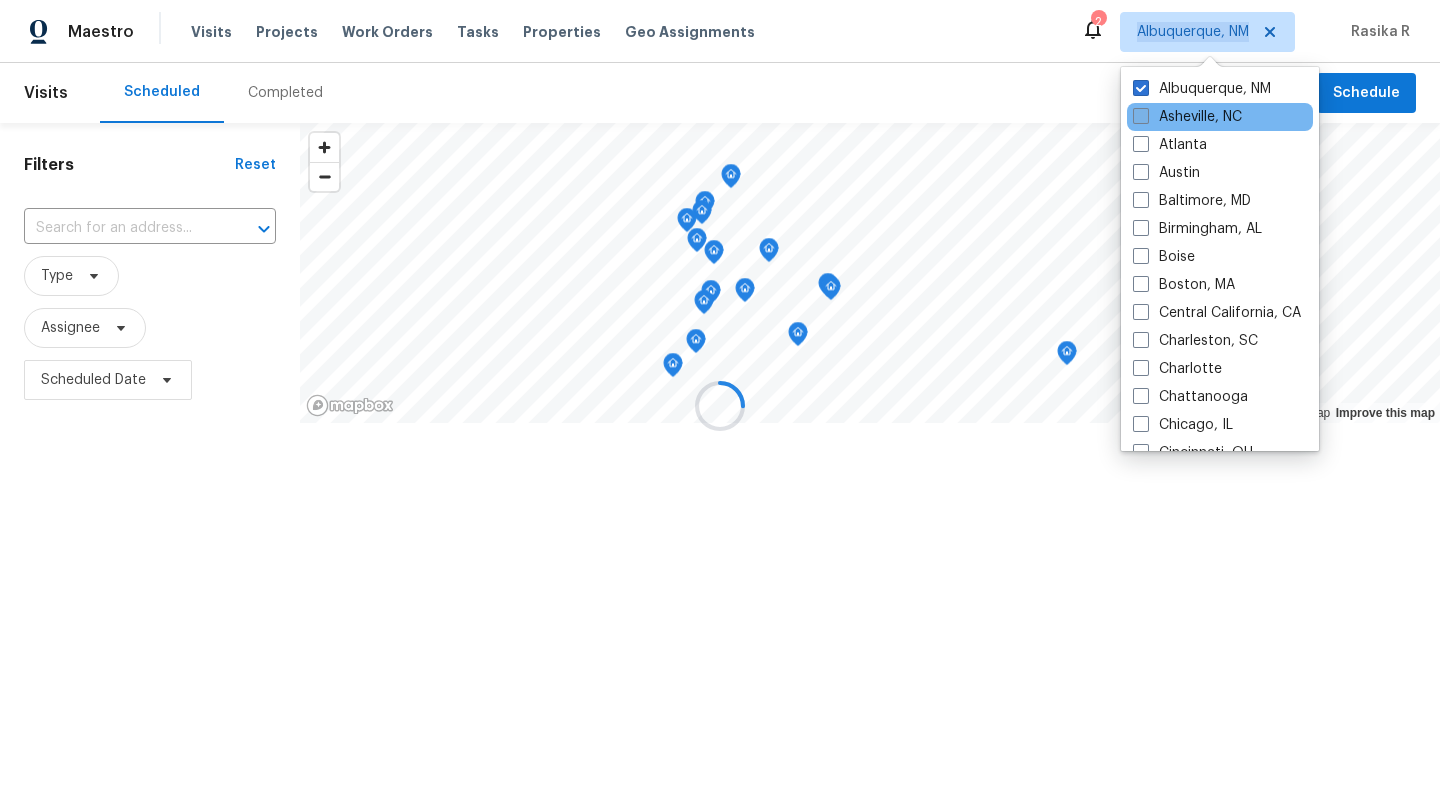 click at bounding box center (1141, 116) 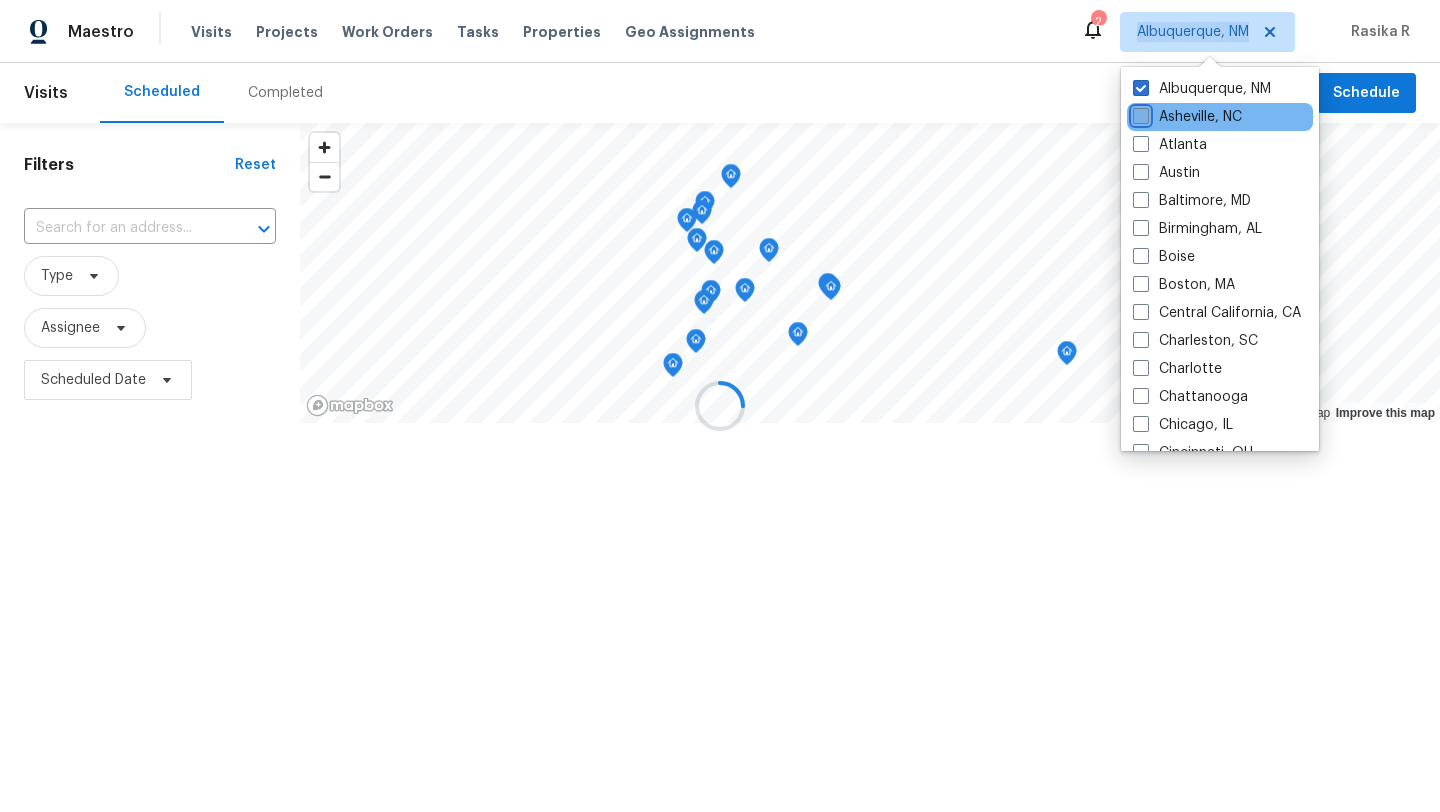 click on "Asheville, NC" at bounding box center (1139, 113) 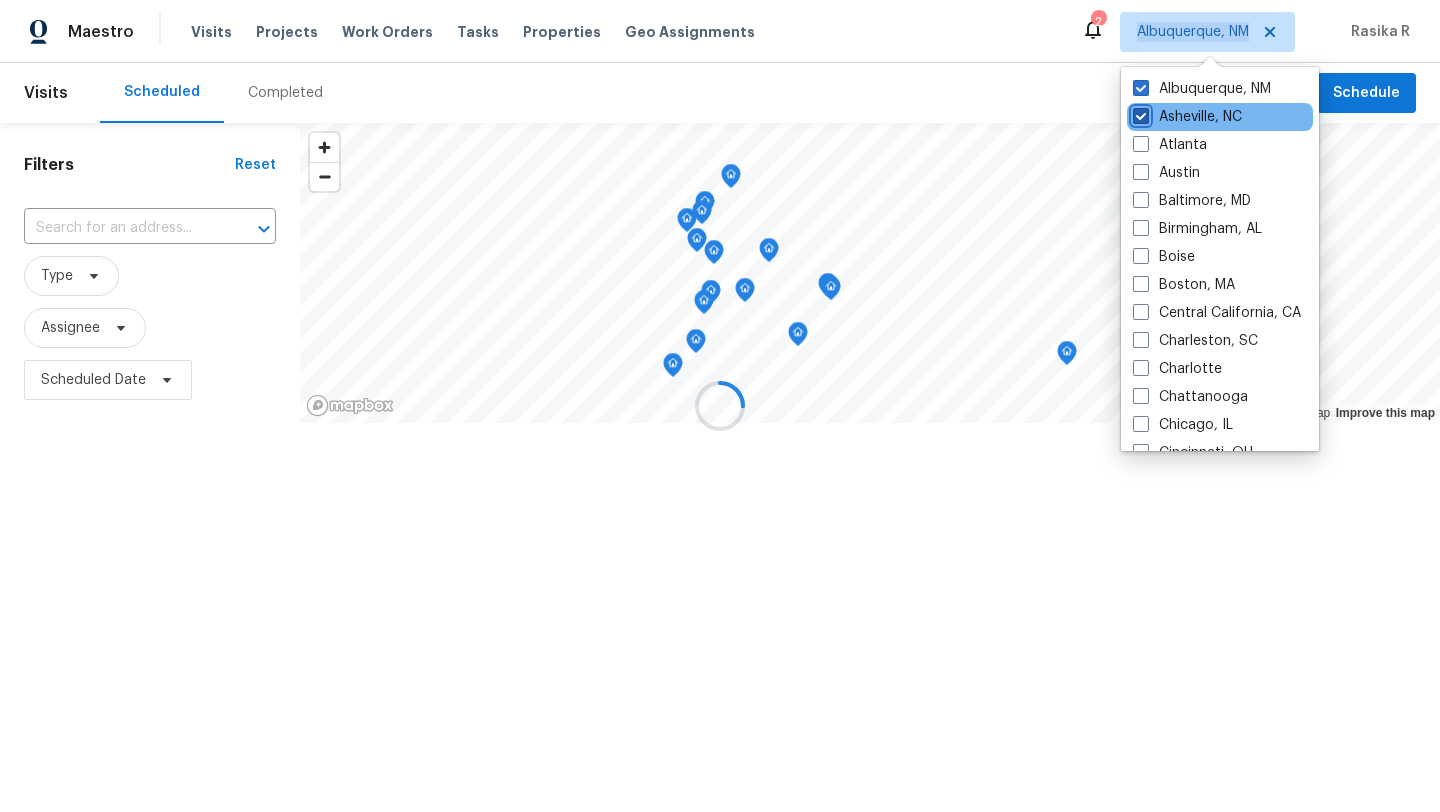 checkbox on "true" 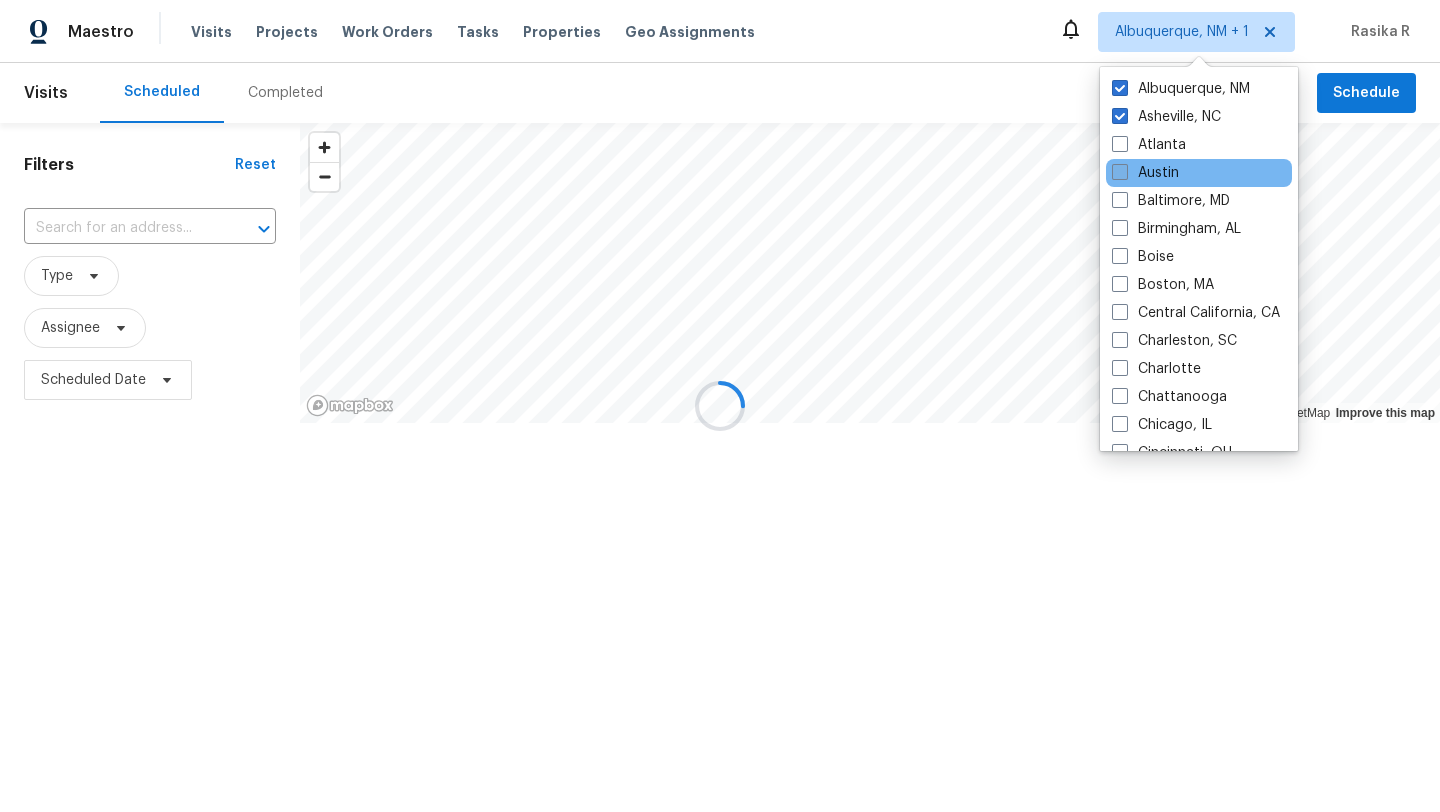 click on "Austin" at bounding box center (1145, 173) 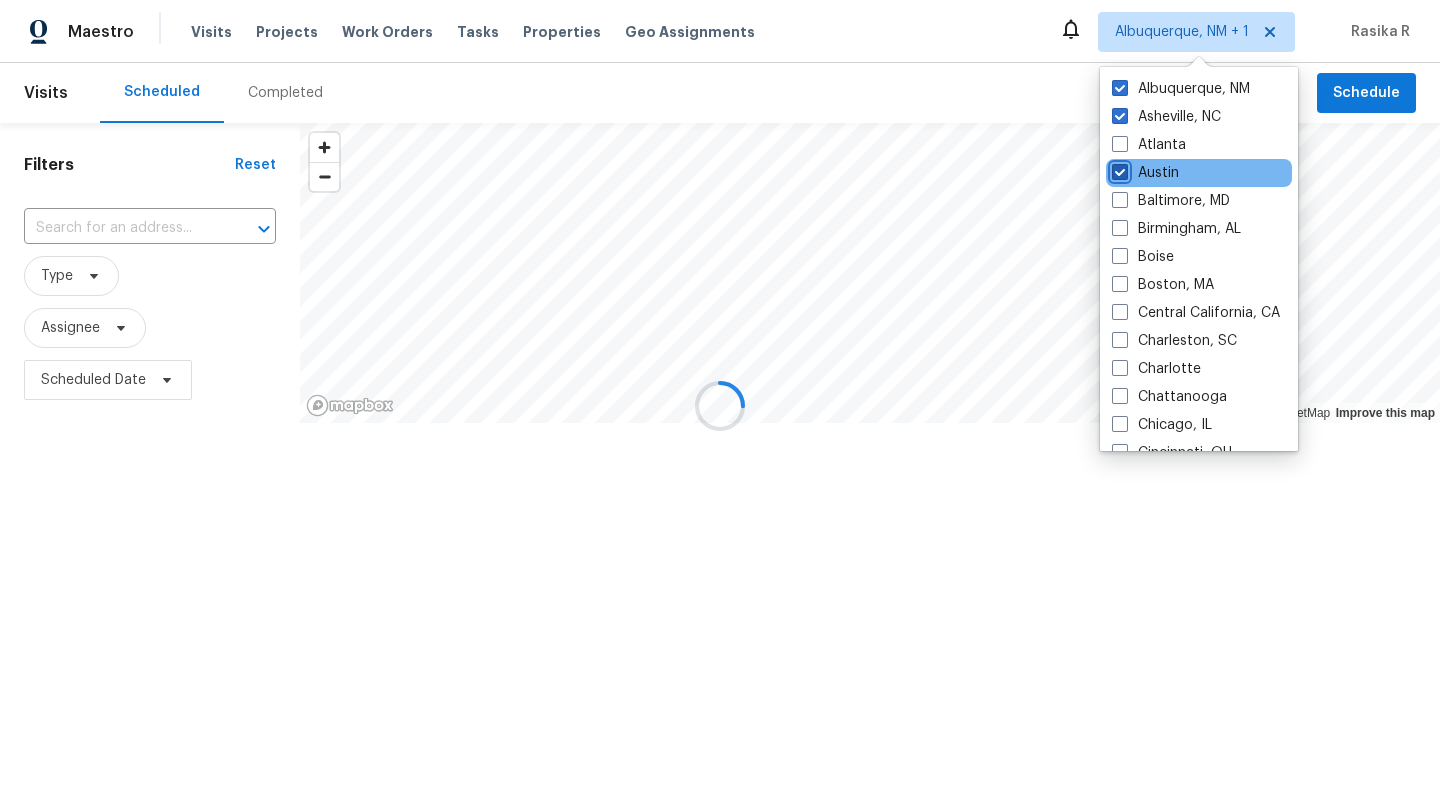 checkbox on "true" 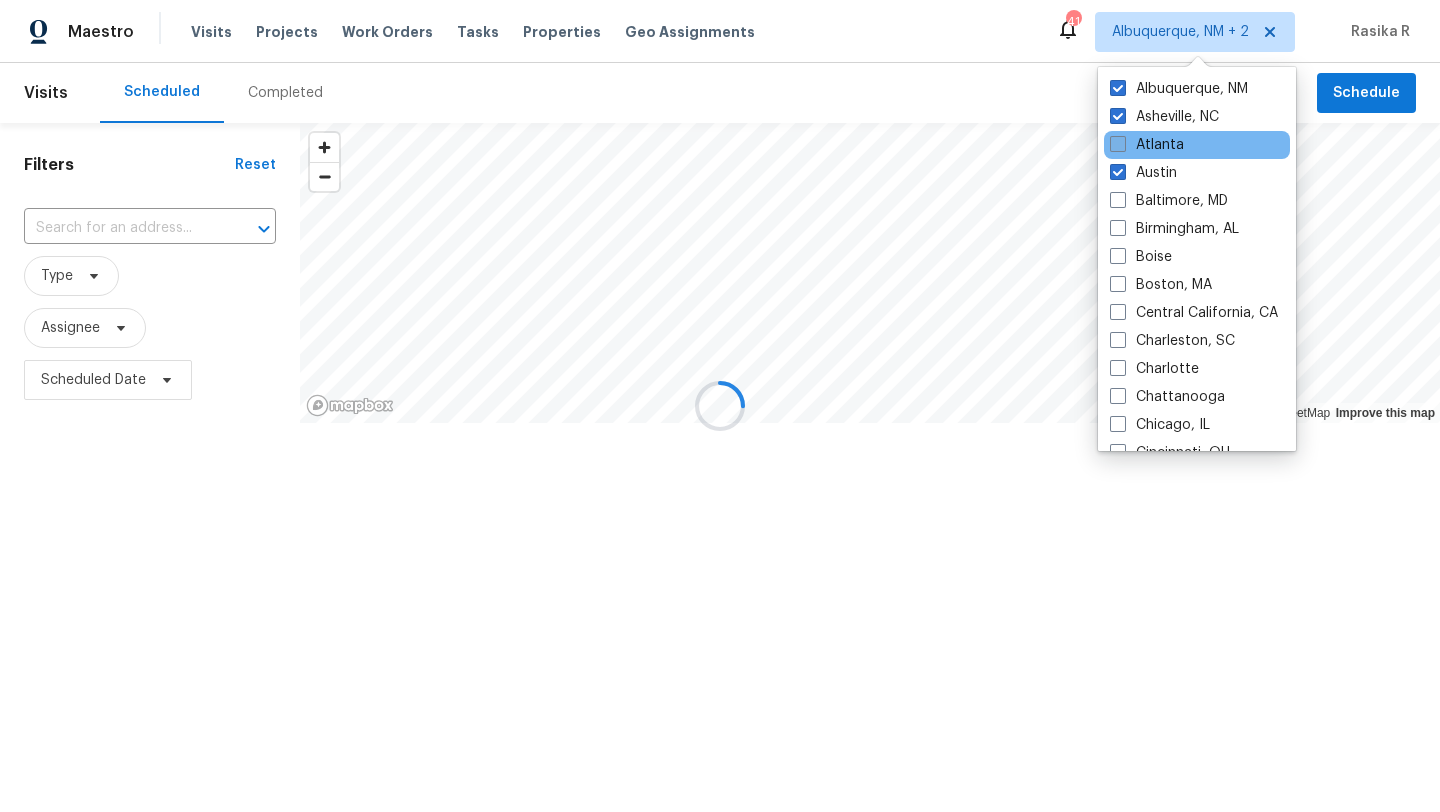 click on "Atlanta" at bounding box center (1147, 145) 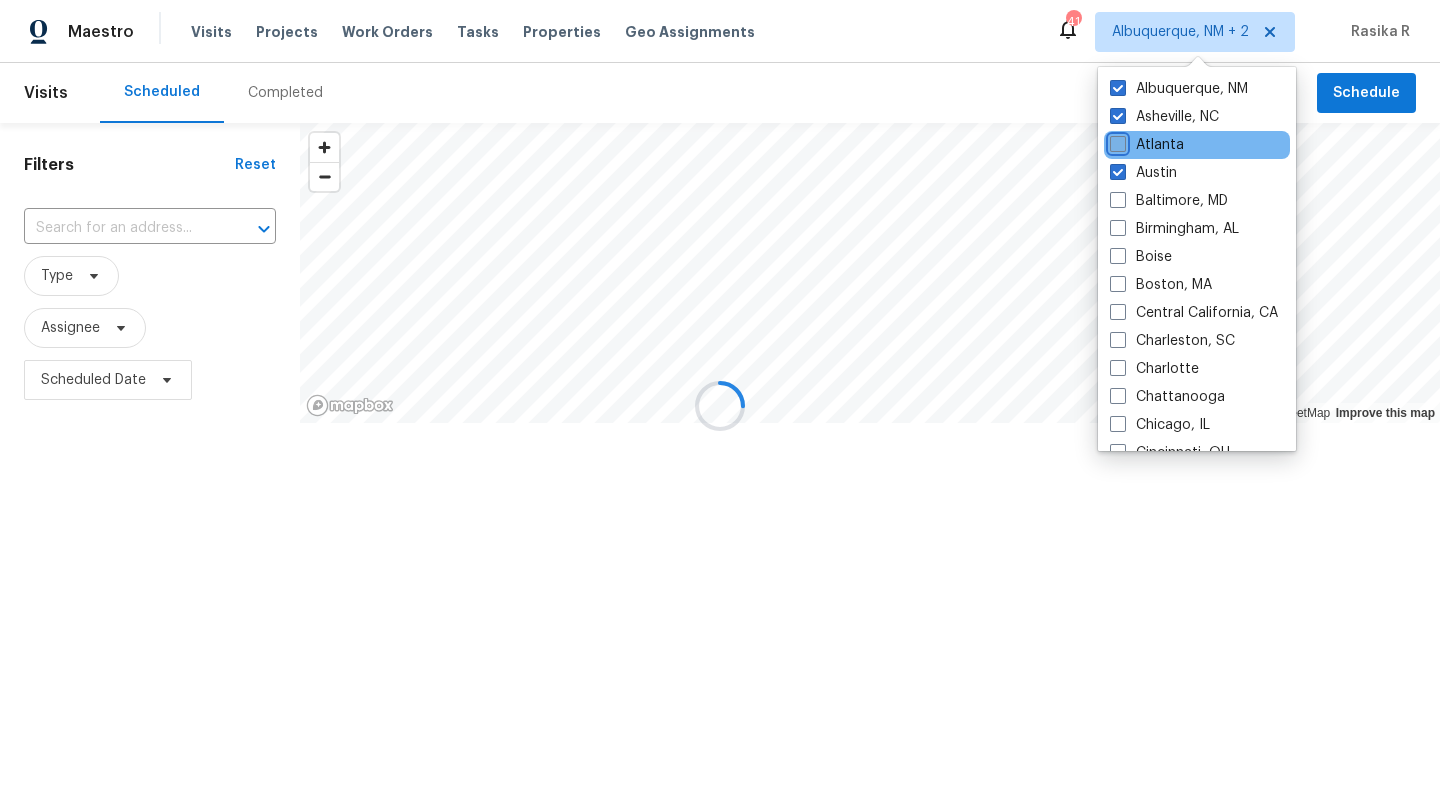 click on "Atlanta" at bounding box center [1116, 141] 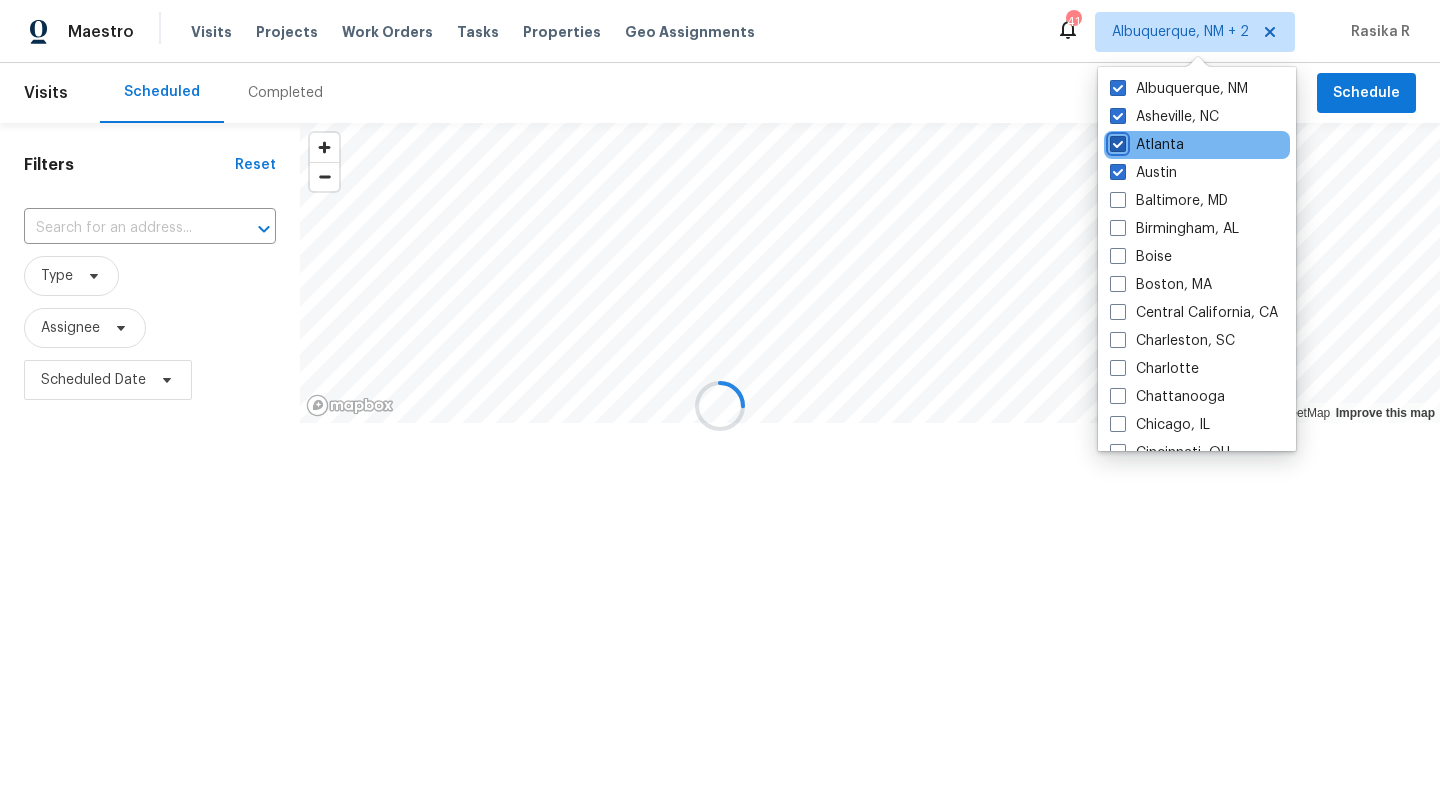 checkbox on "true" 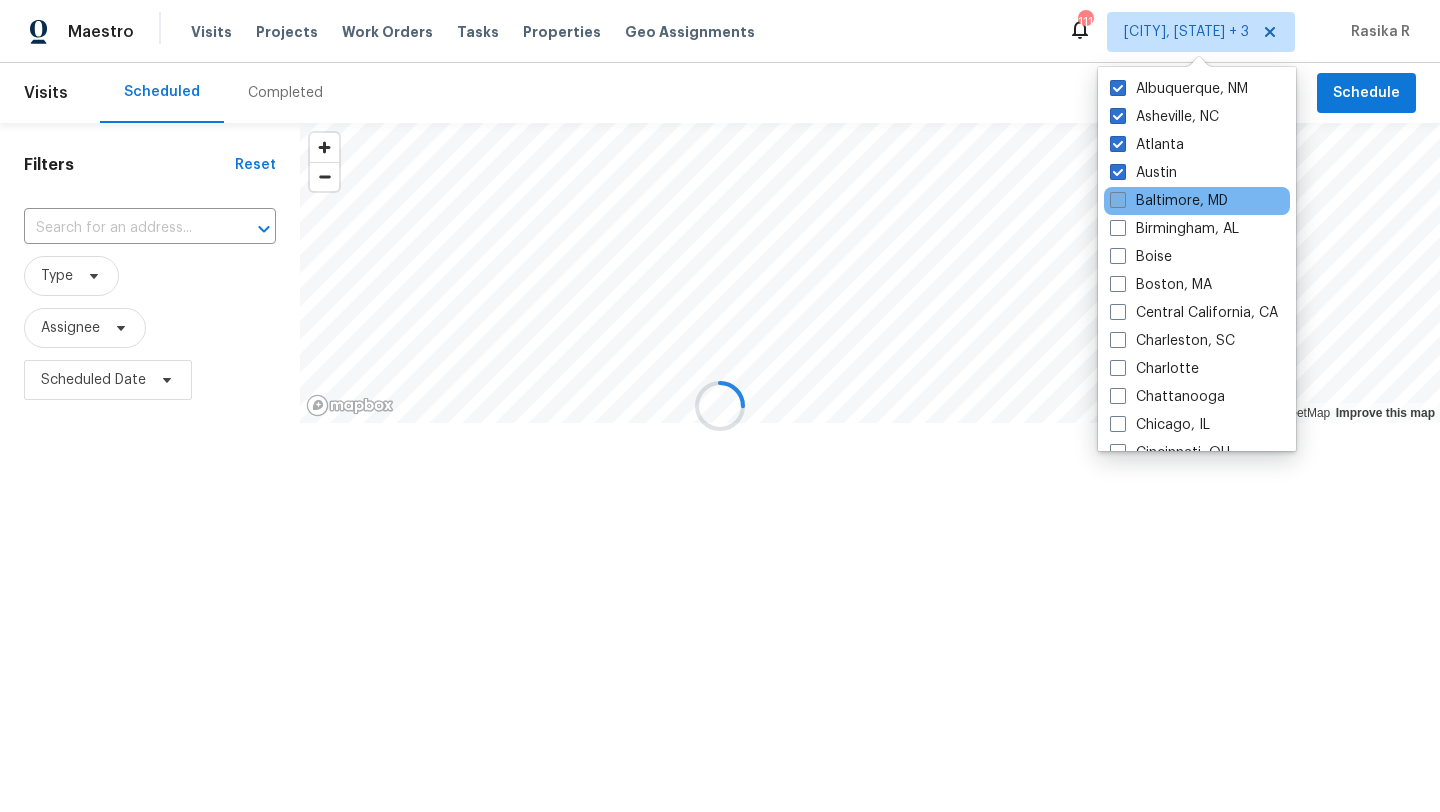 click on "Baltimore, MD" at bounding box center (1169, 201) 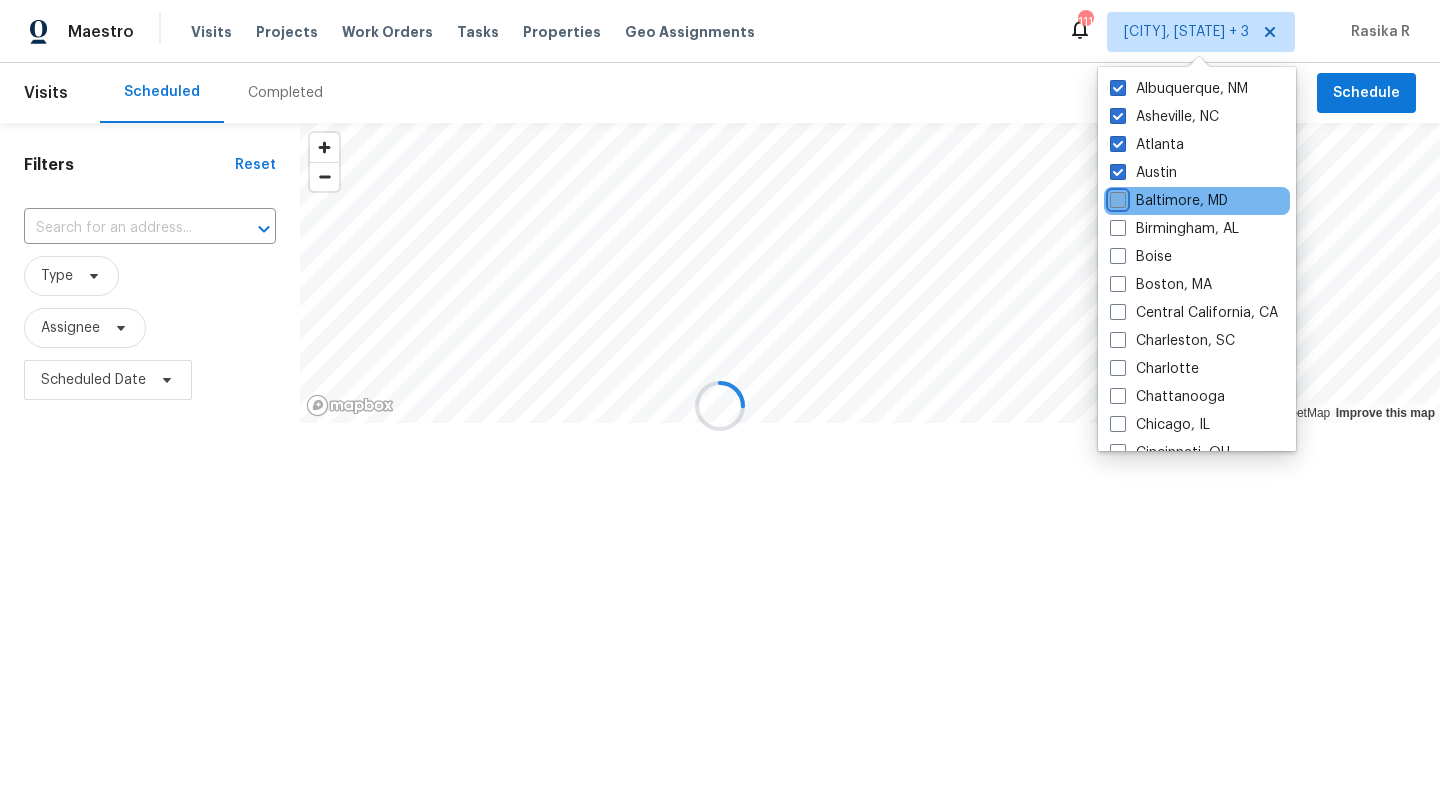 click on "Baltimore, MD" at bounding box center [1116, 197] 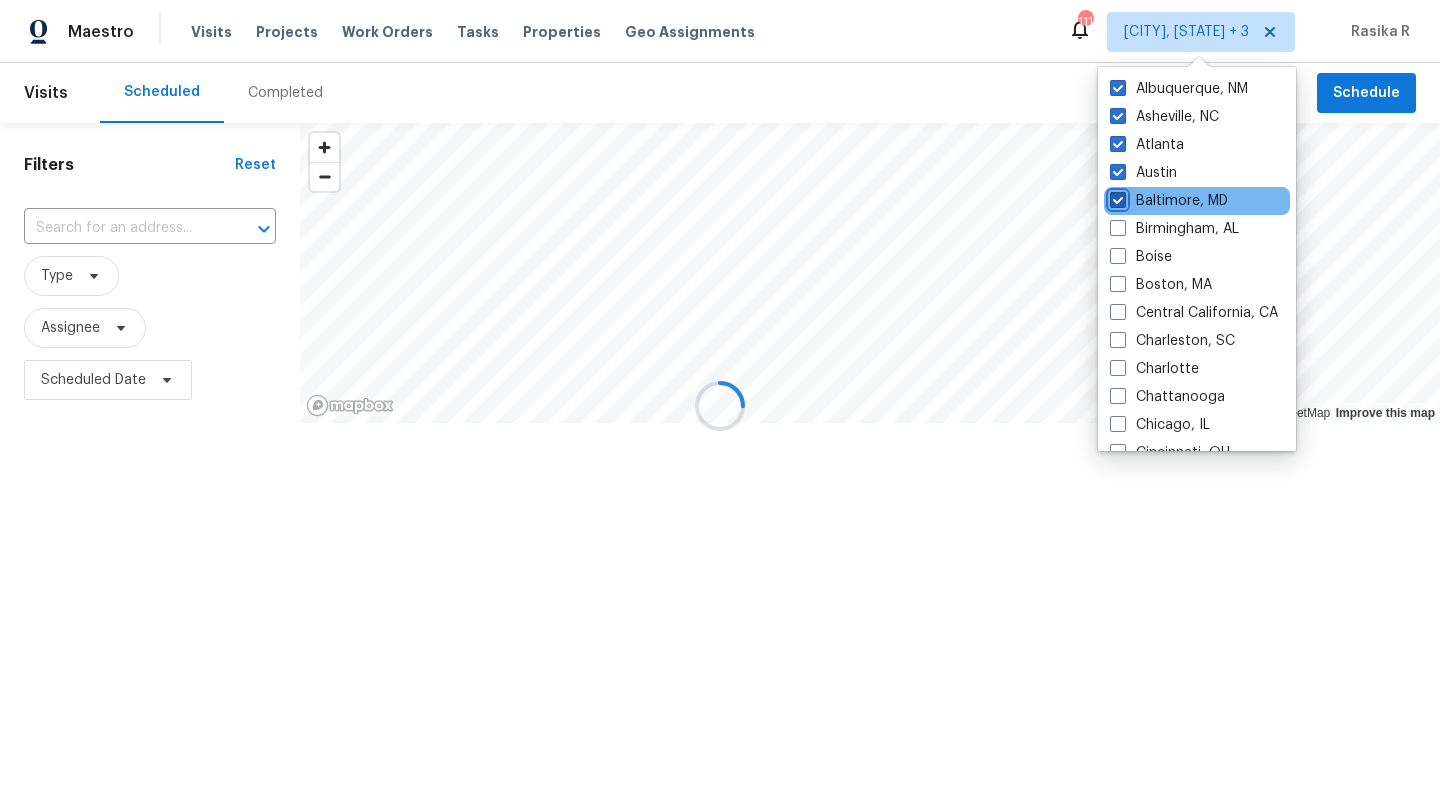 checkbox on "true" 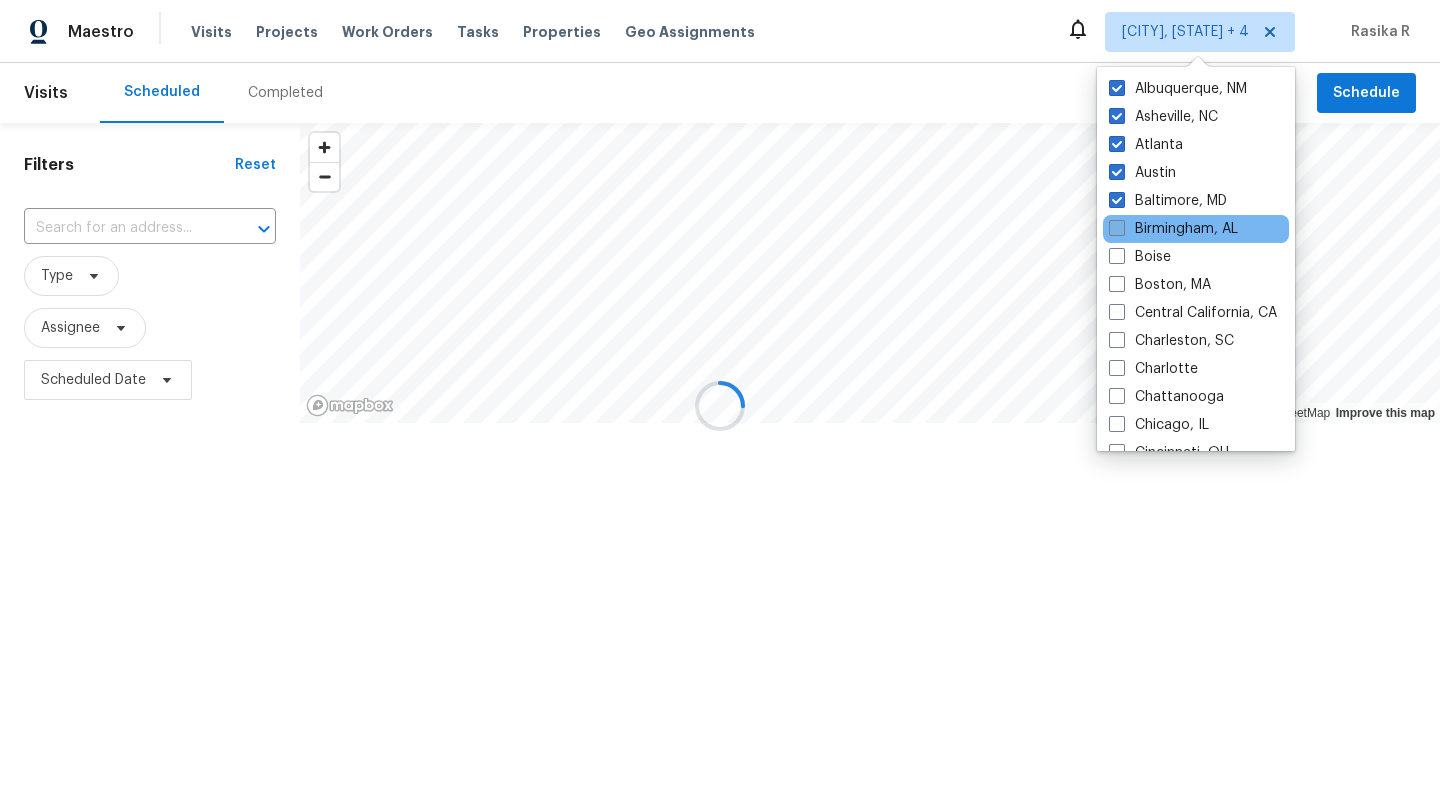 click on "Birmingham, AL" at bounding box center [1173, 229] 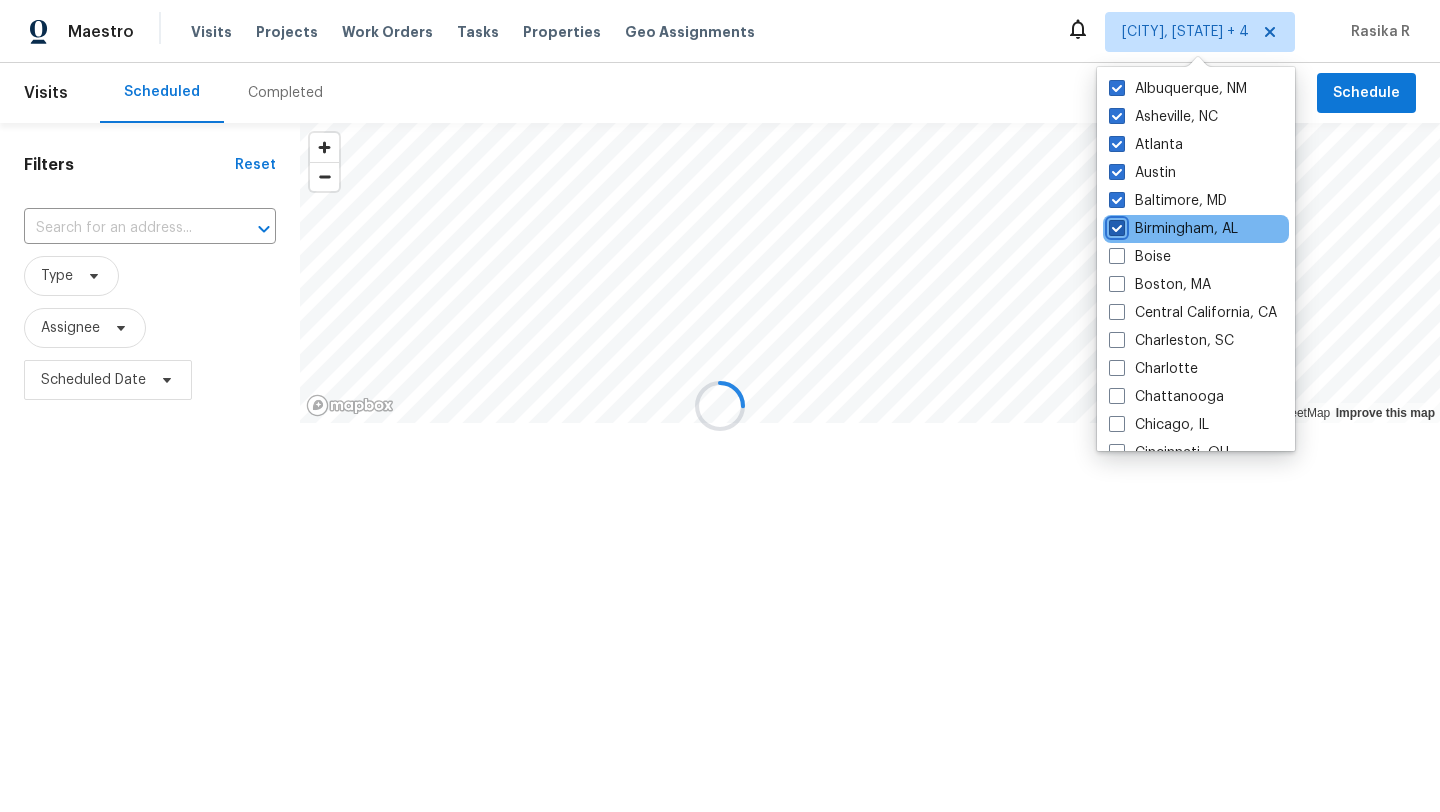 checkbox on "true" 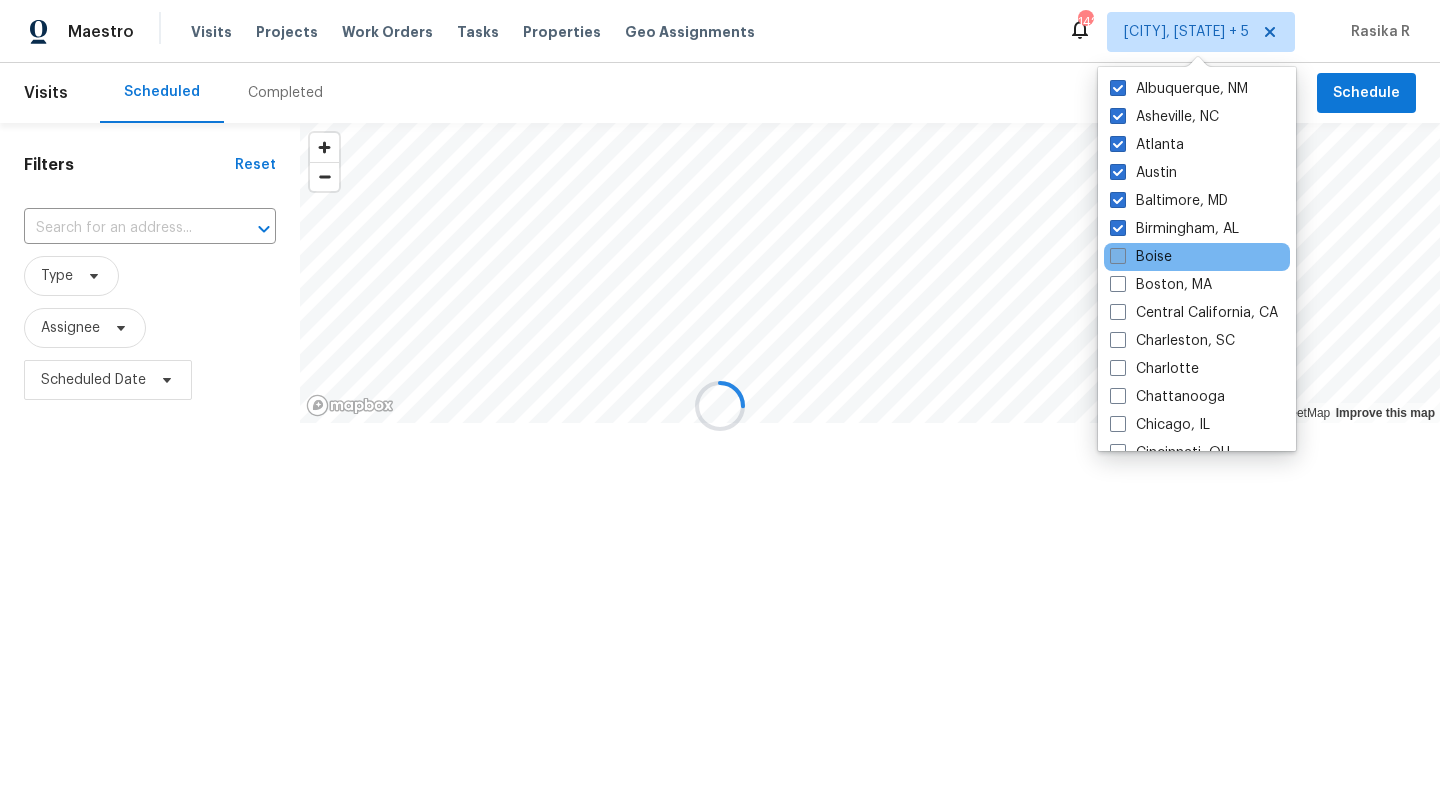 click at bounding box center [1118, 256] 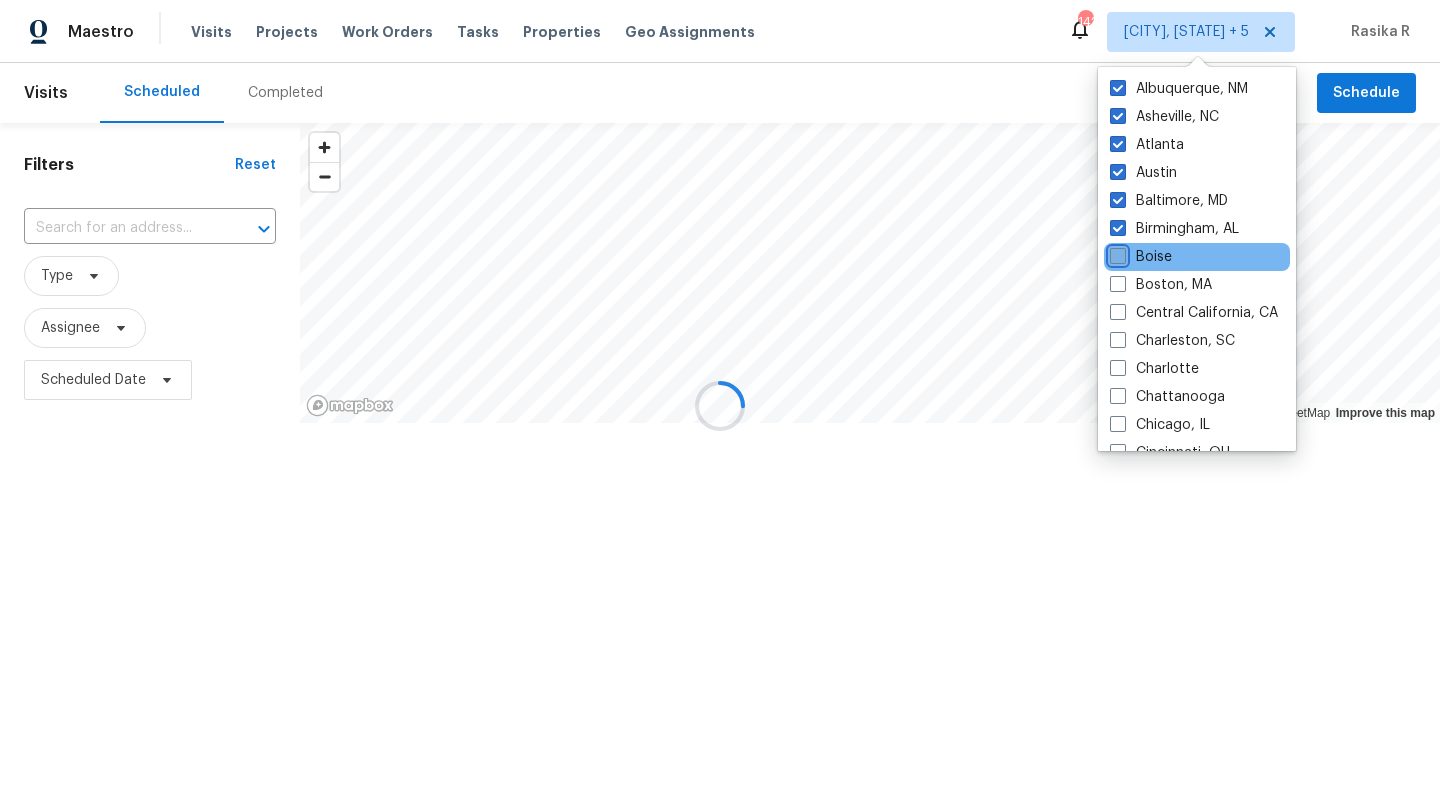 click on "Boise" at bounding box center [1116, 253] 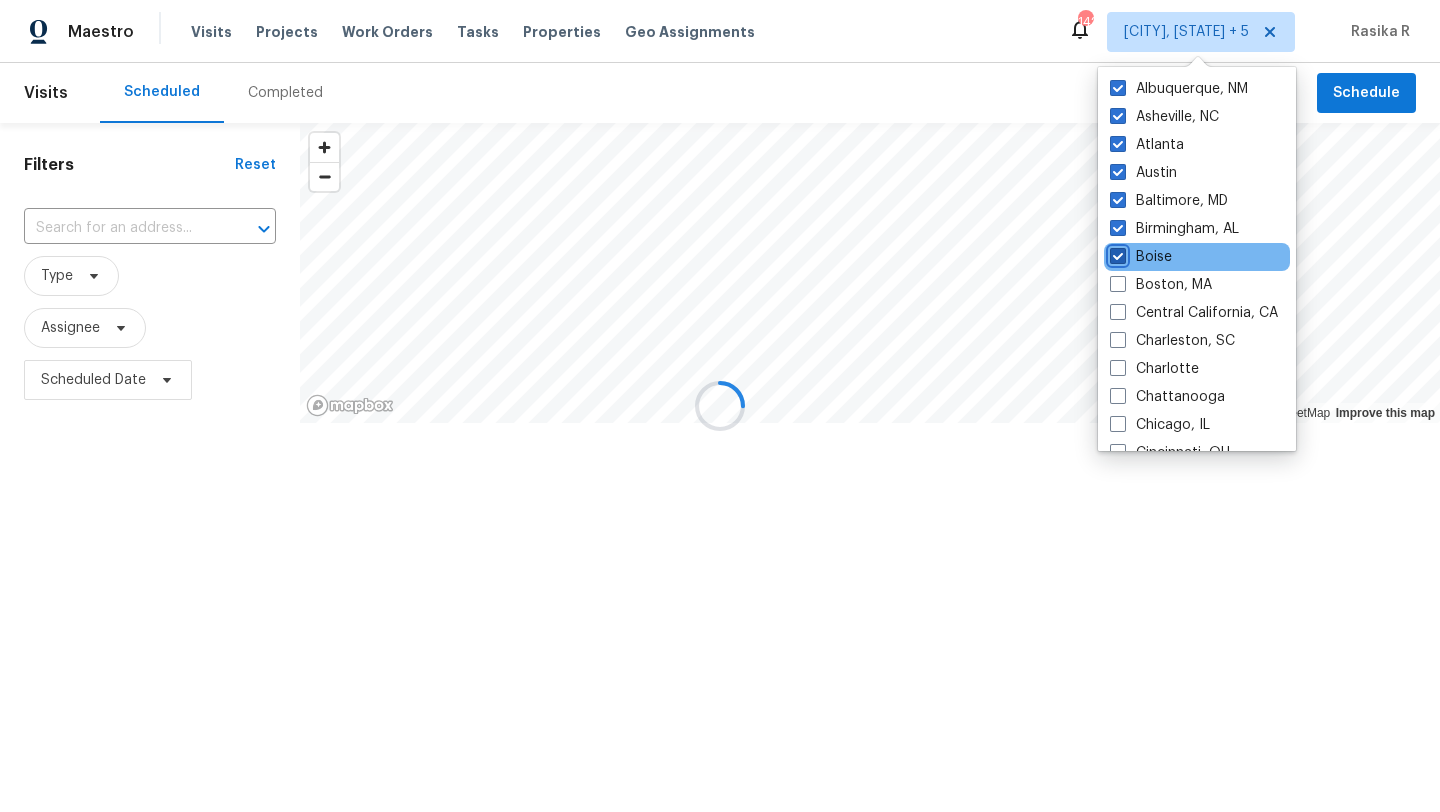 checkbox on "true" 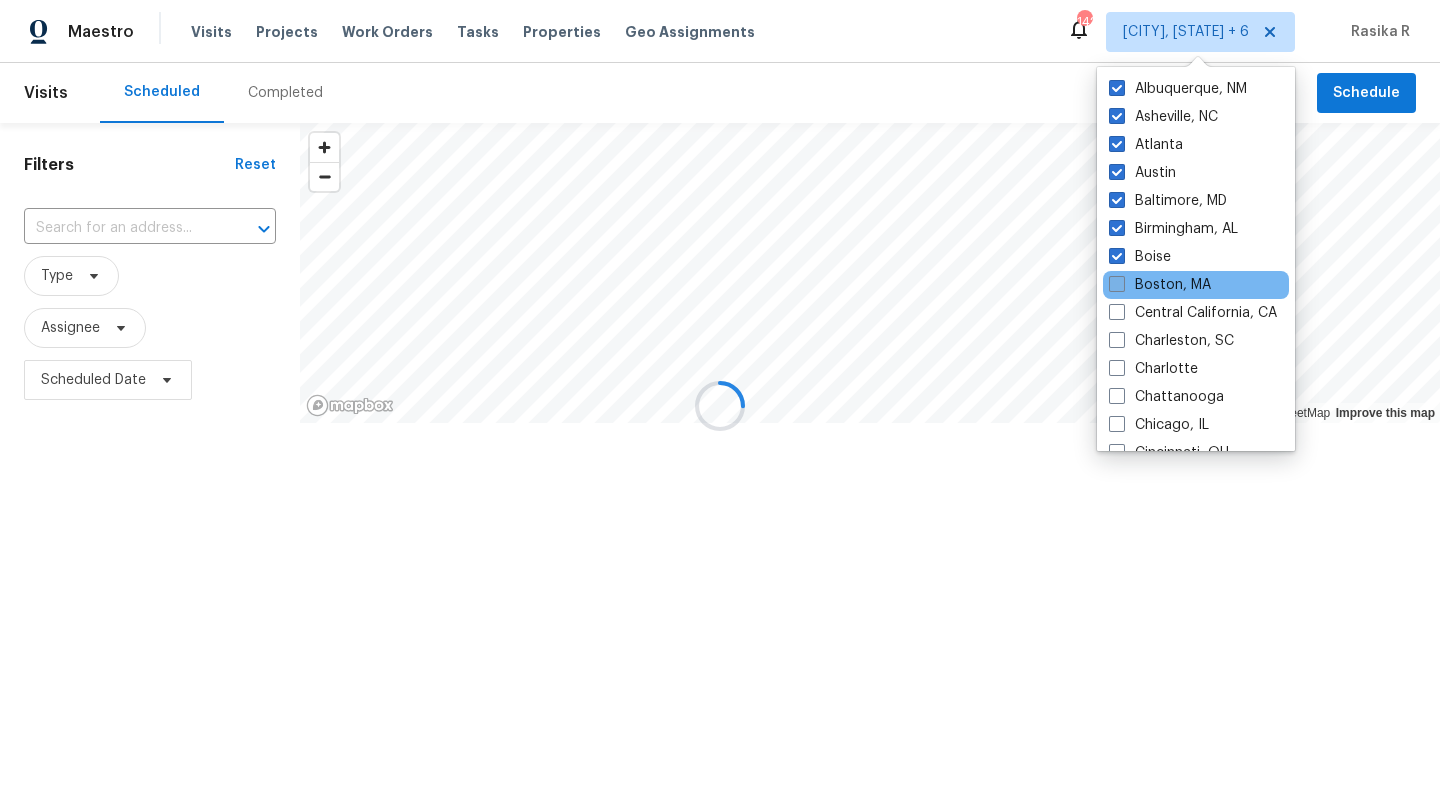 click at bounding box center [1117, 284] 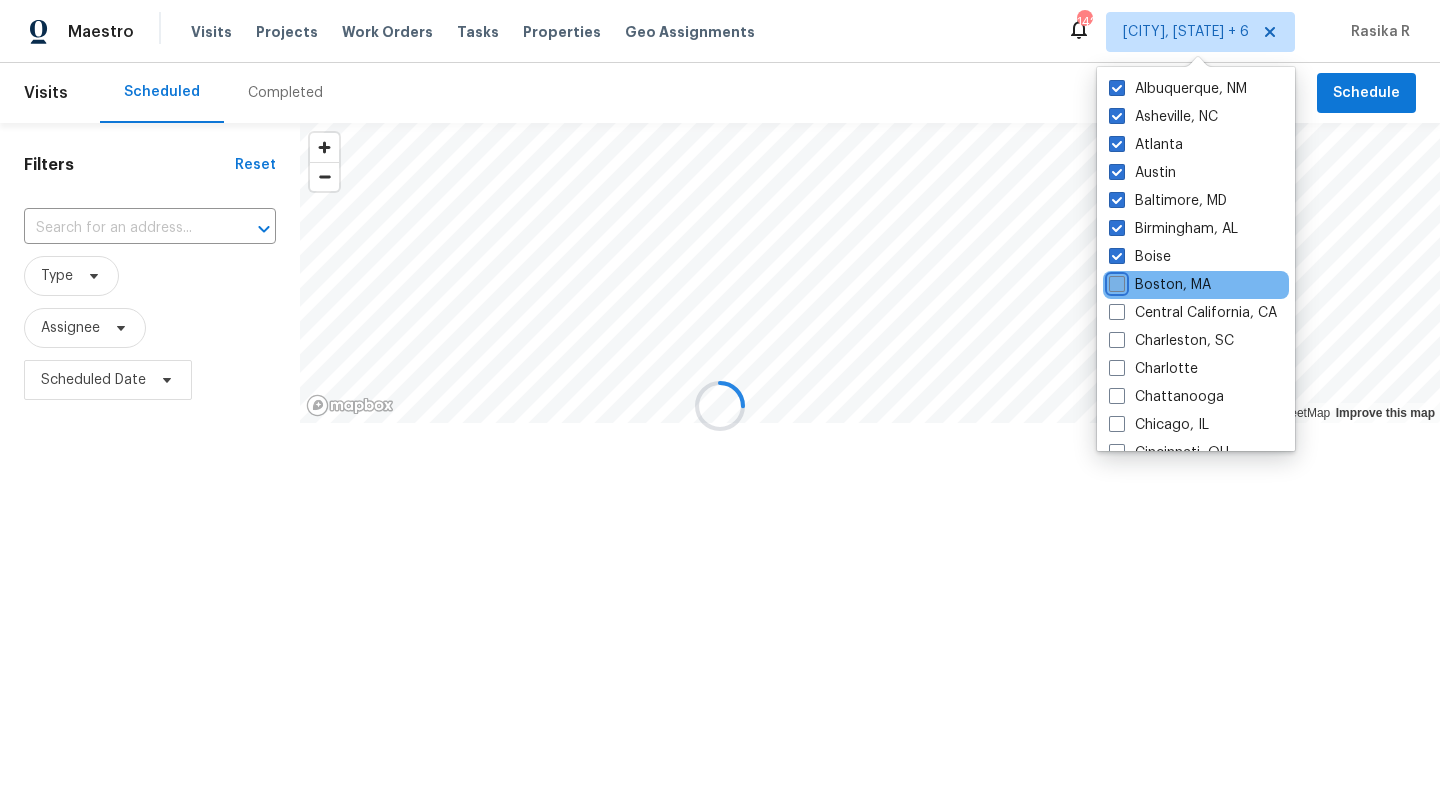 click on "Boston, MA" at bounding box center [1115, 281] 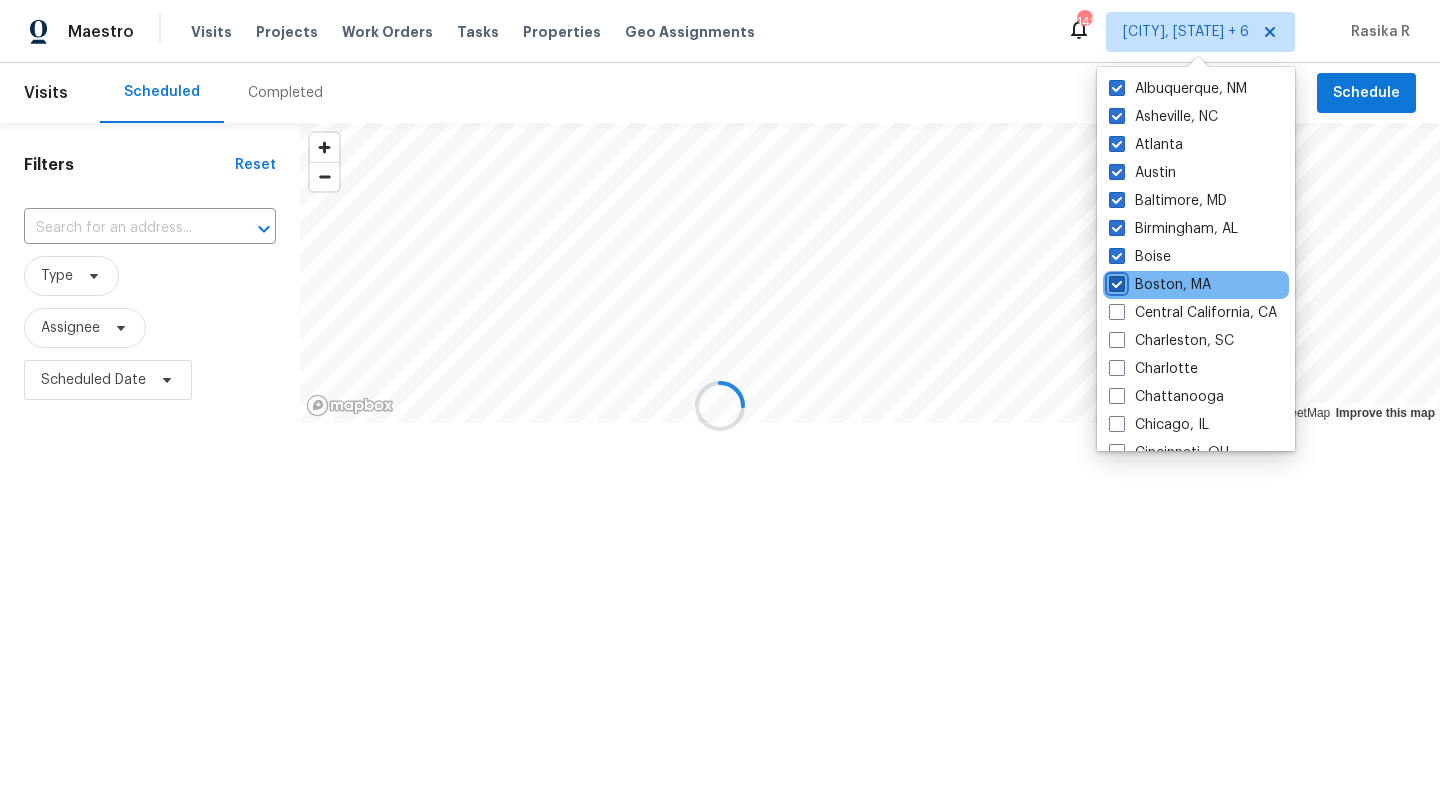 checkbox on "true" 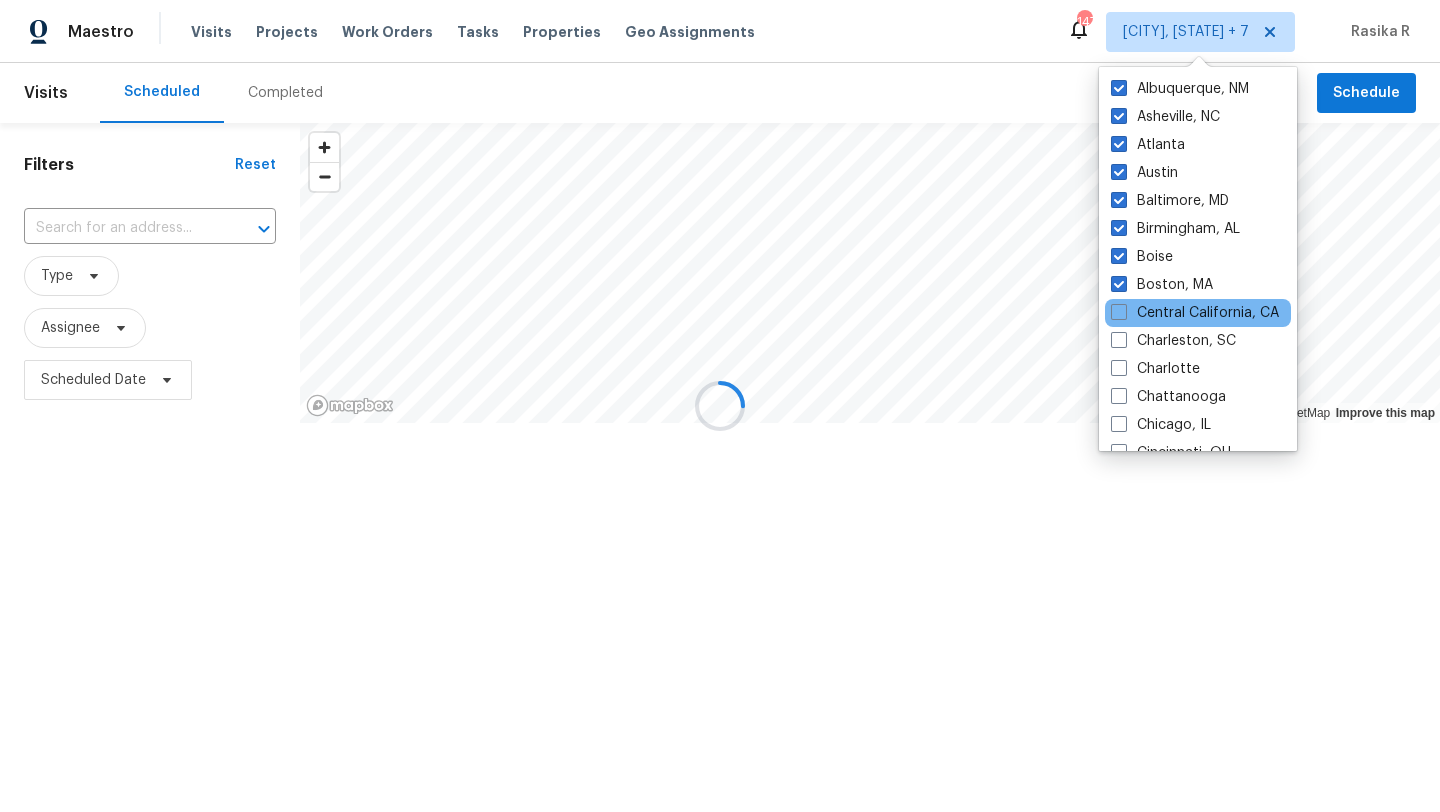 click on "Central California, CA" at bounding box center (1198, 313) 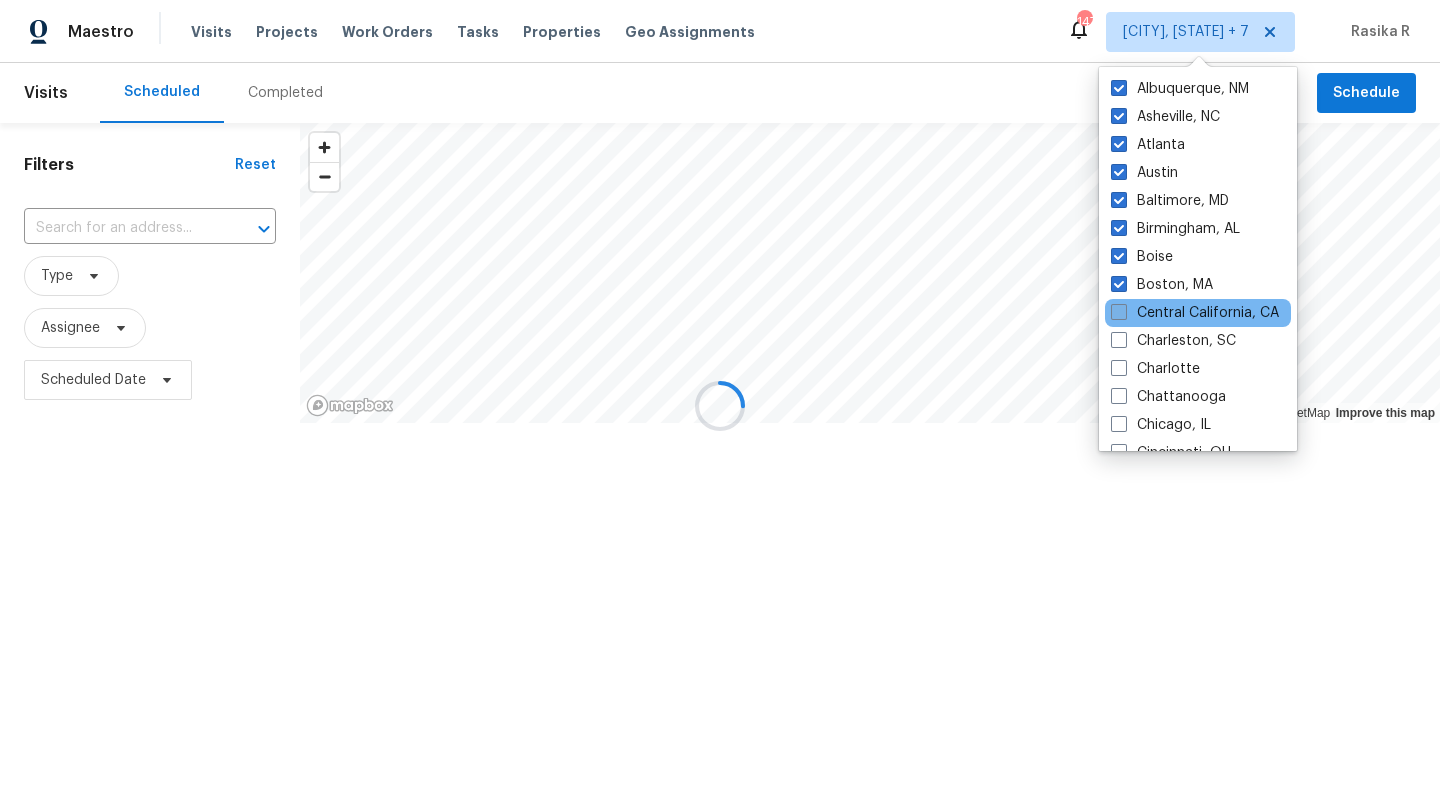 click at bounding box center (1119, 312) 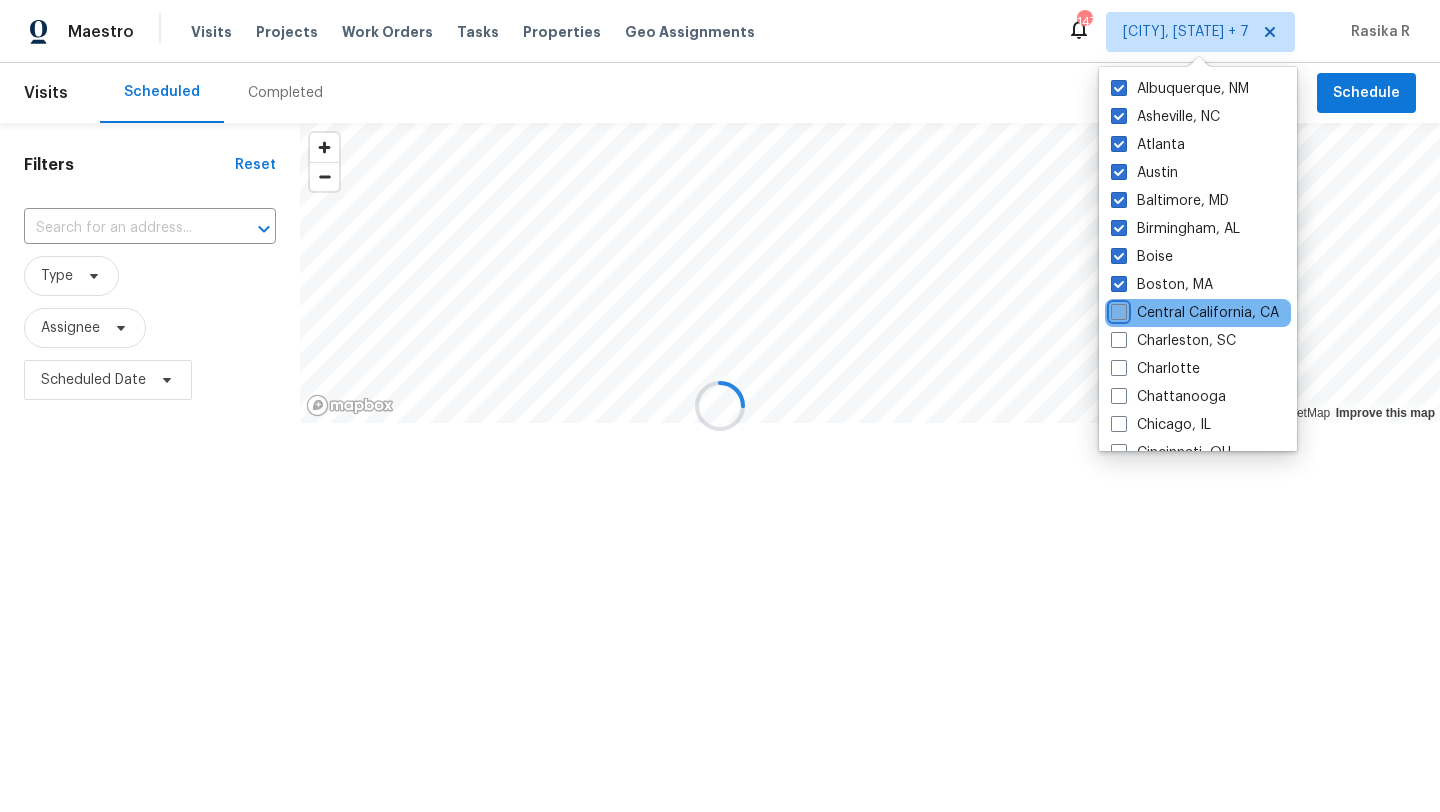 click on "Central California, CA" at bounding box center (1117, 309) 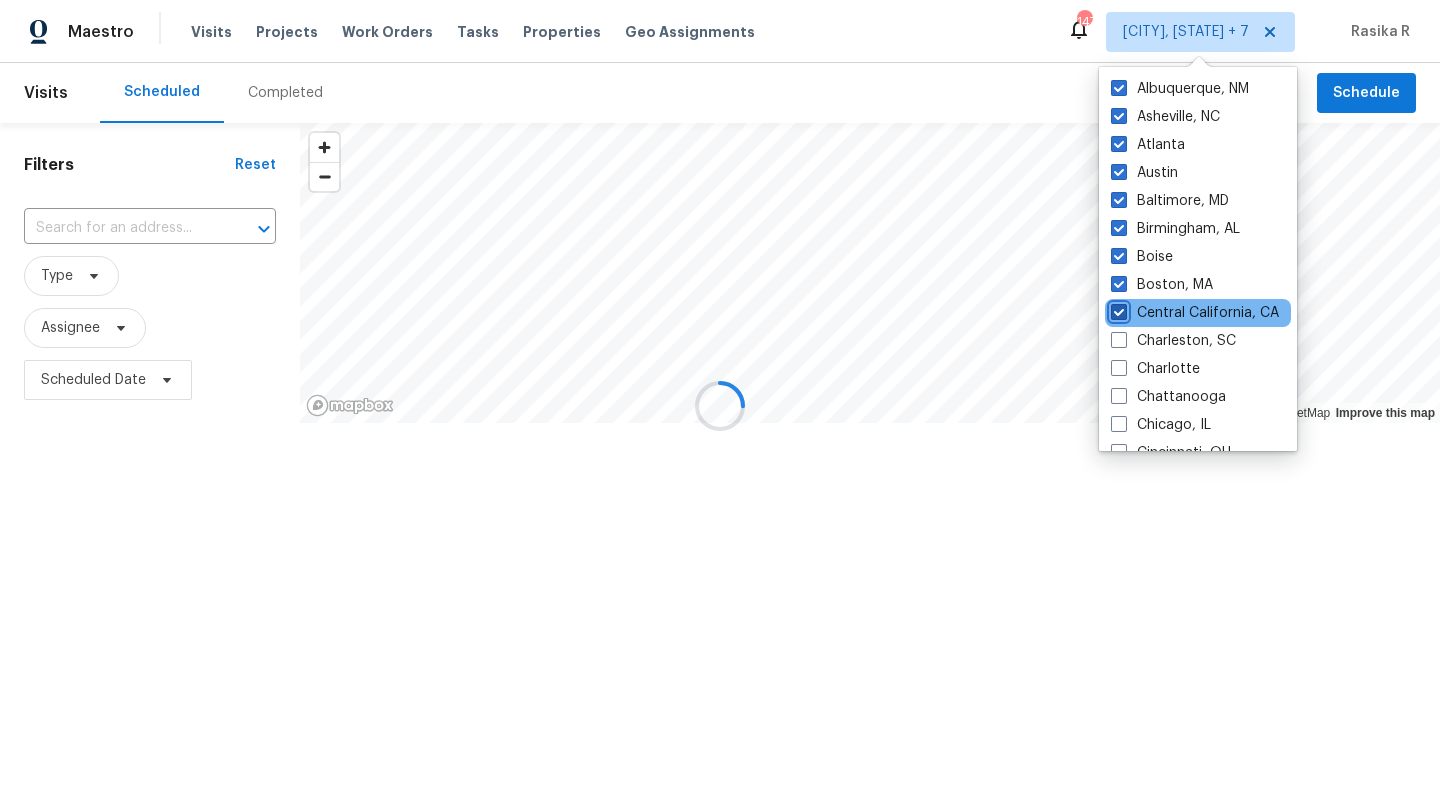 checkbox on "true" 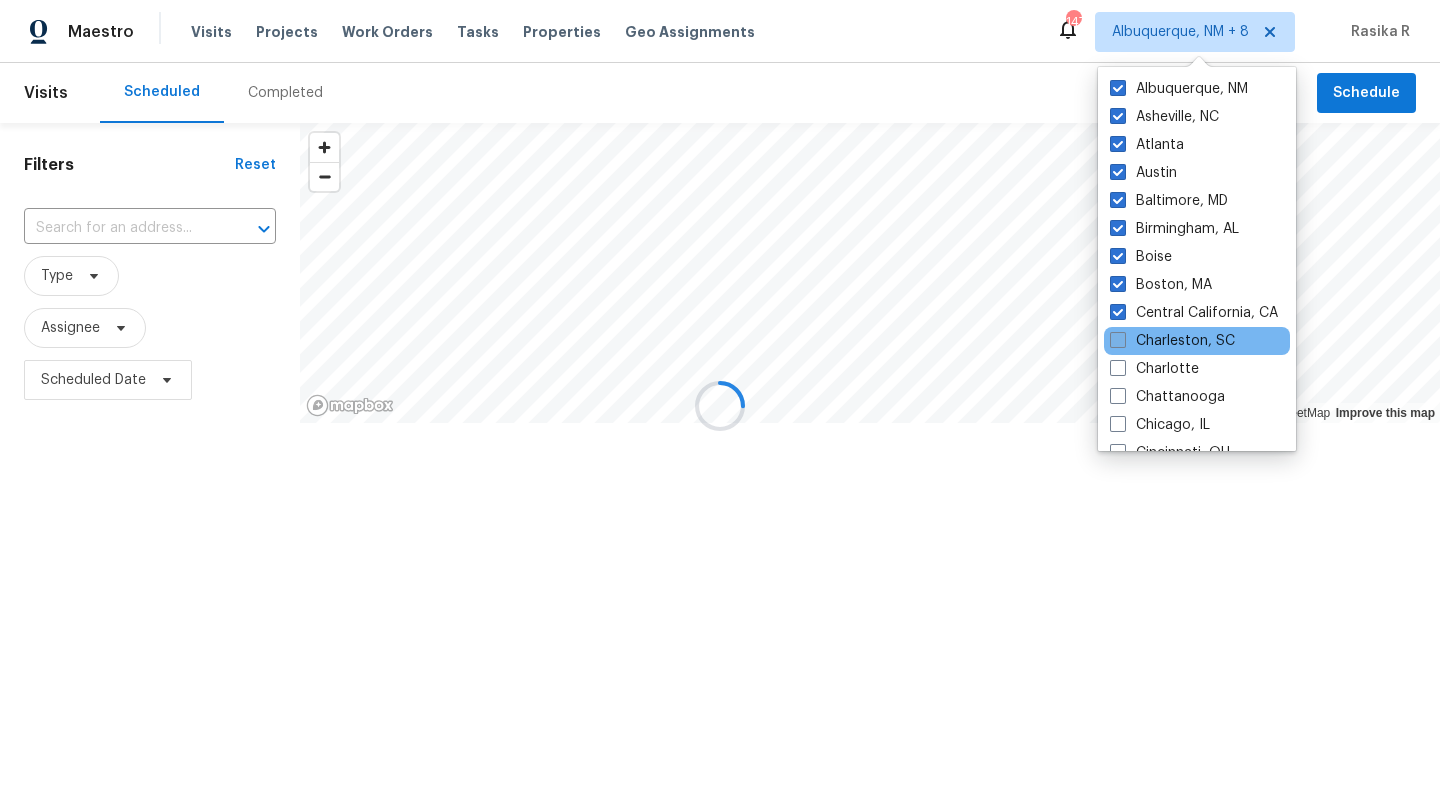 click at bounding box center (1118, 340) 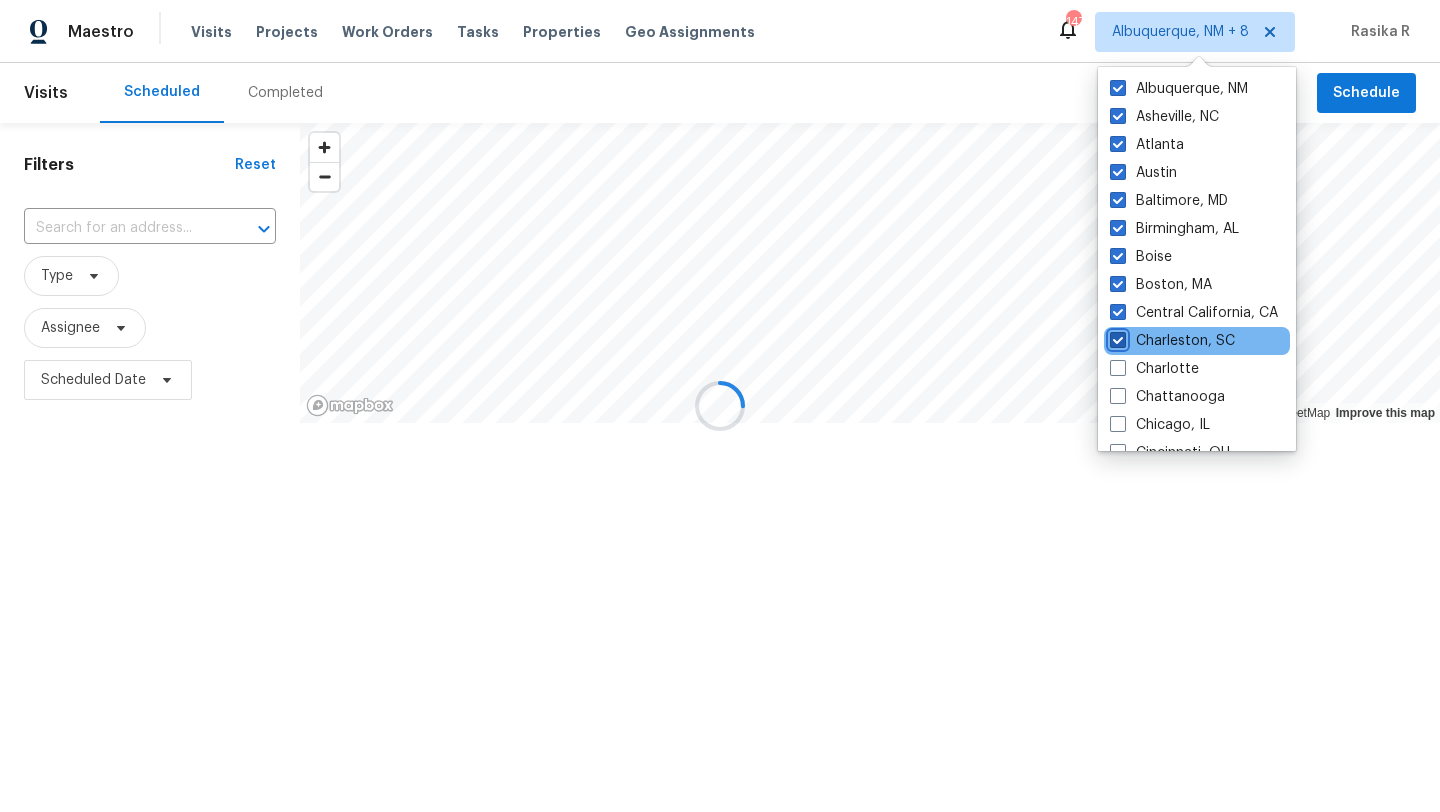 checkbox on "true" 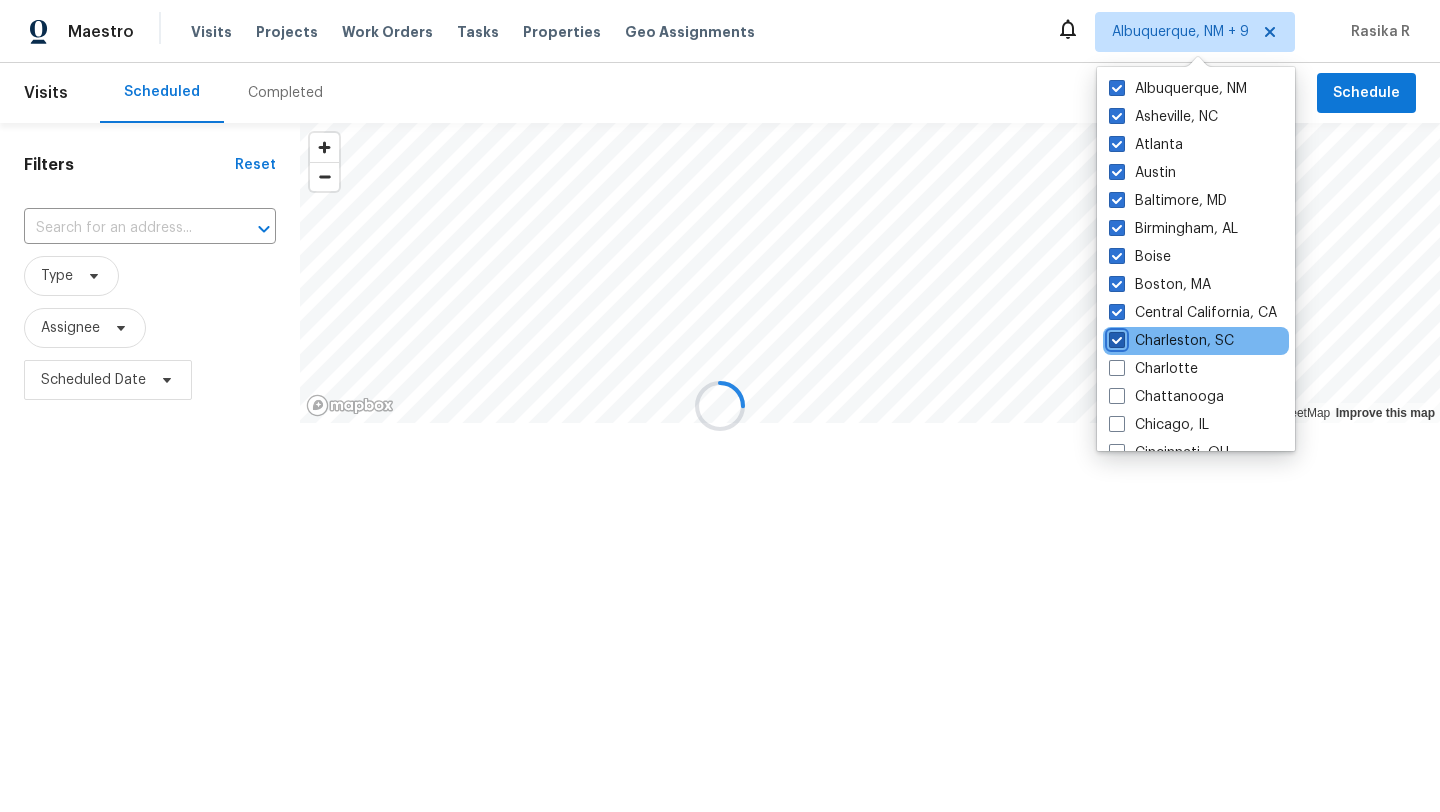 scroll, scrollTop: 45, scrollLeft: 0, axis: vertical 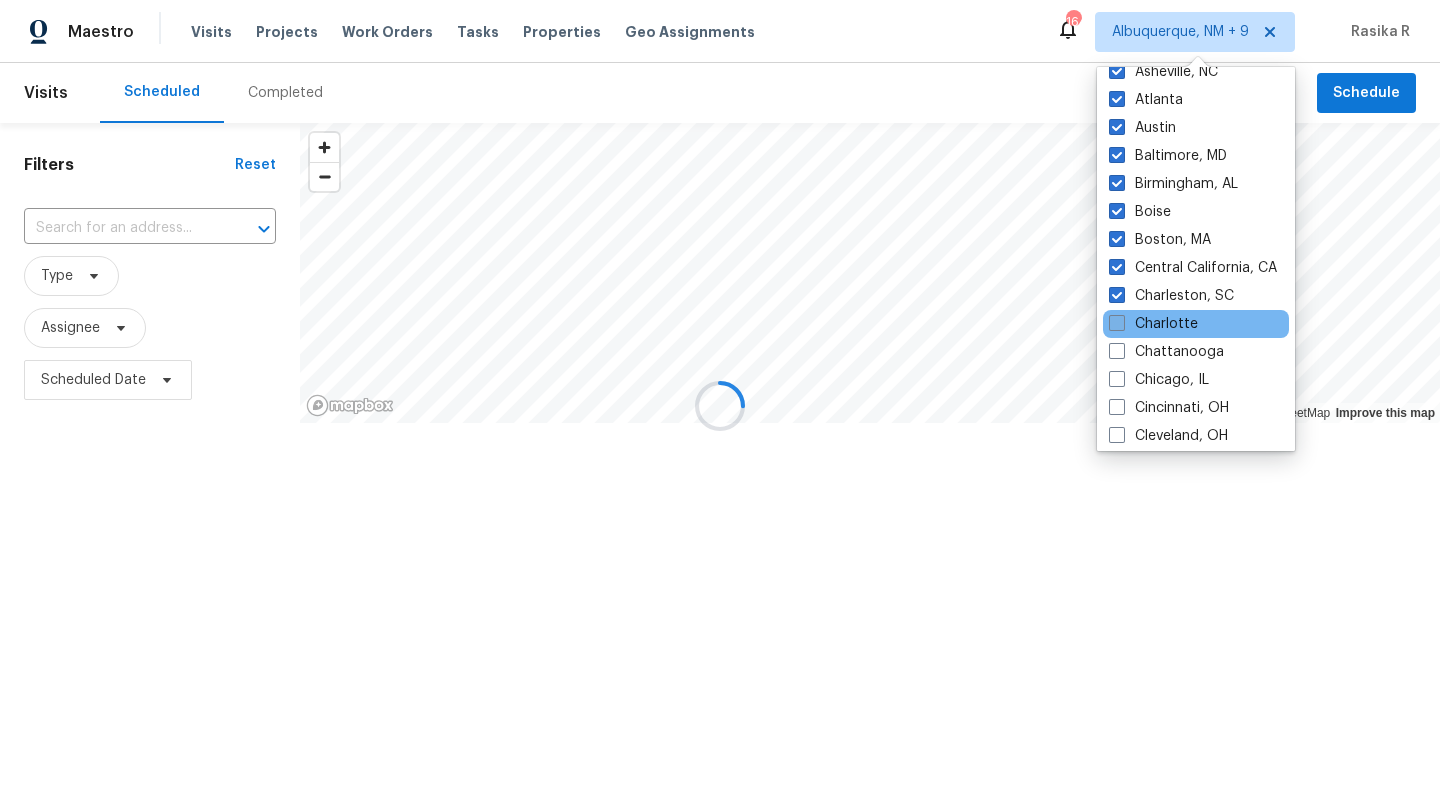 click at bounding box center [1117, 323] 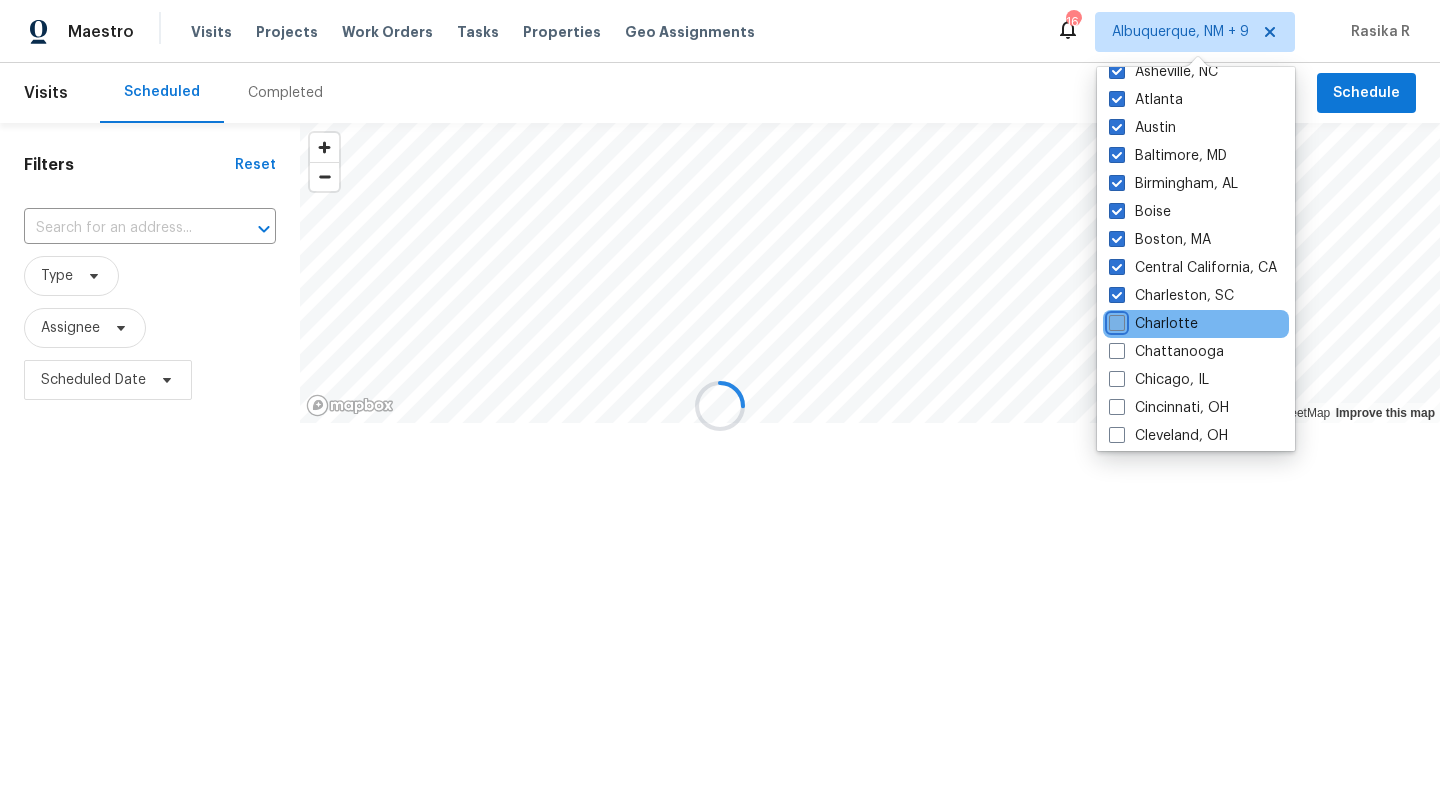 click on "Charlotte" at bounding box center [1115, 320] 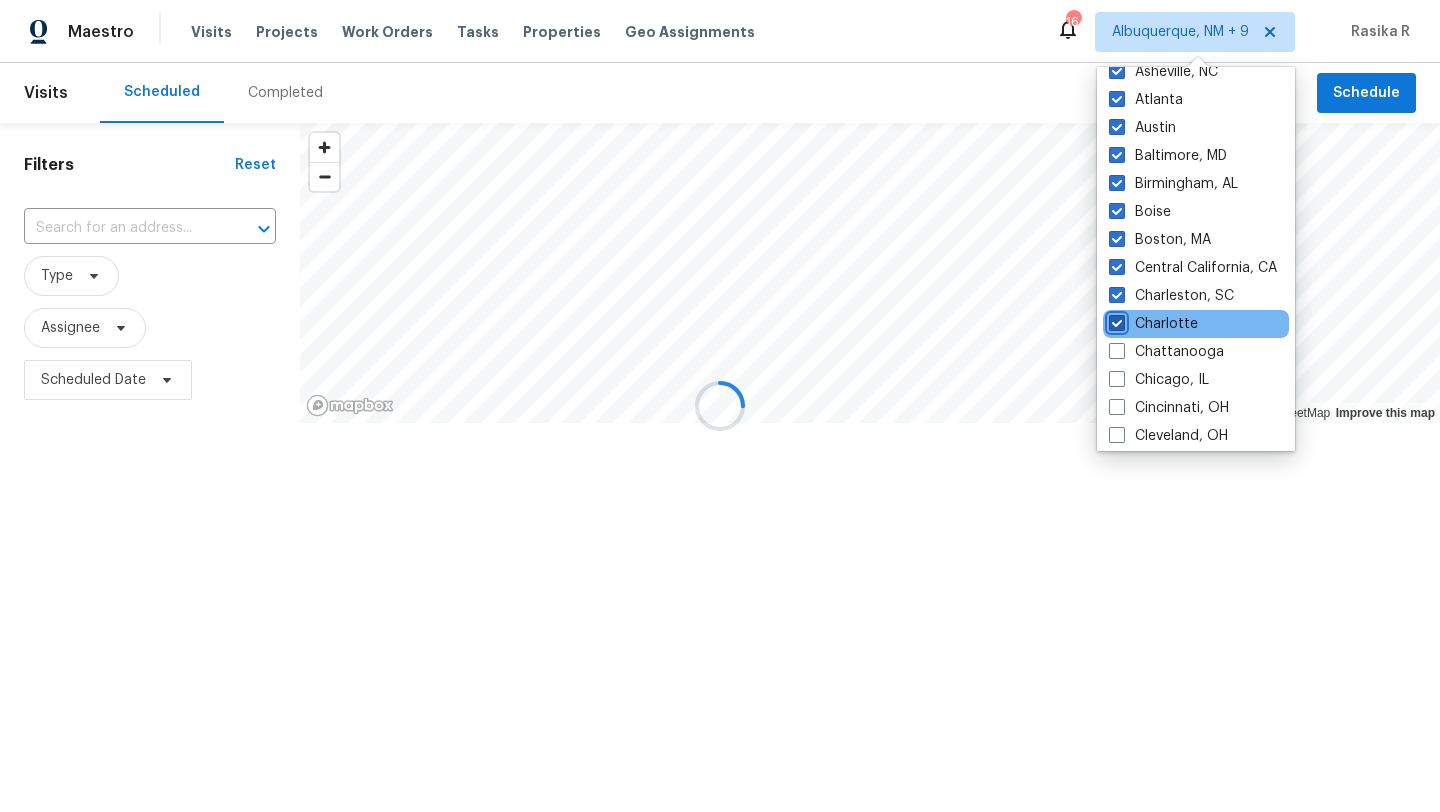 checkbox on "true" 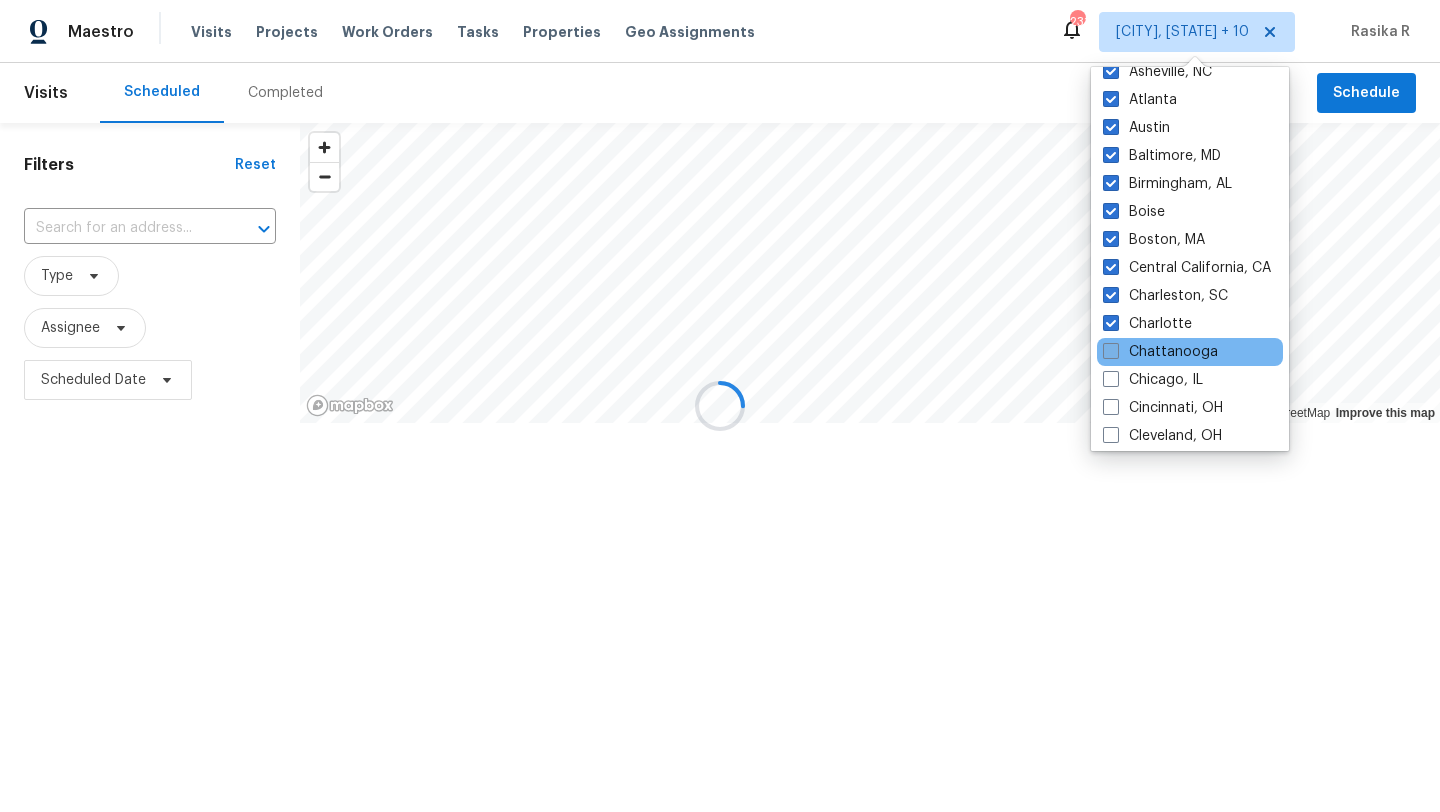 click on "Chattanooga" at bounding box center [1160, 352] 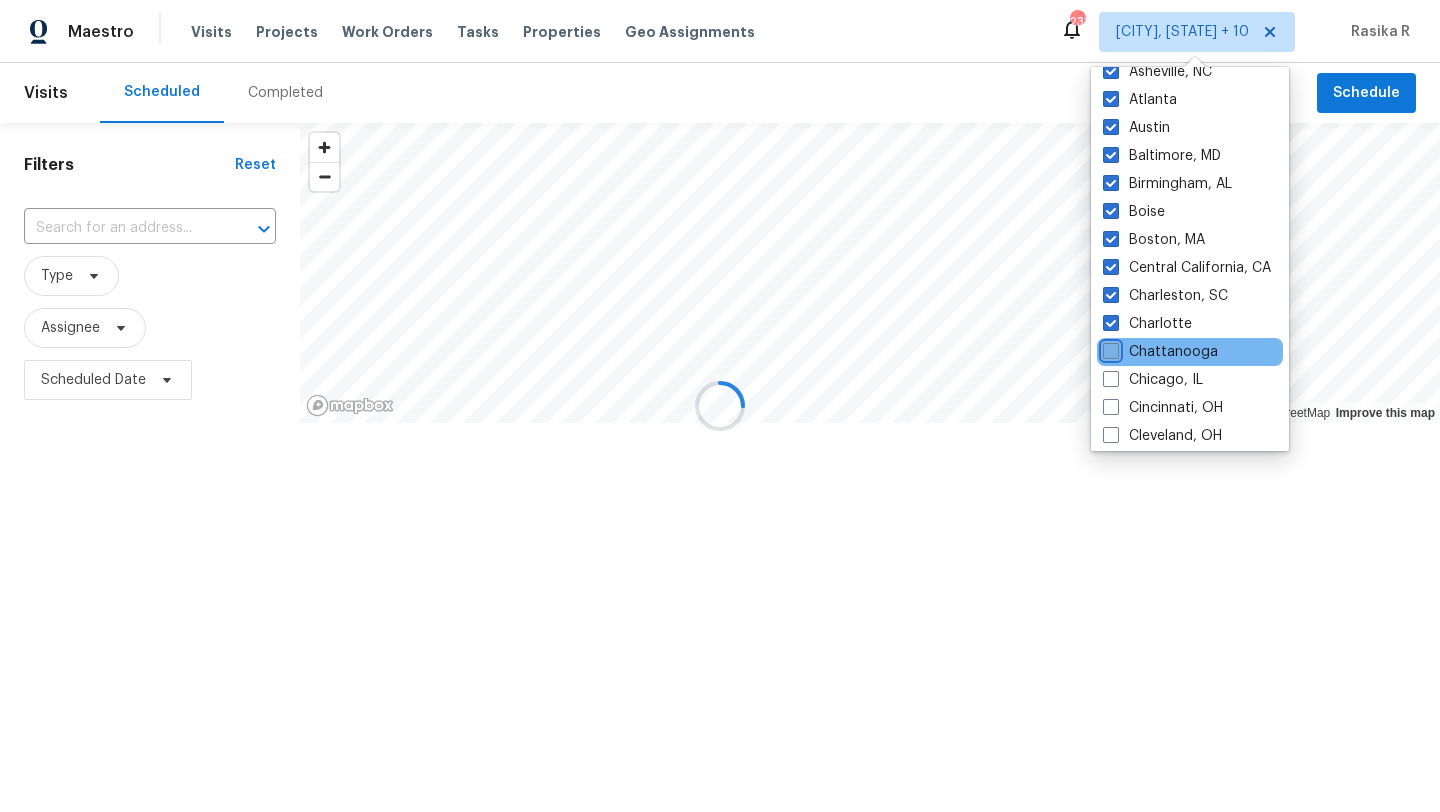click on "Chattanooga" at bounding box center (1109, 348) 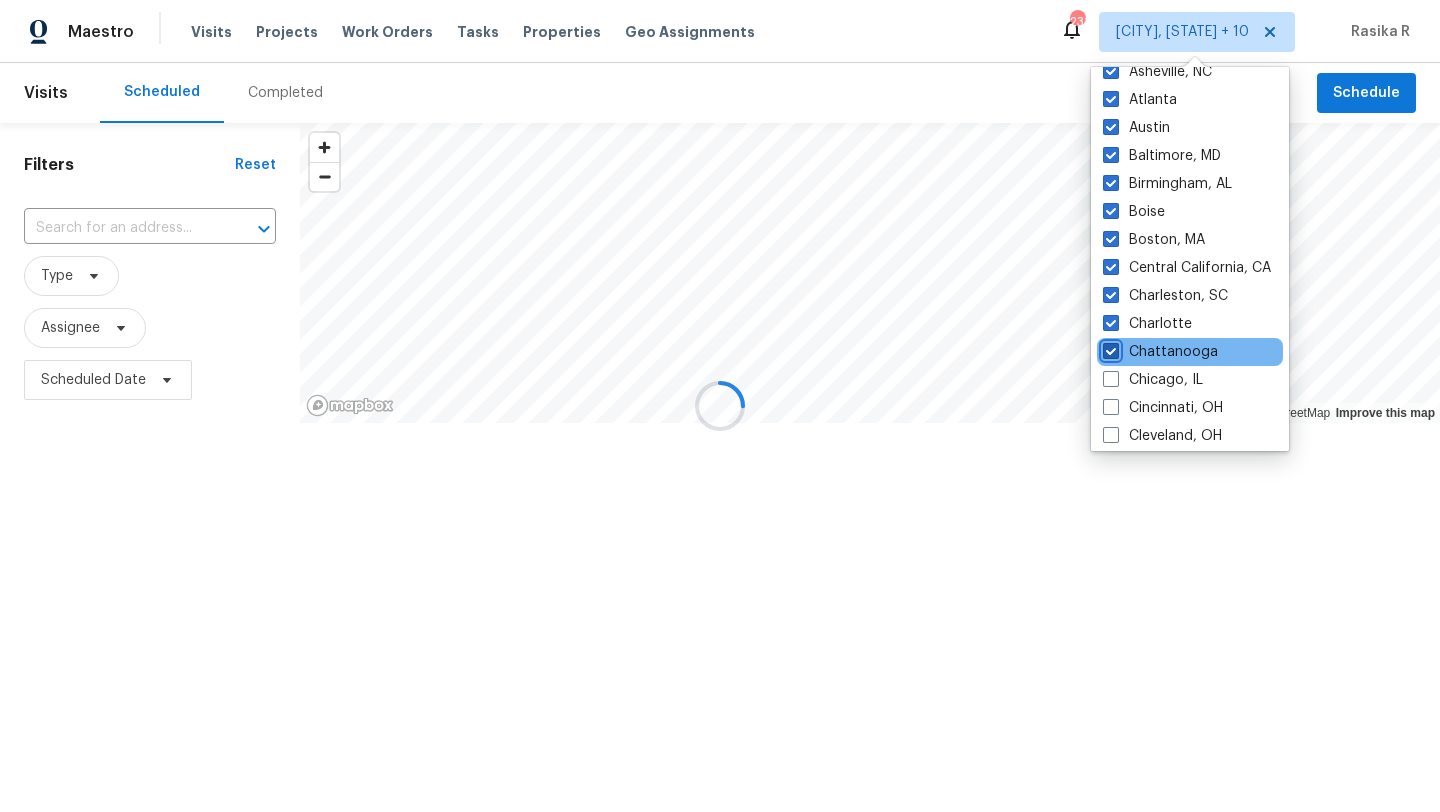 checkbox on "true" 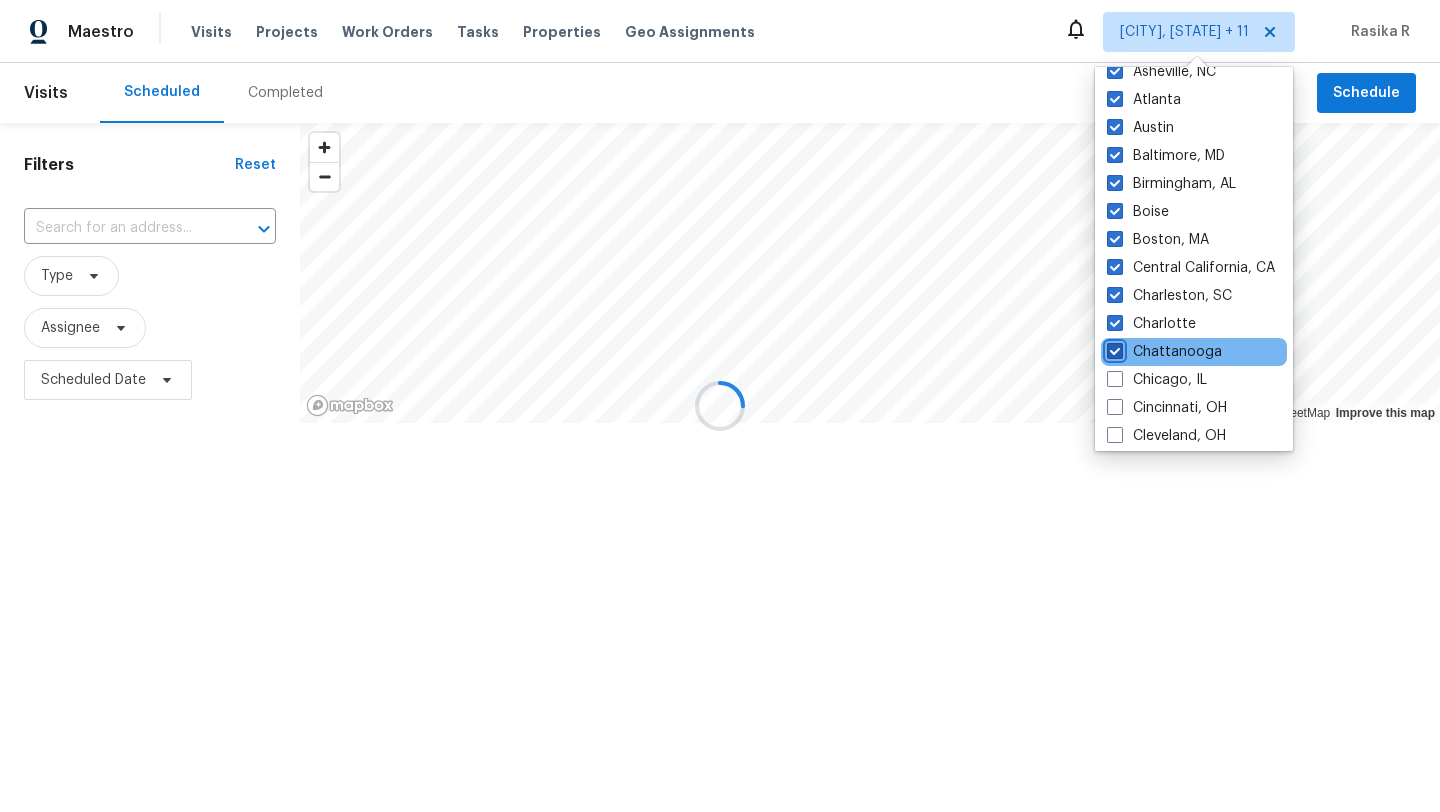 scroll, scrollTop: 141, scrollLeft: 0, axis: vertical 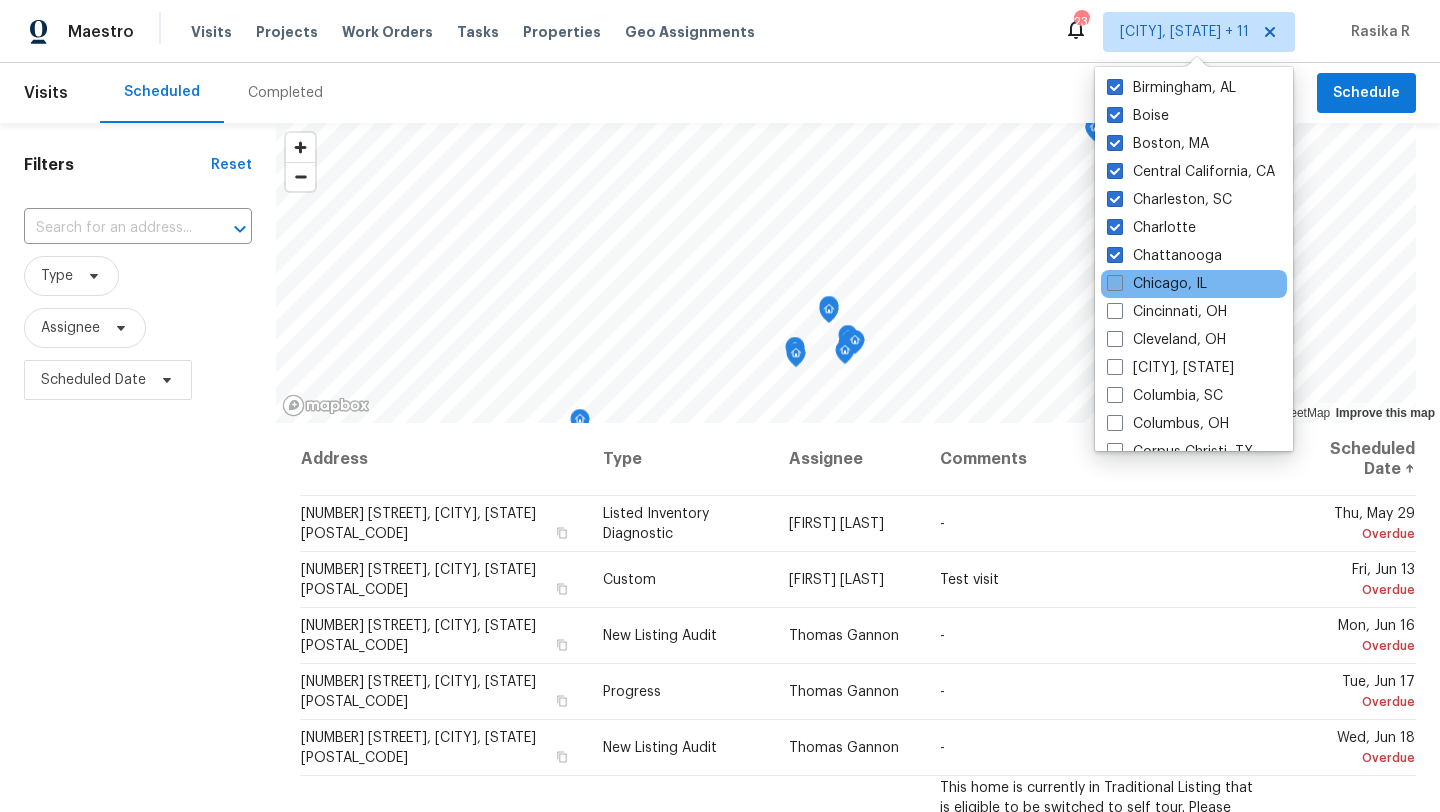 click at bounding box center [1115, 283] 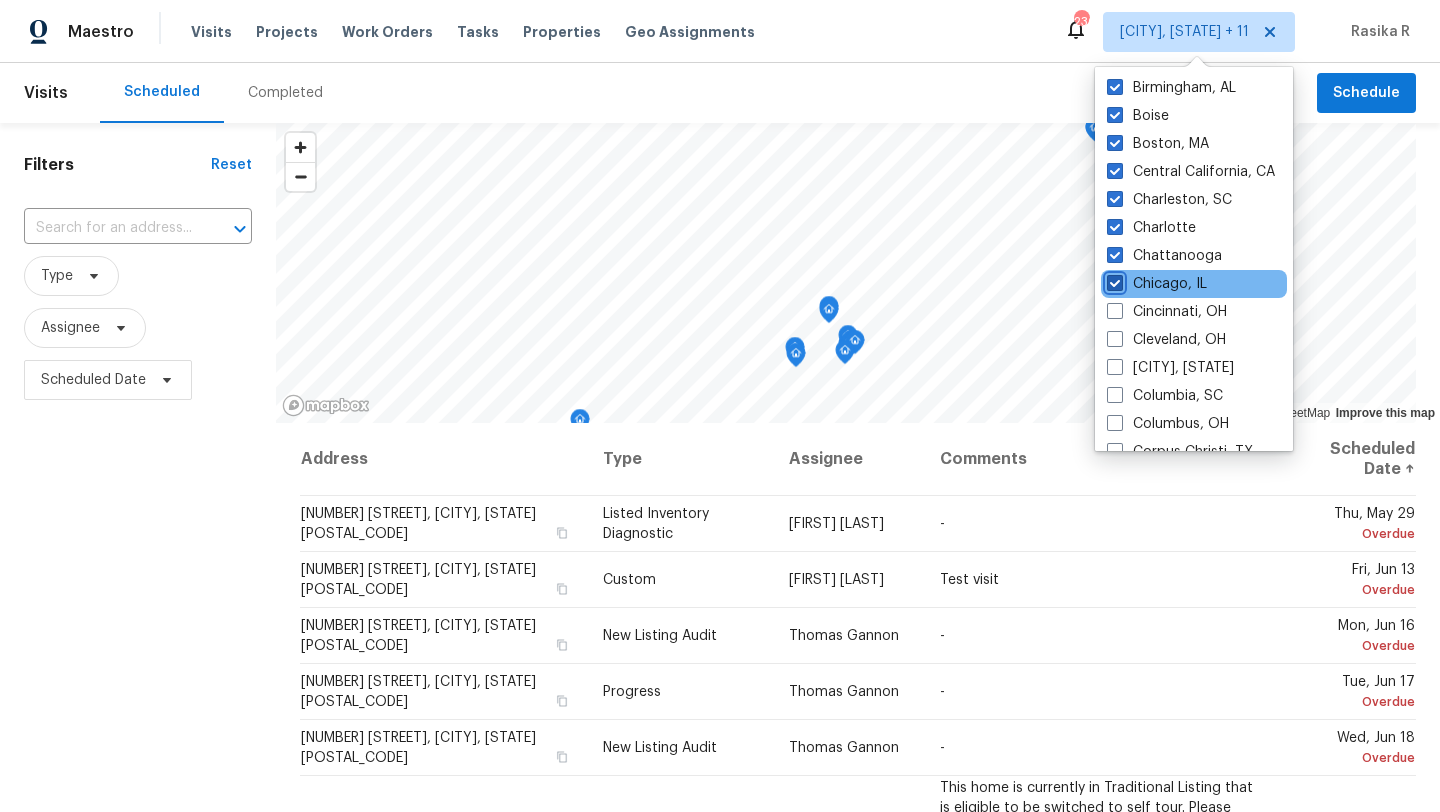 checkbox on "true" 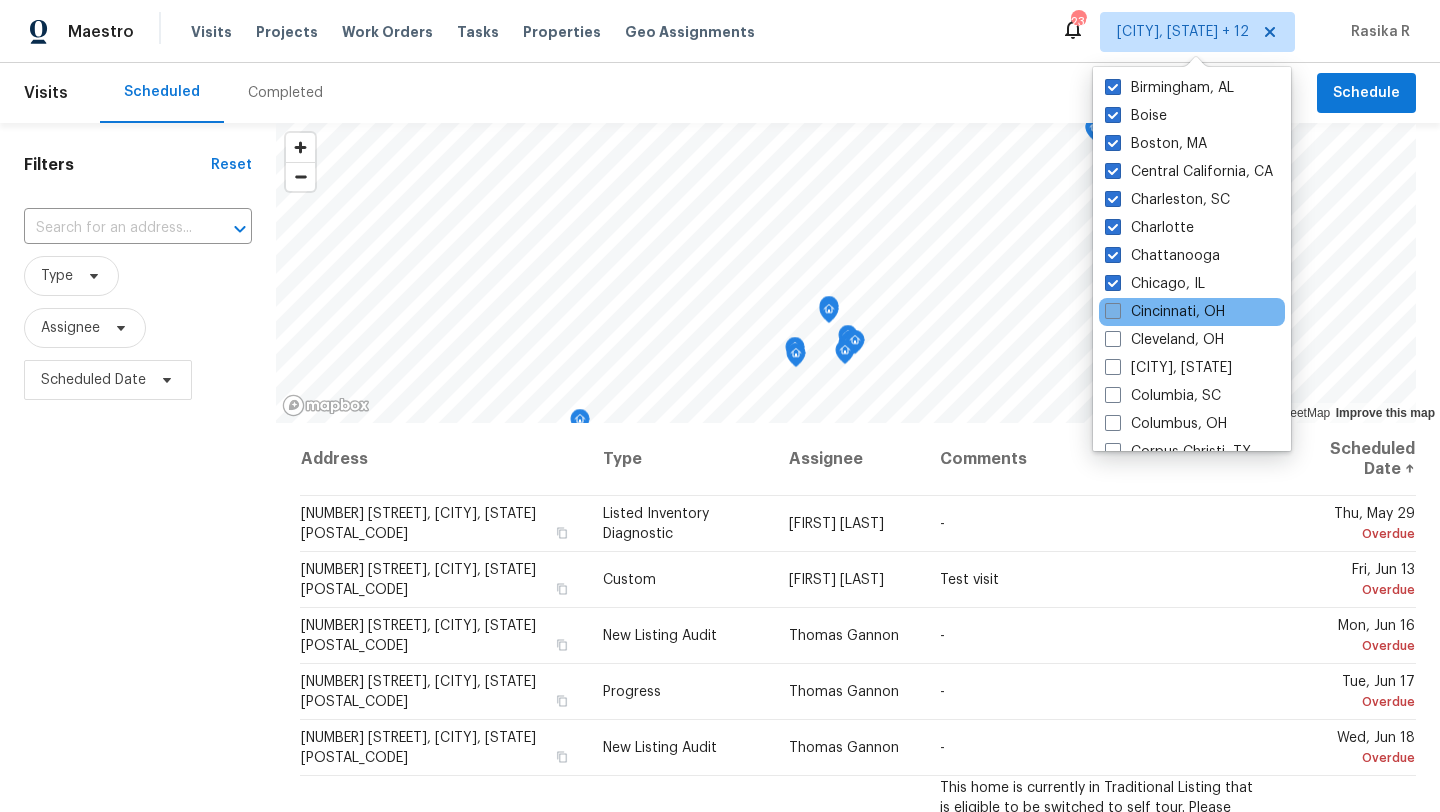 click on "Cincinnati, OH" at bounding box center [1165, 312] 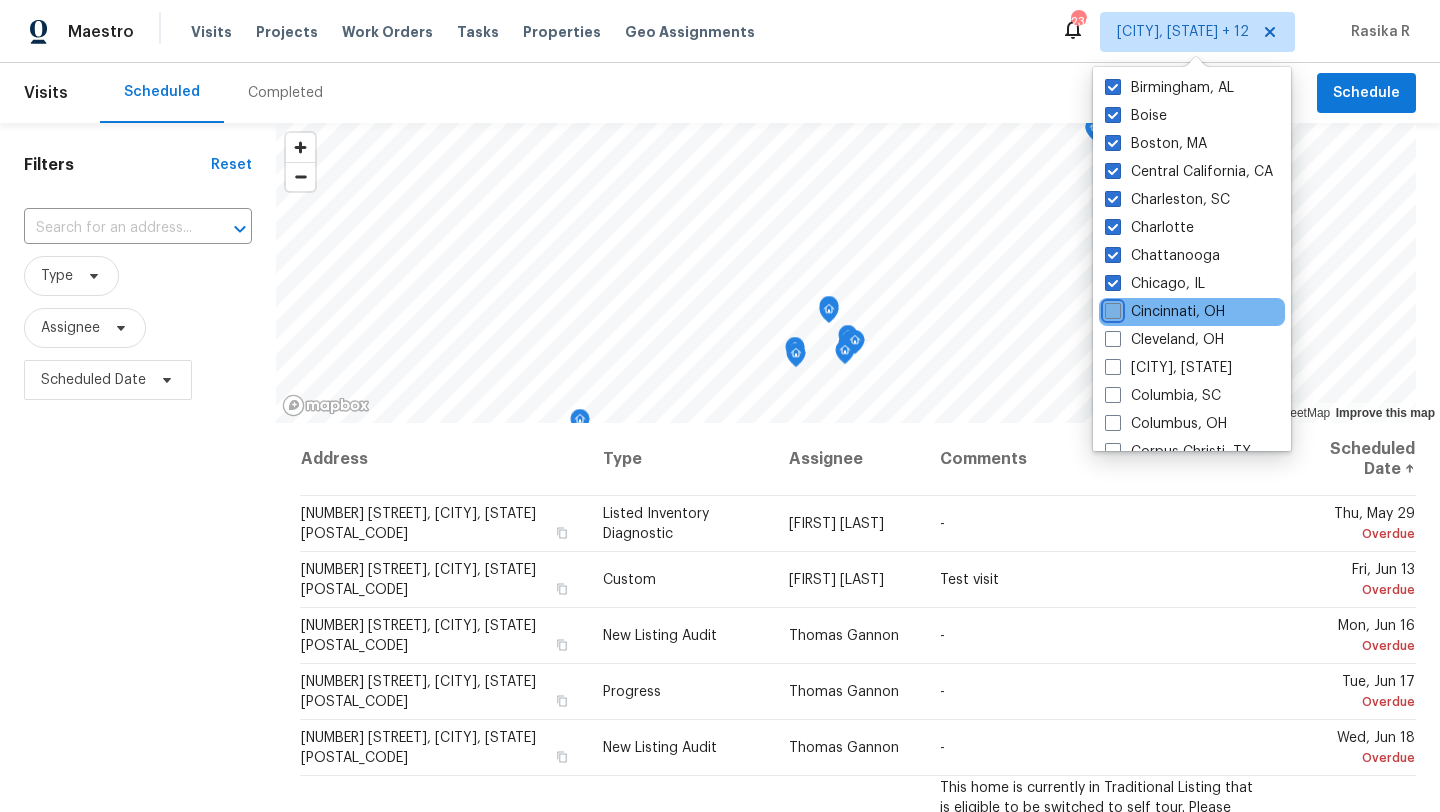 click on "Cincinnati, OH" at bounding box center [1111, 308] 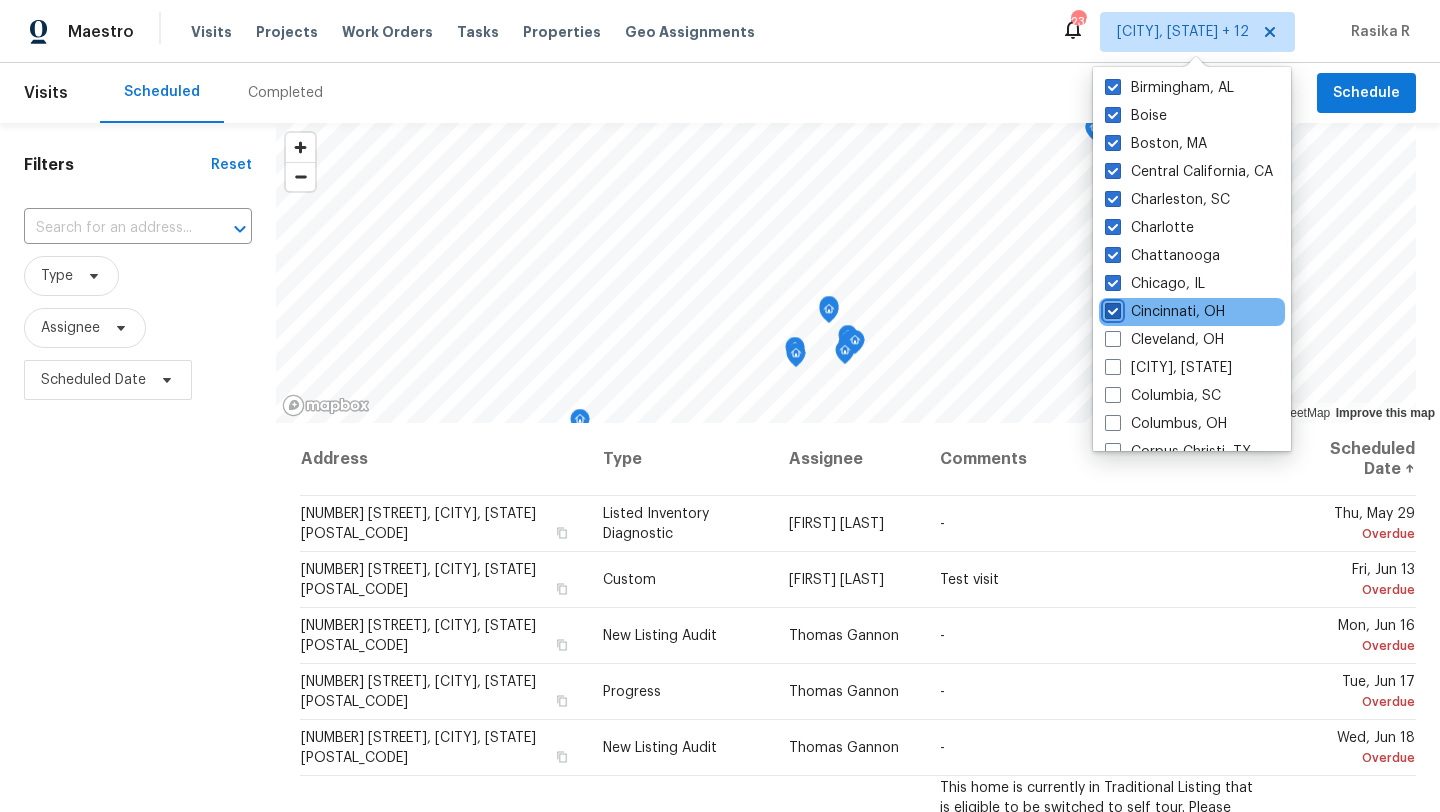 checkbox on "true" 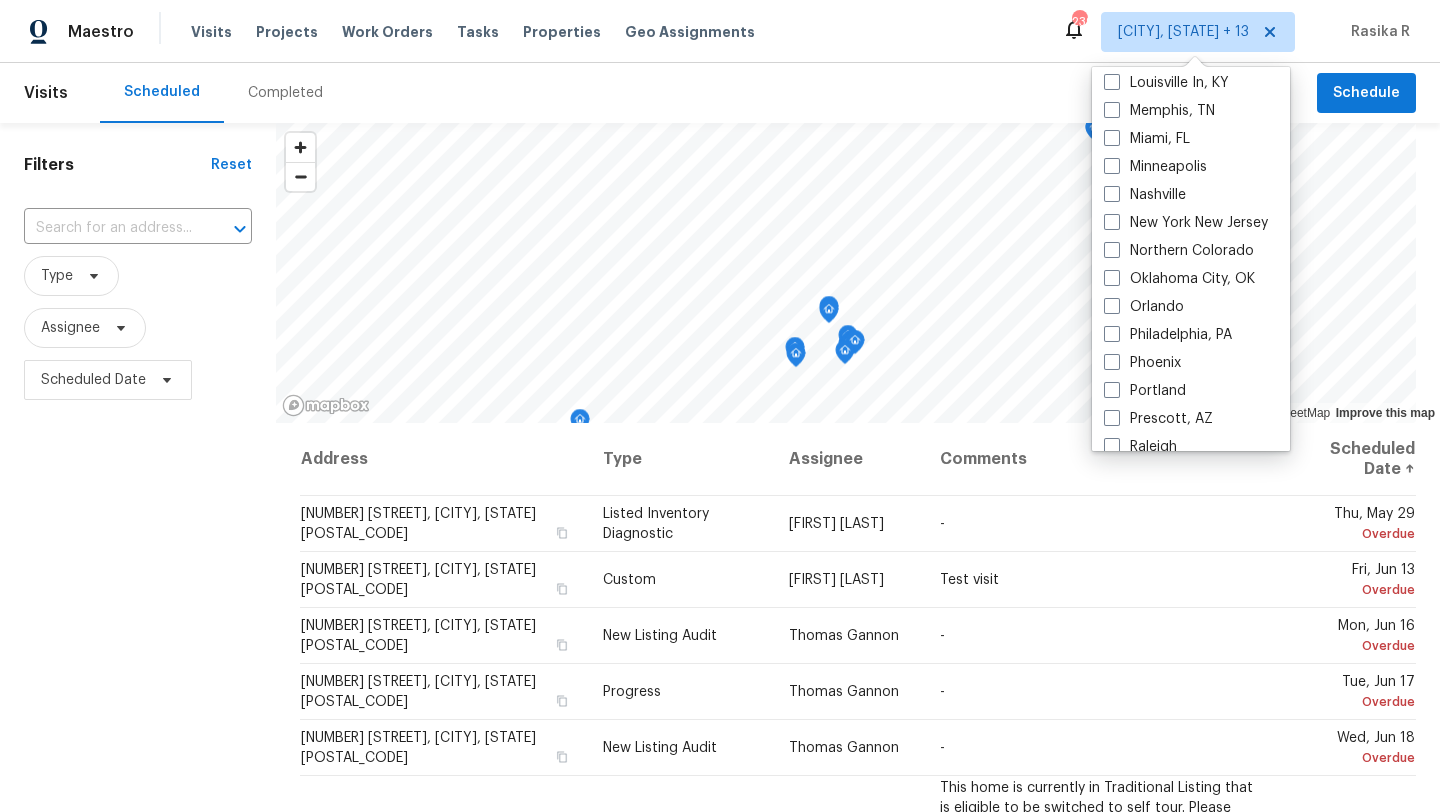scroll, scrollTop: 1340, scrollLeft: 0, axis: vertical 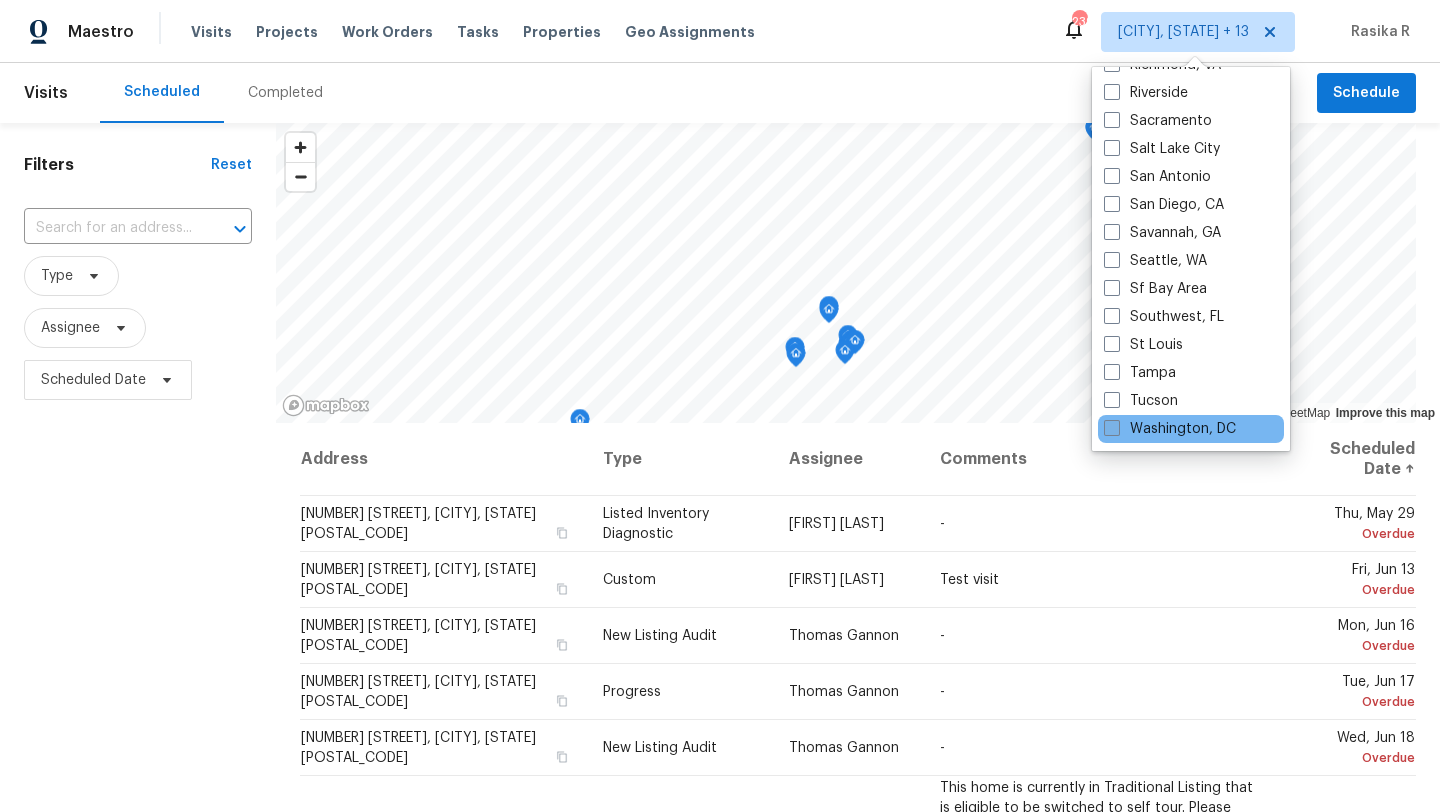 click on "Washington, DC" at bounding box center (1170, 429) 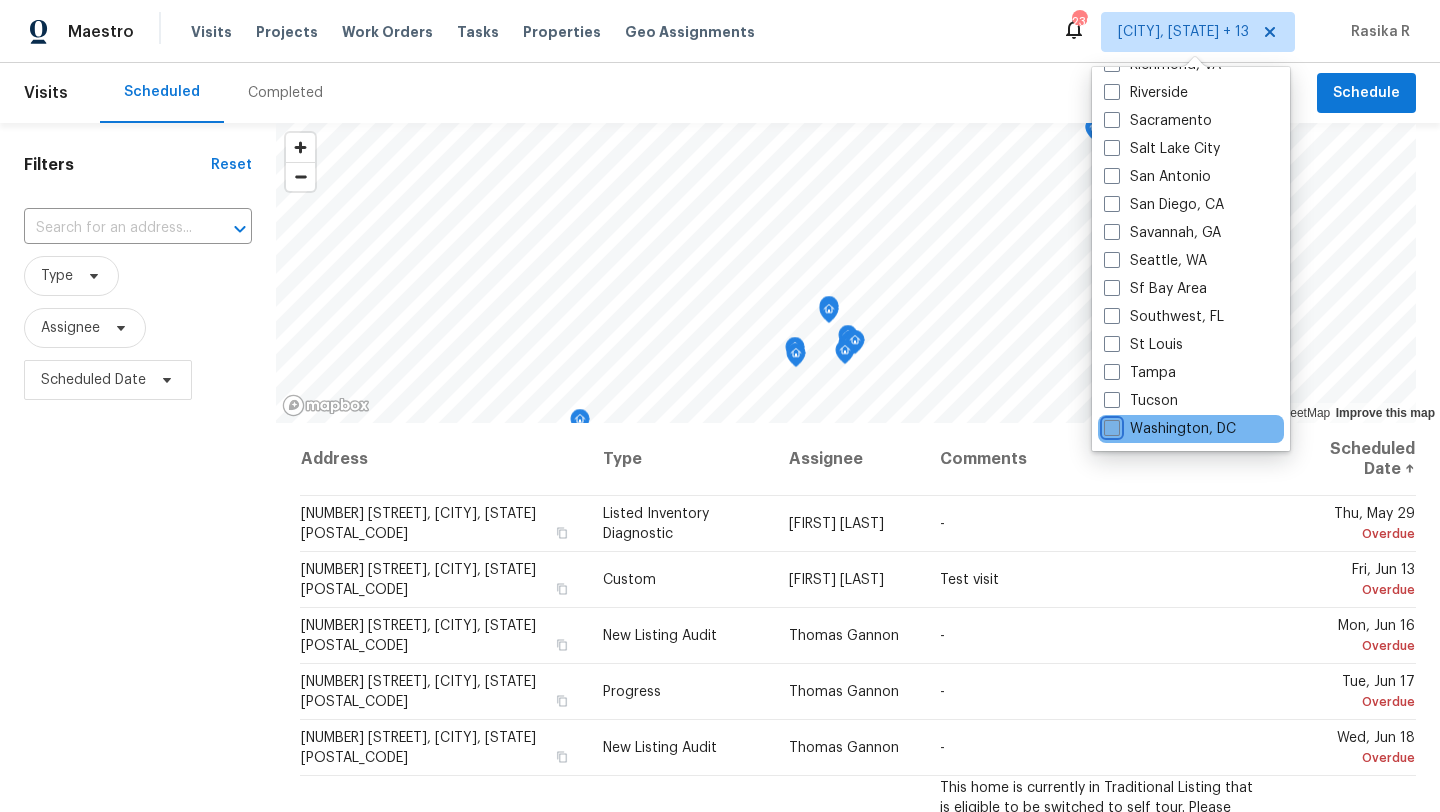 click on "Washington, DC" at bounding box center [1110, 425] 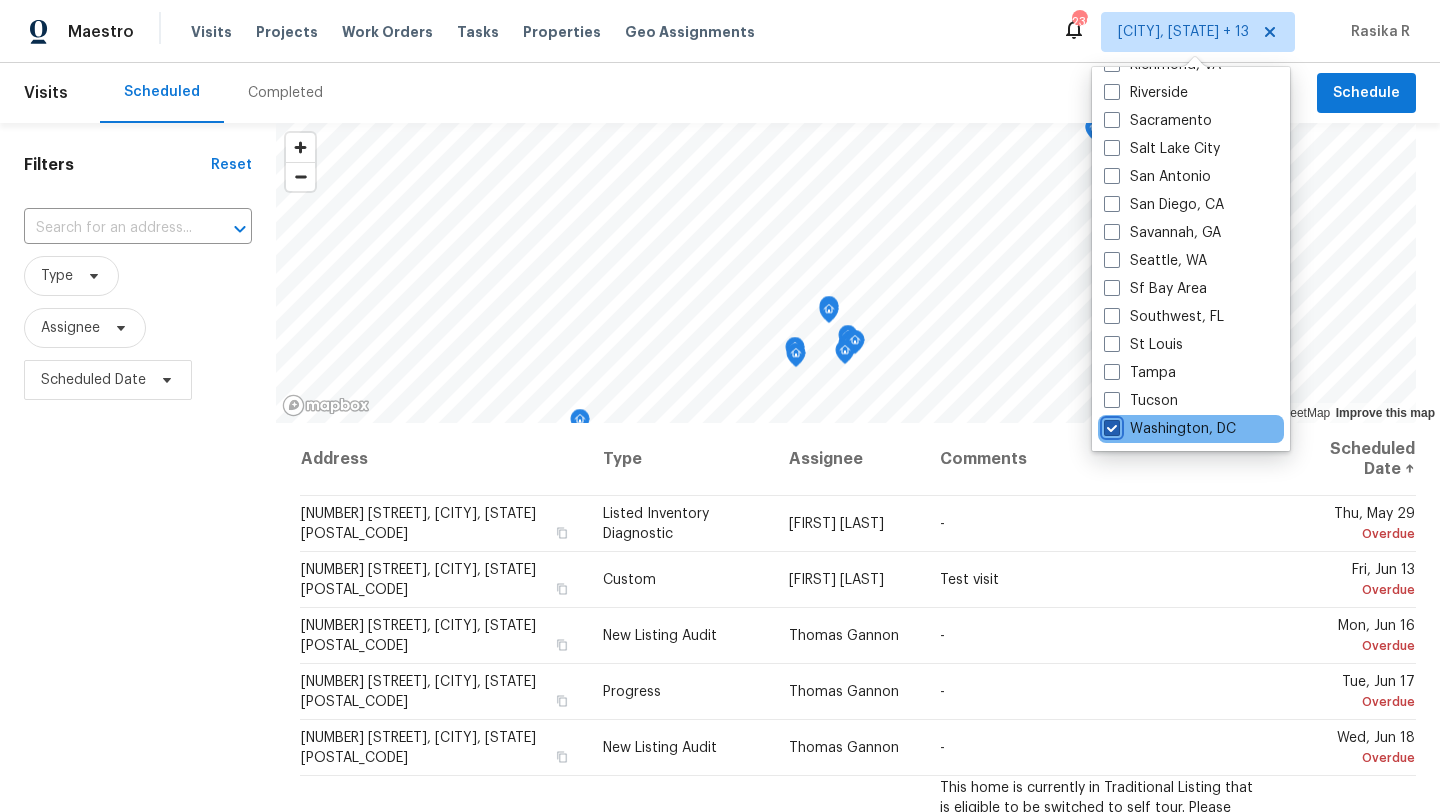 checkbox on "true" 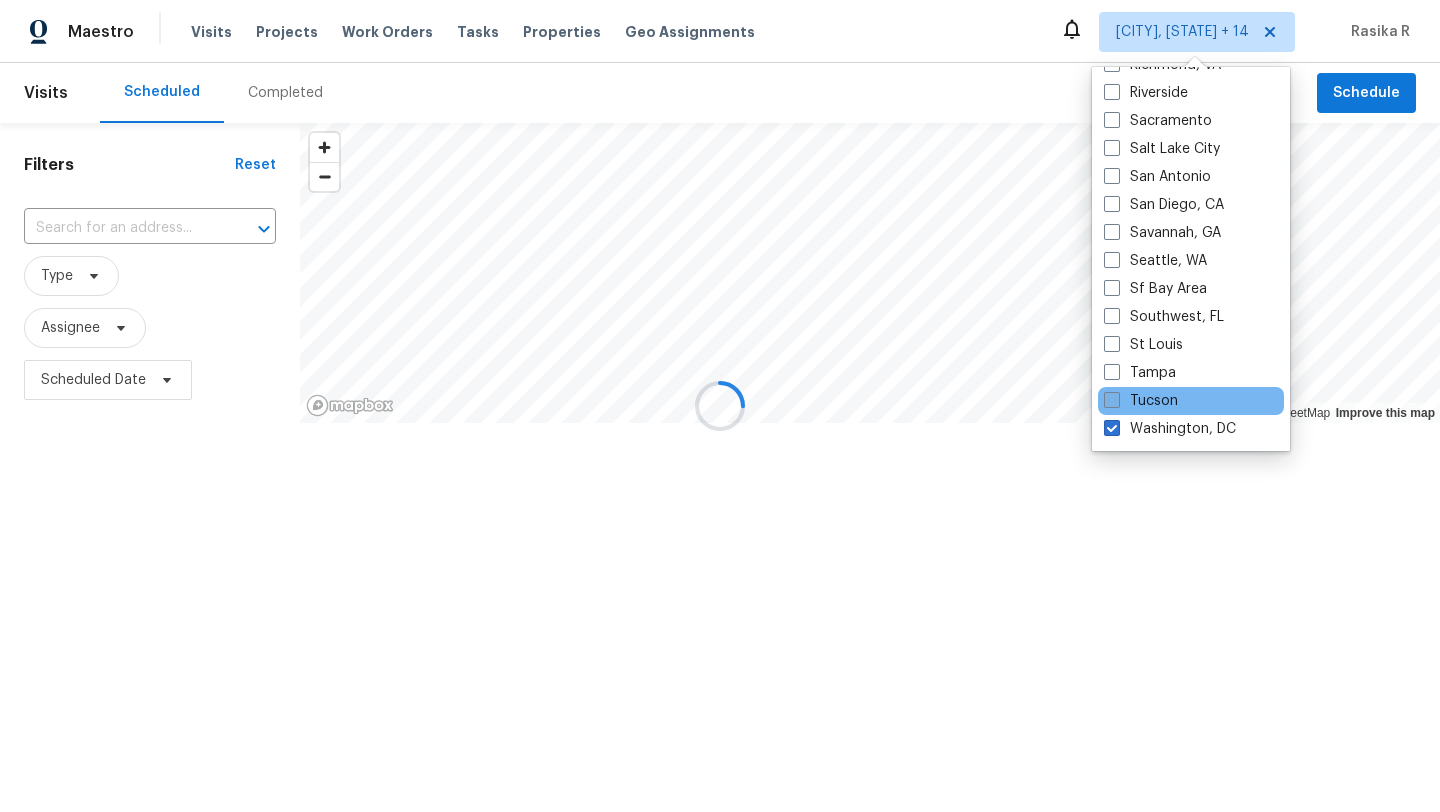 click at bounding box center (1112, 400) 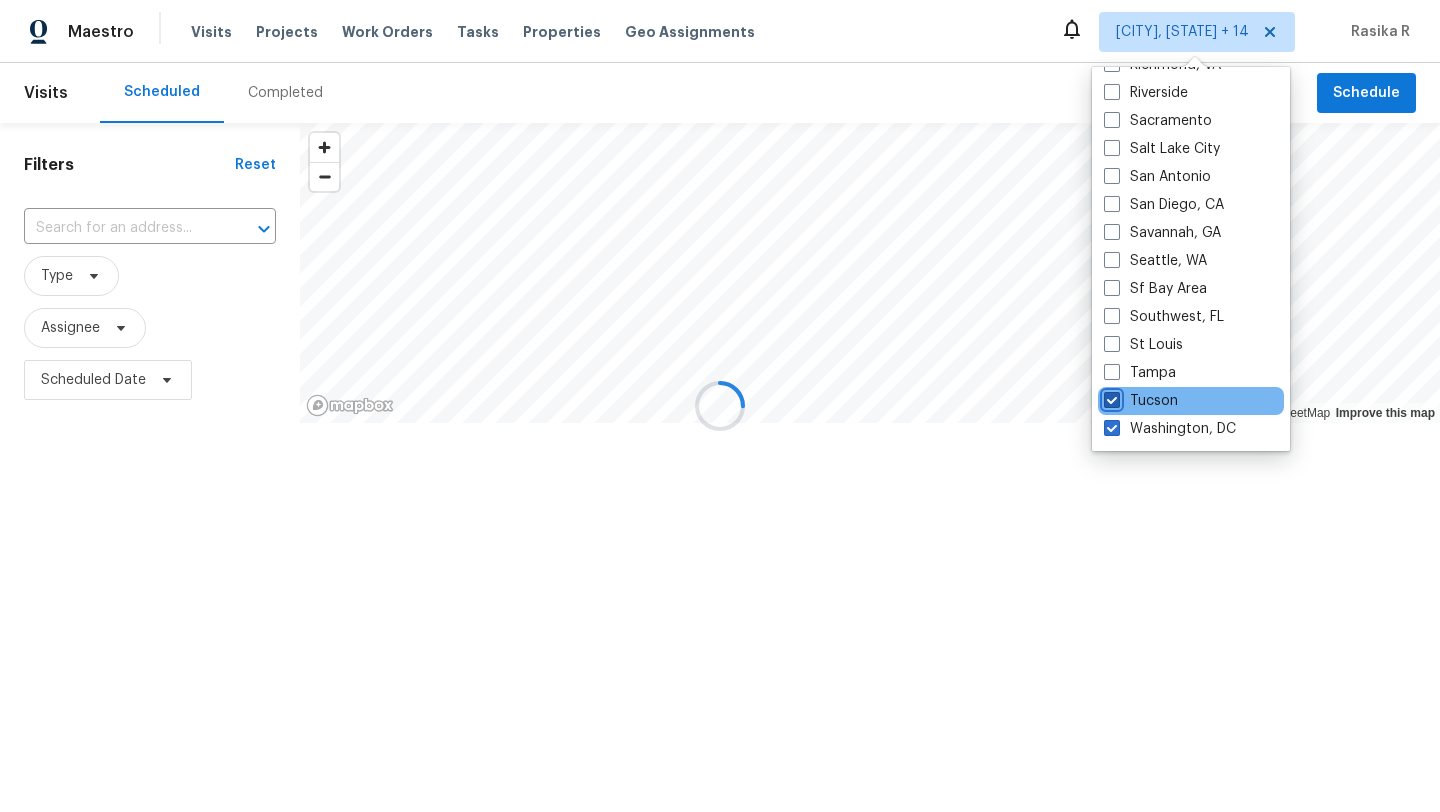 checkbox on "true" 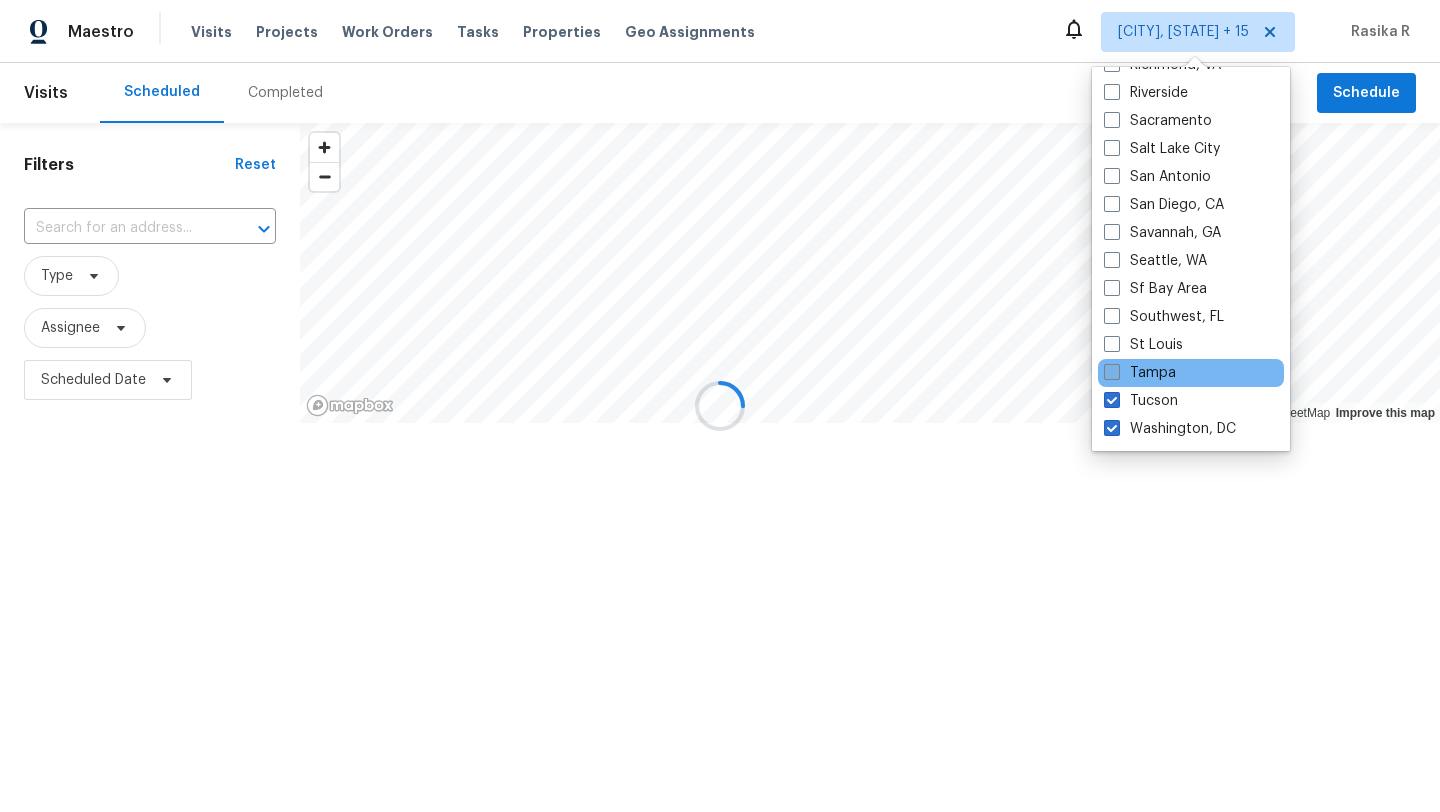 click at bounding box center (1112, 372) 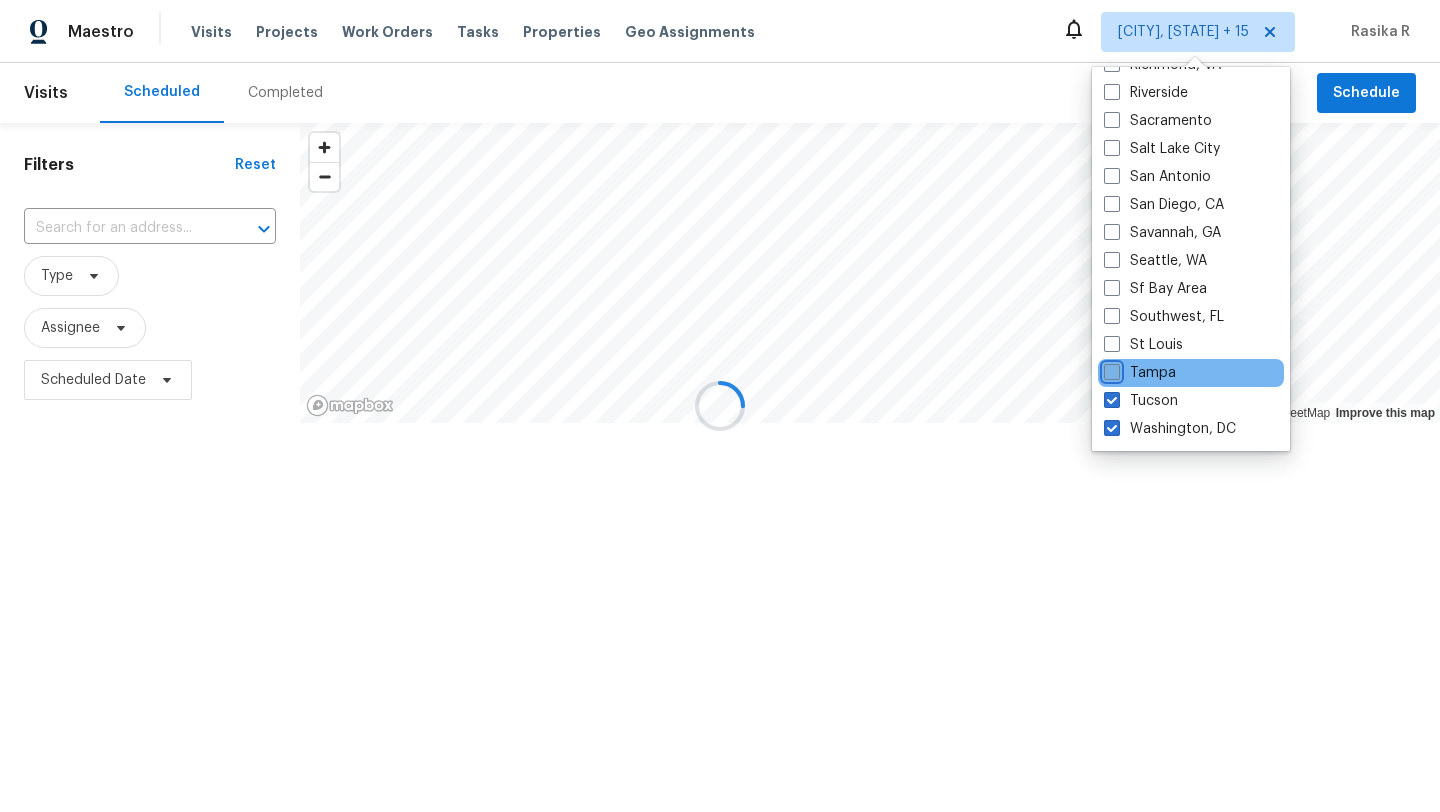 click on "Tampa" at bounding box center (1110, 369) 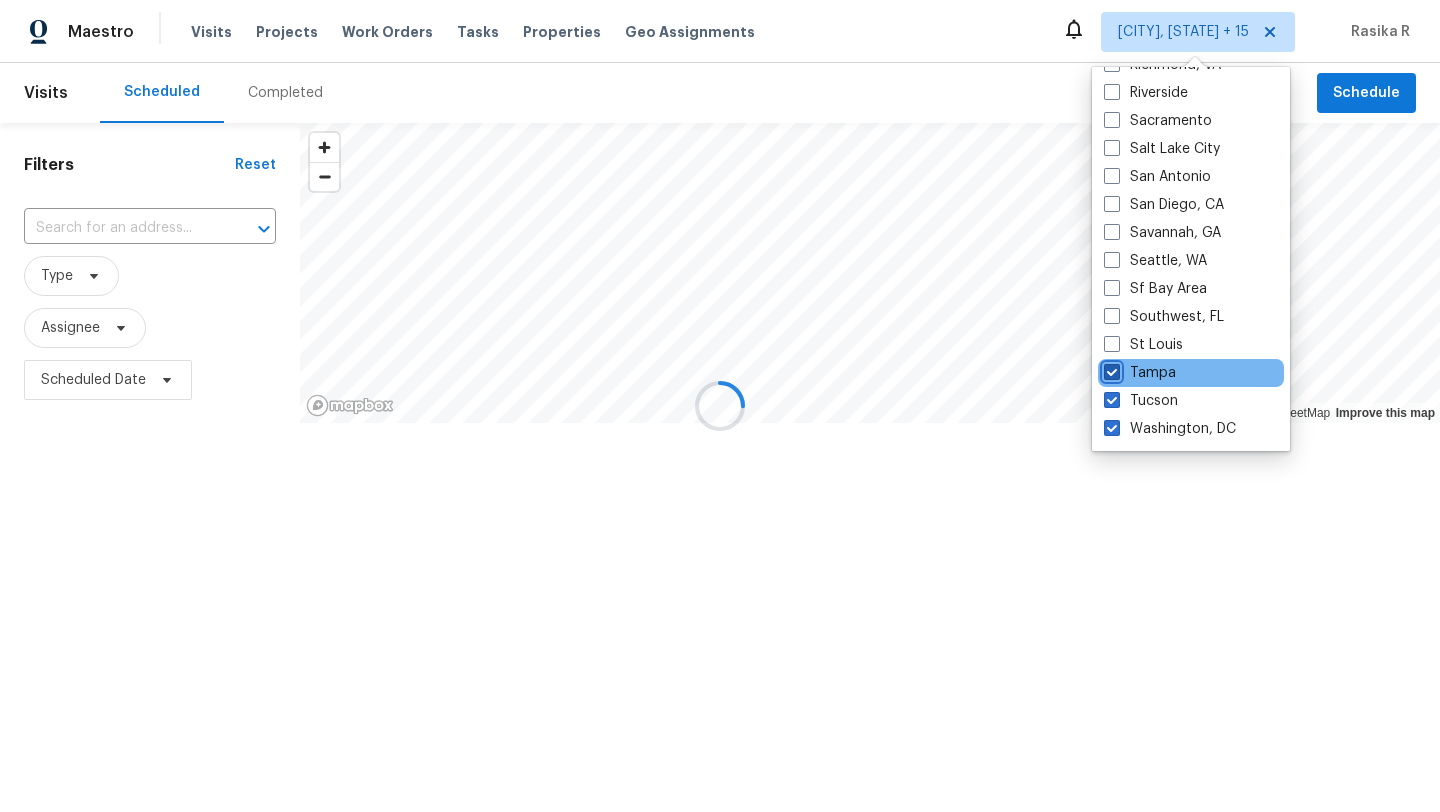 checkbox on "true" 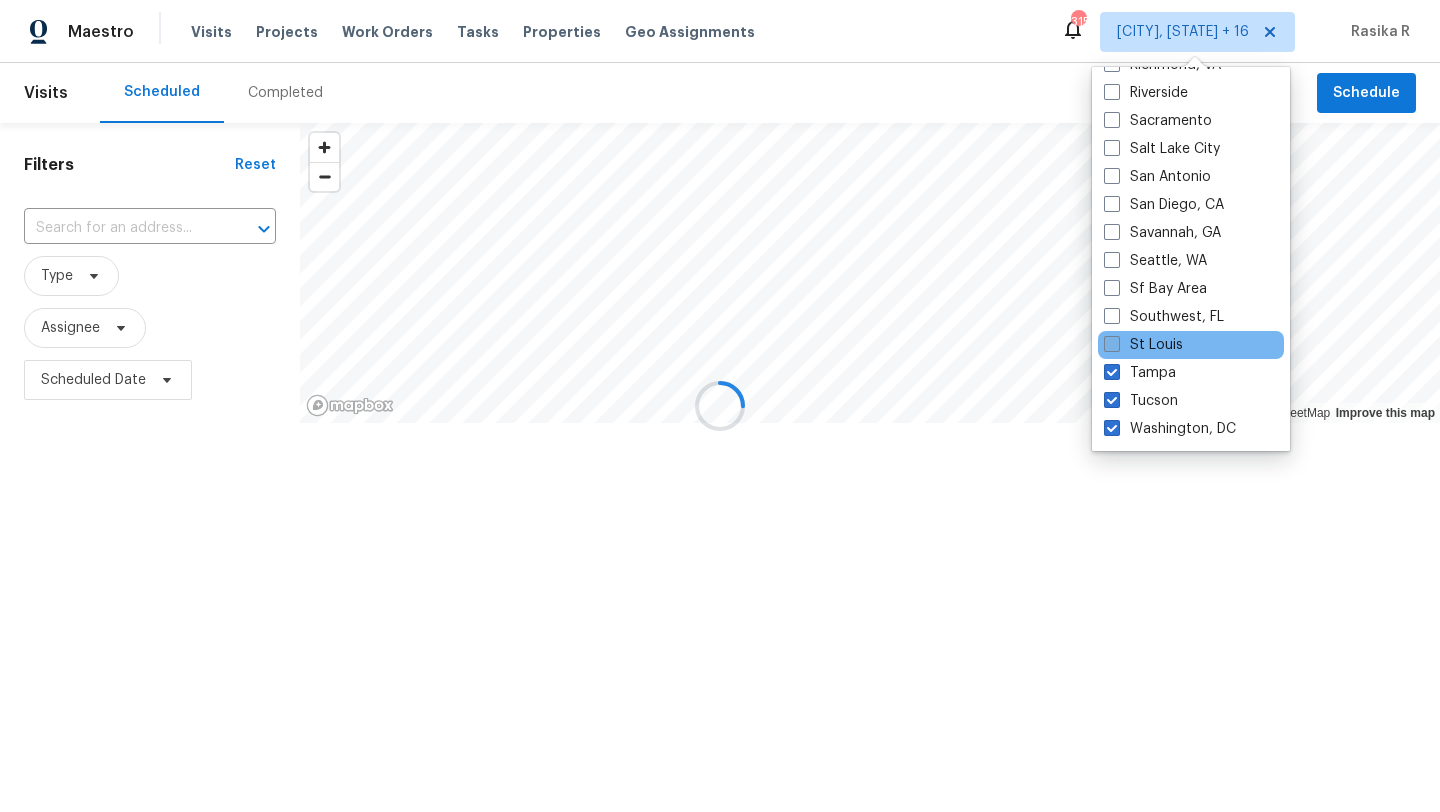 click at bounding box center [1112, 344] 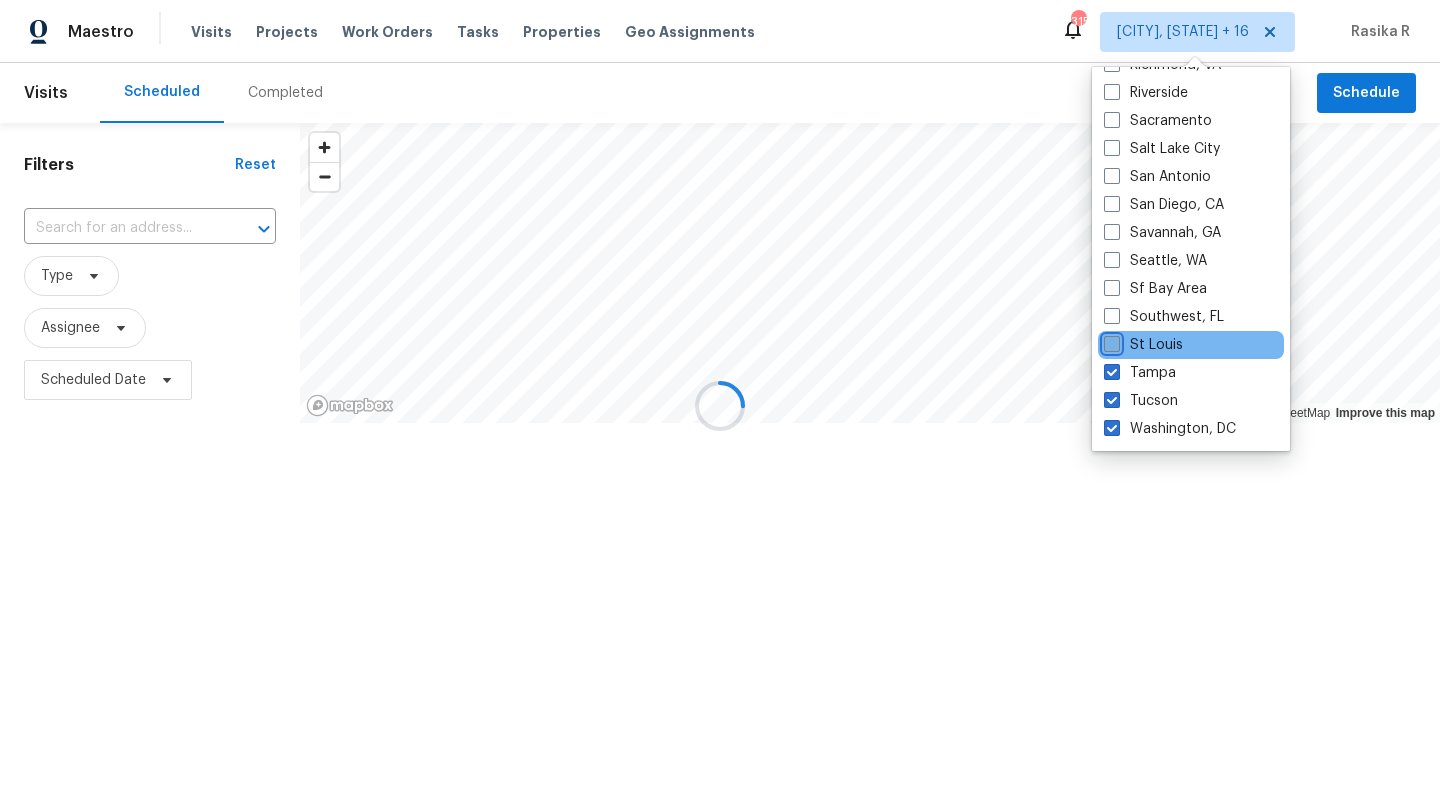 click on "St Louis" at bounding box center (1110, 341) 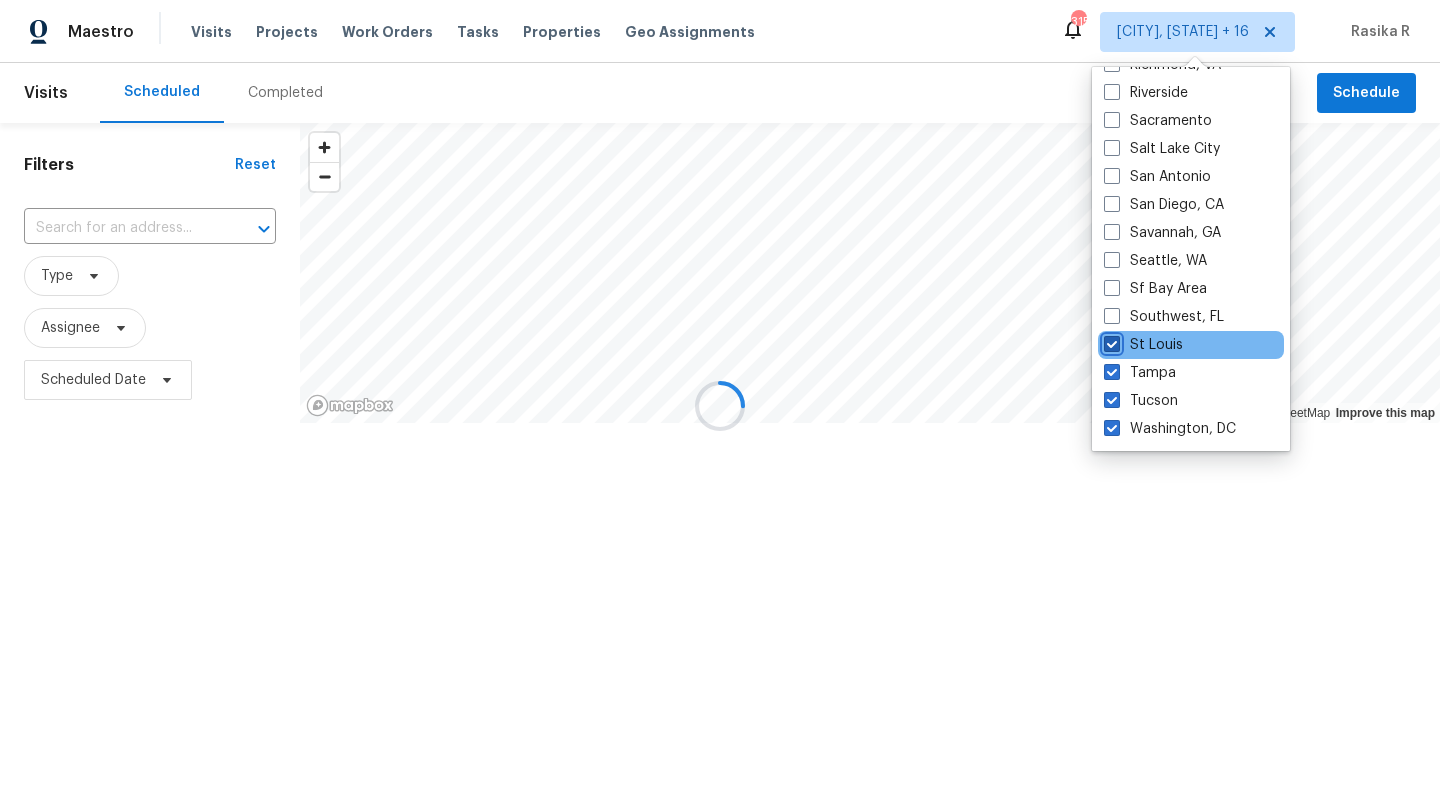 checkbox on "true" 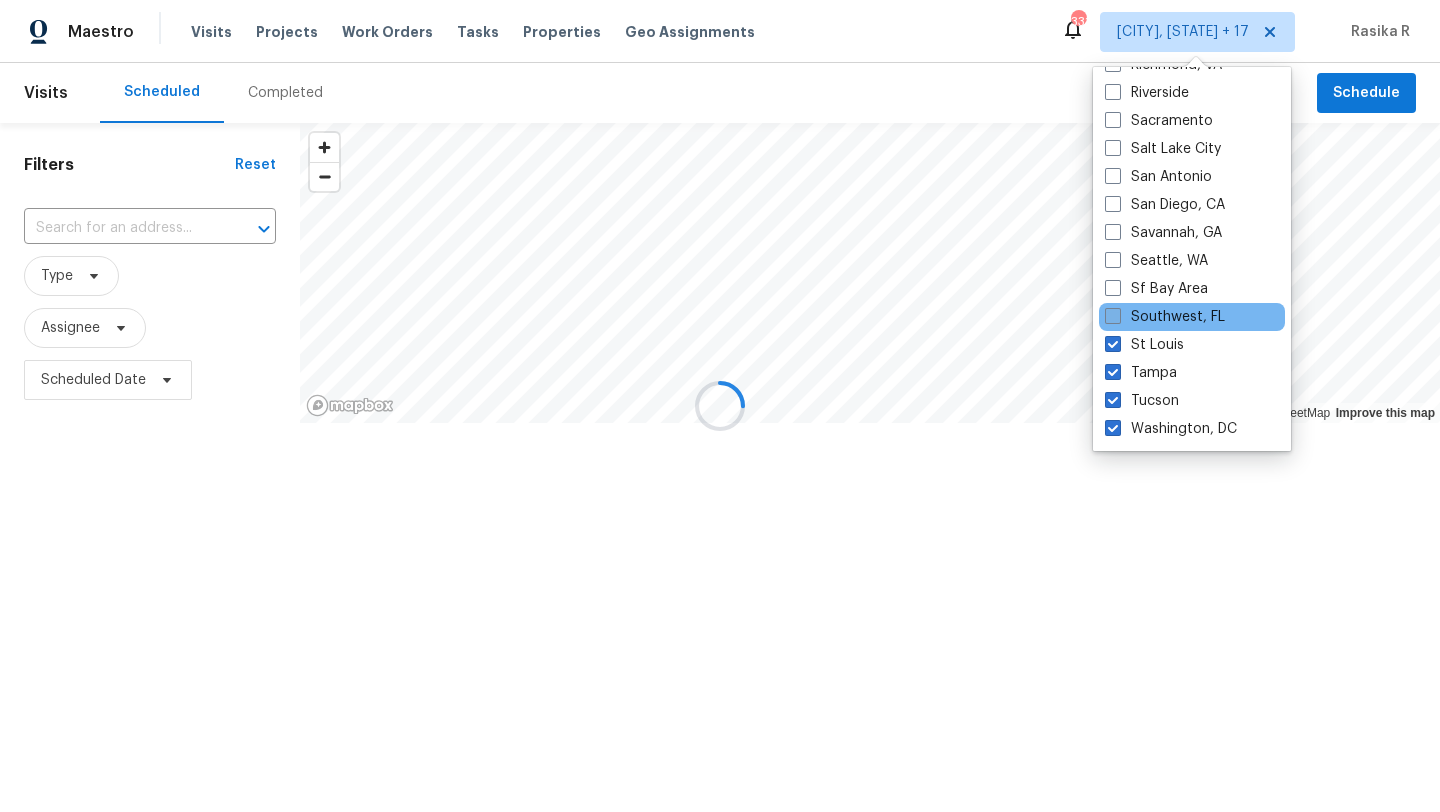click at bounding box center (1113, 316) 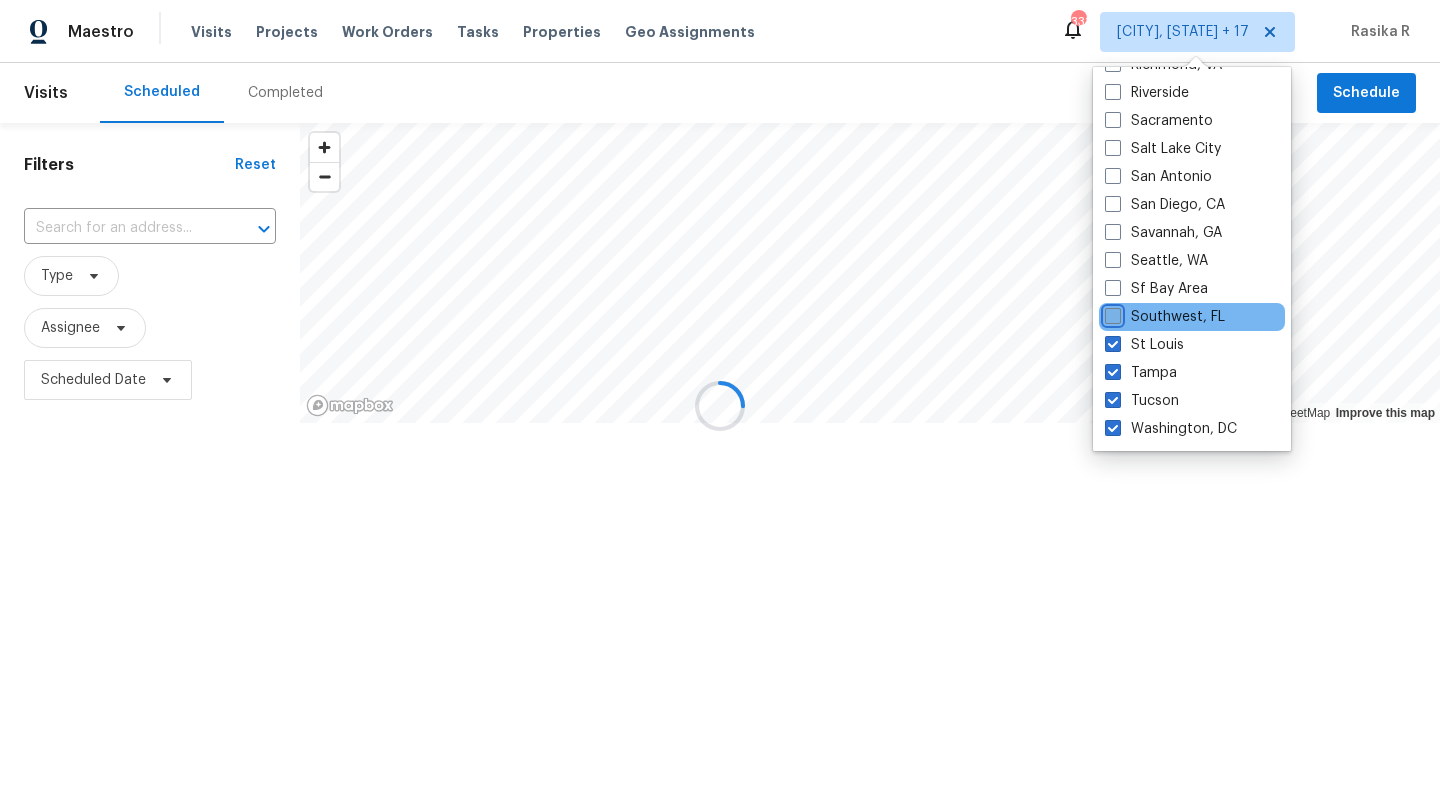 click on "Southwest, FL" at bounding box center (1111, 313) 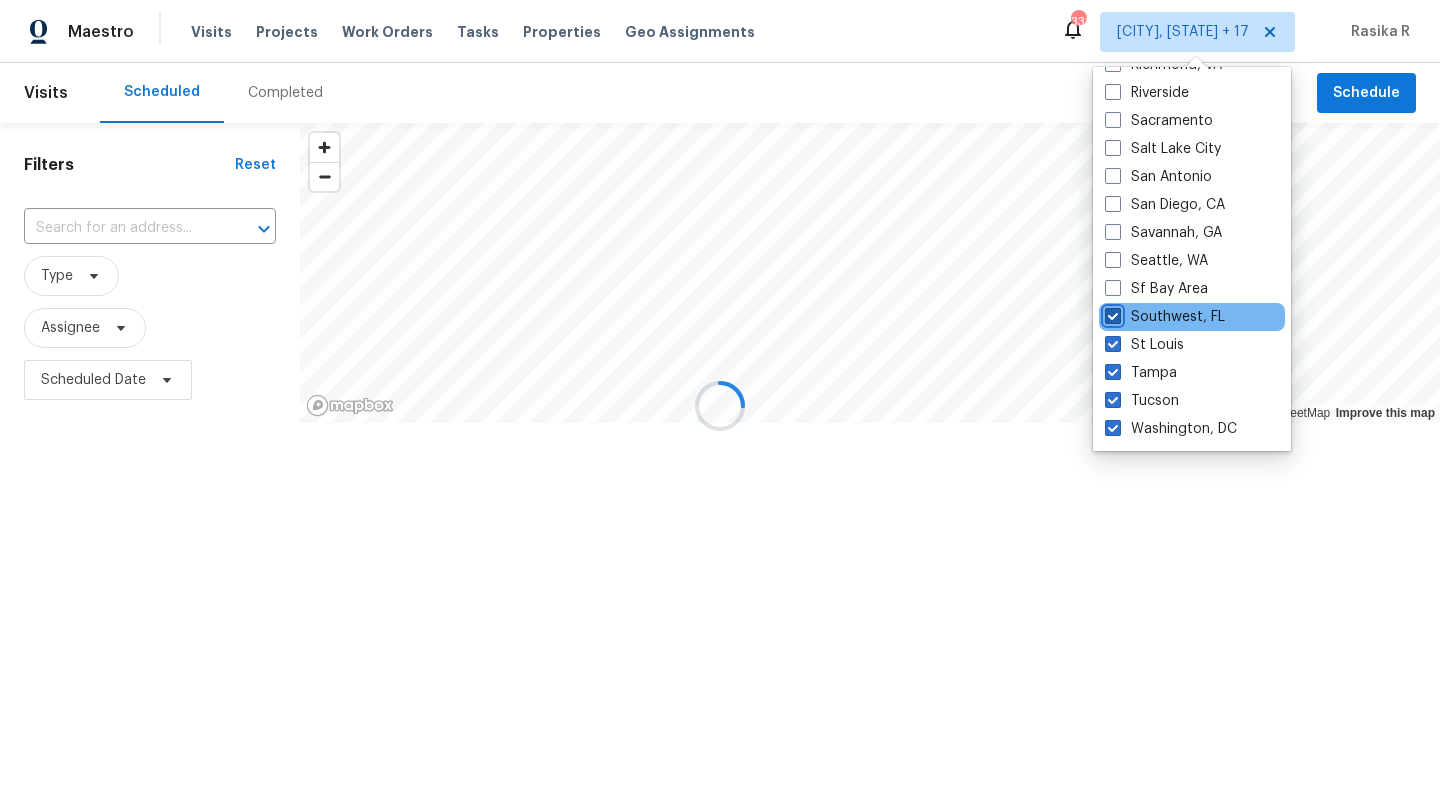 checkbox on "true" 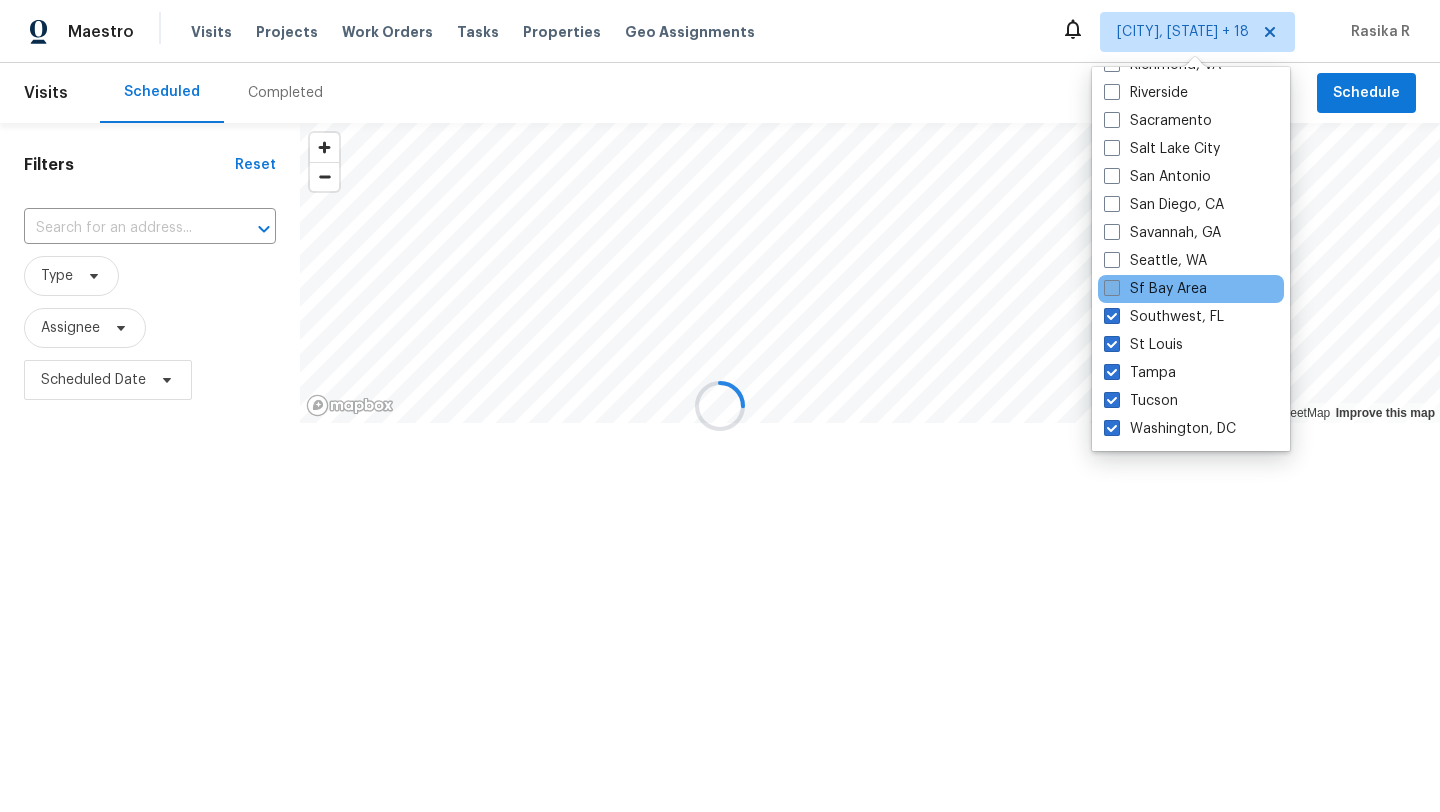 click at bounding box center (1112, 288) 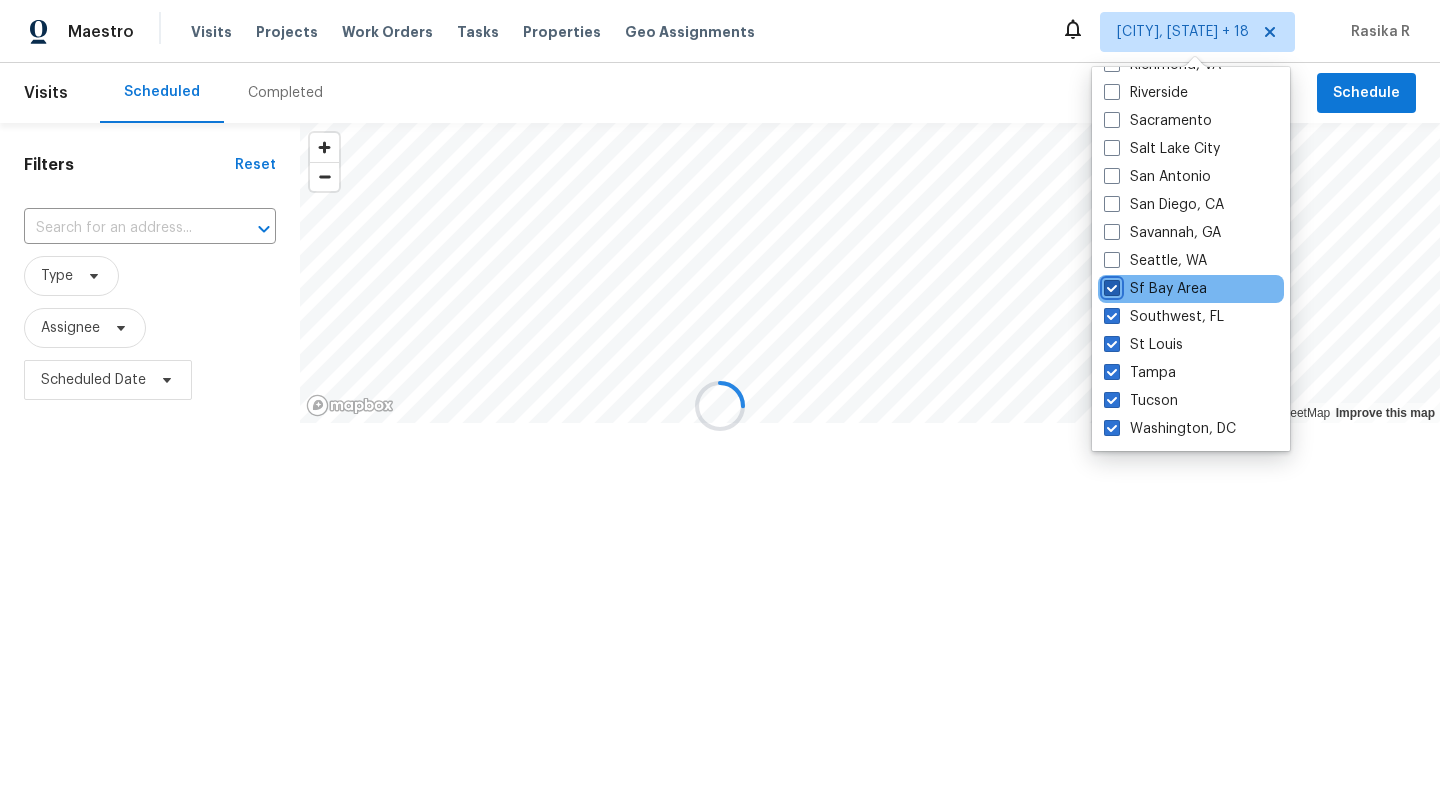 checkbox on "true" 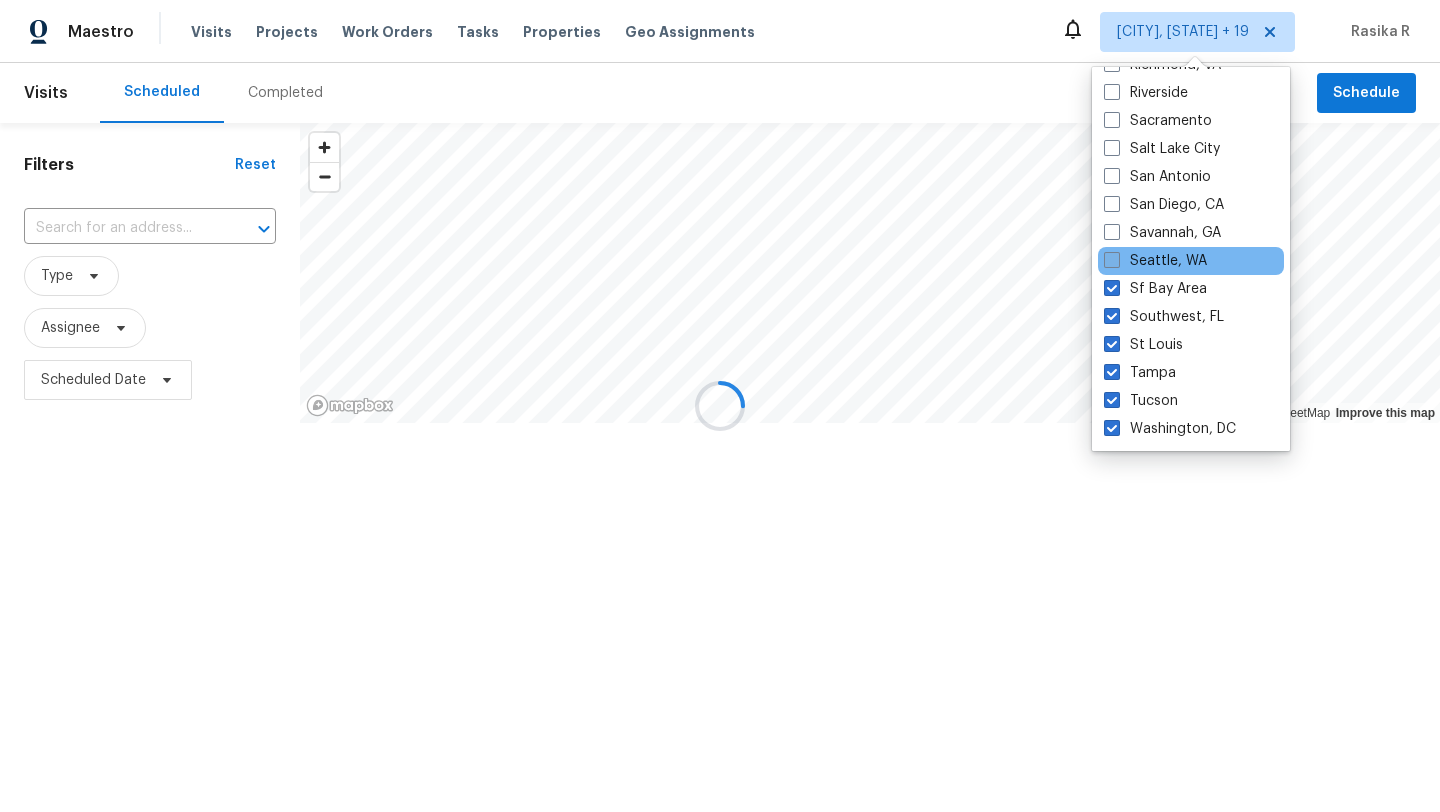 click at bounding box center [1112, 260] 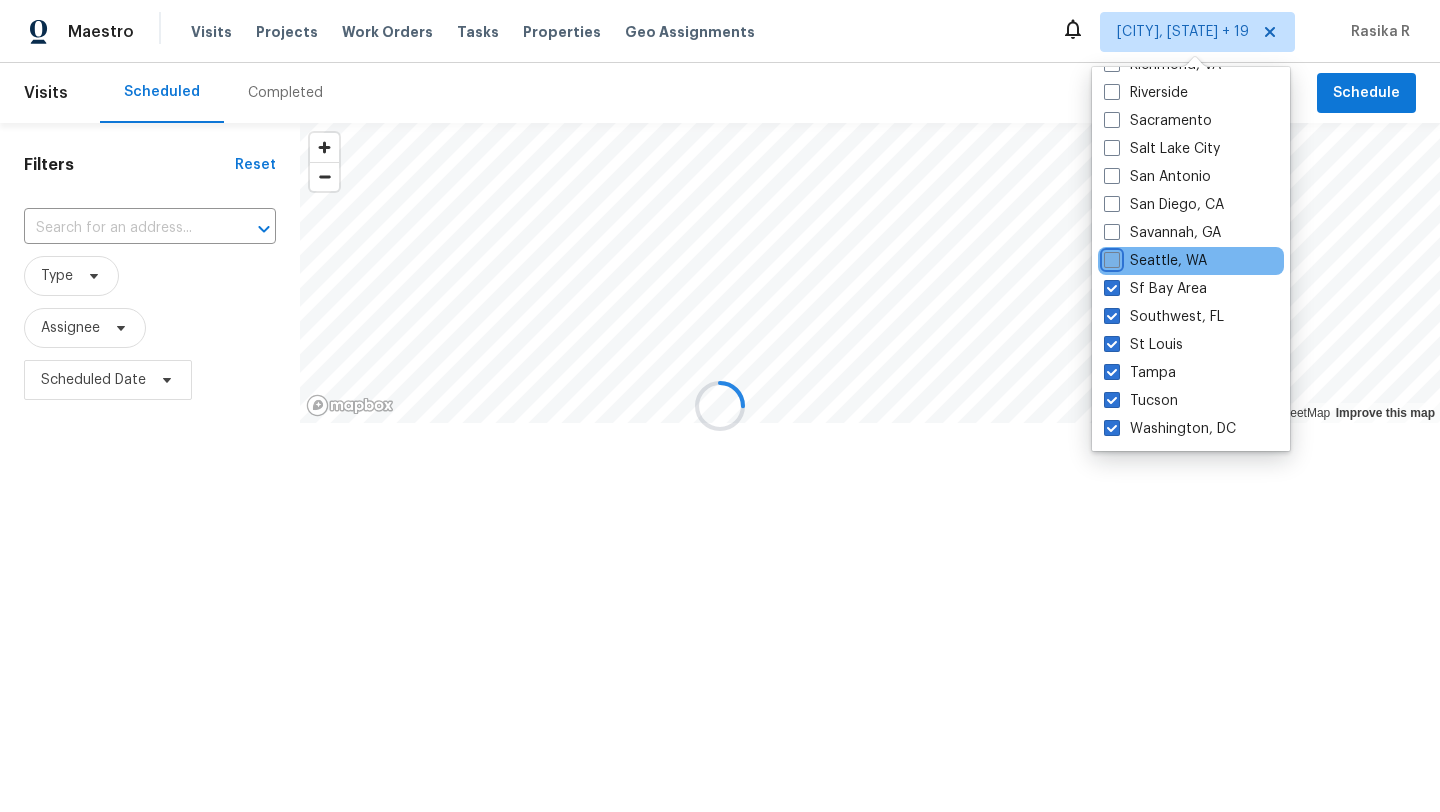 click on "Seattle, WA" at bounding box center (1110, 257) 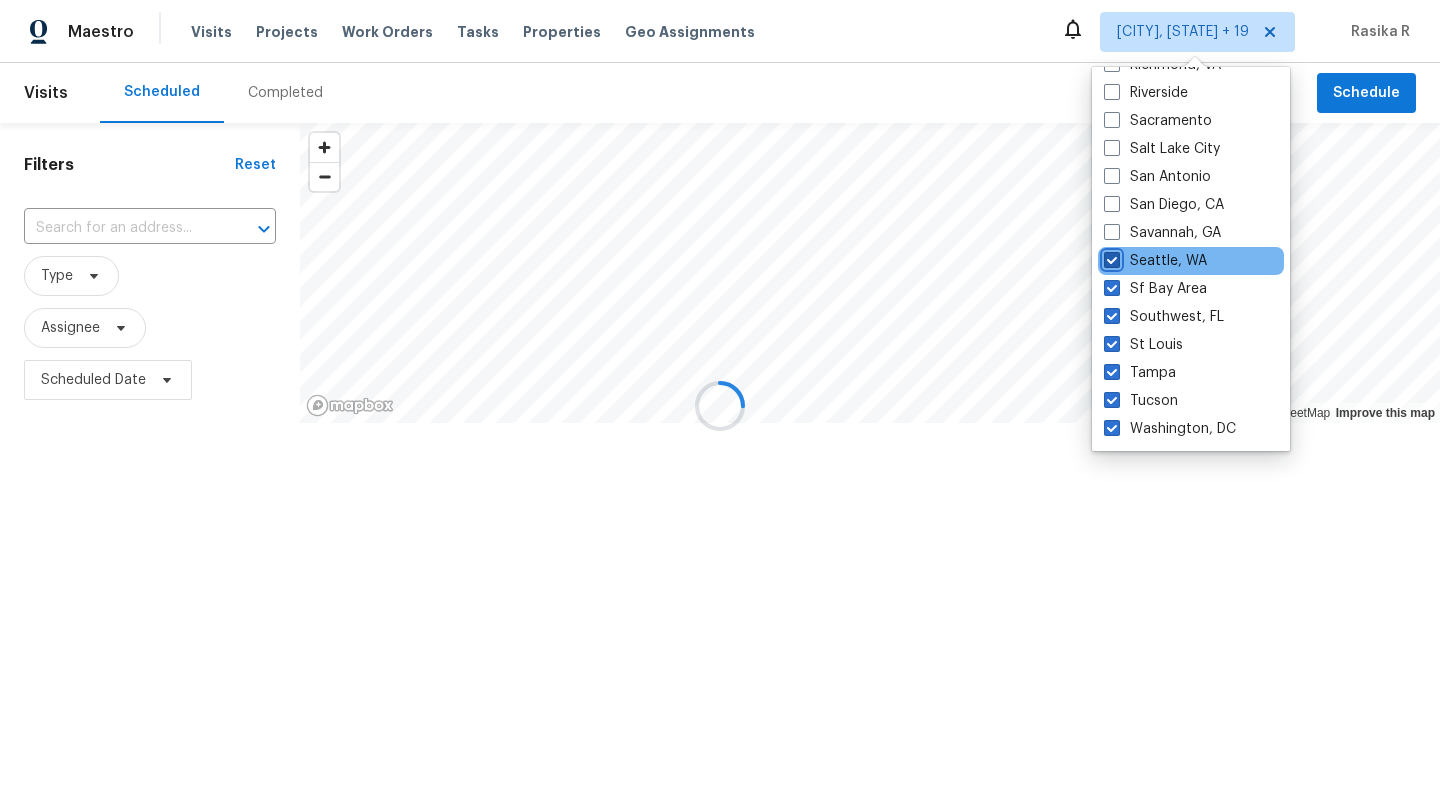 checkbox on "true" 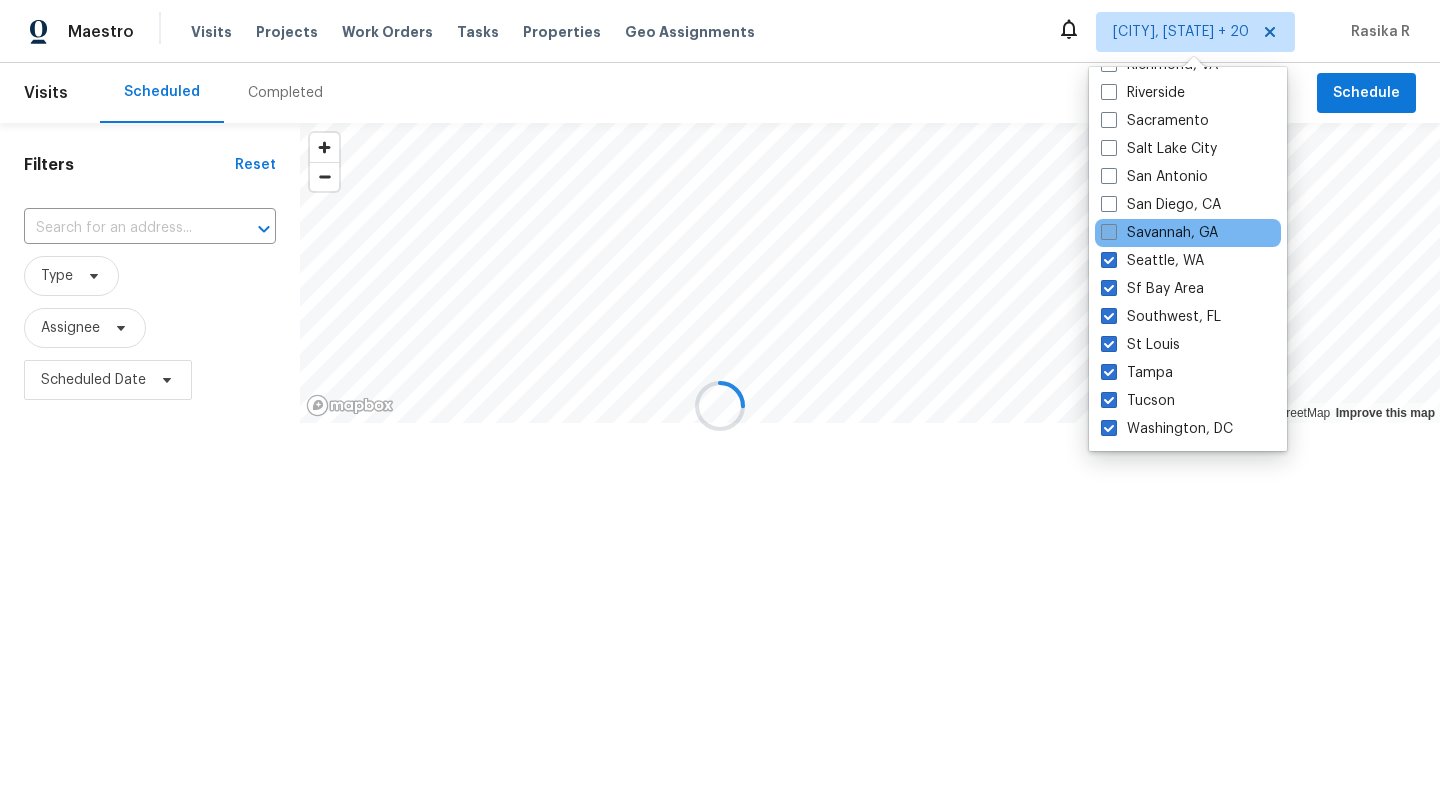 click on "Savannah, GA" at bounding box center [1159, 233] 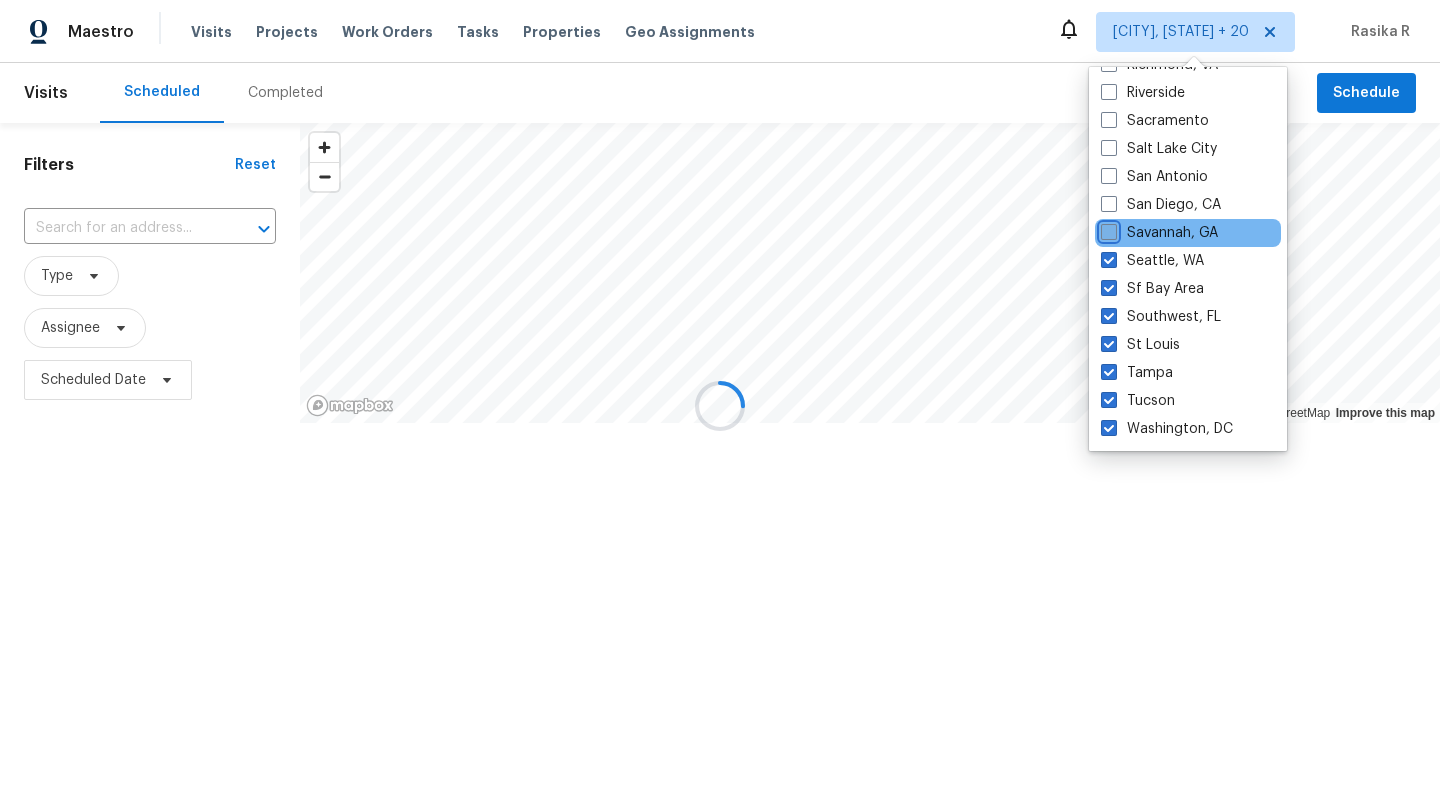click on "Savannah, GA" at bounding box center [1107, 229] 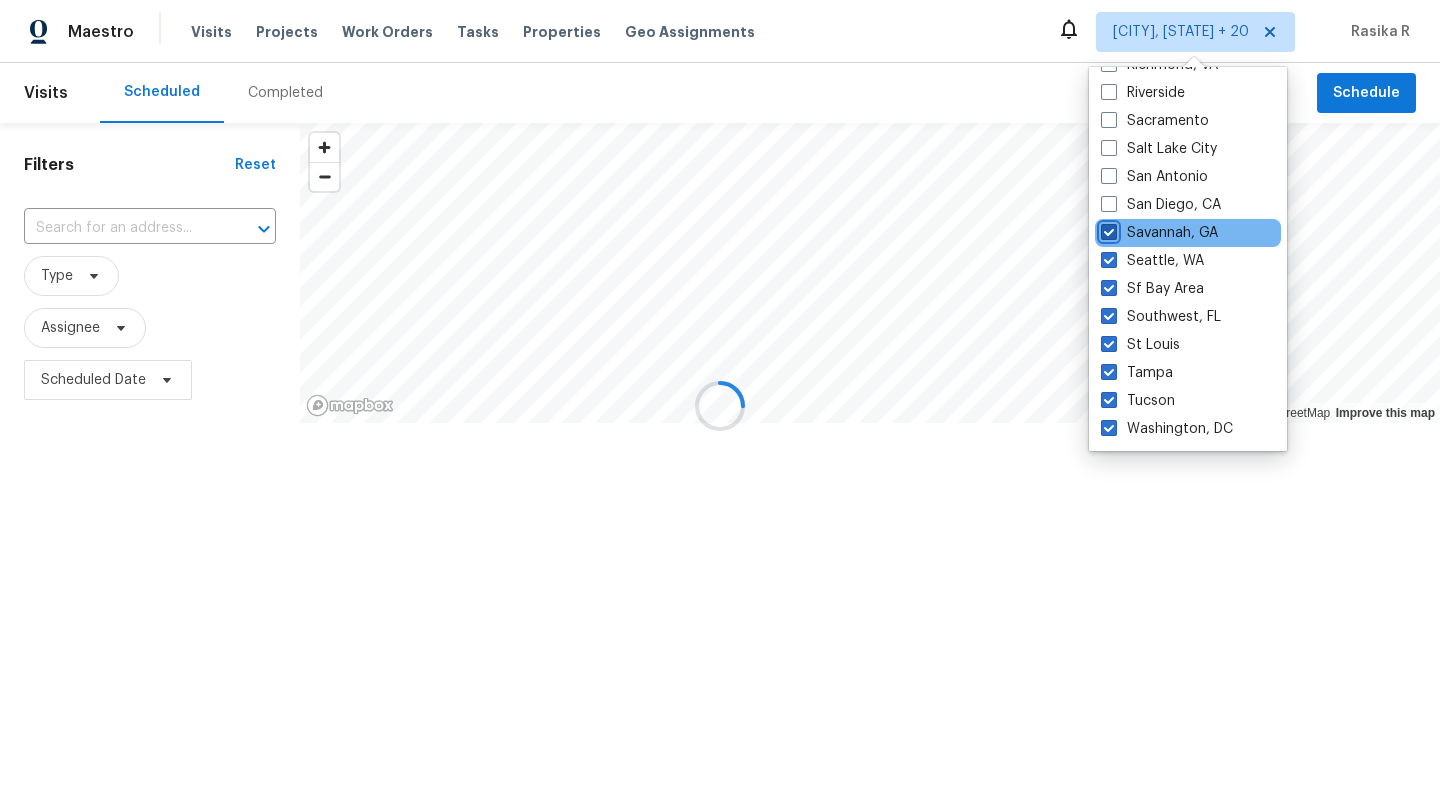 checkbox on "true" 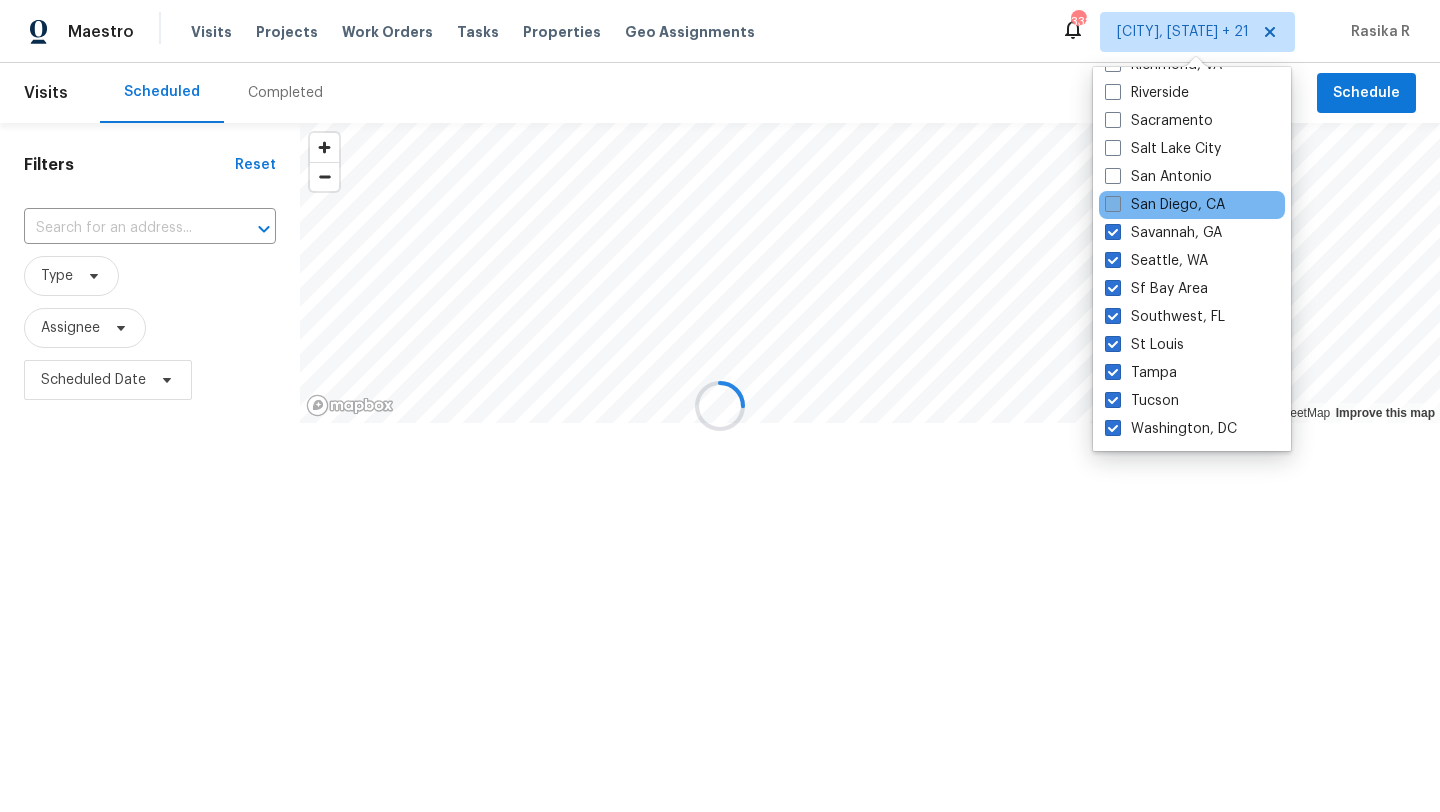 click at bounding box center [1113, 204] 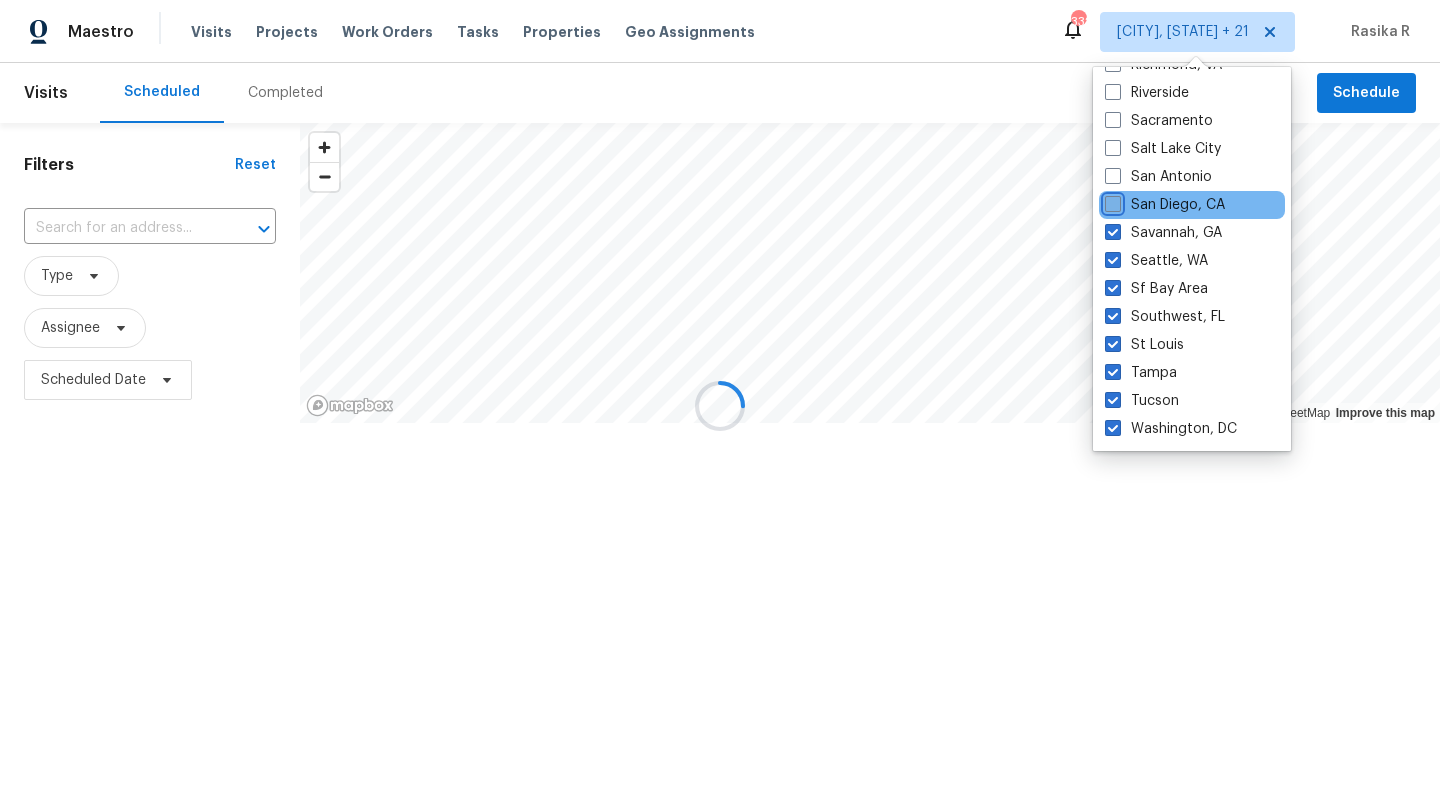 click on "San Diego, CA" at bounding box center [1111, 201] 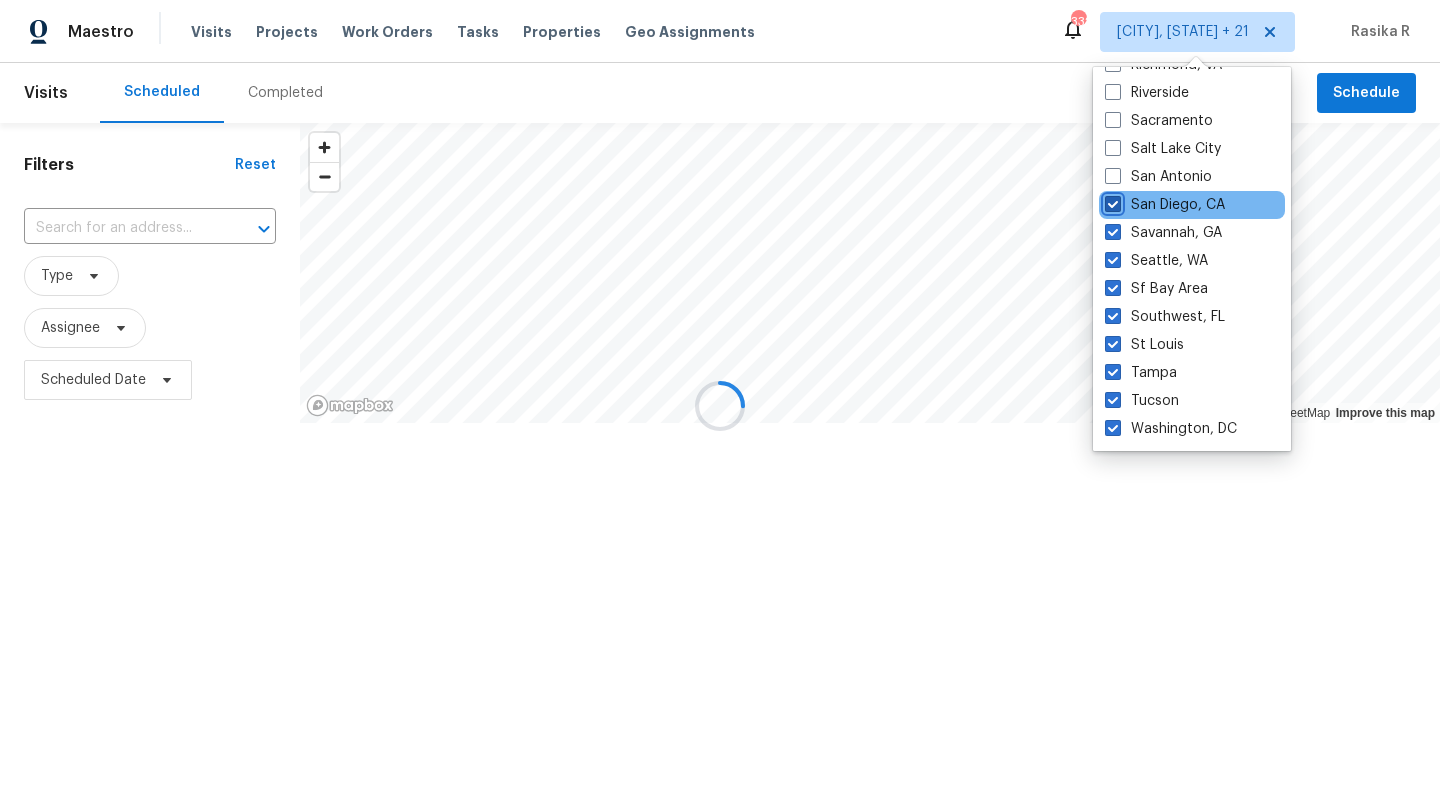 checkbox on "true" 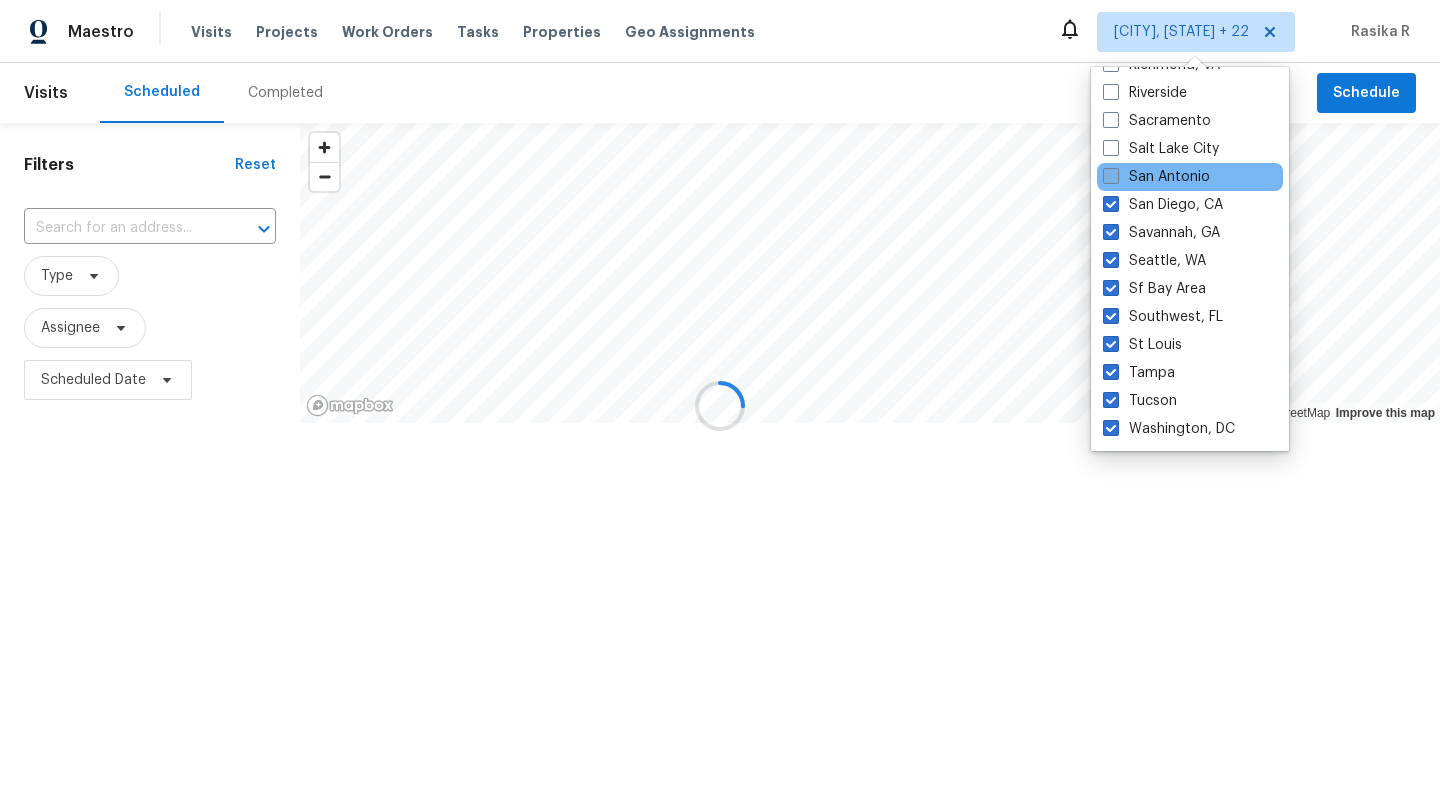 click on "San Antonio" at bounding box center (1156, 177) 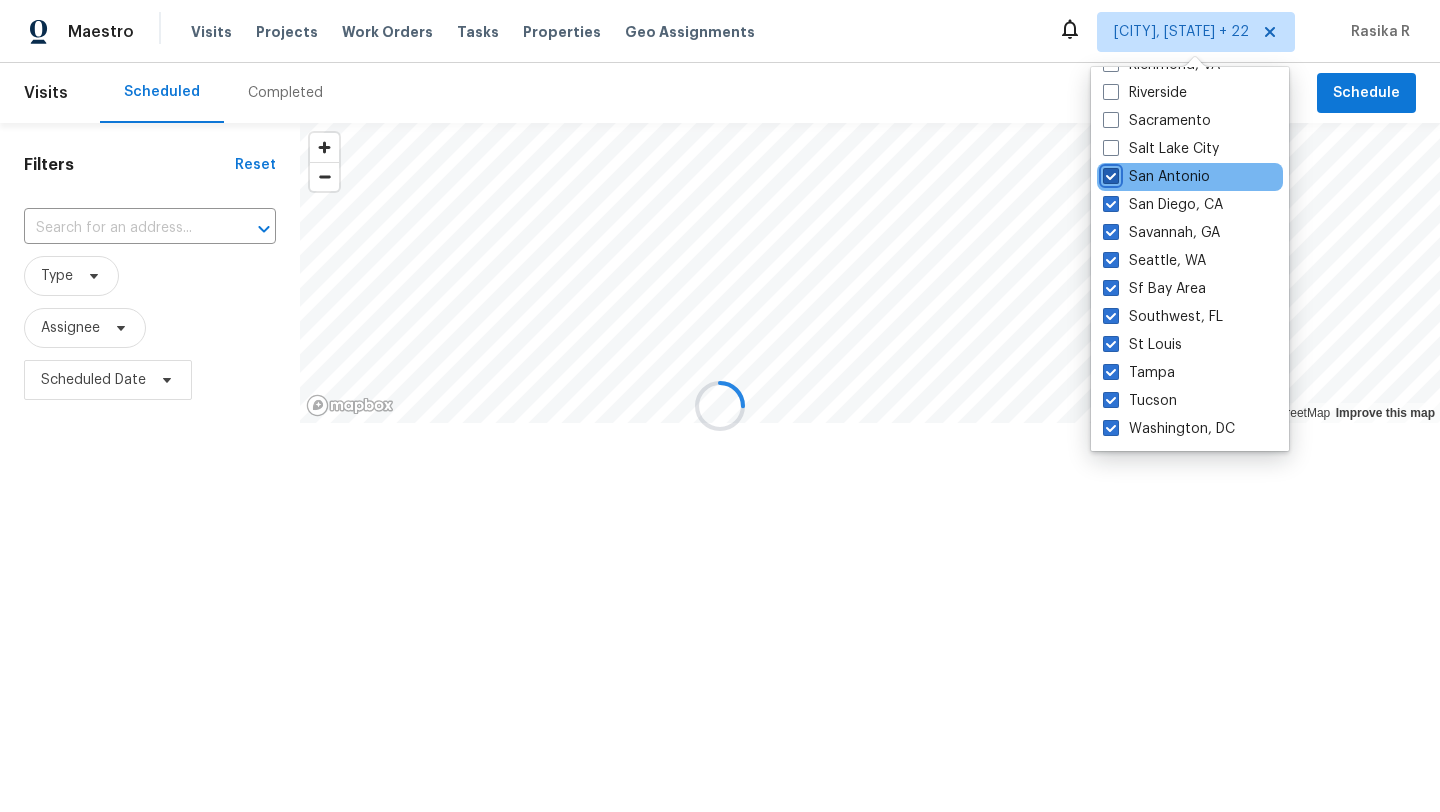 checkbox on "true" 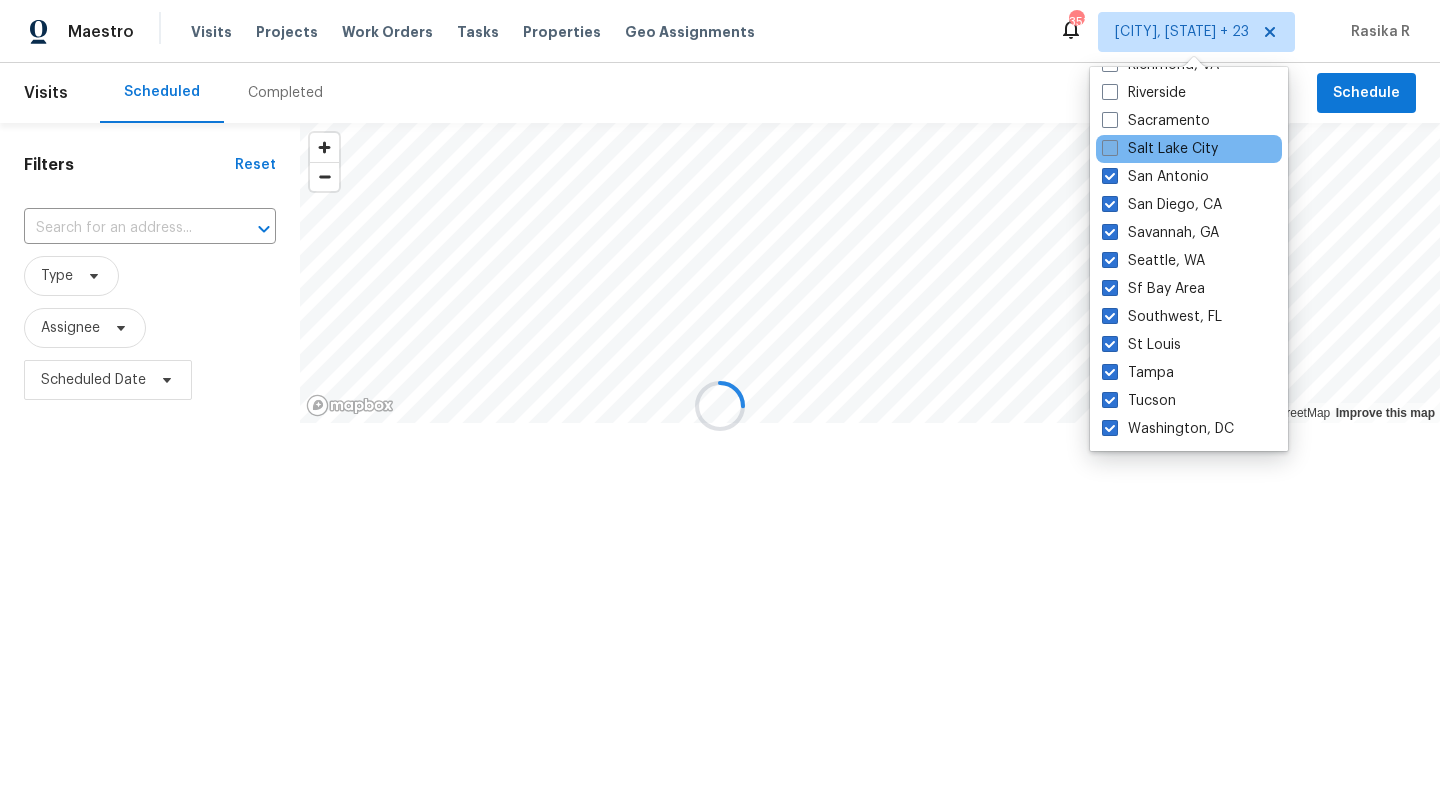 click at bounding box center (1110, 148) 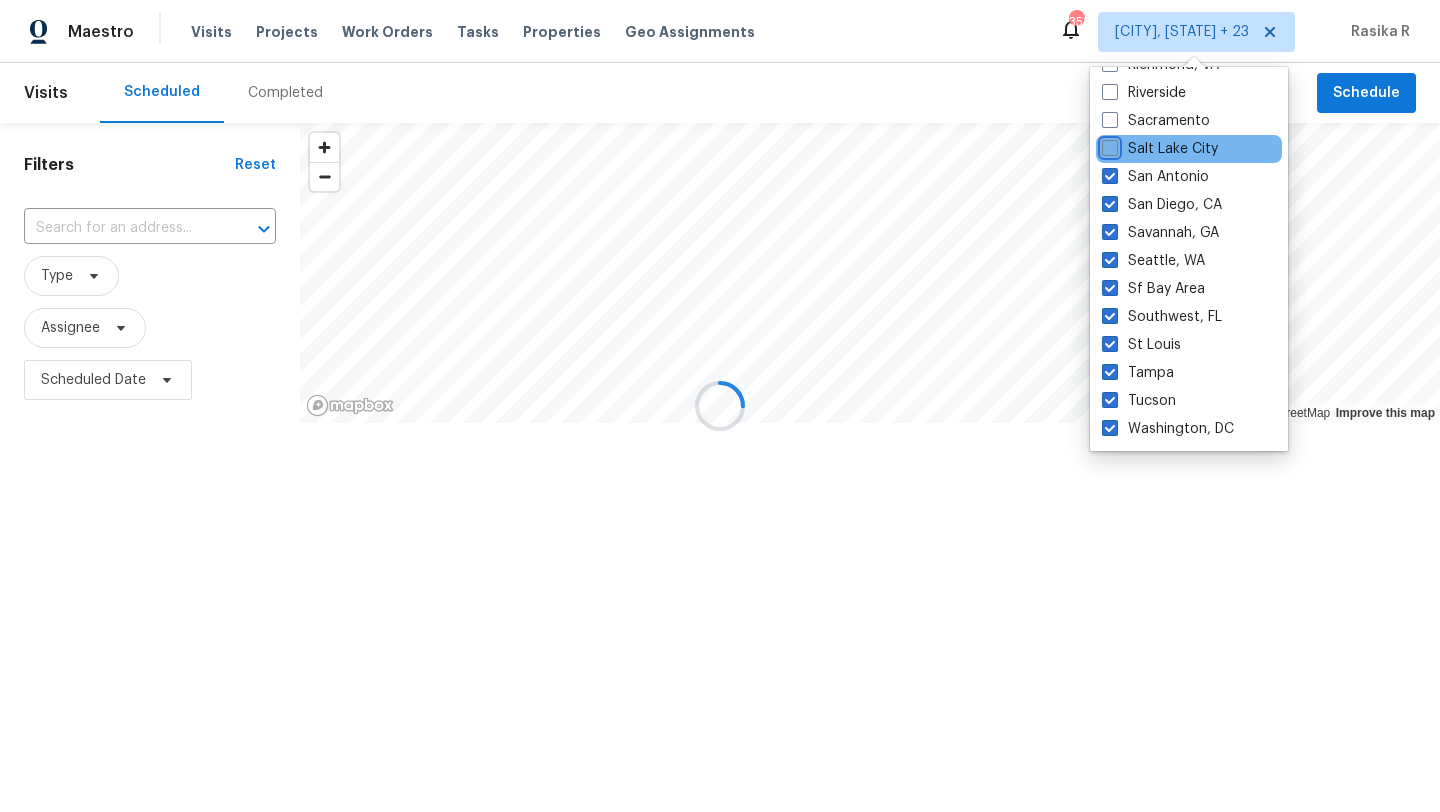 click on "Salt Lake City" at bounding box center (1108, 145) 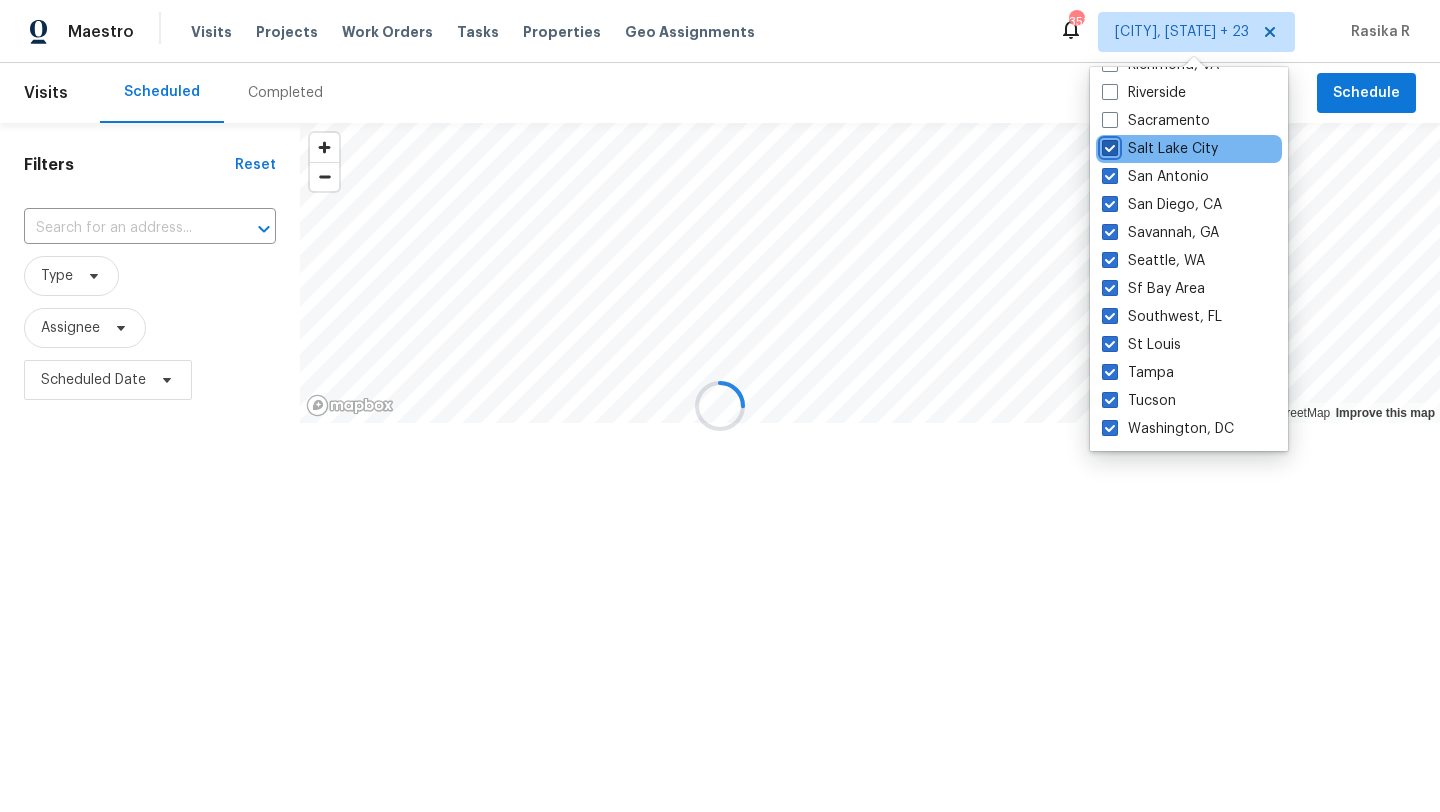 checkbox on "true" 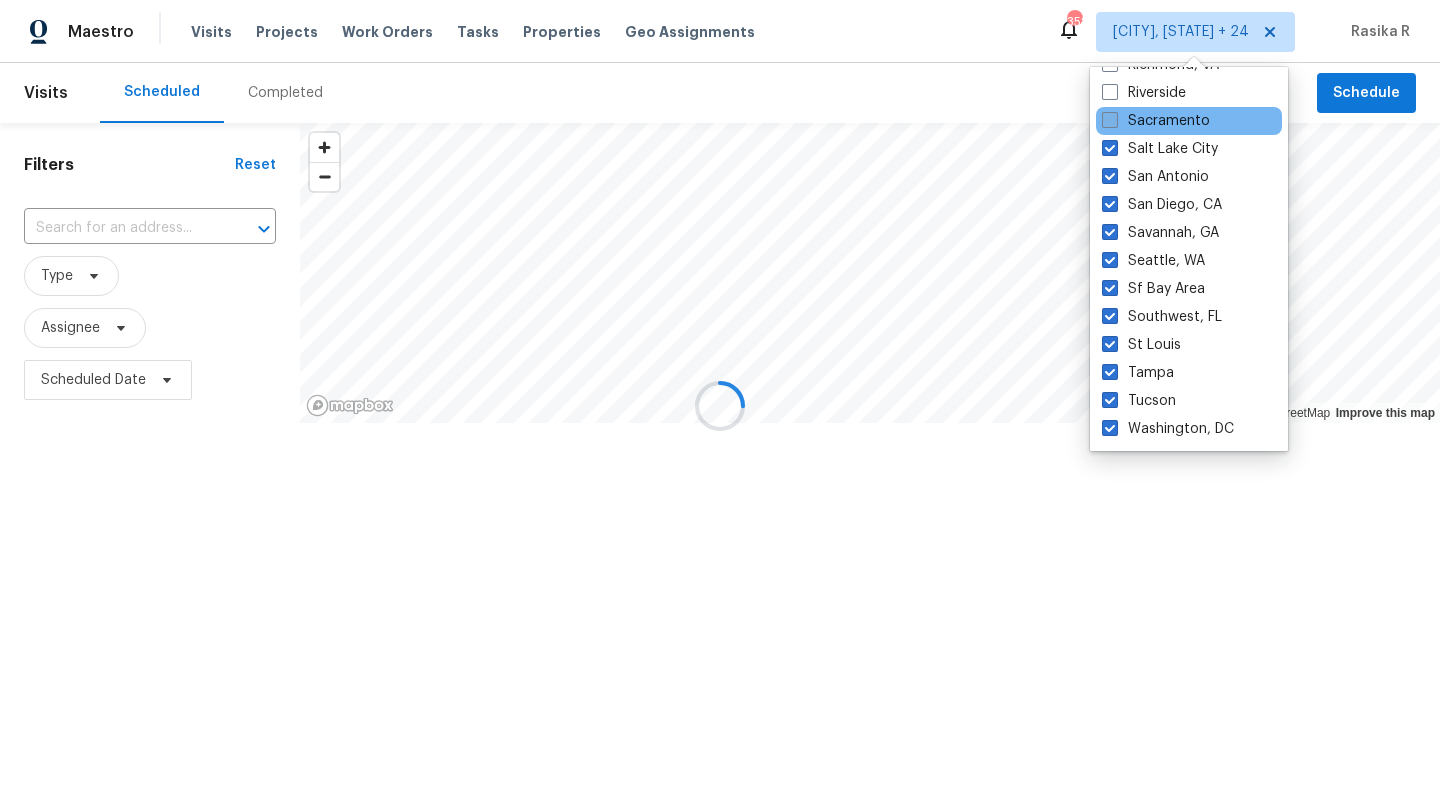 click at bounding box center [1110, 120] 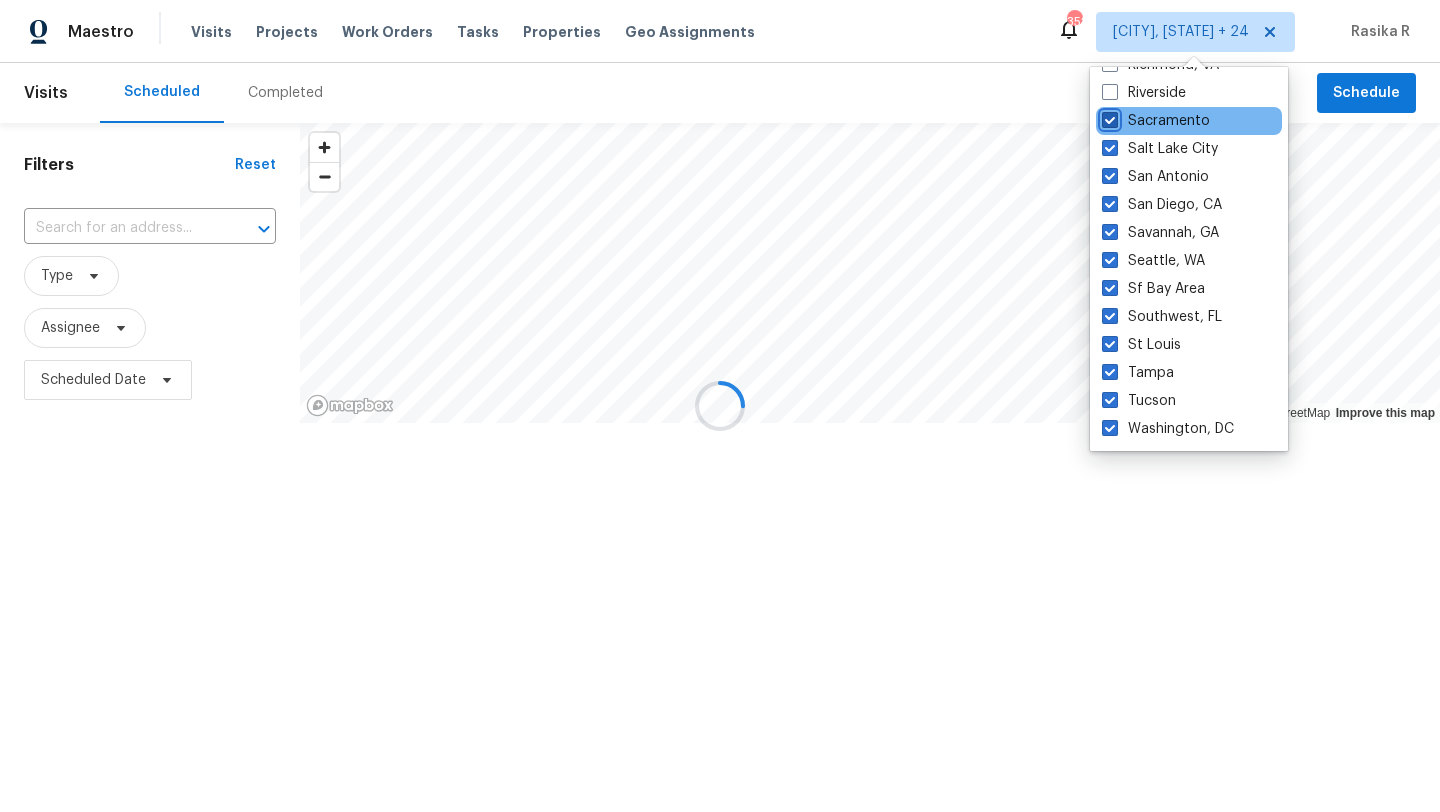 checkbox on "true" 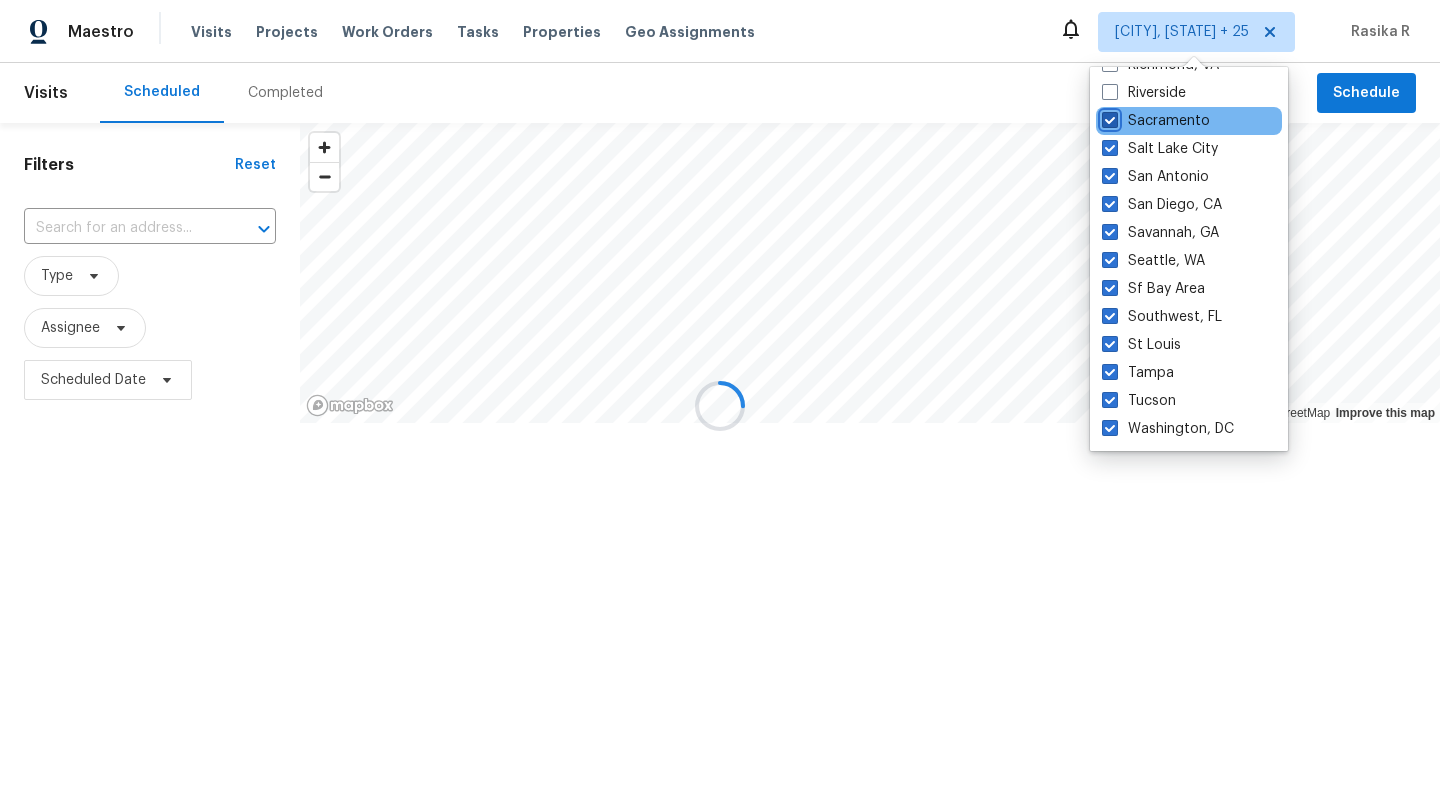 scroll, scrollTop: 1319, scrollLeft: 0, axis: vertical 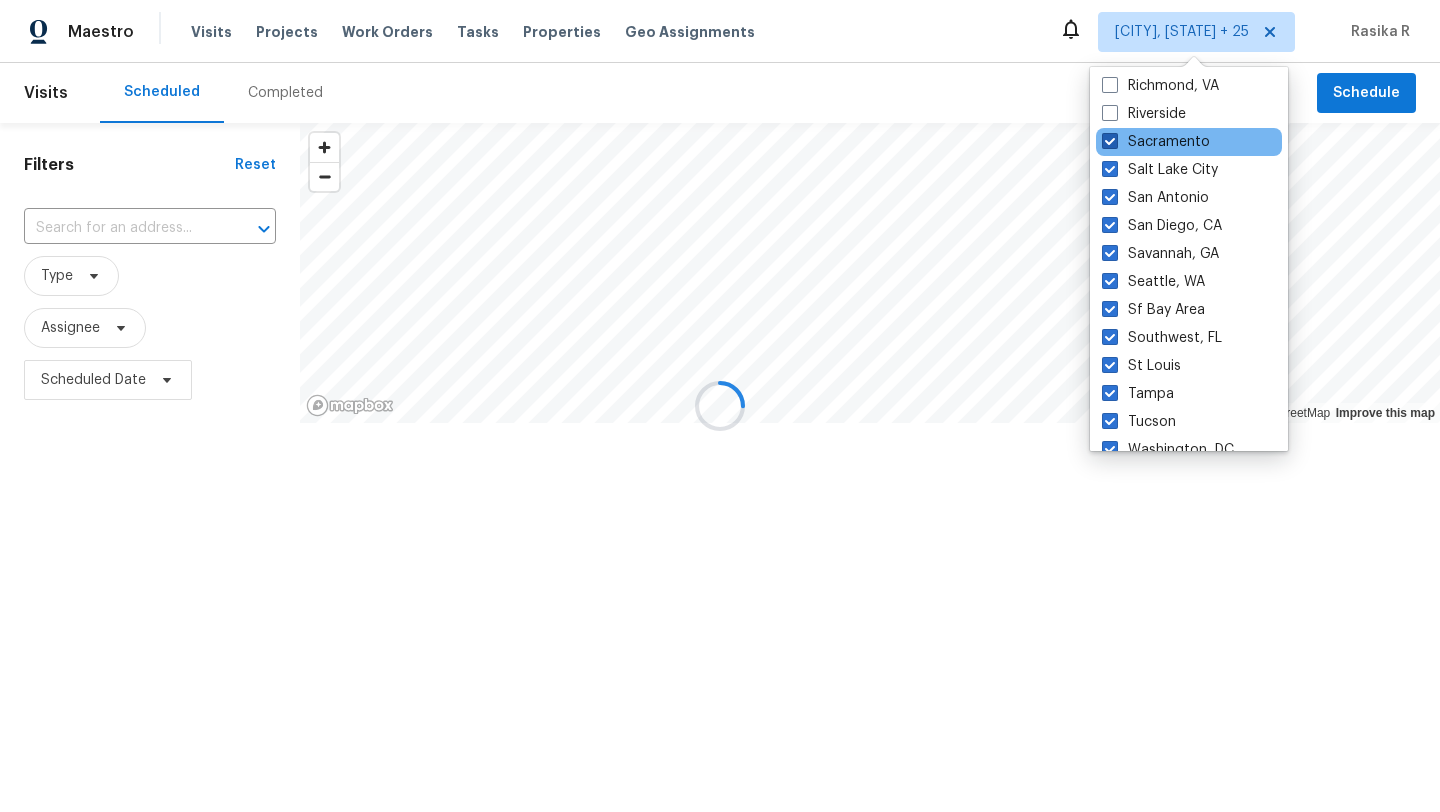 click at bounding box center (1110, 113) 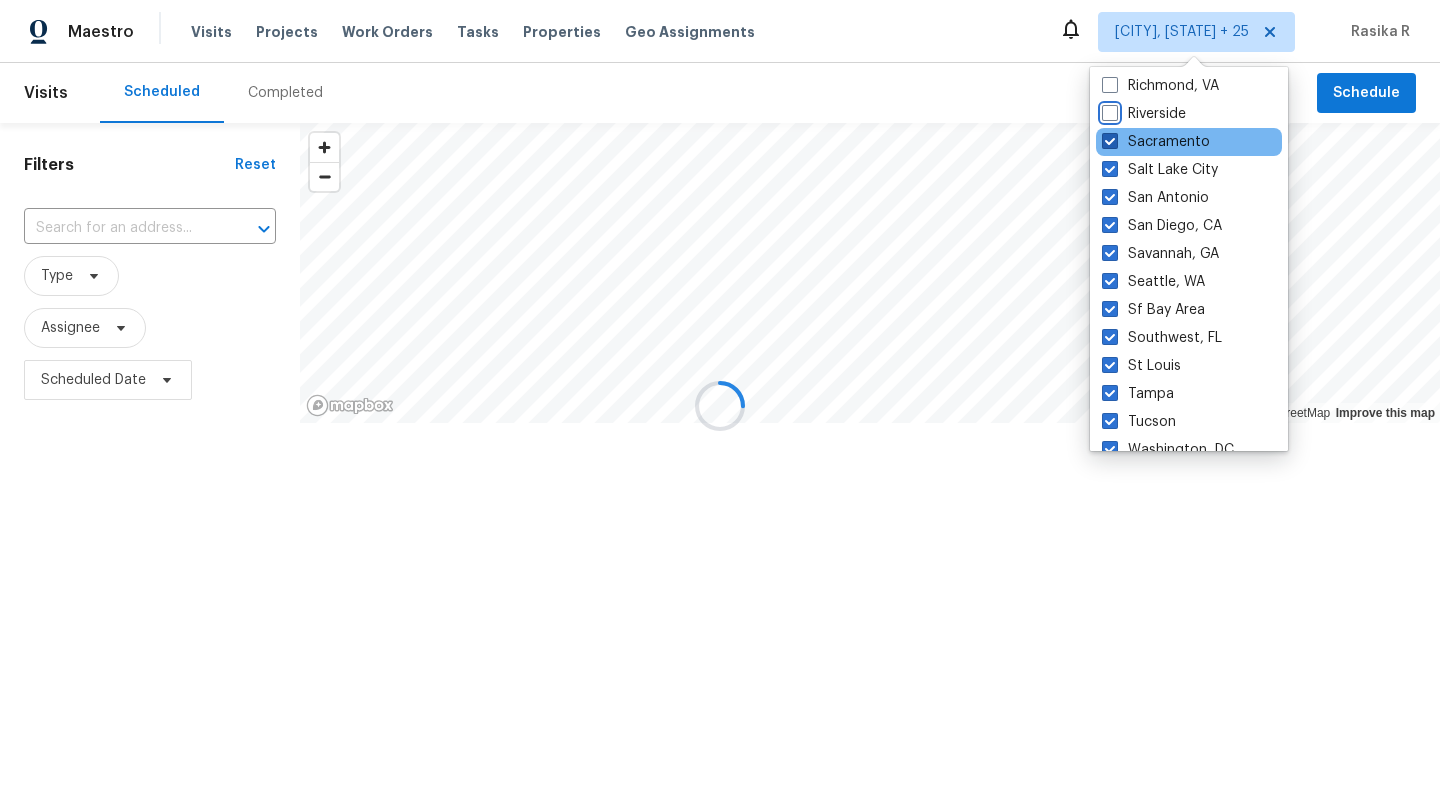 click on "Riverside" at bounding box center [1108, 110] 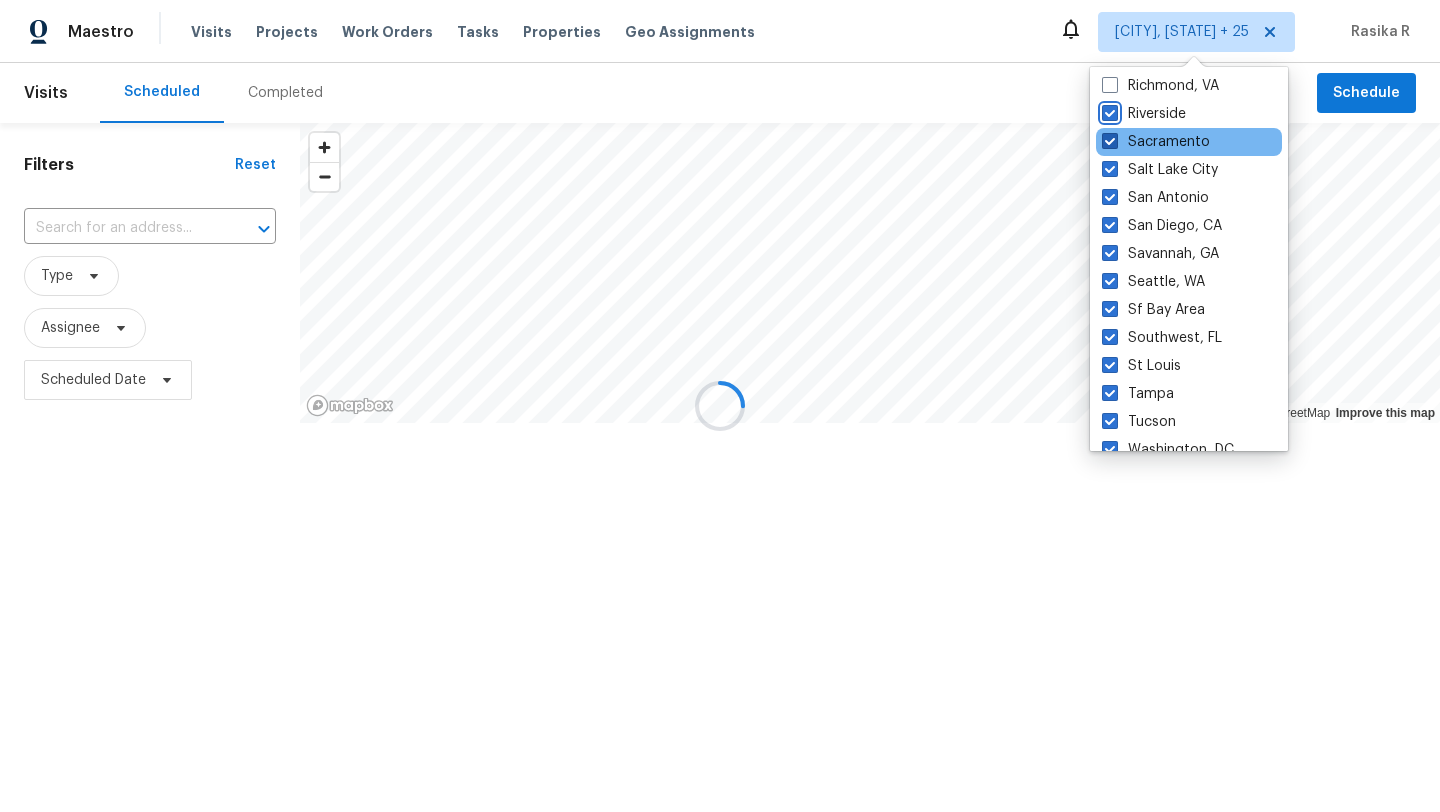 checkbox on "true" 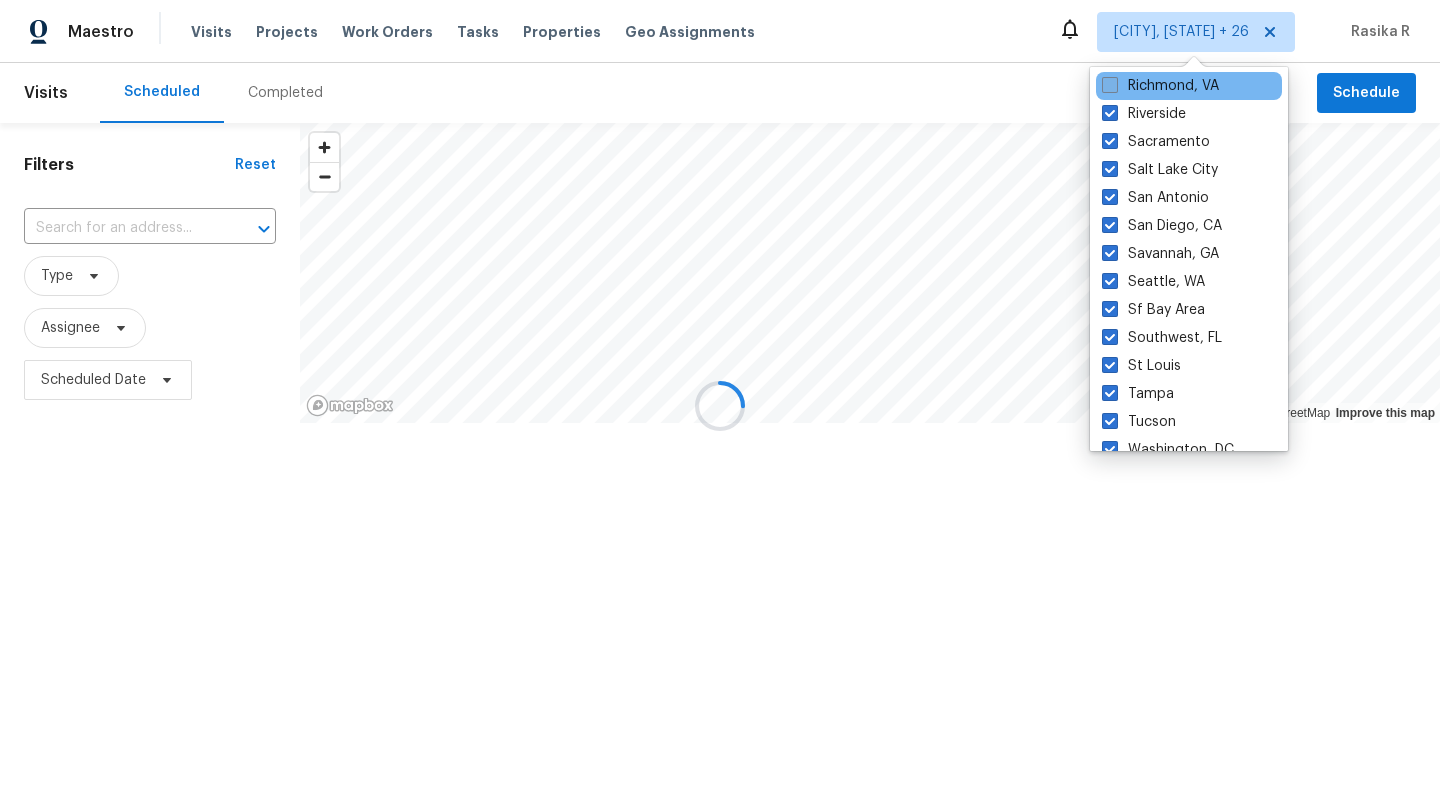 click at bounding box center [1110, 85] 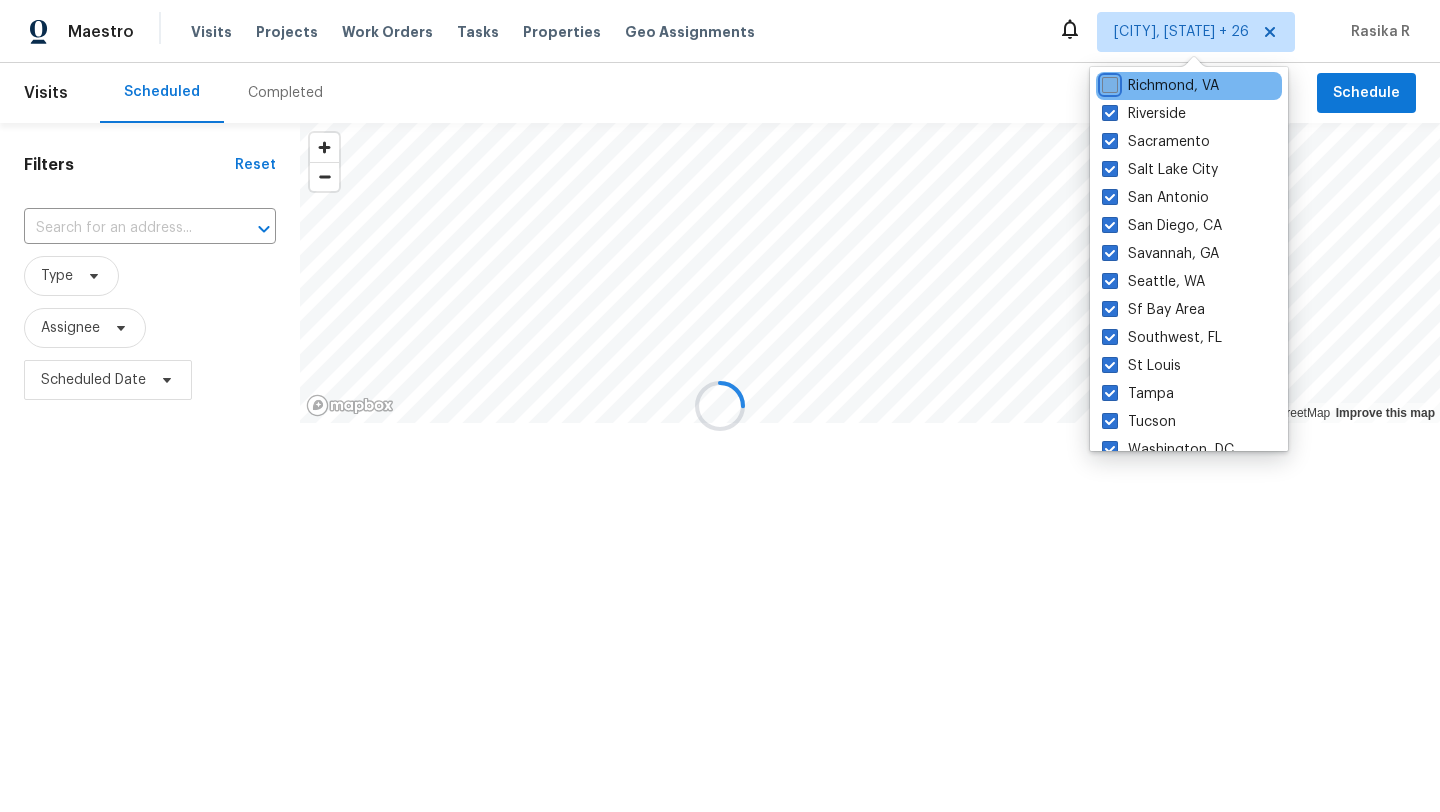 click on "Richmond, VA" at bounding box center [1108, 82] 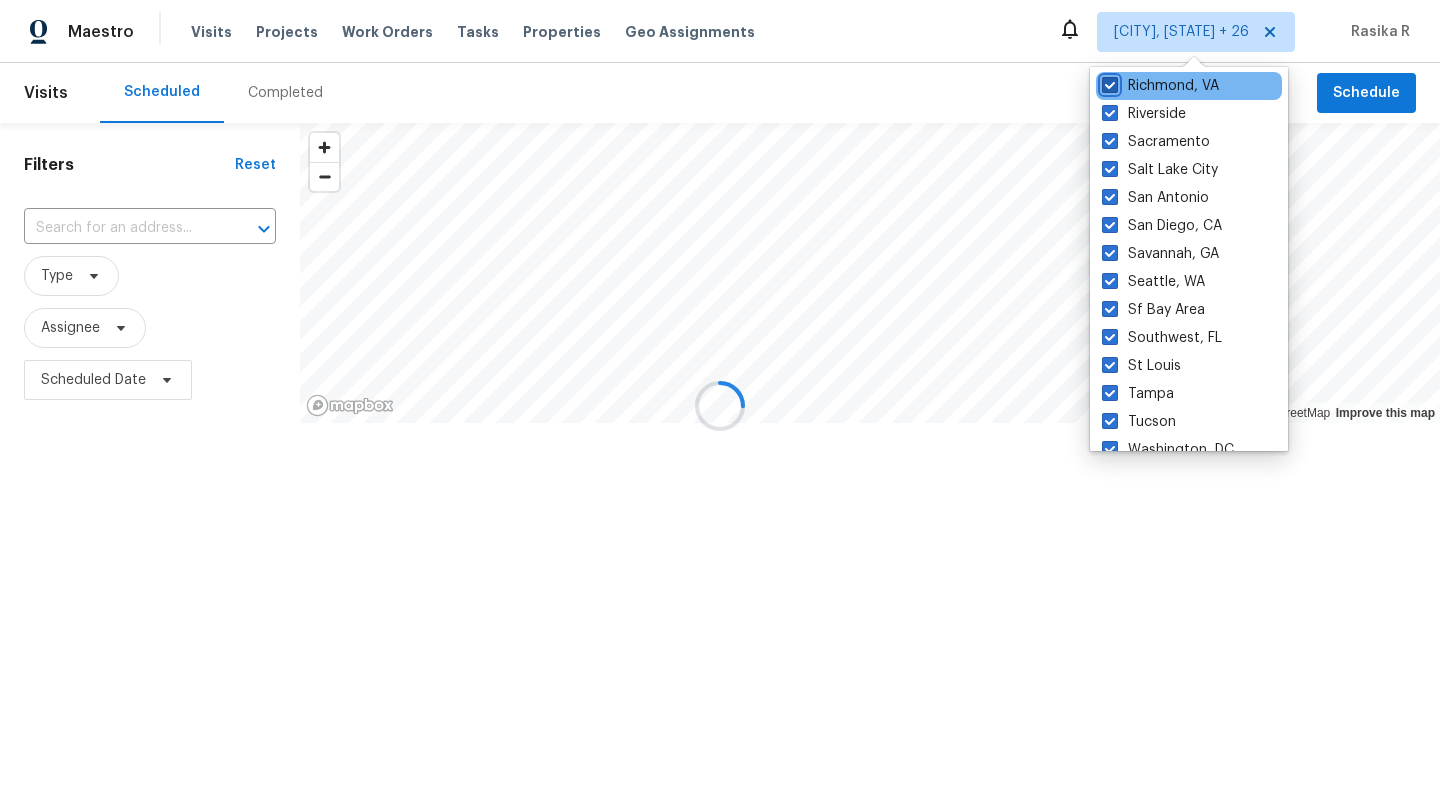 checkbox on "true" 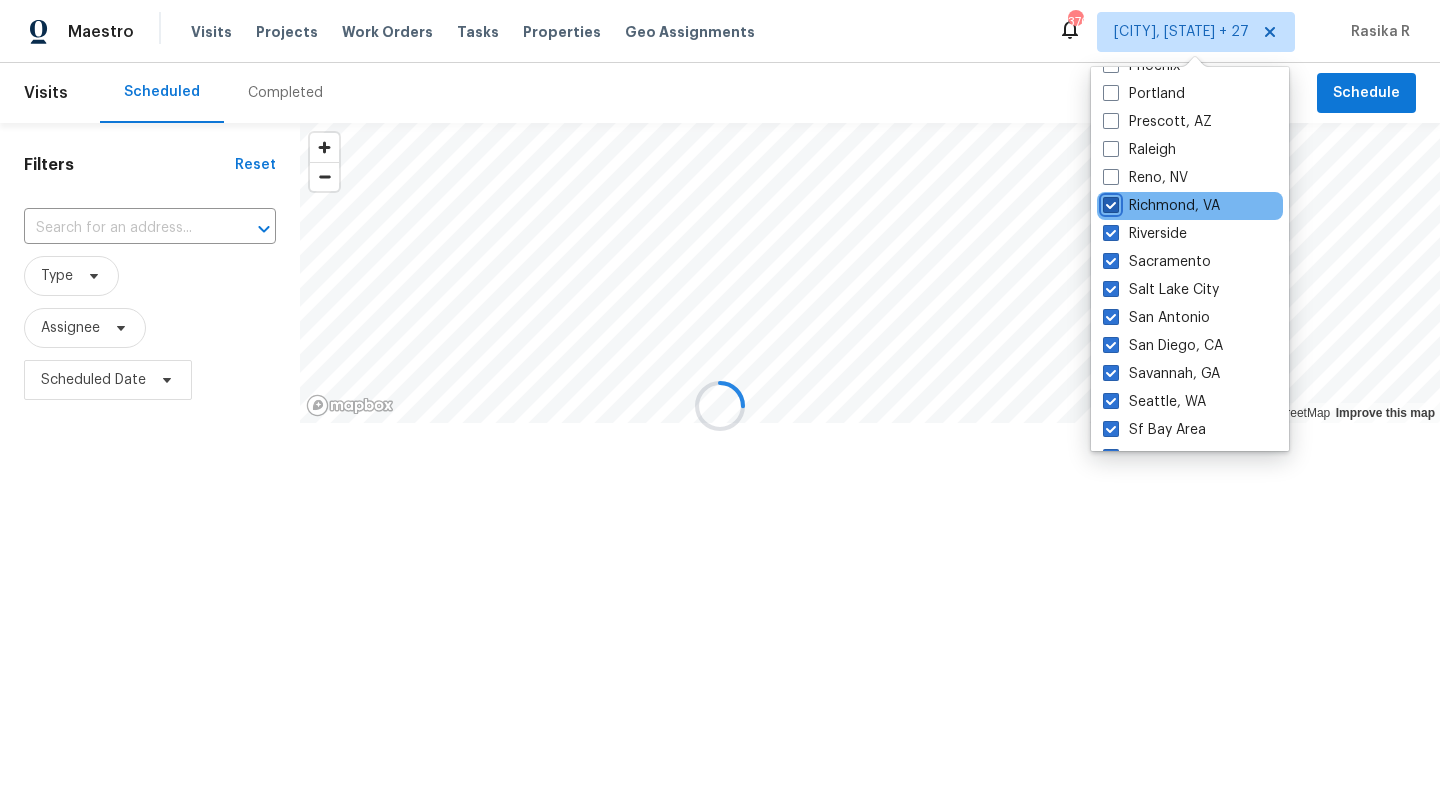 scroll, scrollTop: 1154, scrollLeft: 0, axis: vertical 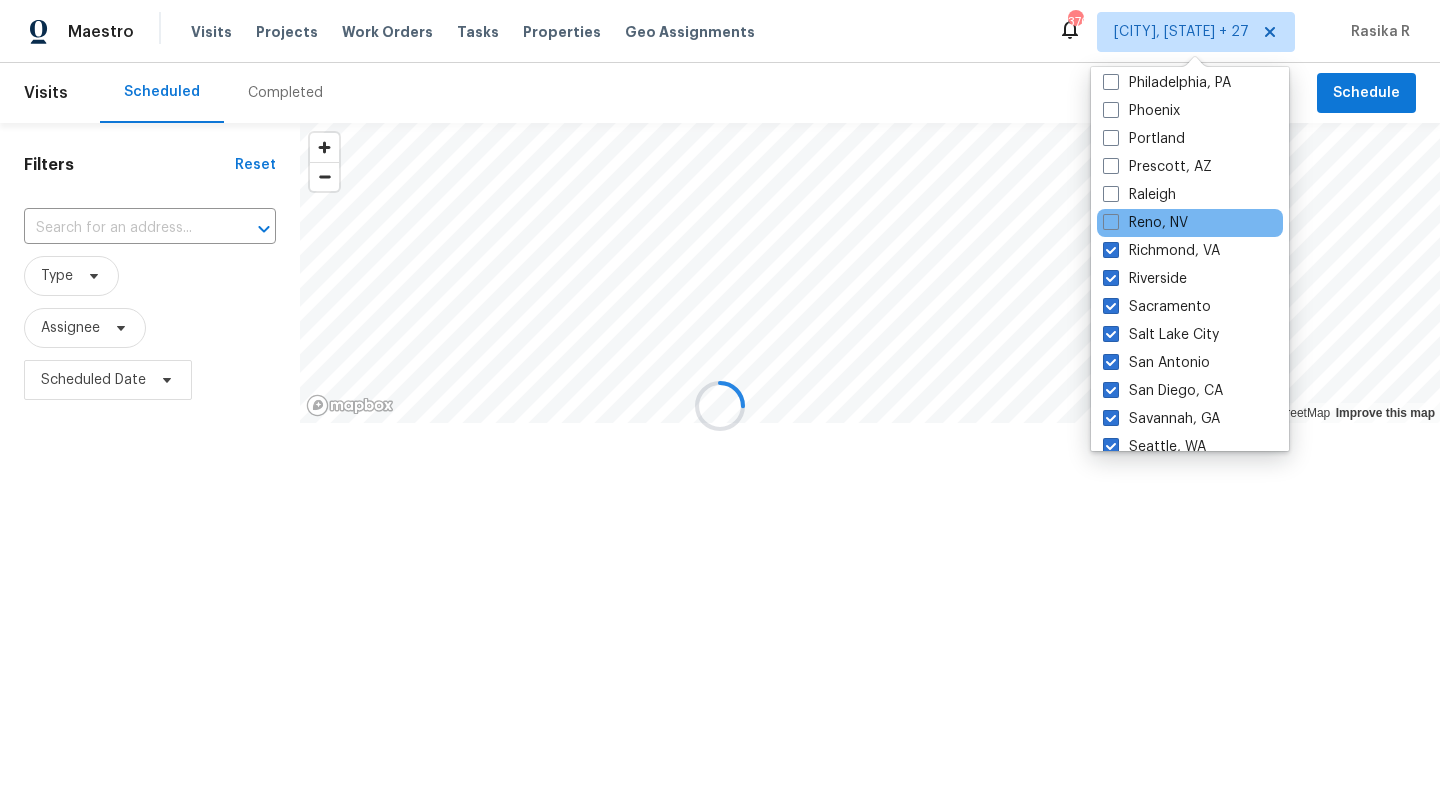 click on "Reno, NV" at bounding box center [1190, 223] 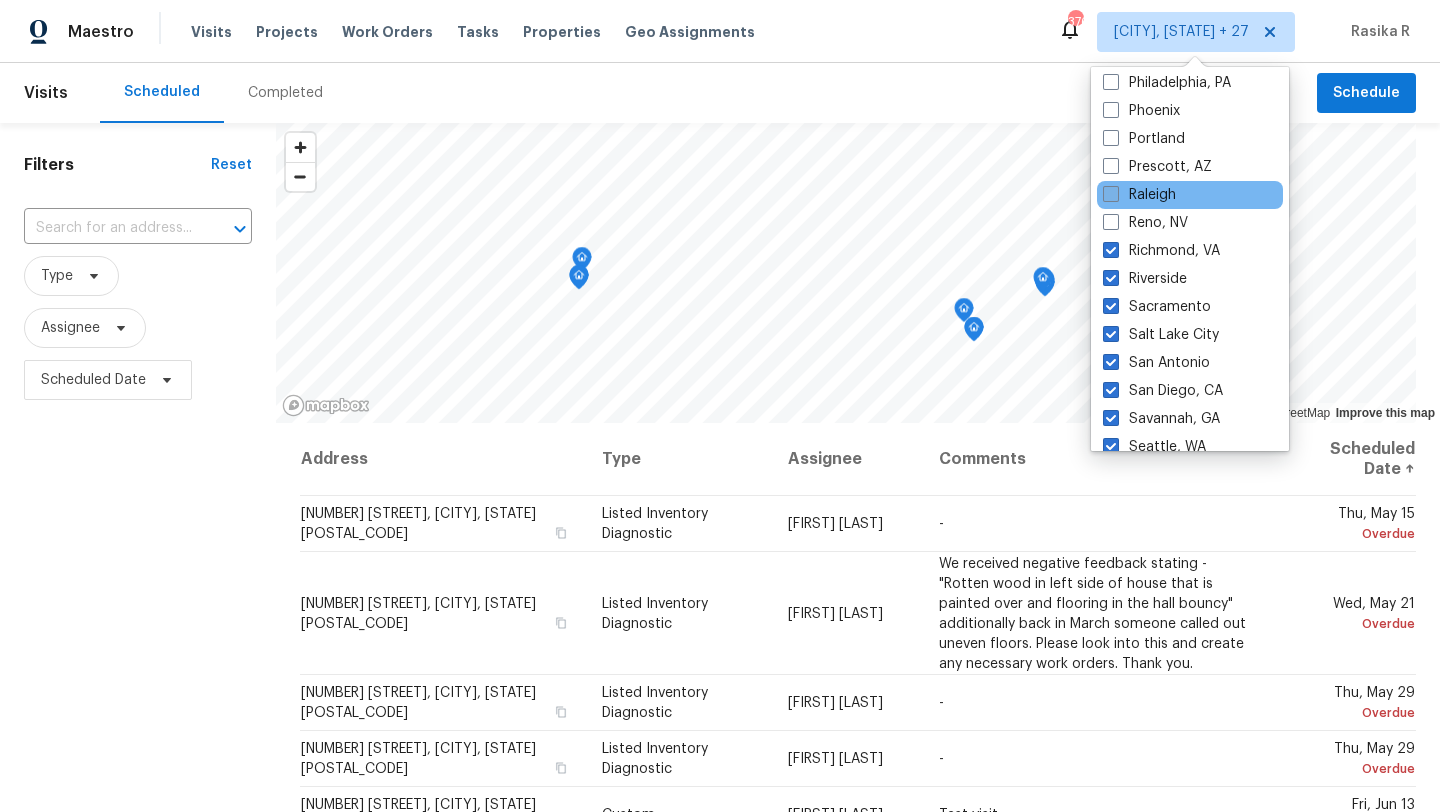 click at bounding box center [1111, 194] 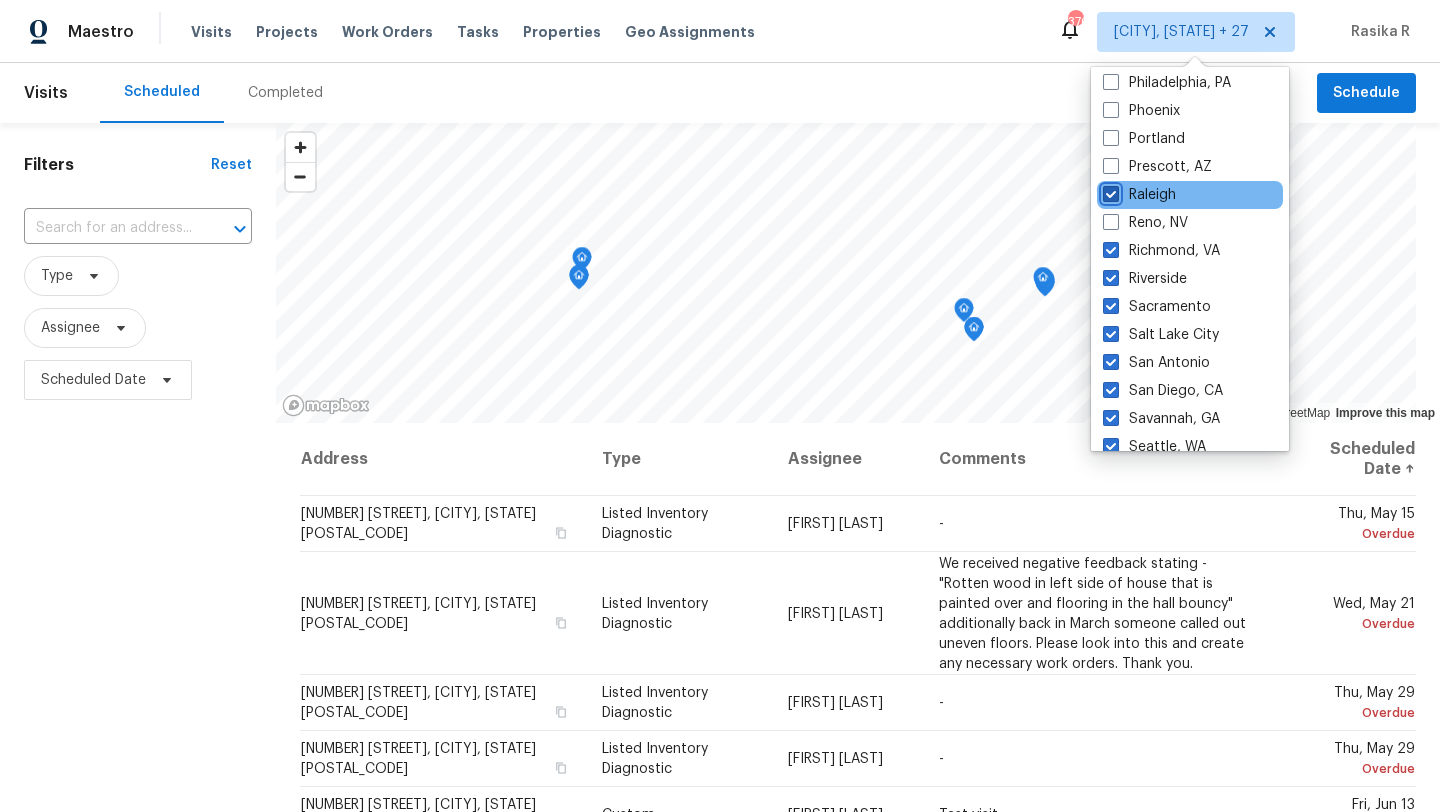 checkbox on "true" 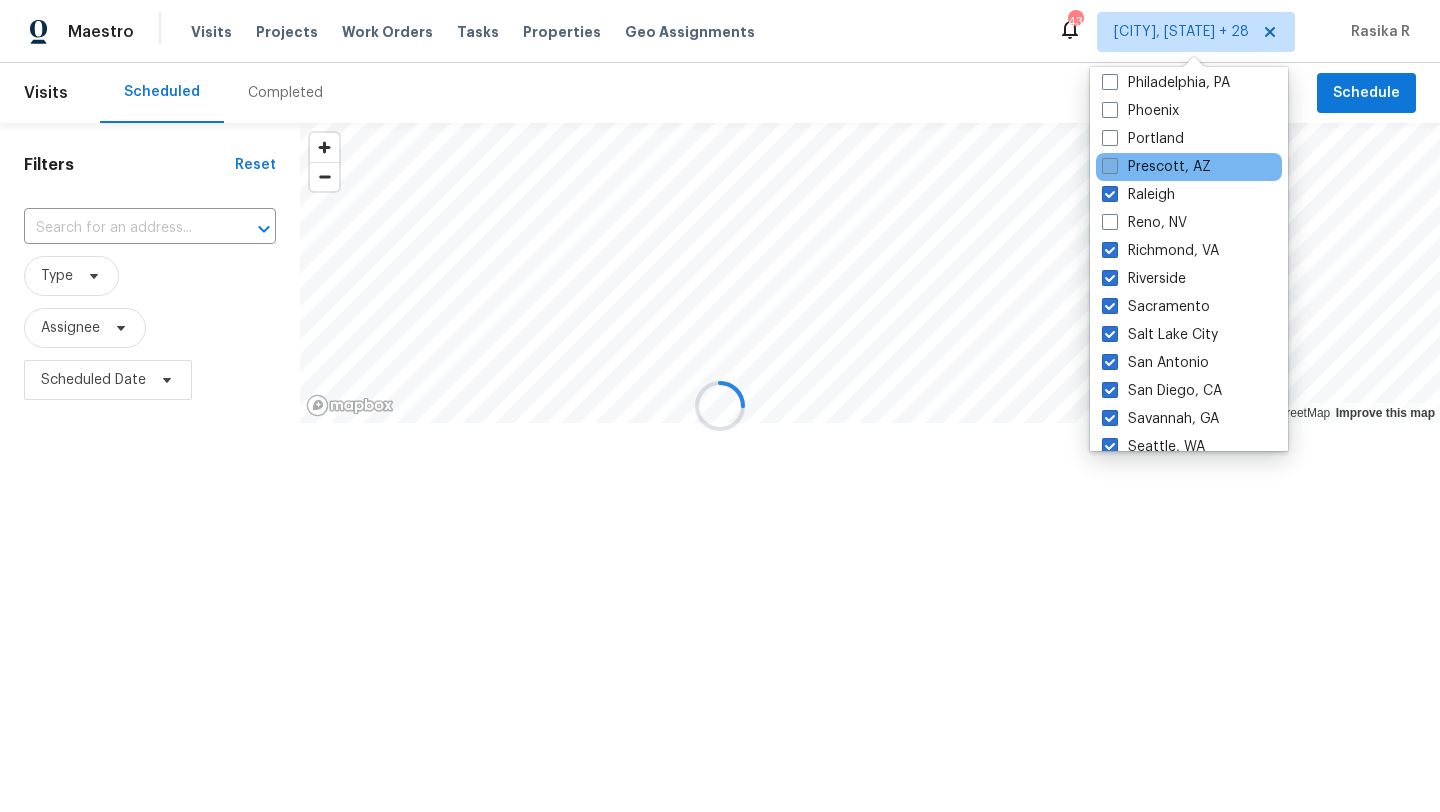 click at bounding box center (1110, 166) 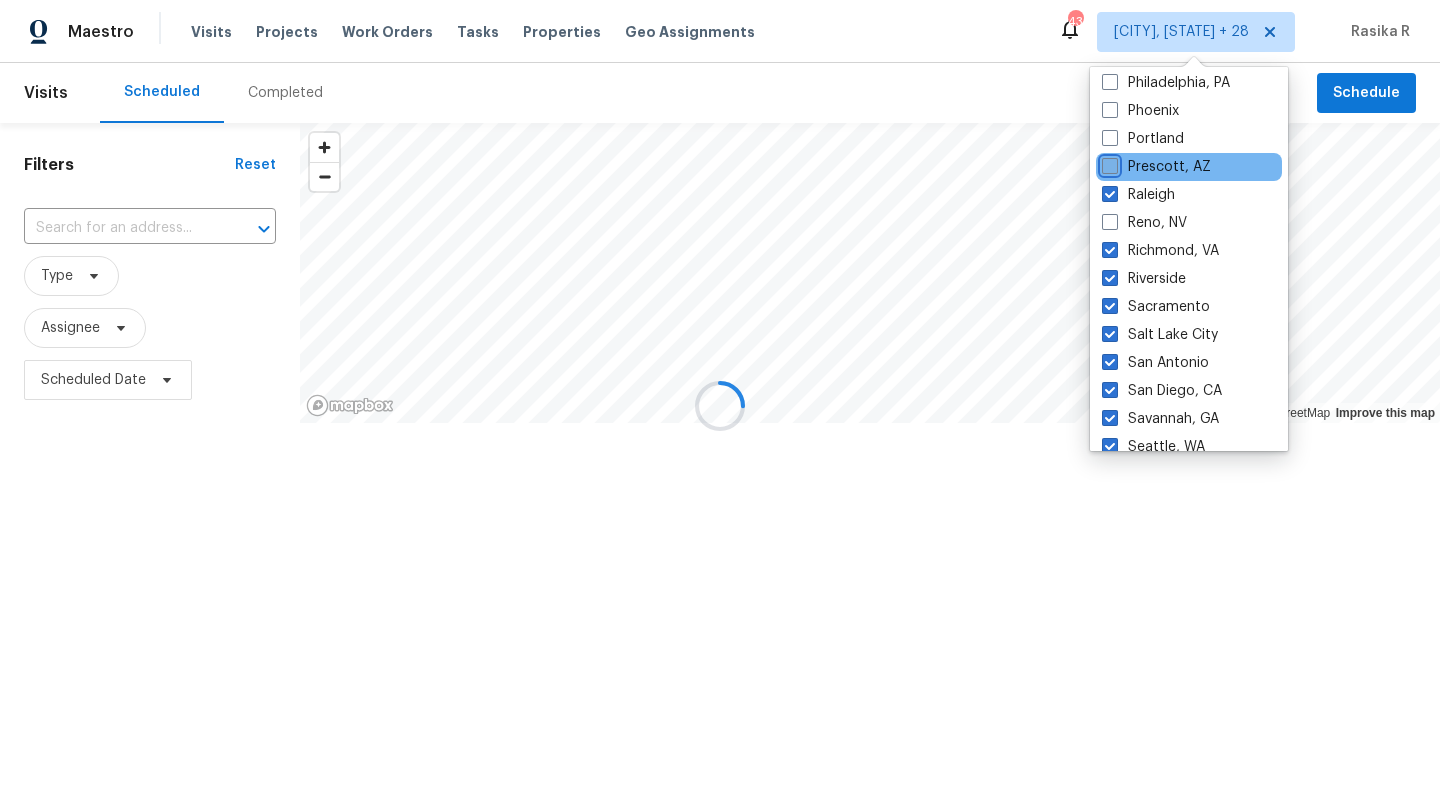 click on "Prescott, AZ" at bounding box center (1108, 163) 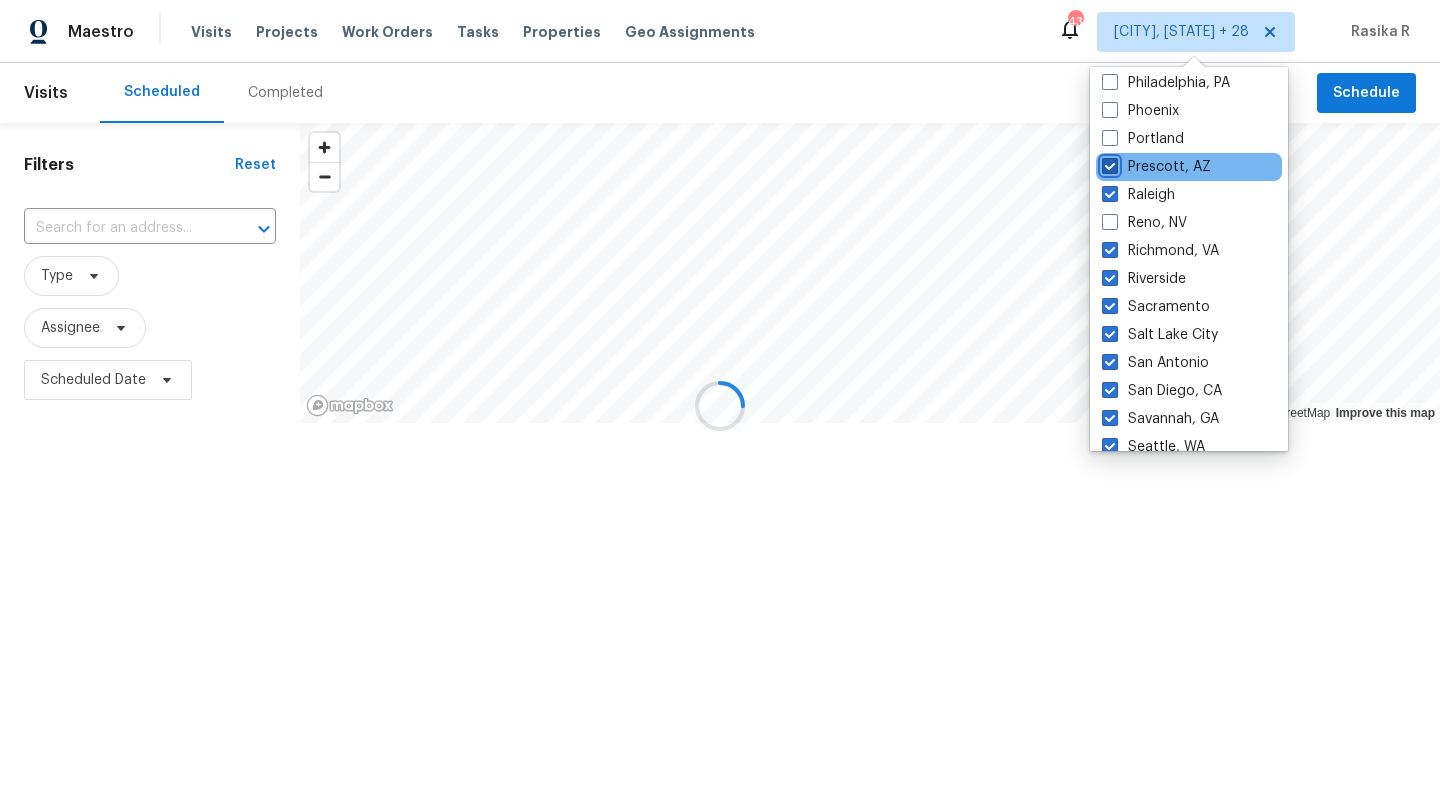 checkbox on "true" 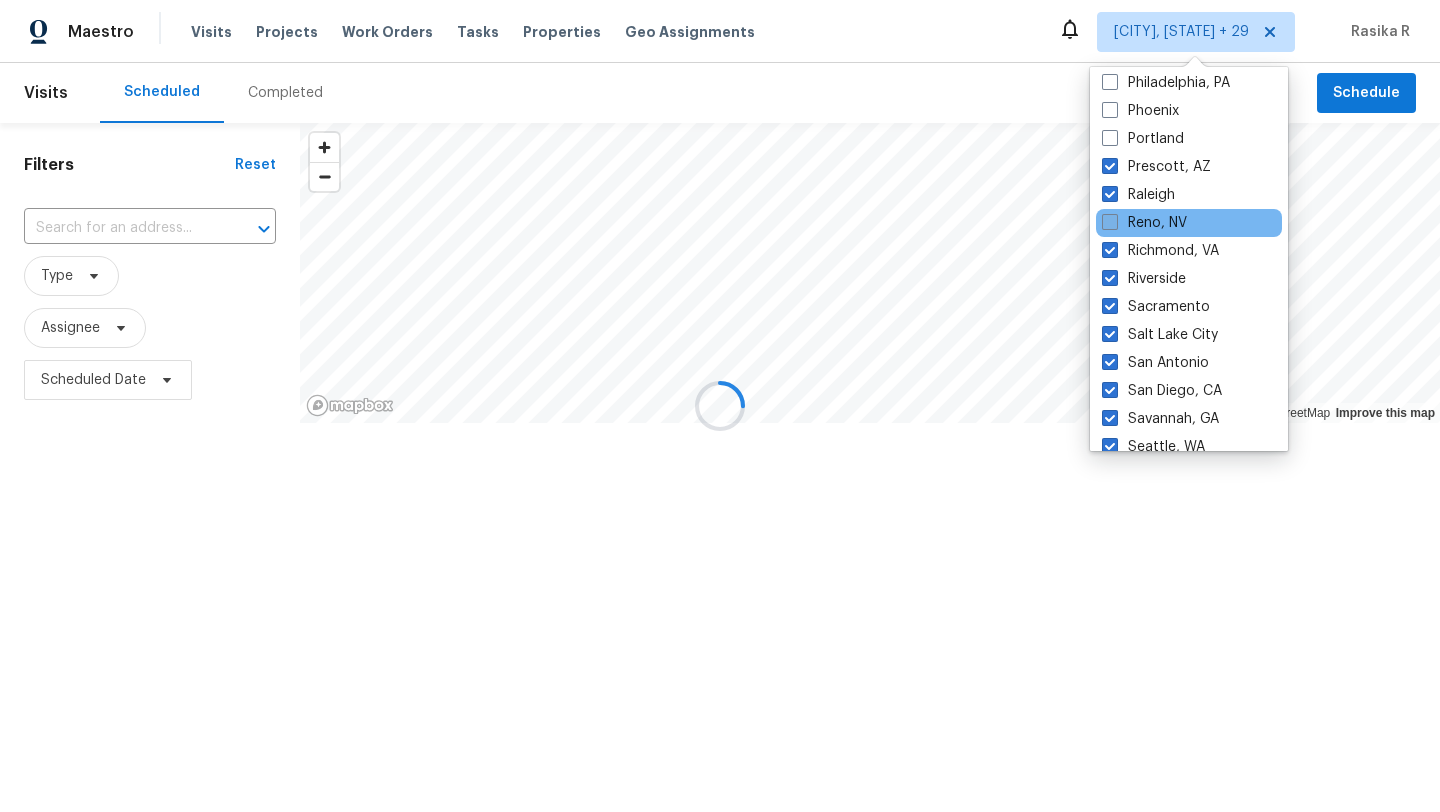 click at bounding box center (1110, 222) 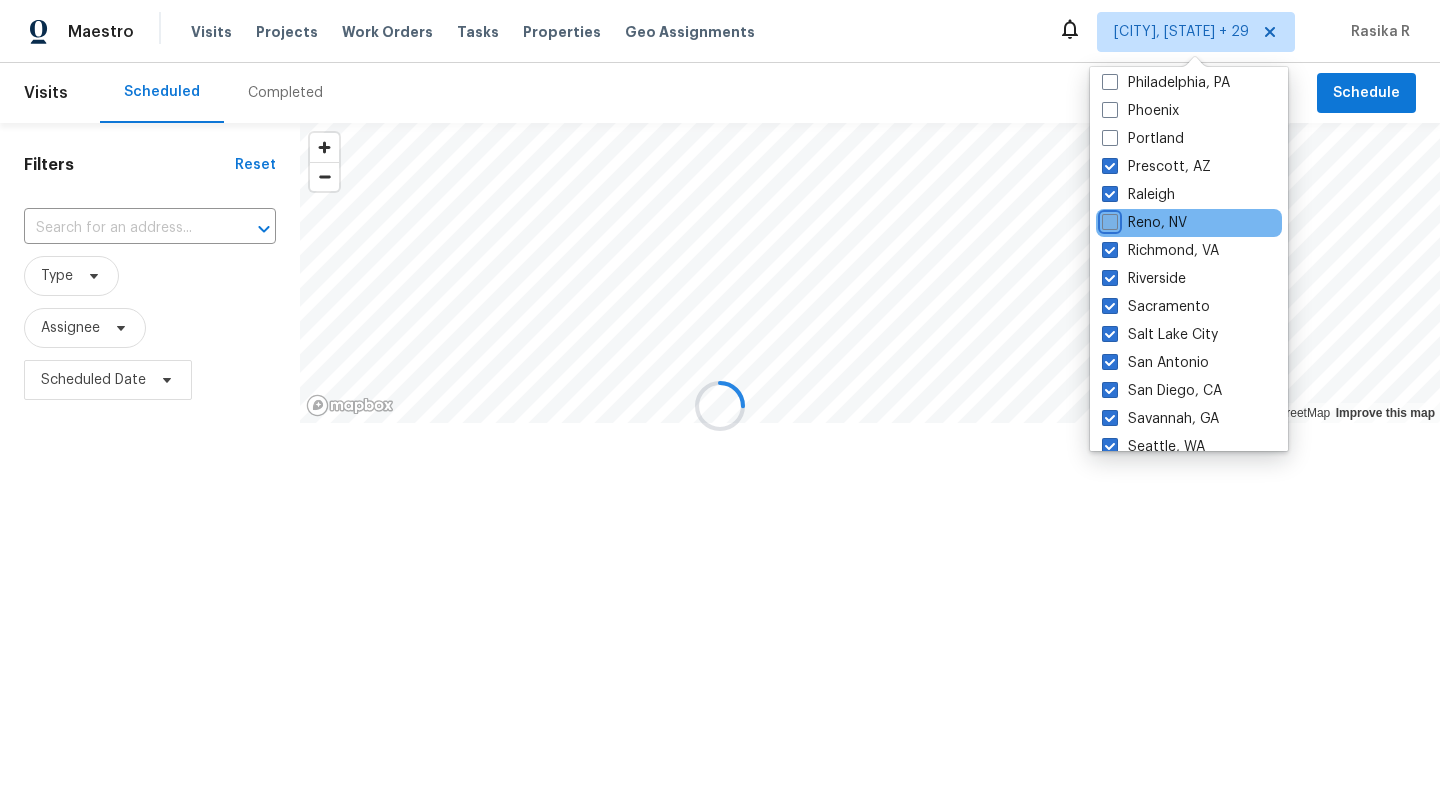 click on "Reno, NV" at bounding box center (1108, 219) 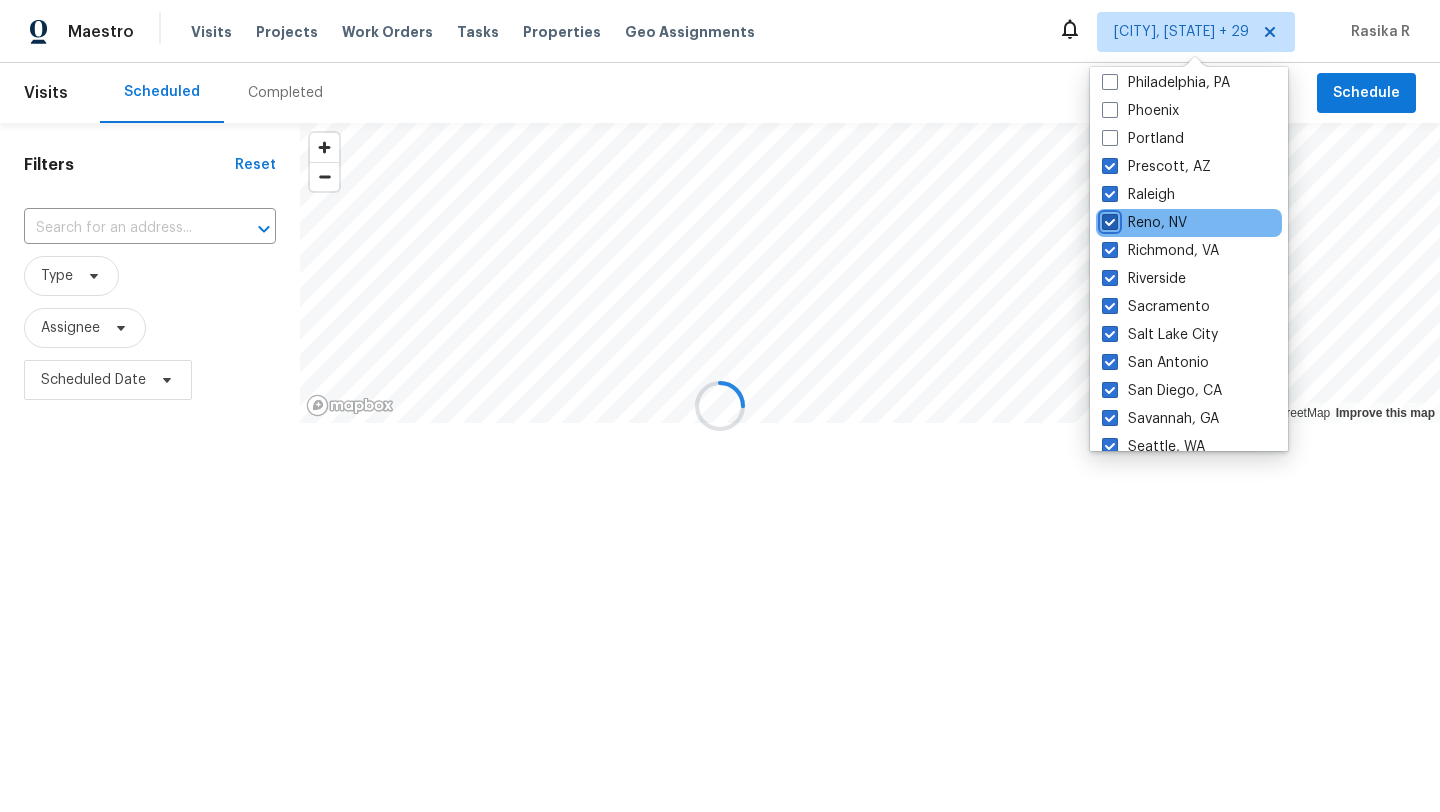 checkbox on "true" 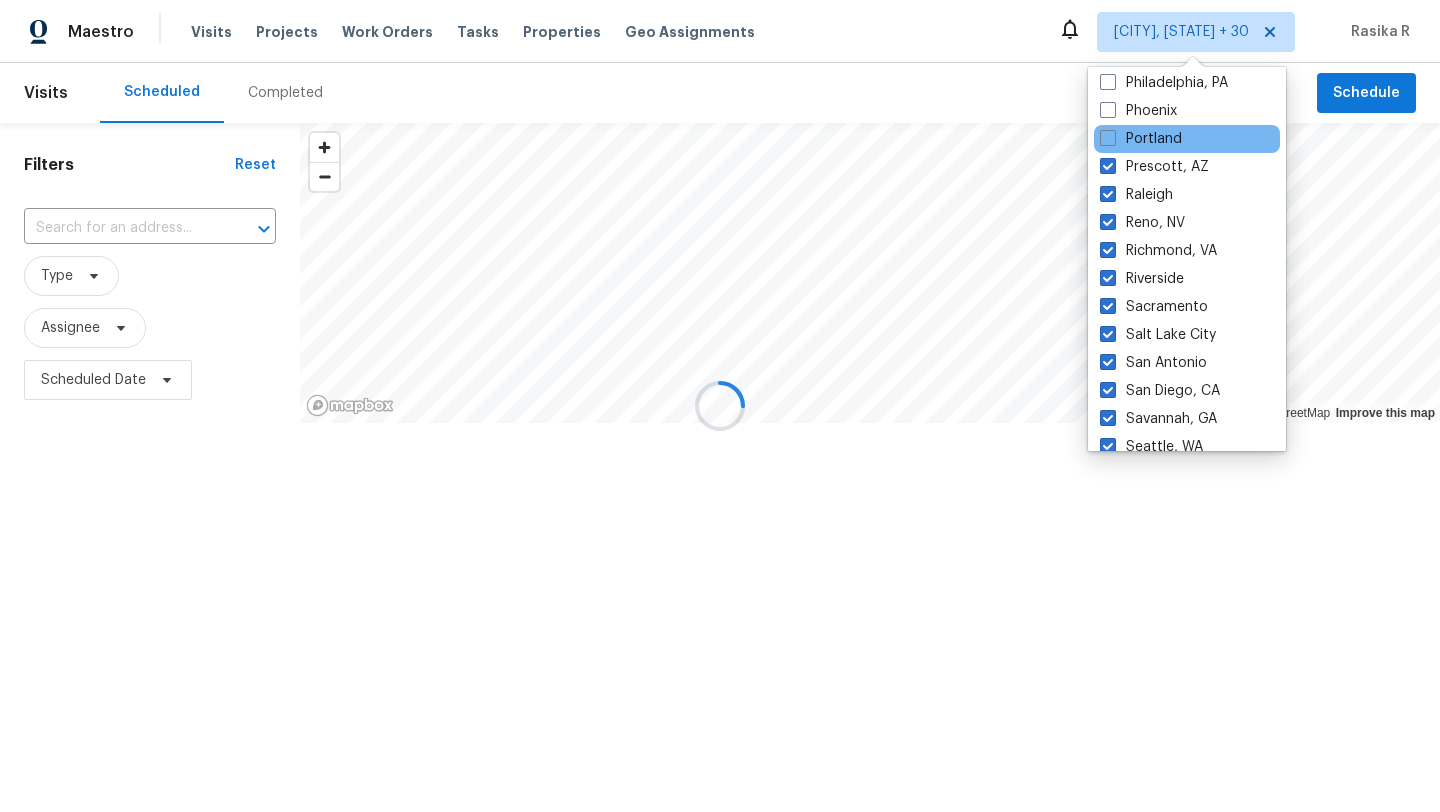 click on "Portland" at bounding box center (1187, 139) 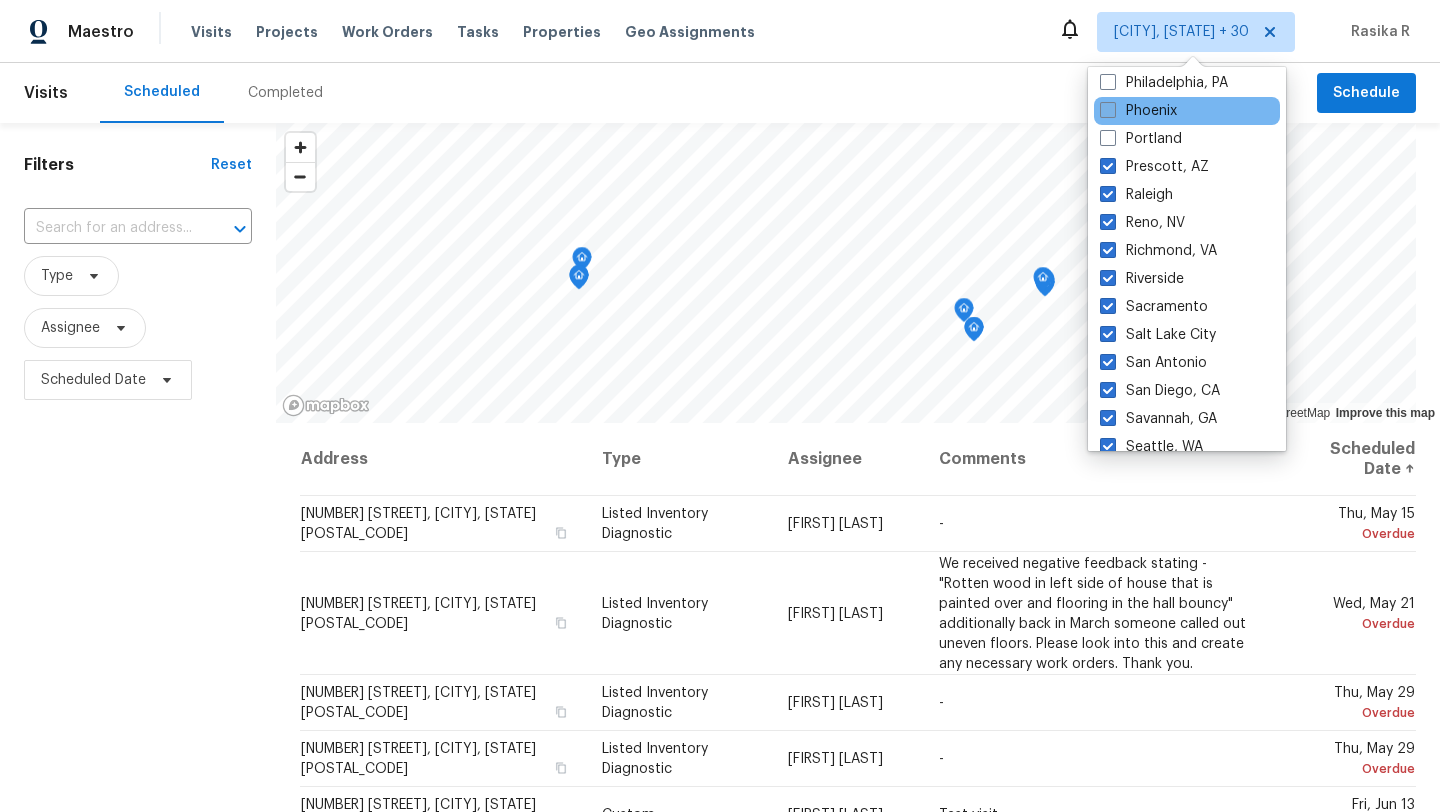 click at bounding box center (1108, 110) 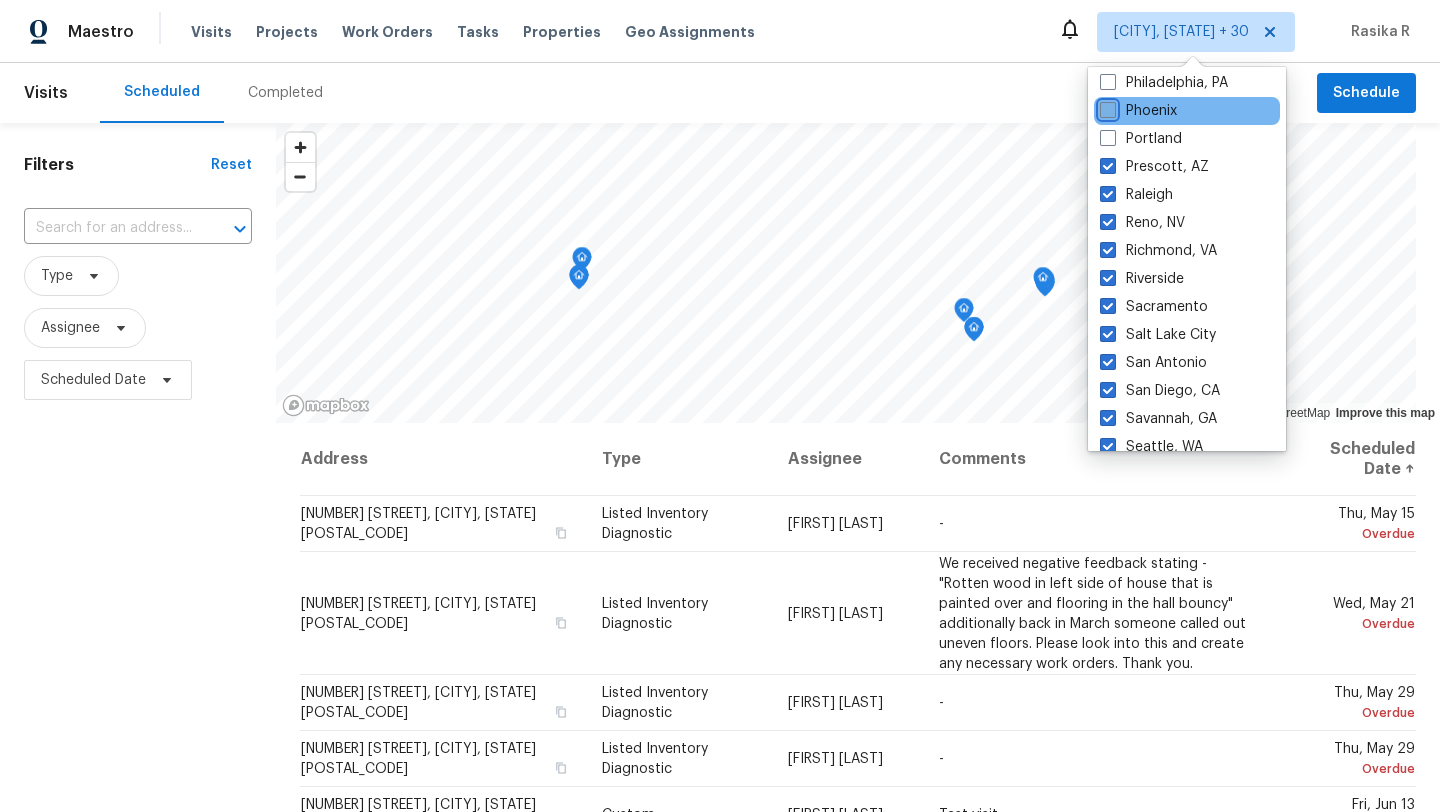 click on "Phoenix" at bounding box center [1106, 107] 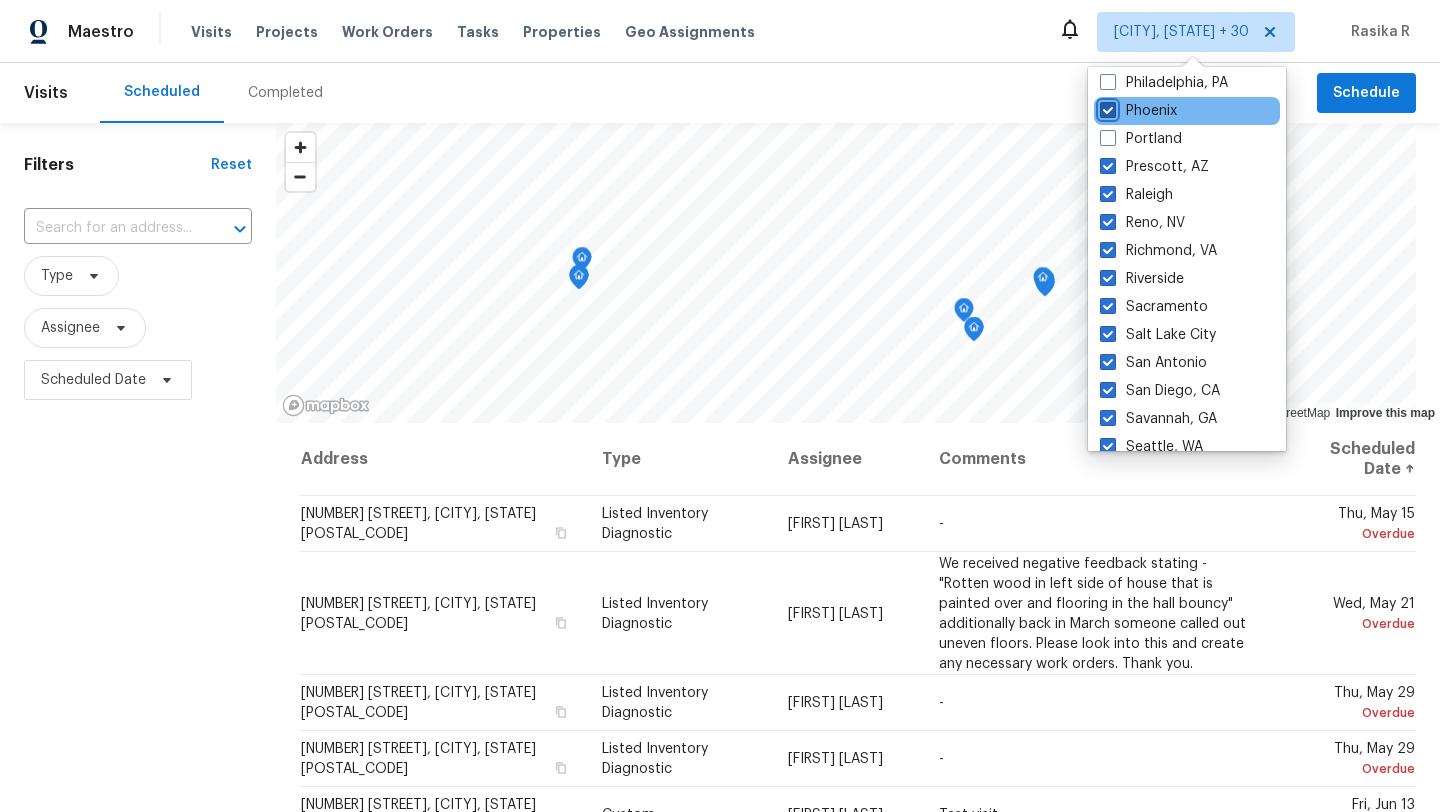 checkbox on "true" 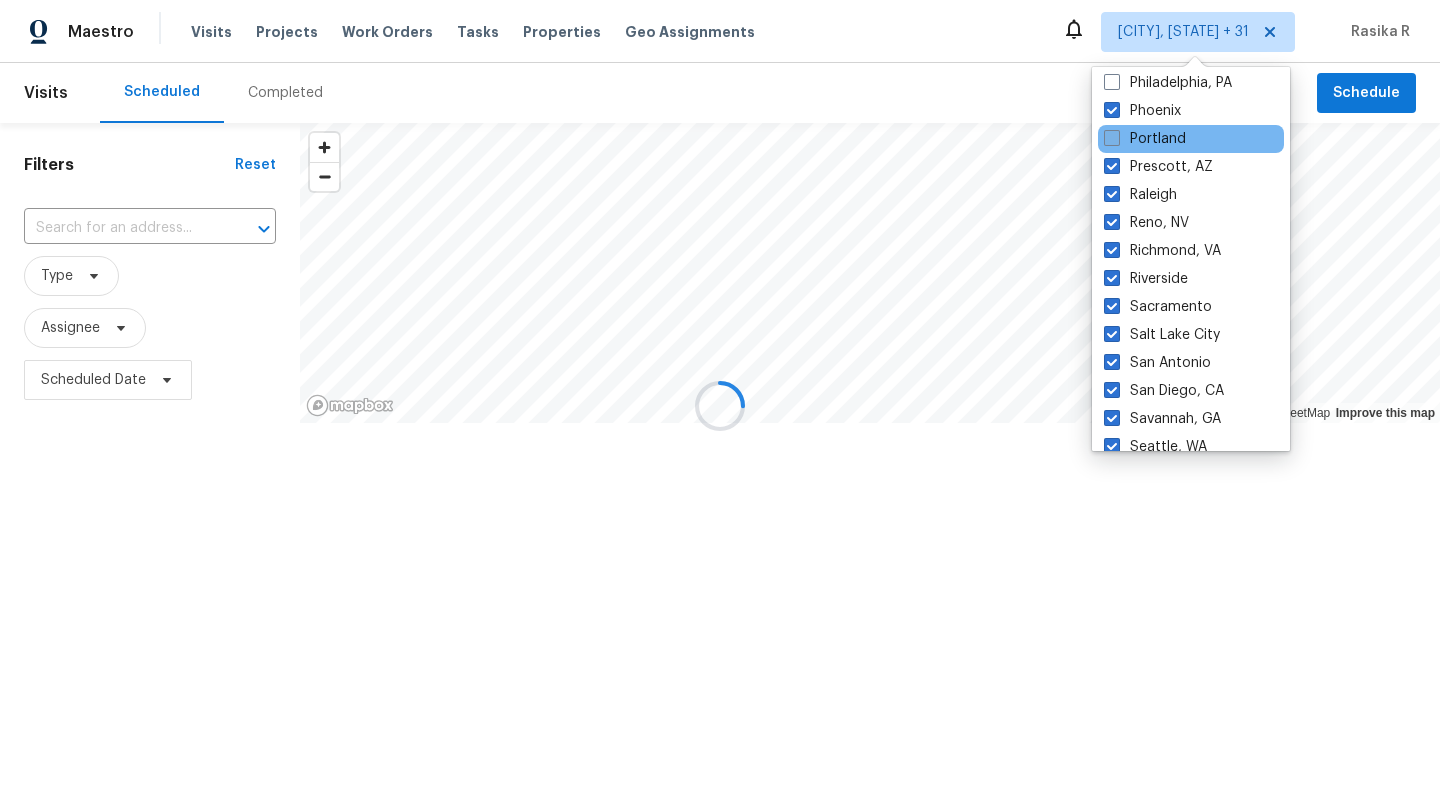 click at bounding box center (1112, 138) 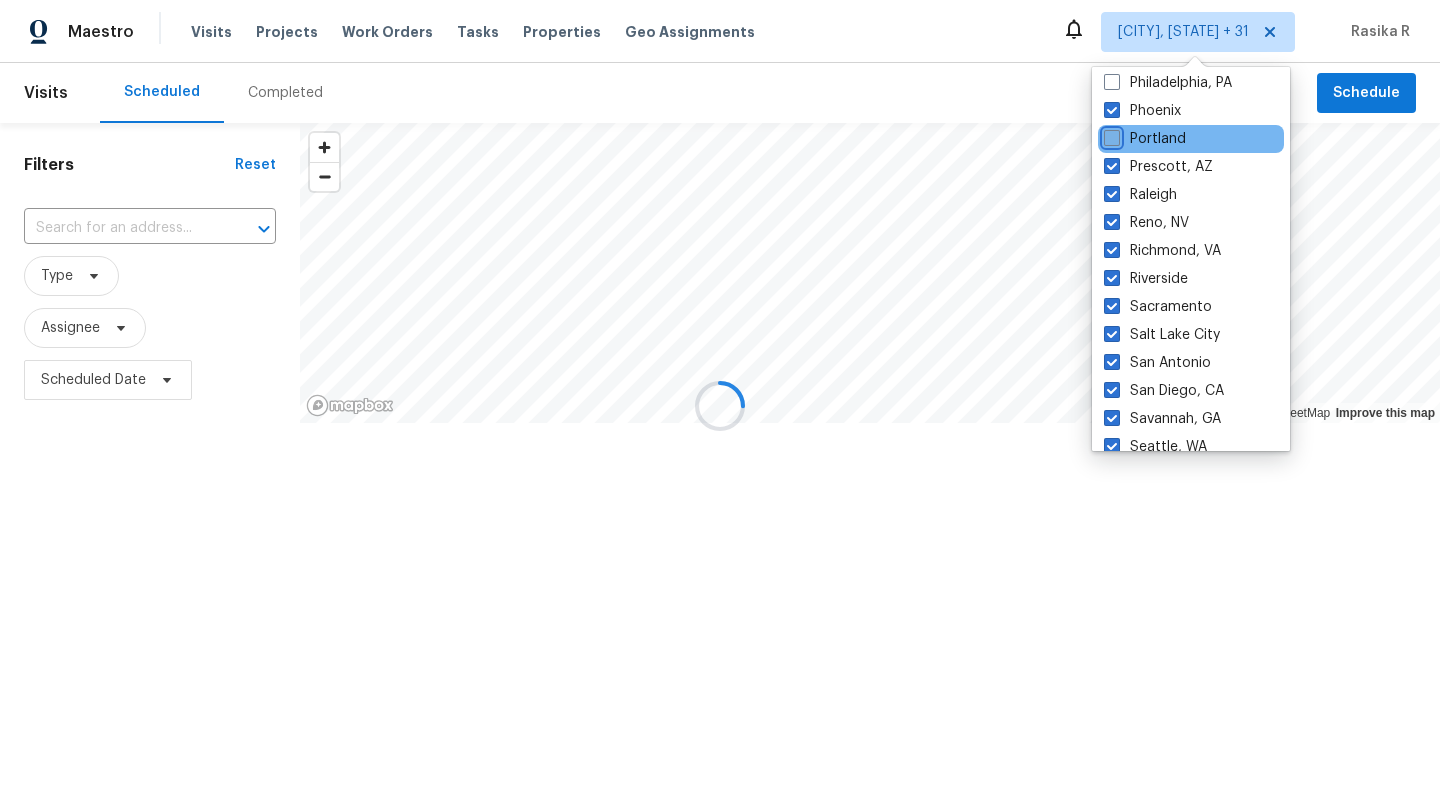 click on "Portland" at bounding box center (1110, 135) 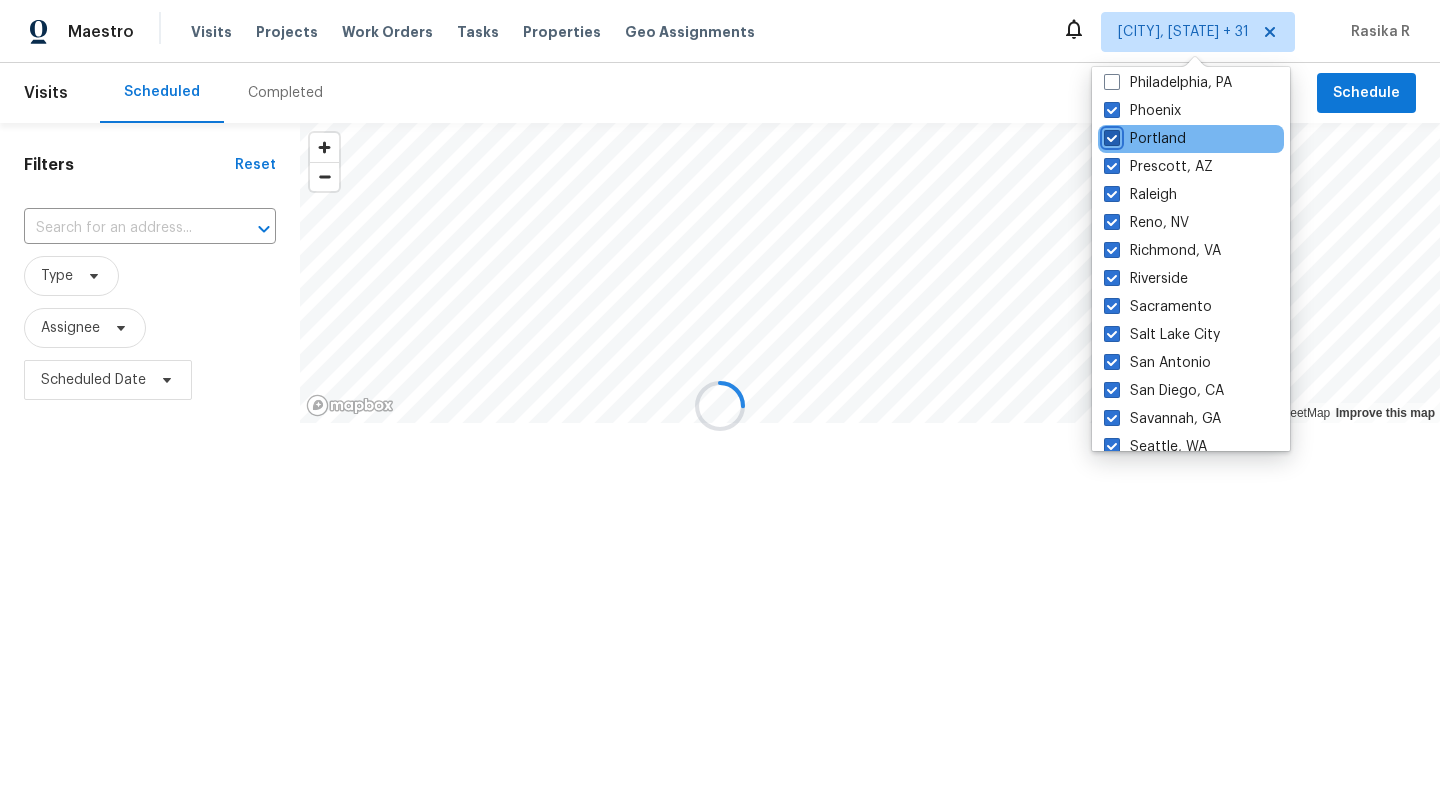 checkbox on "true" 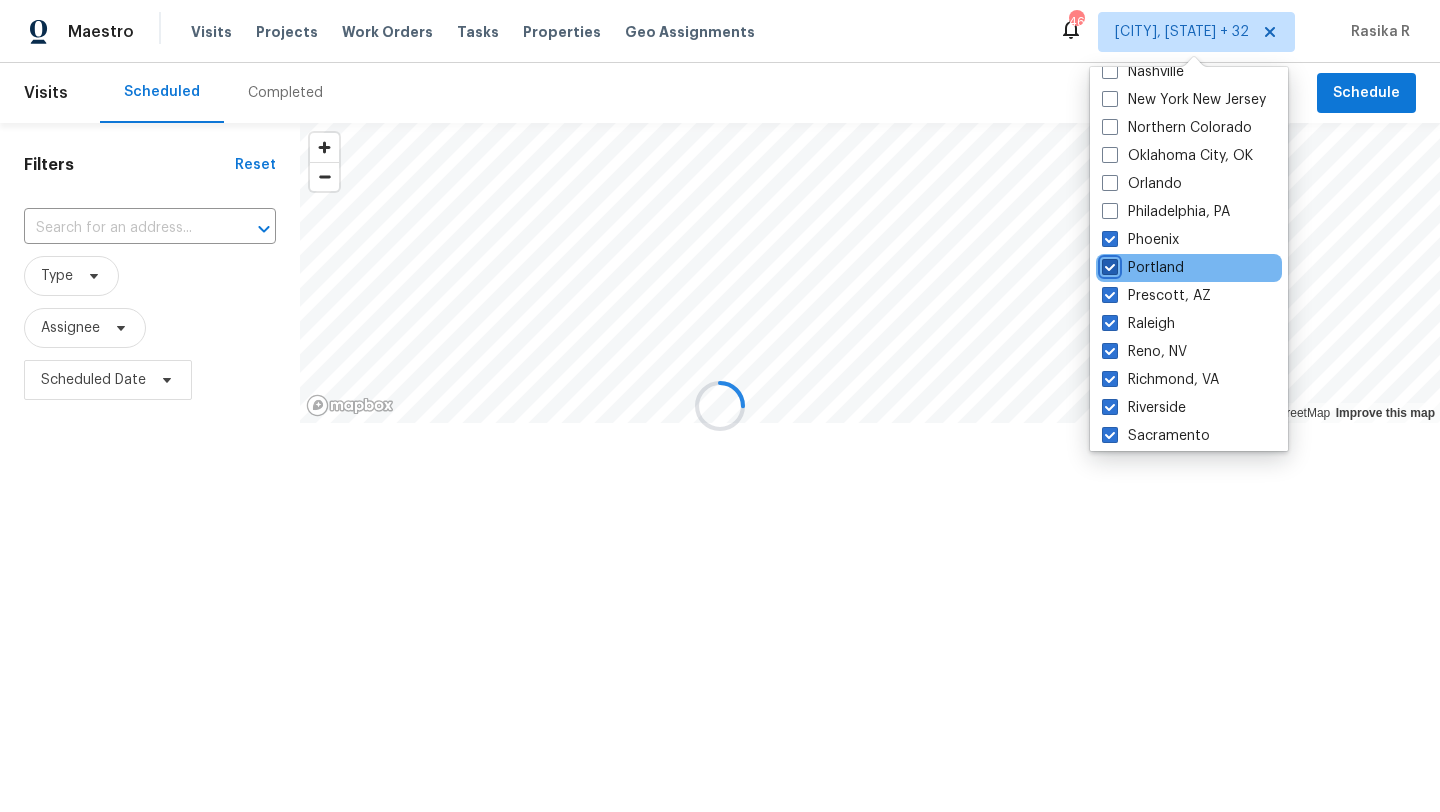 scroll, scrollTop: 1004, scrollLeft: 0, axis: vertical 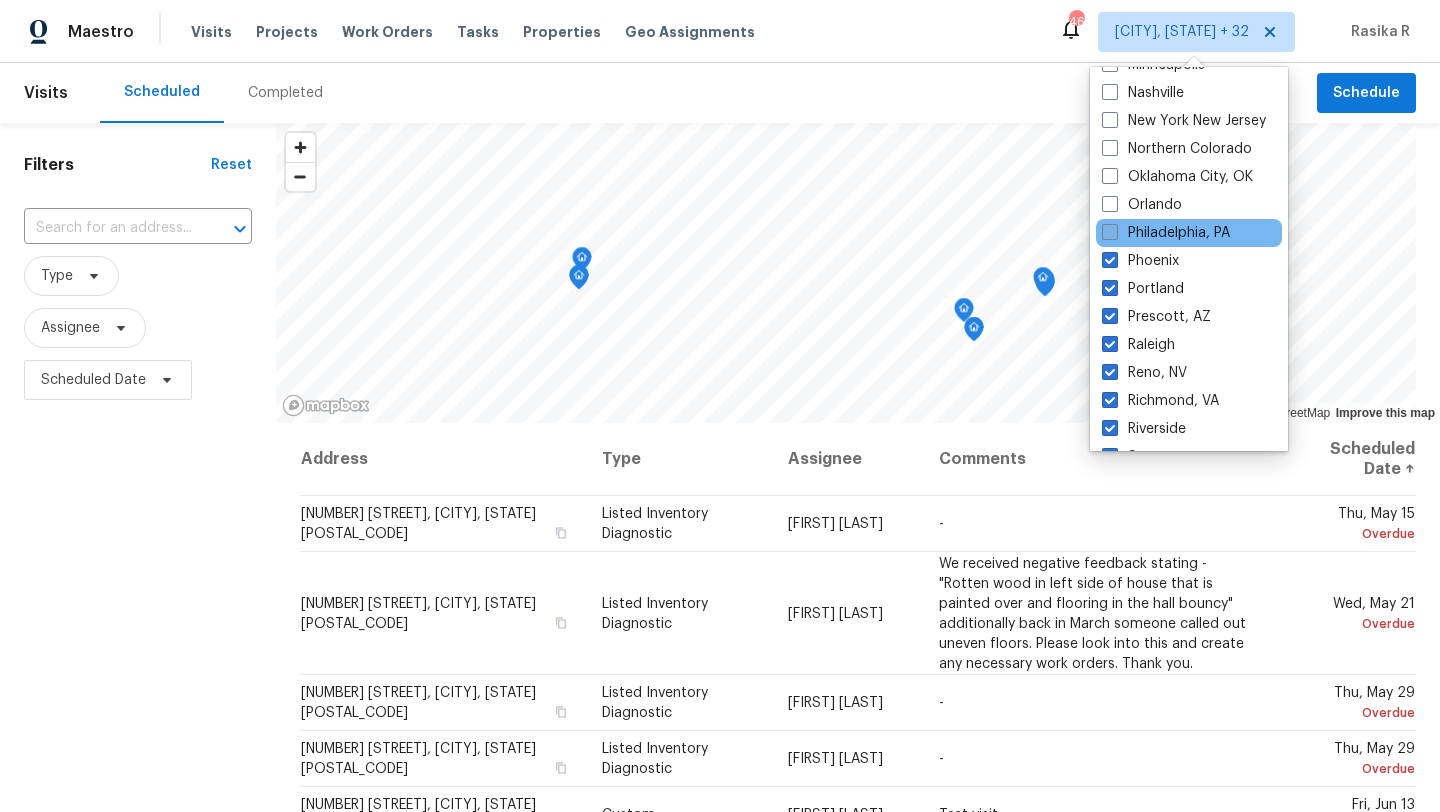 click at bounding box center (1110, 232) 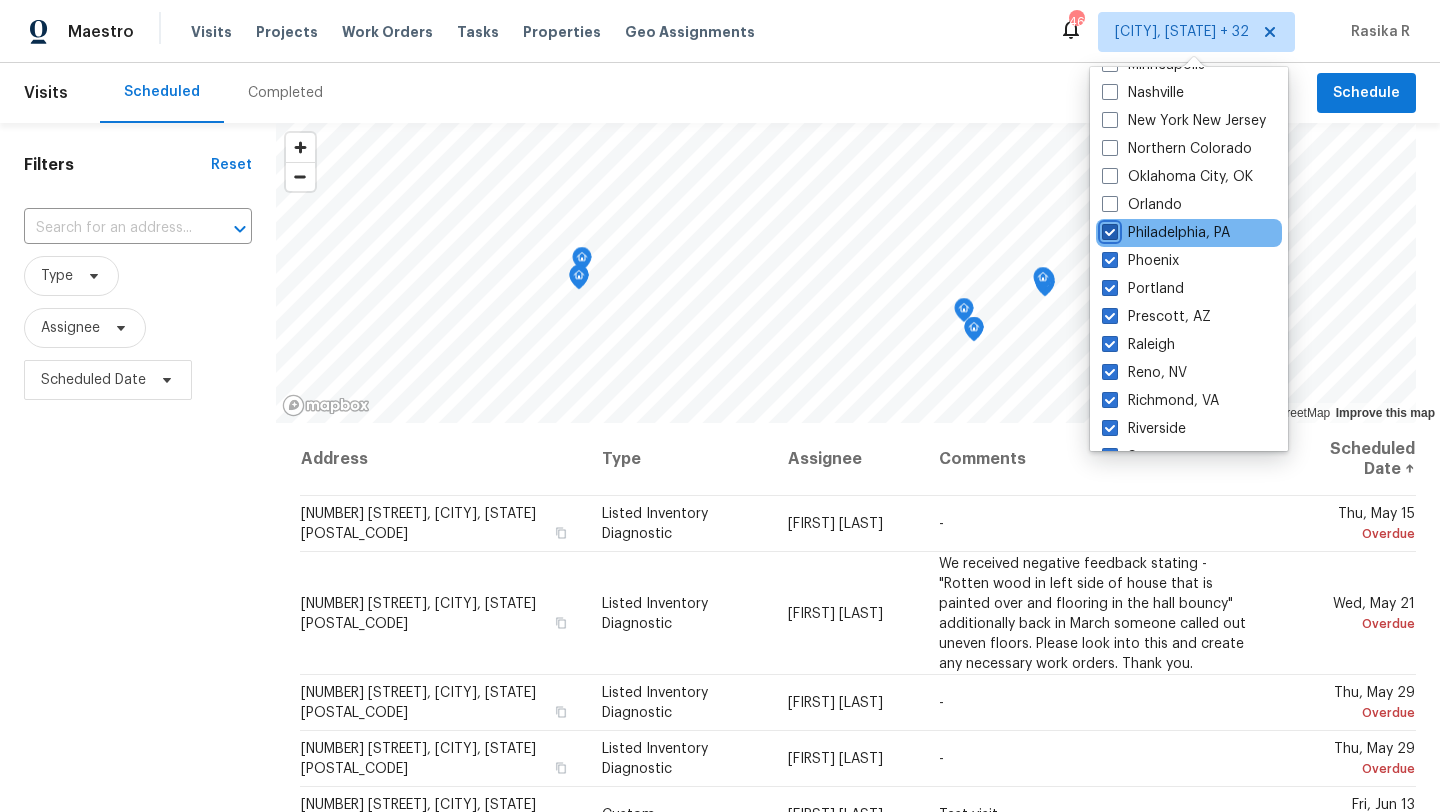checkbox on "true" 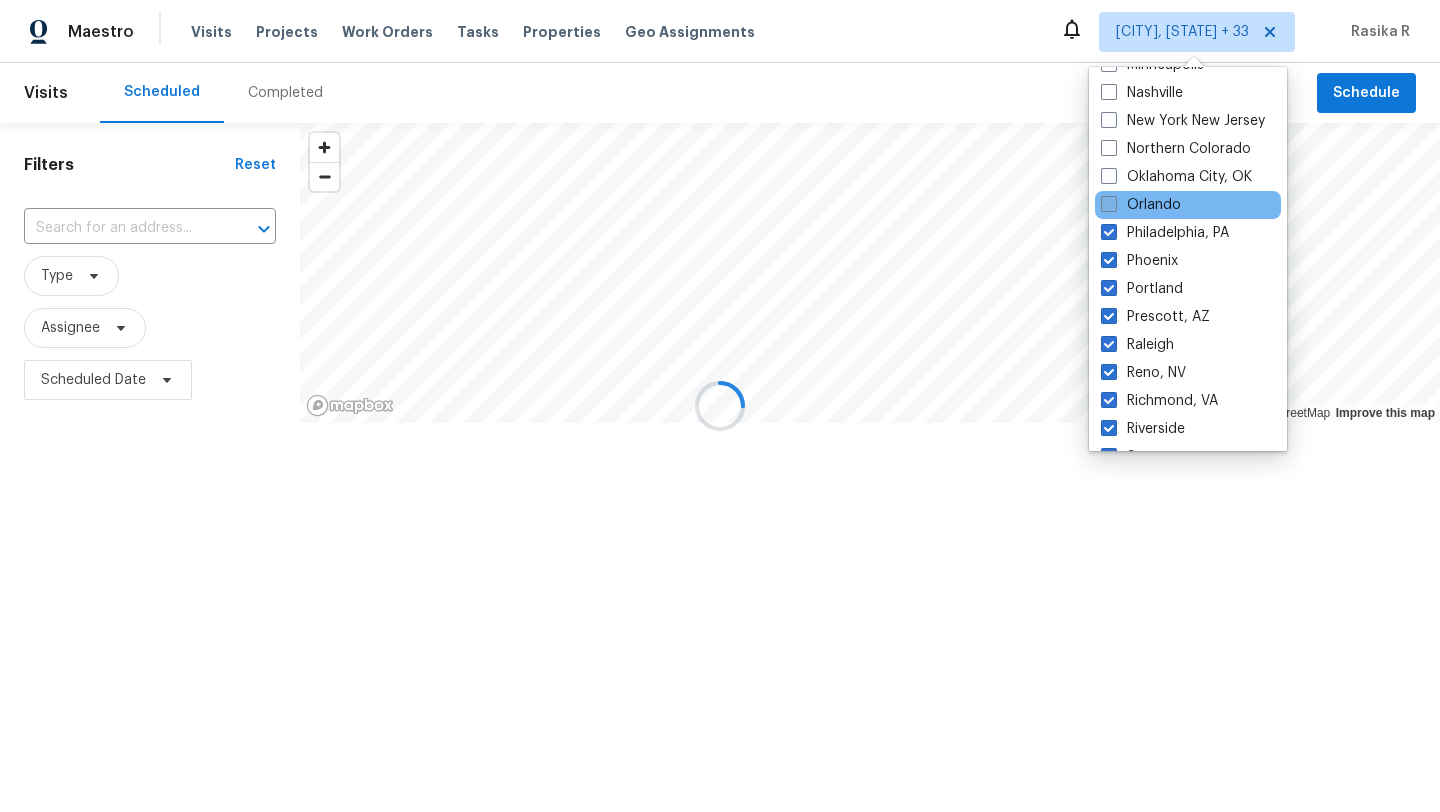 click at bounding box center [1109, 204] 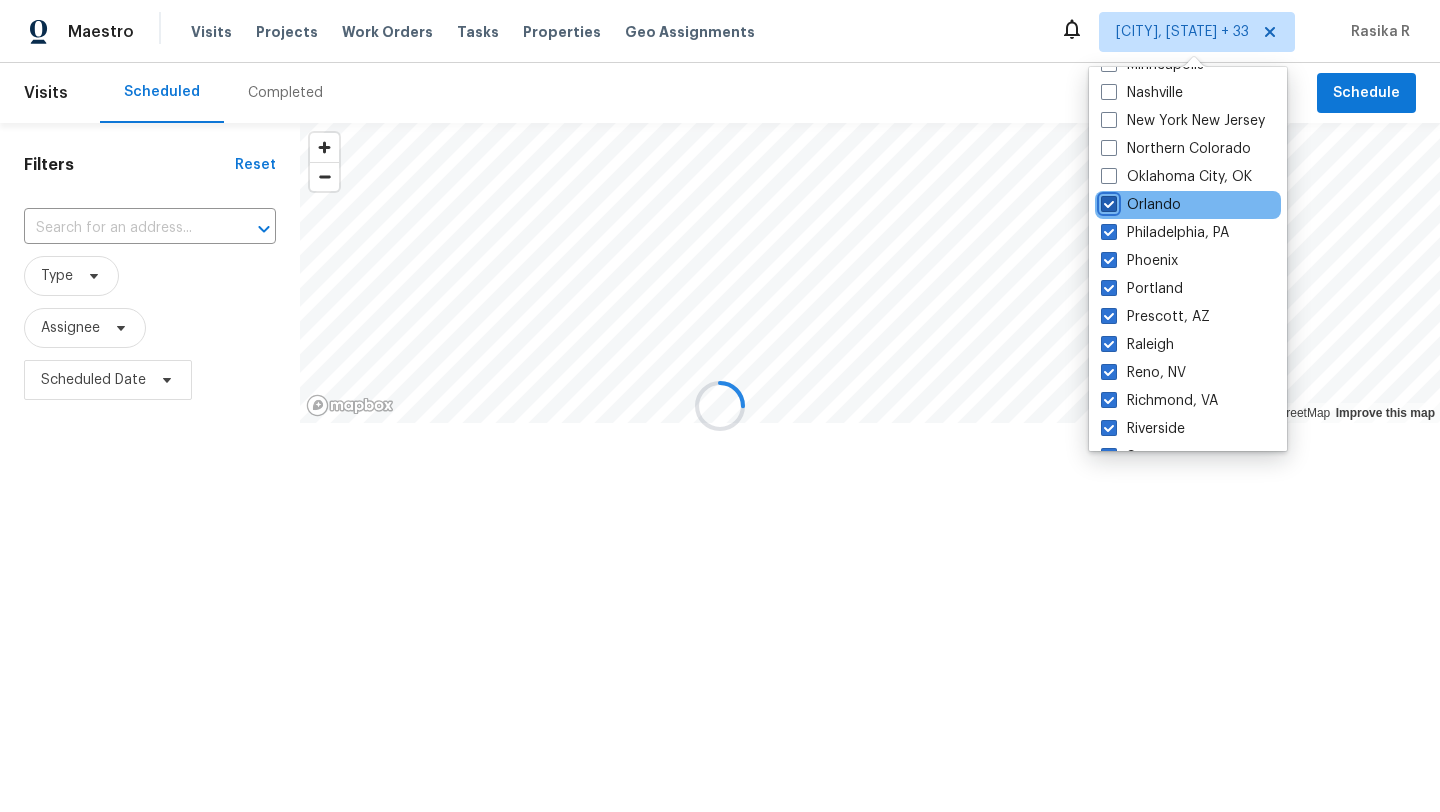 checkbox on "true" 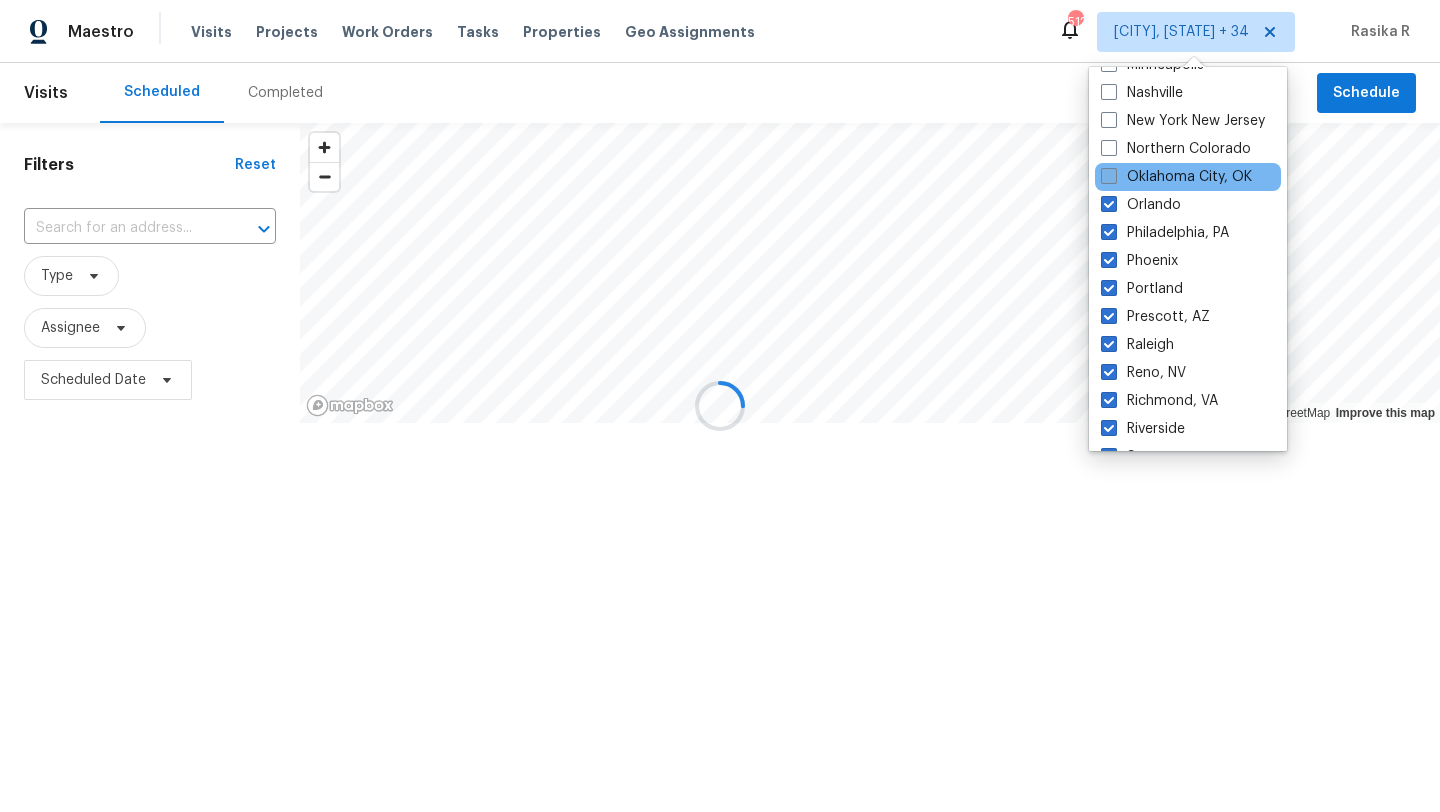 click at bounding box center [1109, 176] 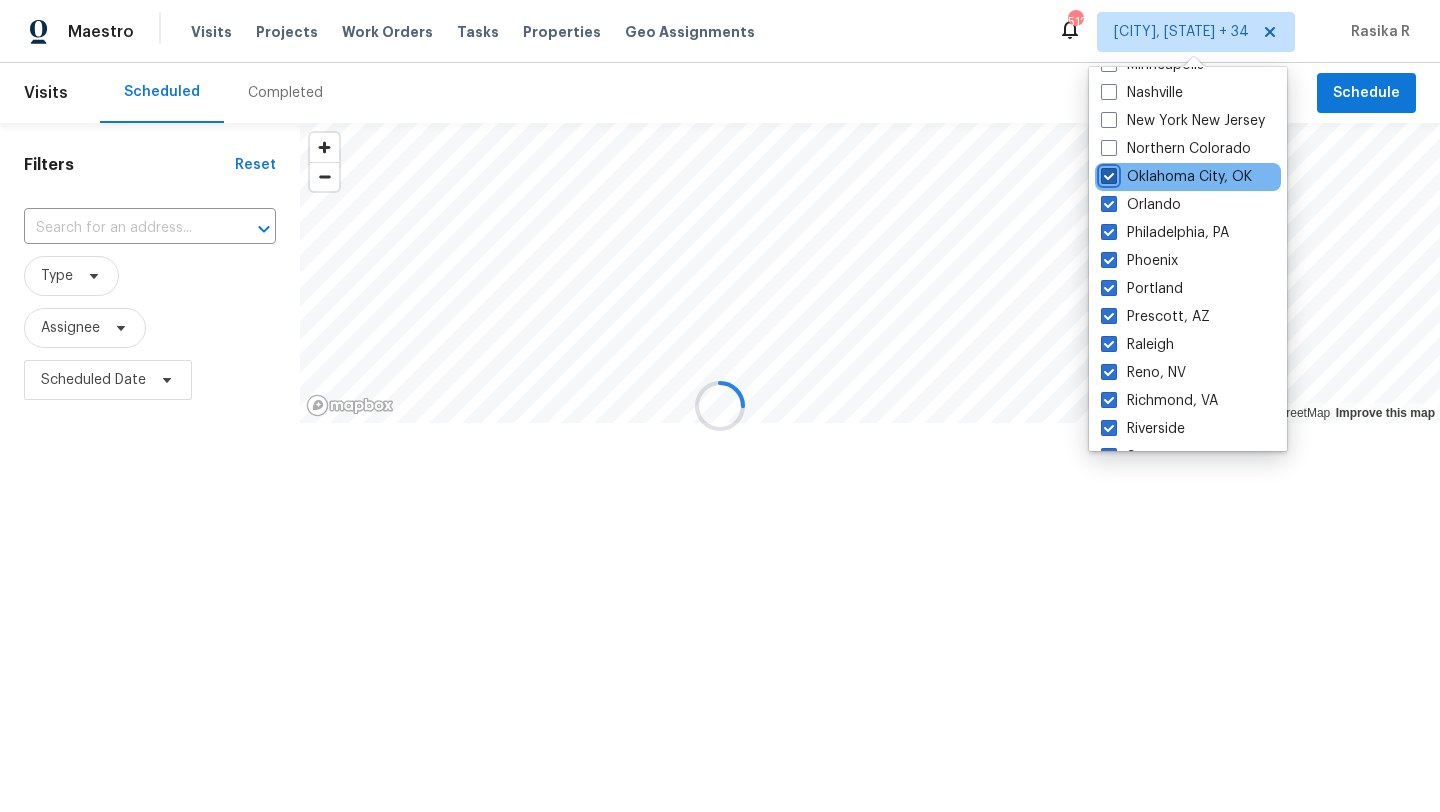 checkbox on "true" 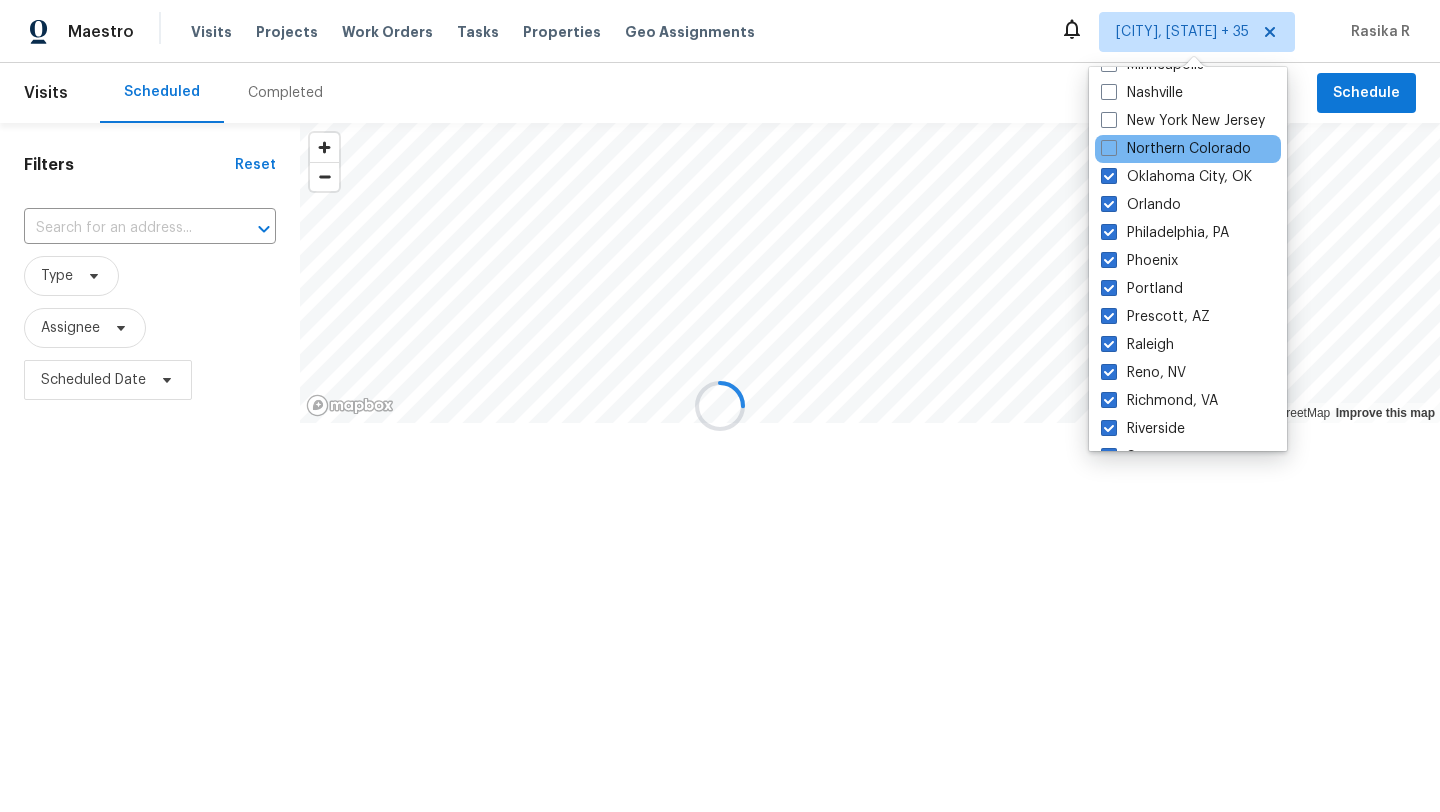 click on "Northern Colorado" at bounding box center (1188, 149) 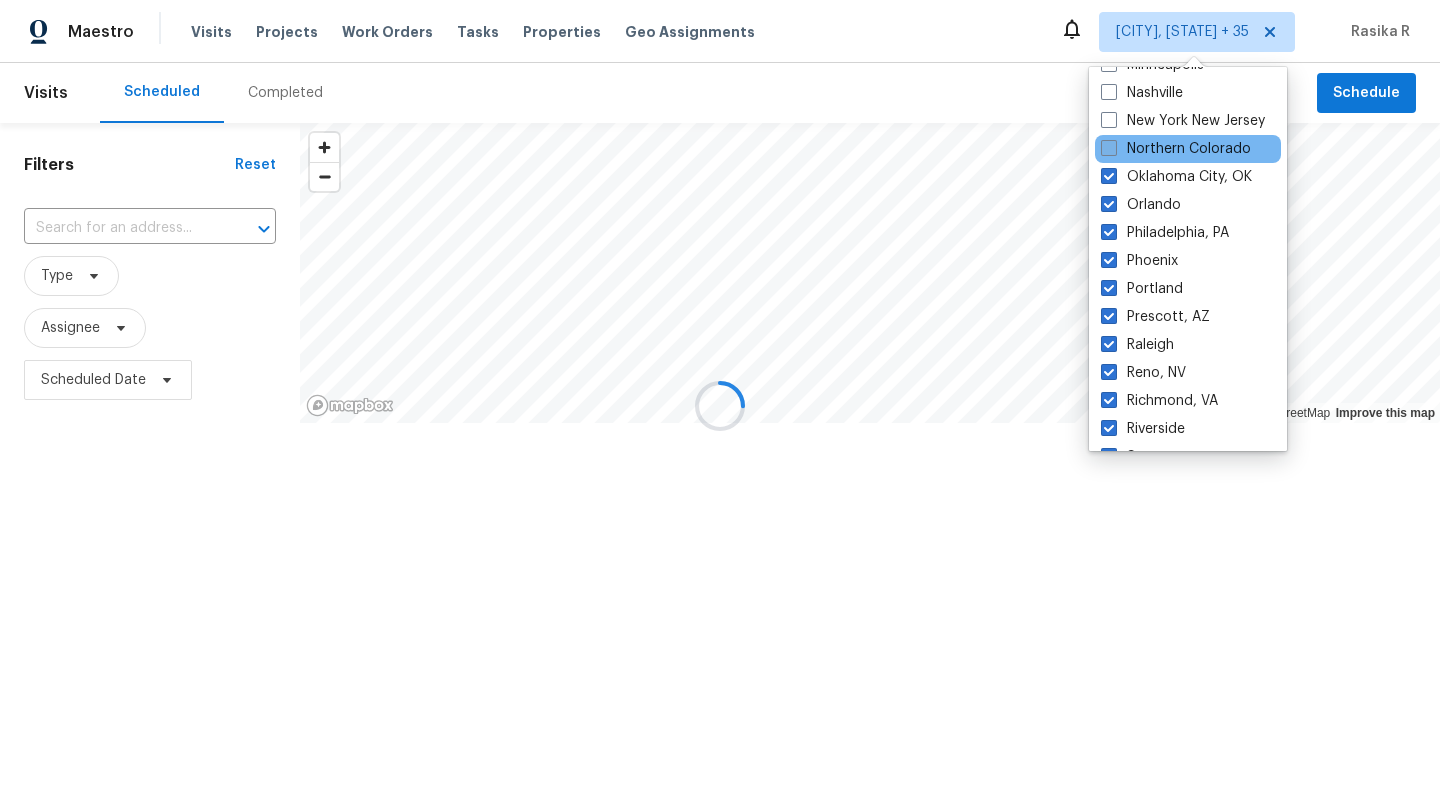 click at bounding box center [1109, 148] 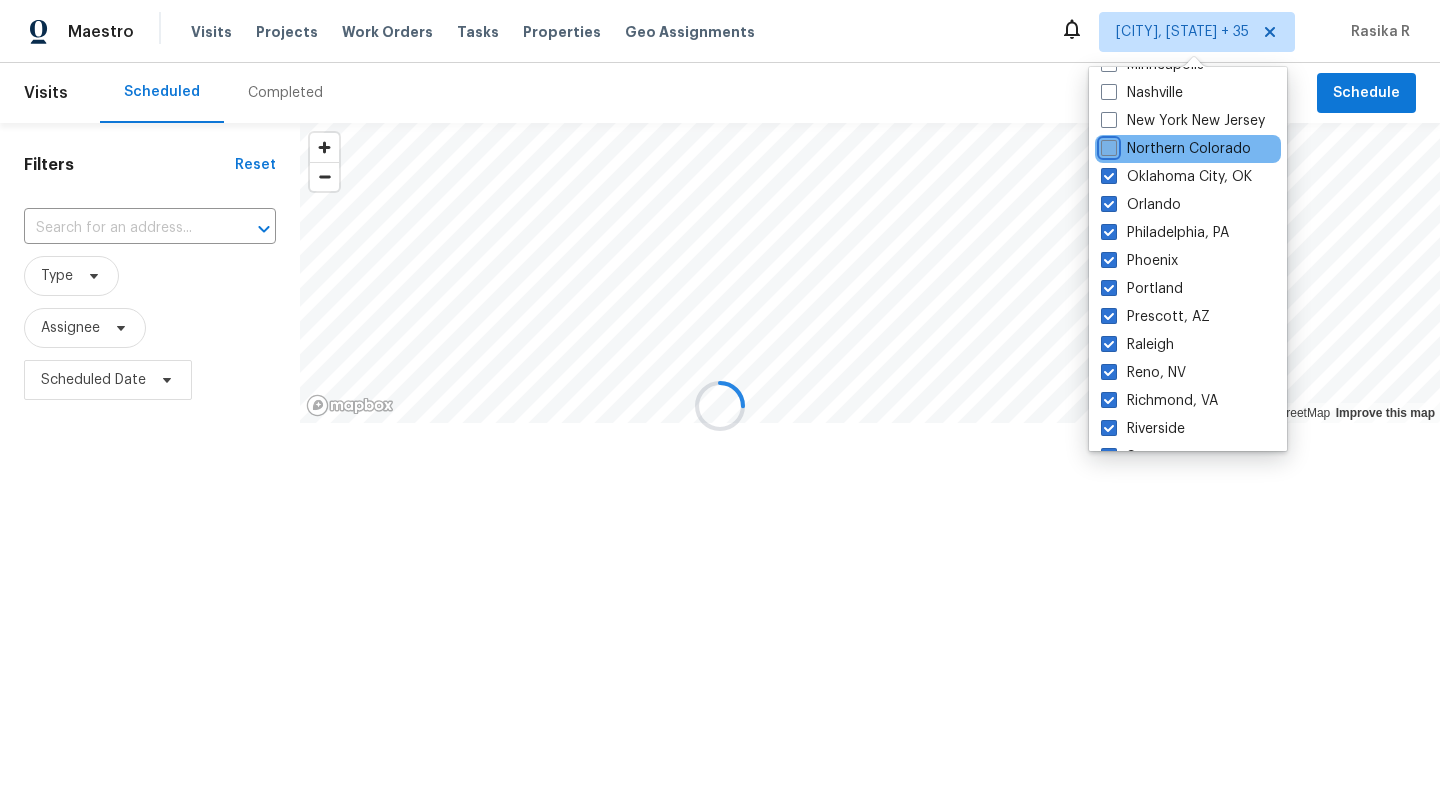 click on "Northern Colorado" at bounding box center [1107, 145] 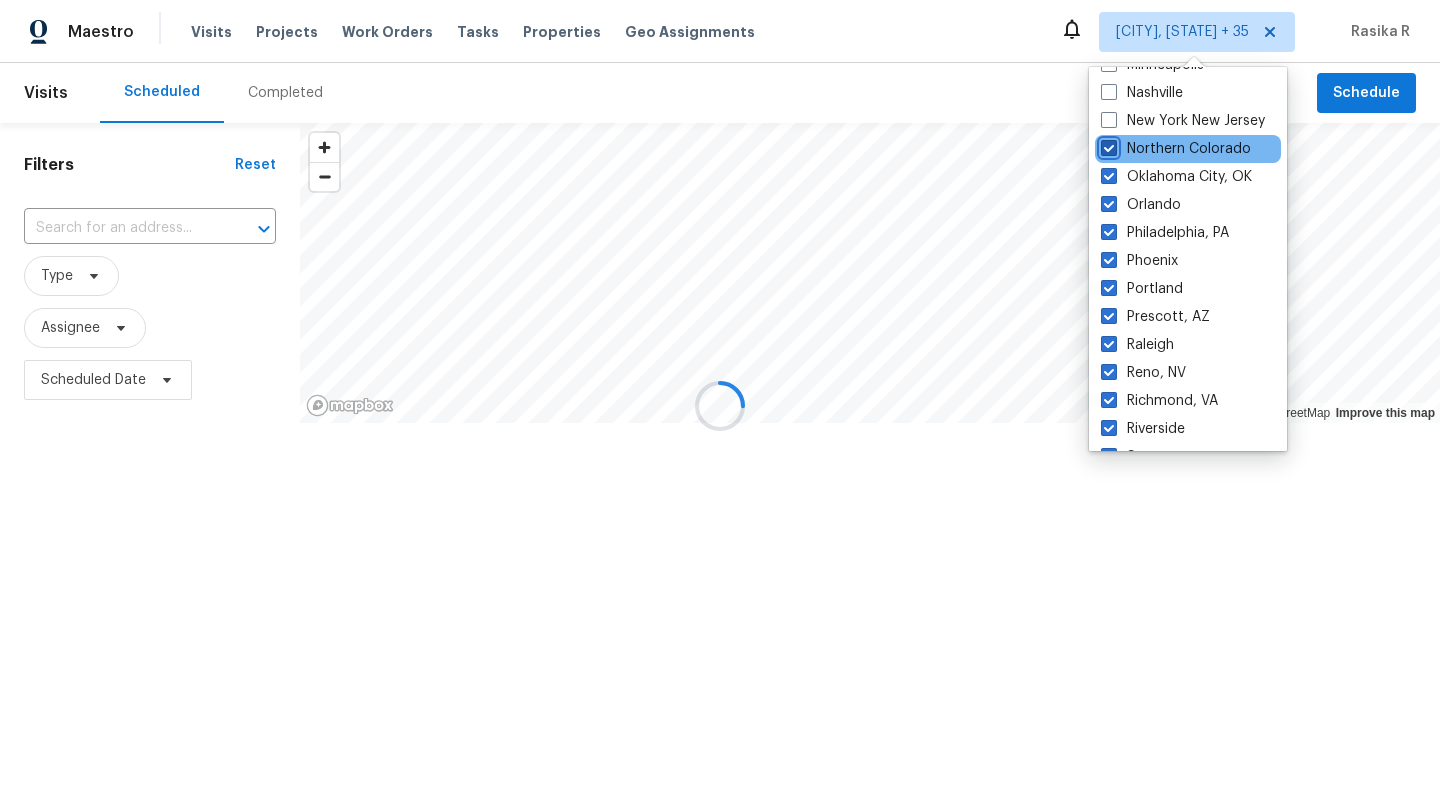 checkbox on "true" 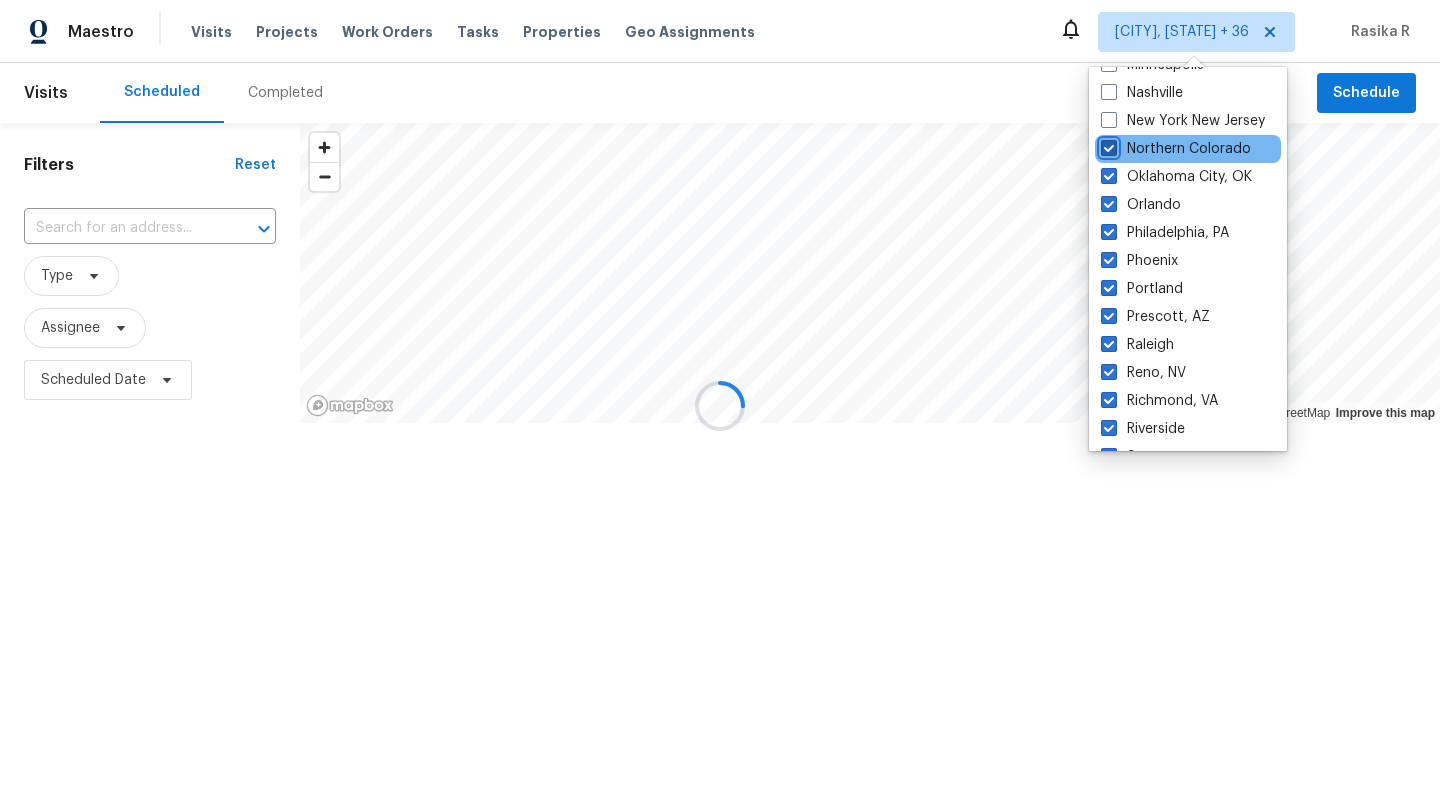 scroll, scrollTop: 958, scrollLeft: 0, axis: vertical 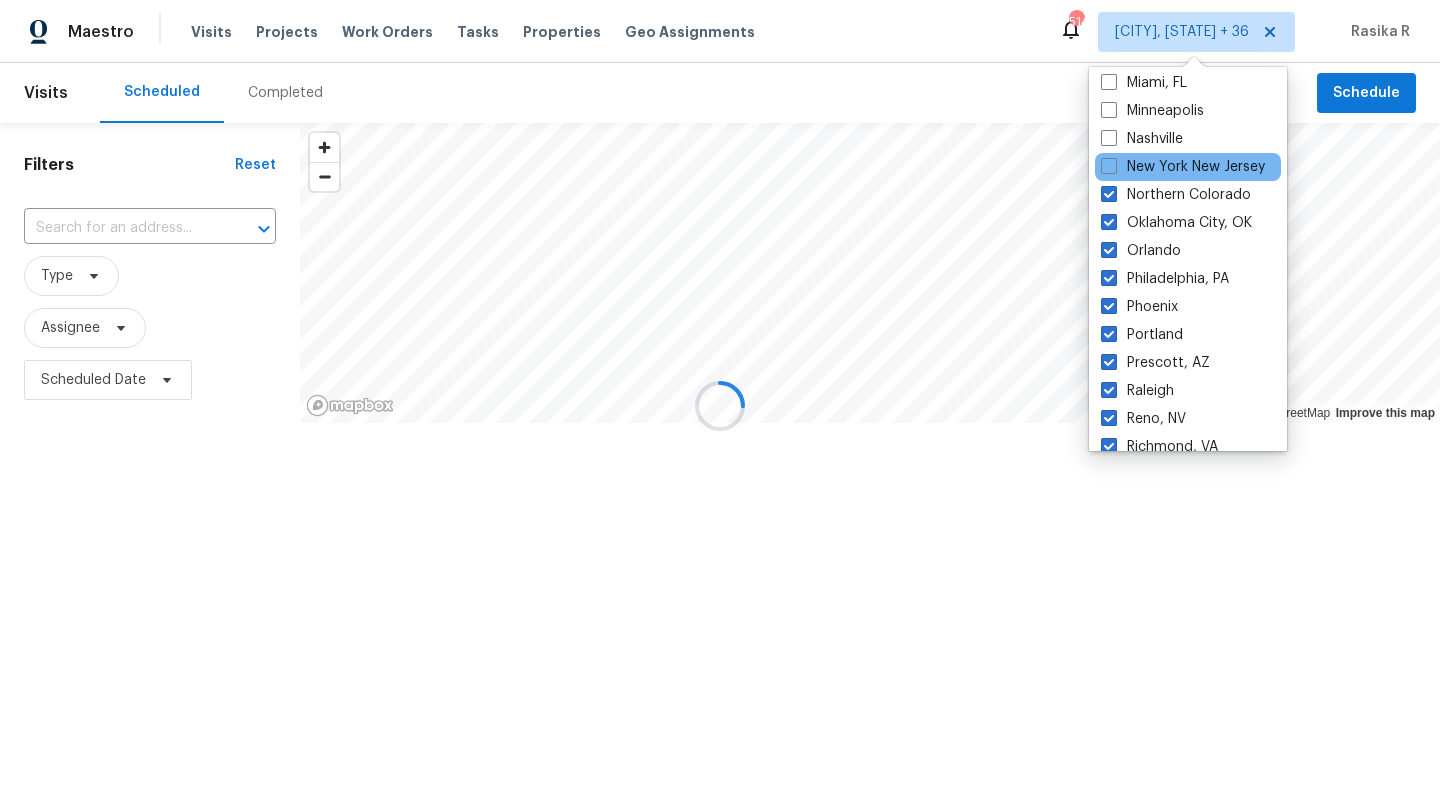 click on "New York New Jersey" at bounding box center (1188, 167) 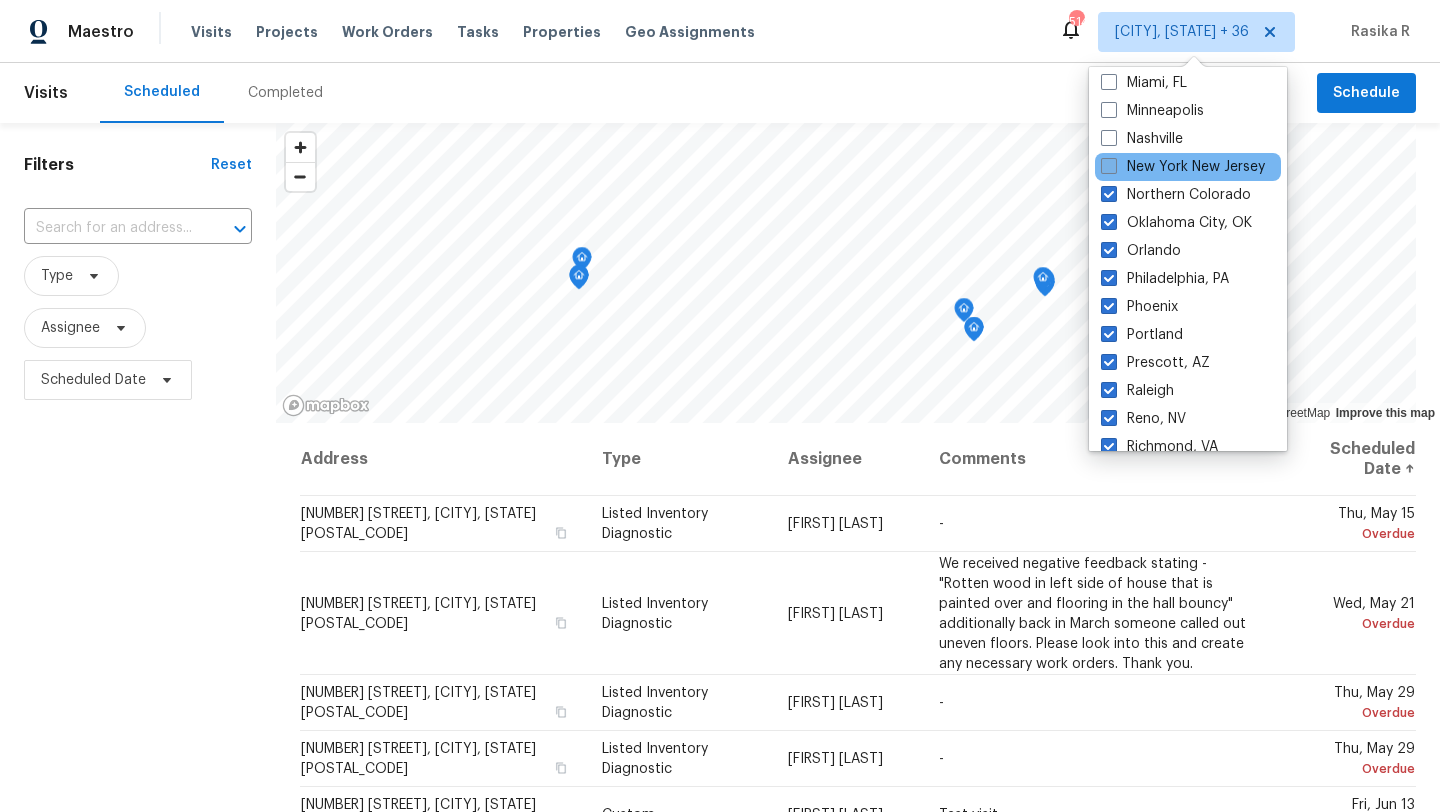 click at bounding box center (1109, 166) 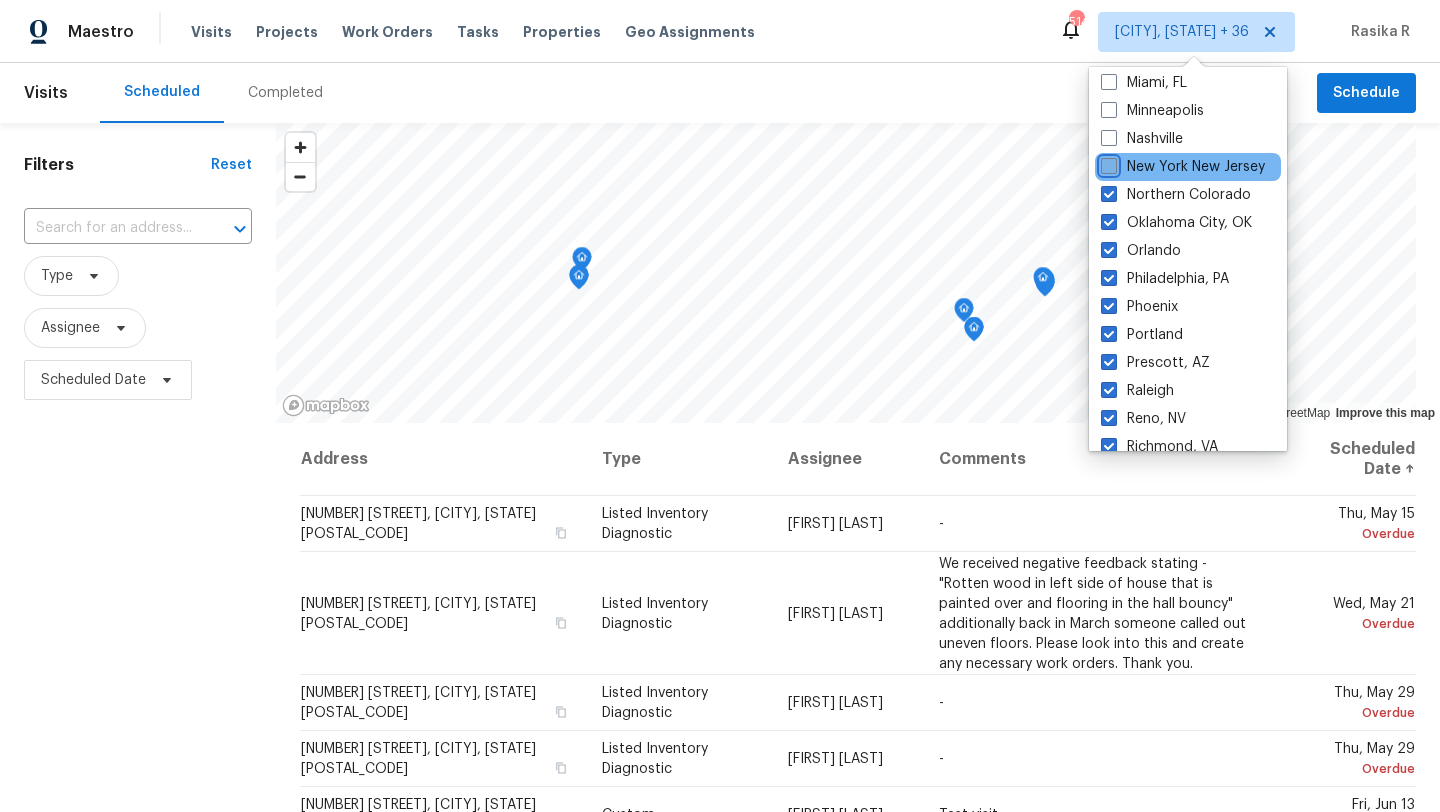 click on "New York New Jersey" at bounding box center (1107, 163) 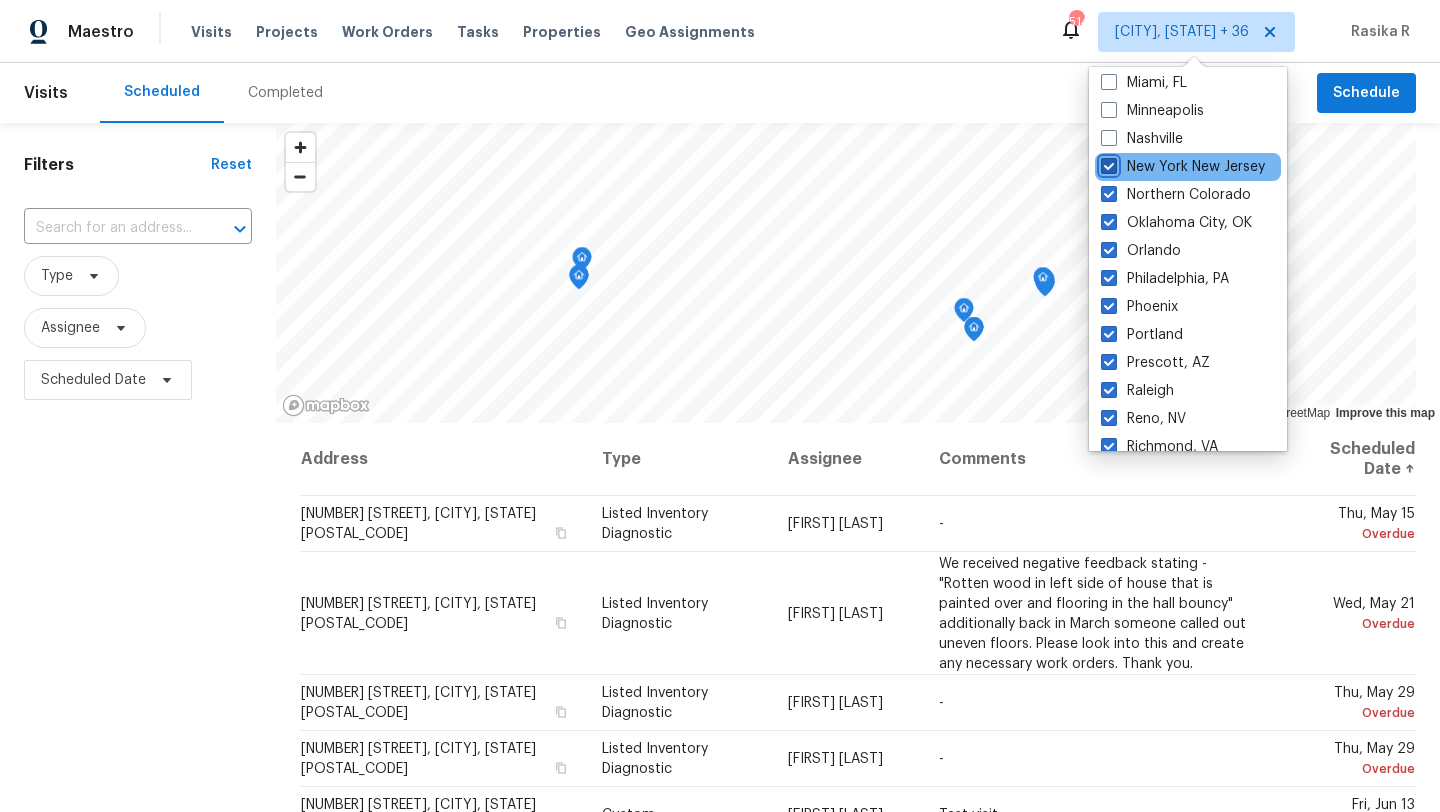 checkbox on "true" 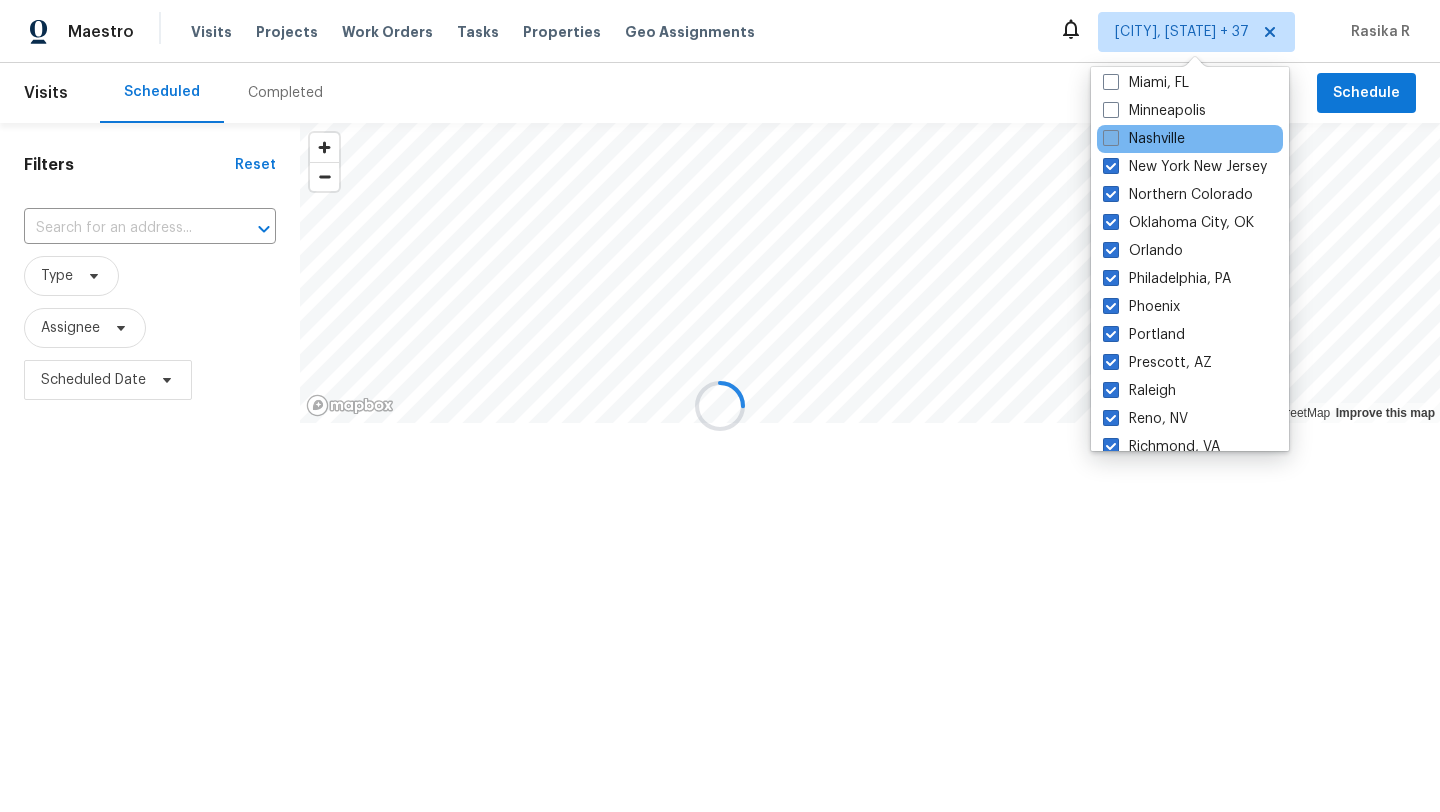 click at bounding box center (1111, 138) 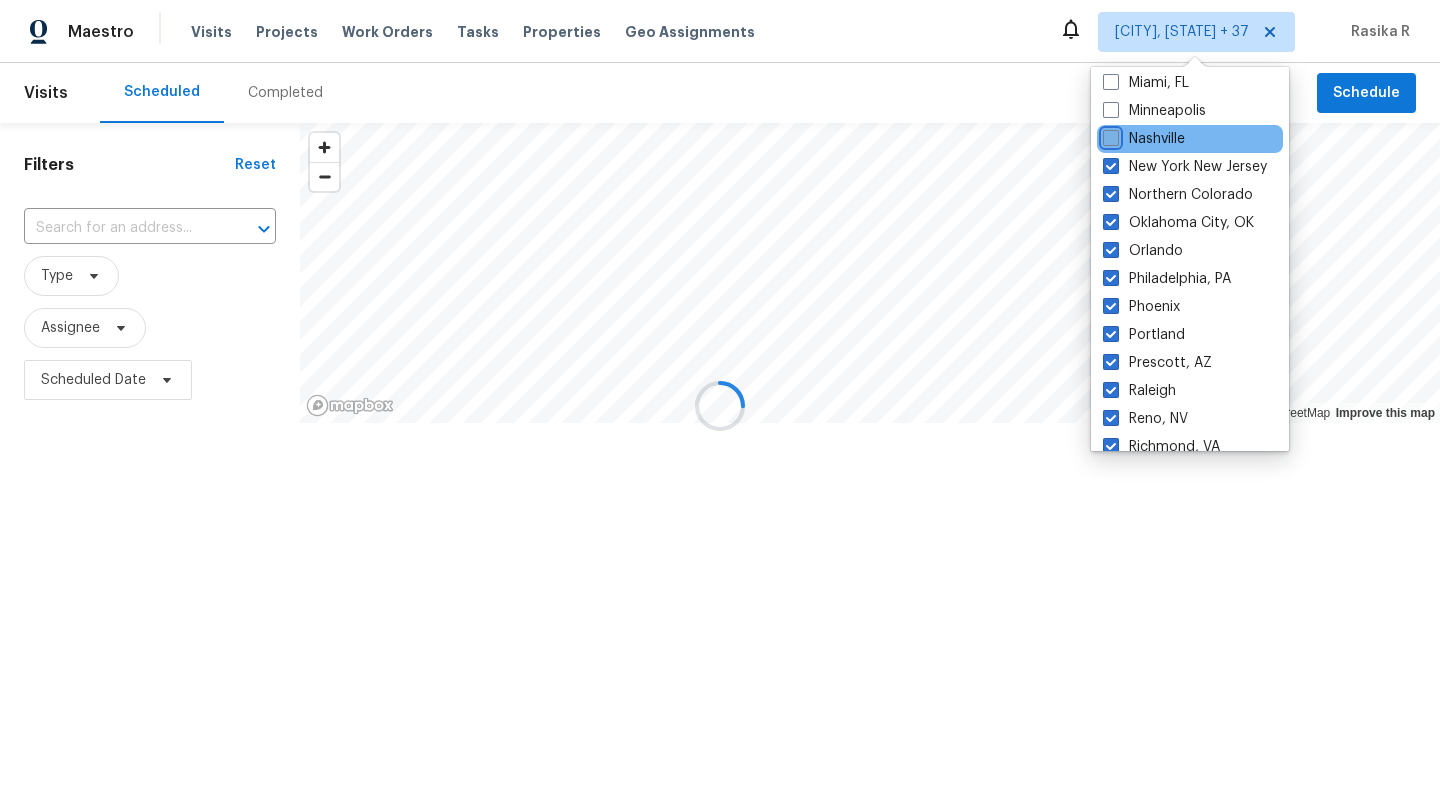 click on "Nashville" at bounding box center (1109, 135) 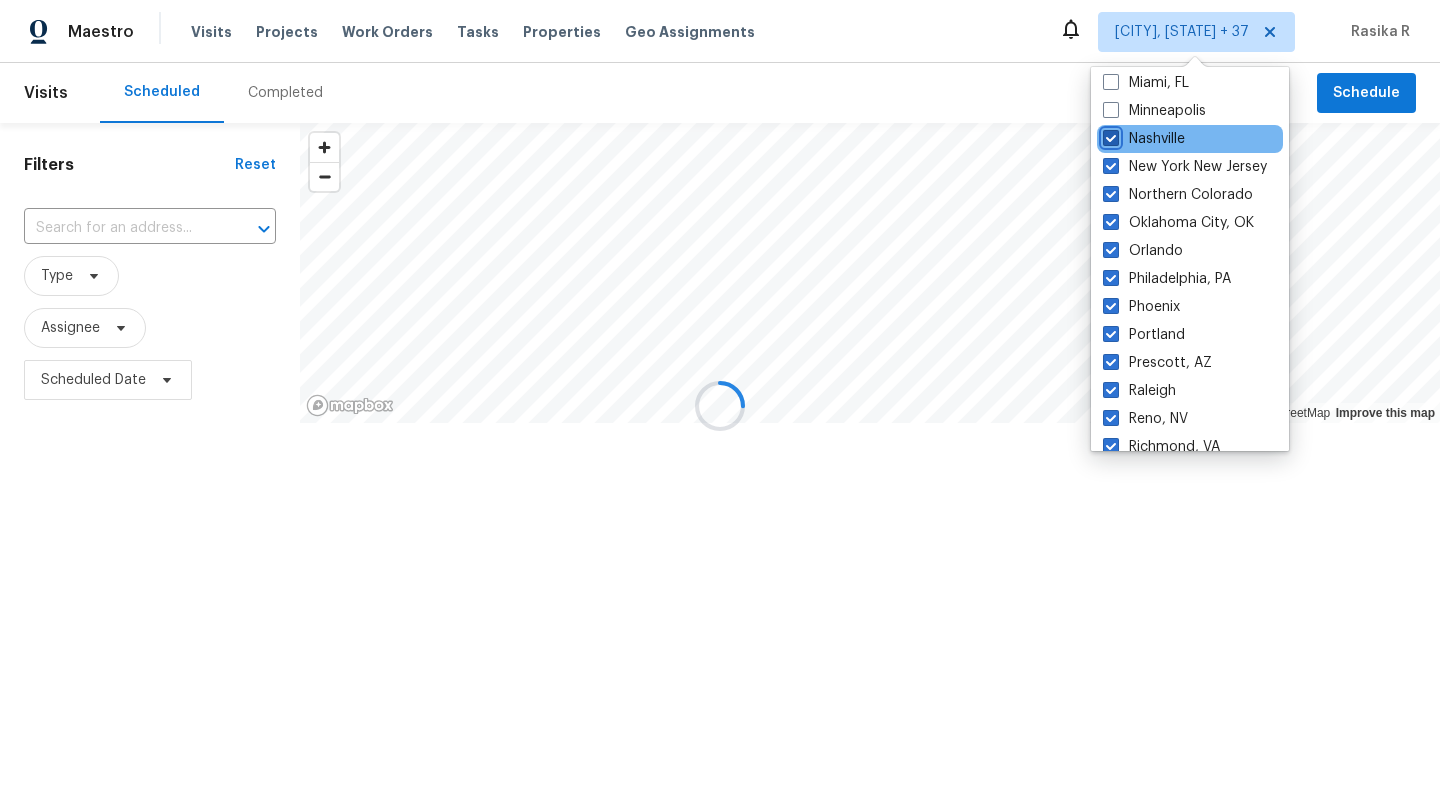 checkbox on "true" 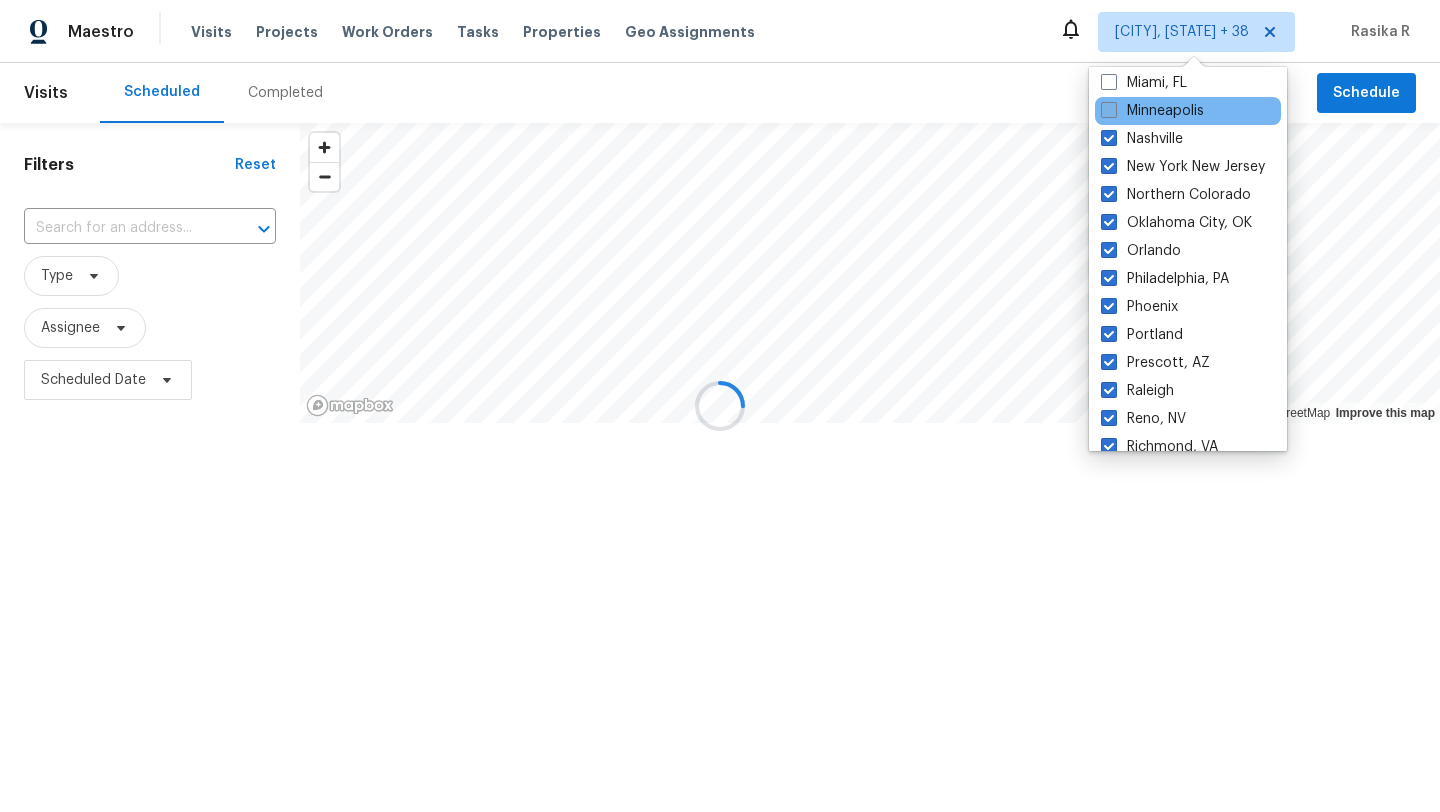 click at bounding box center (1109, 110) 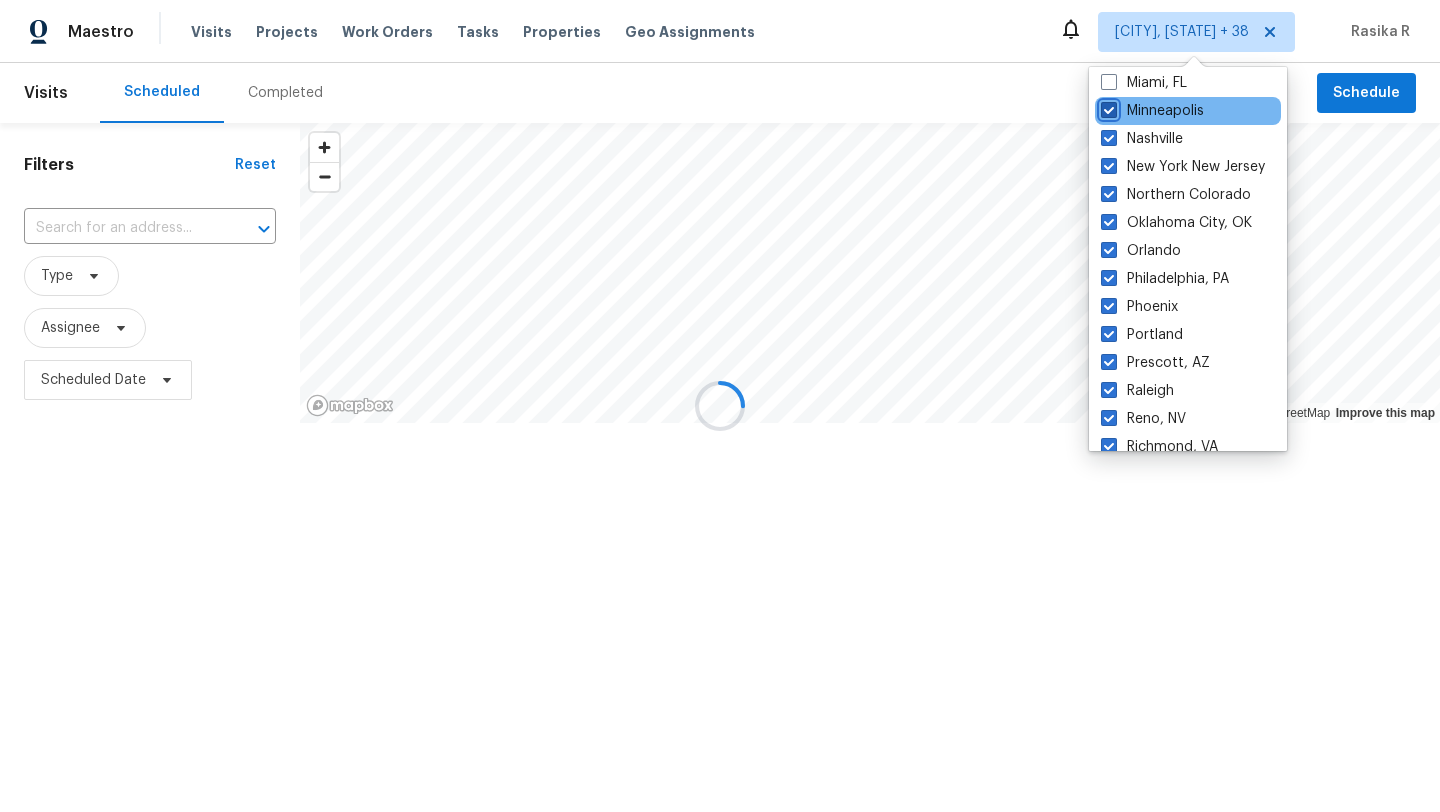 checkbox on "true" 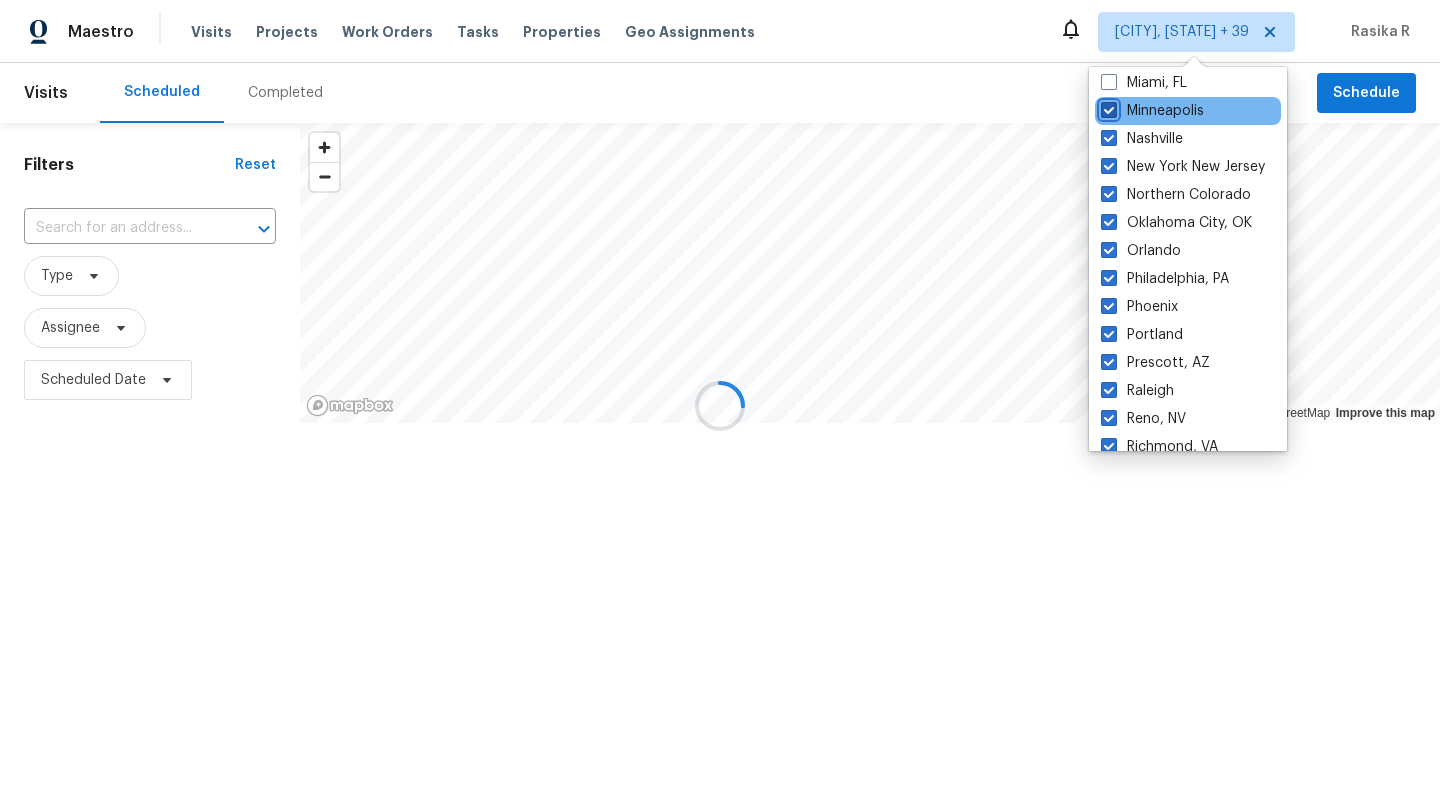 scroll, scrollTop: 820, scrollLeft: 0, axis: vertical 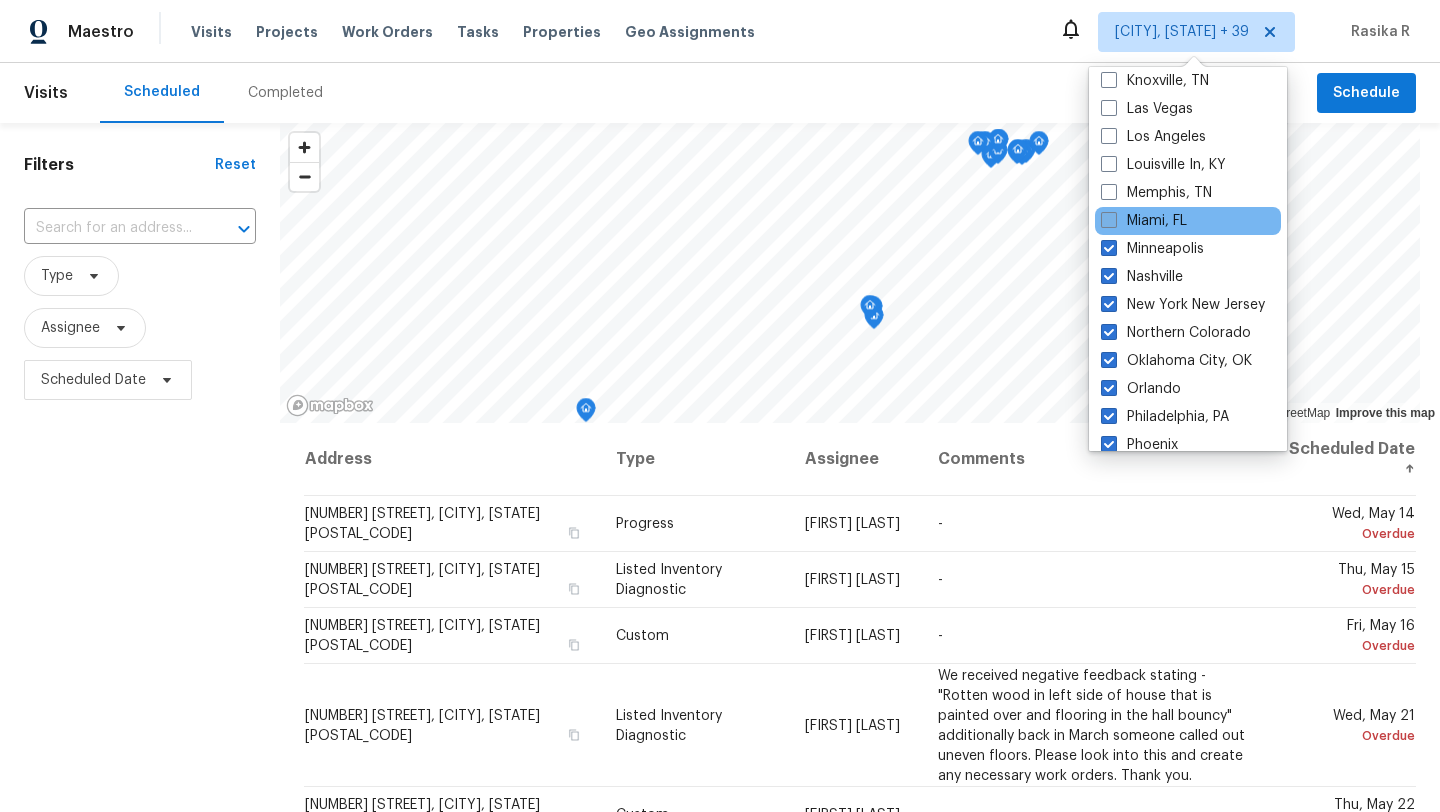 click at bounding box center [1109, 220] 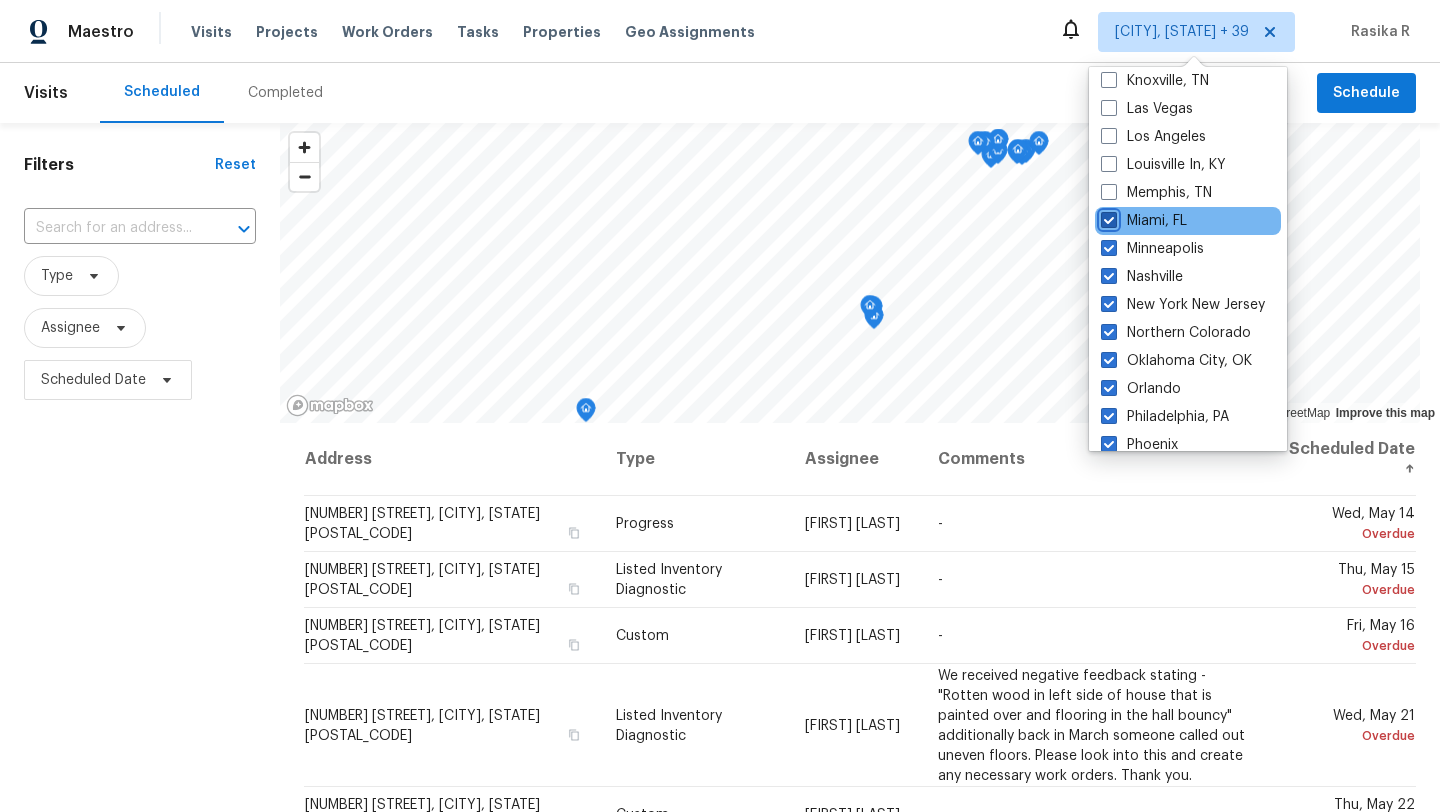 checkbox on "true" 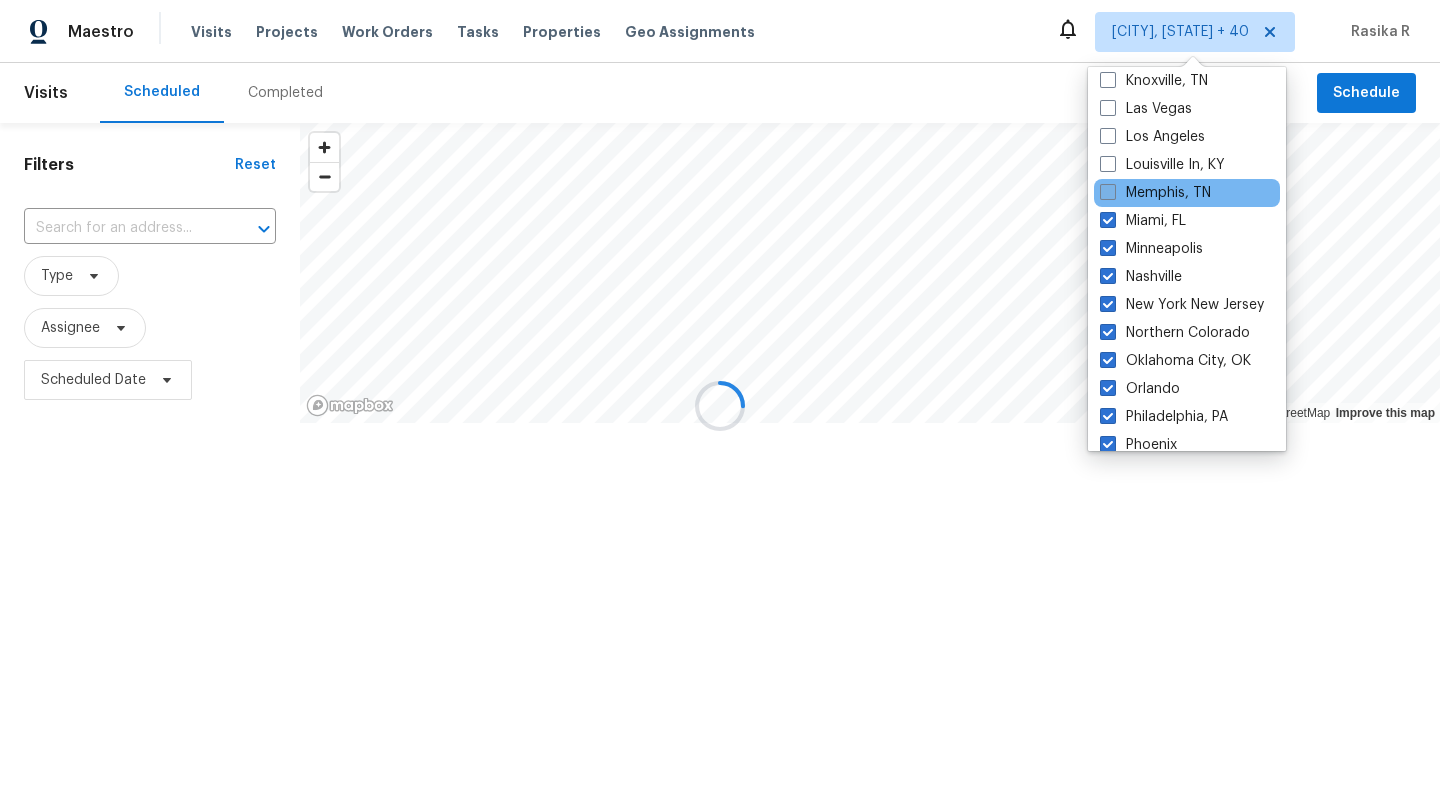 click at bounding box center [1108, 192] 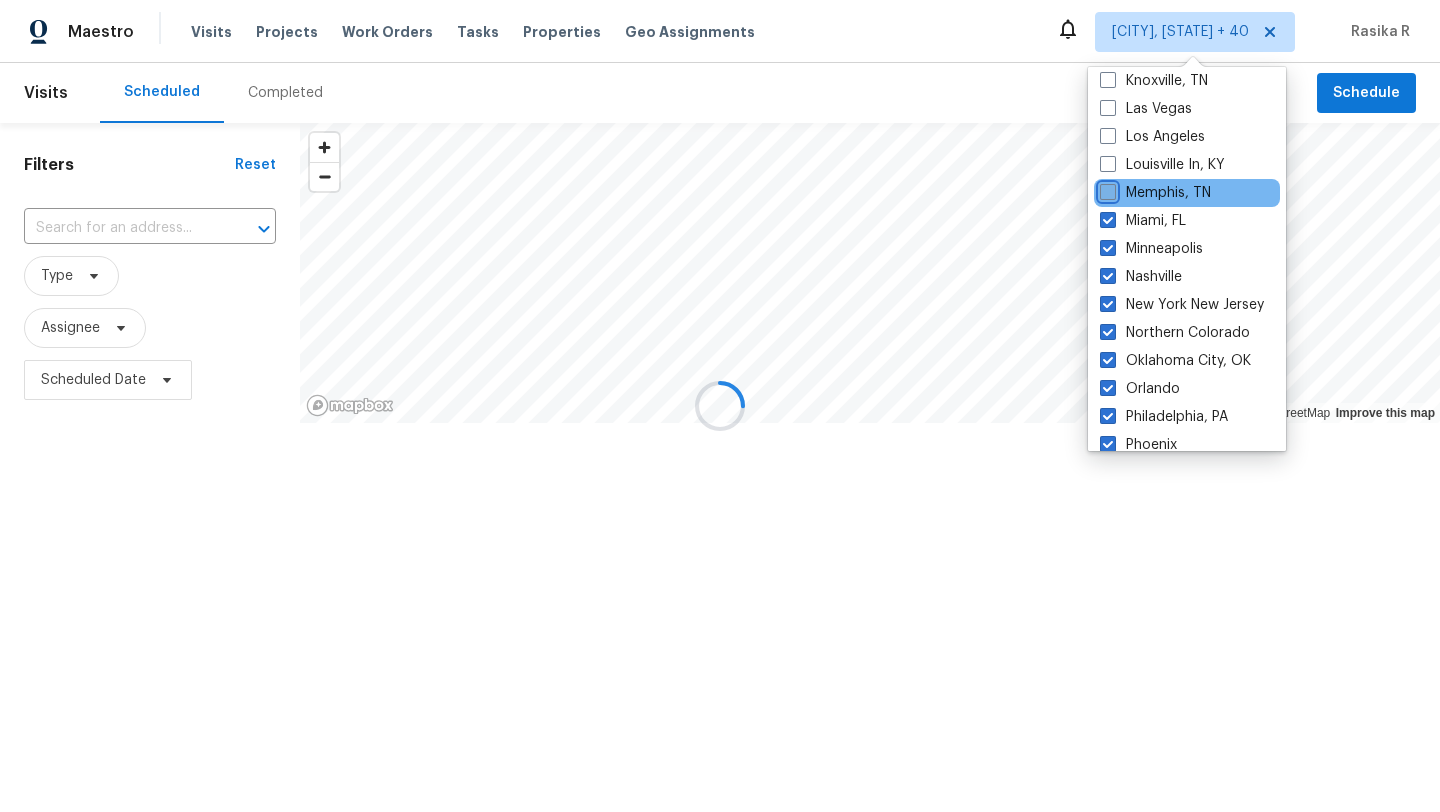 click on "Memphis, TN" at bounding box center (1106, 189) 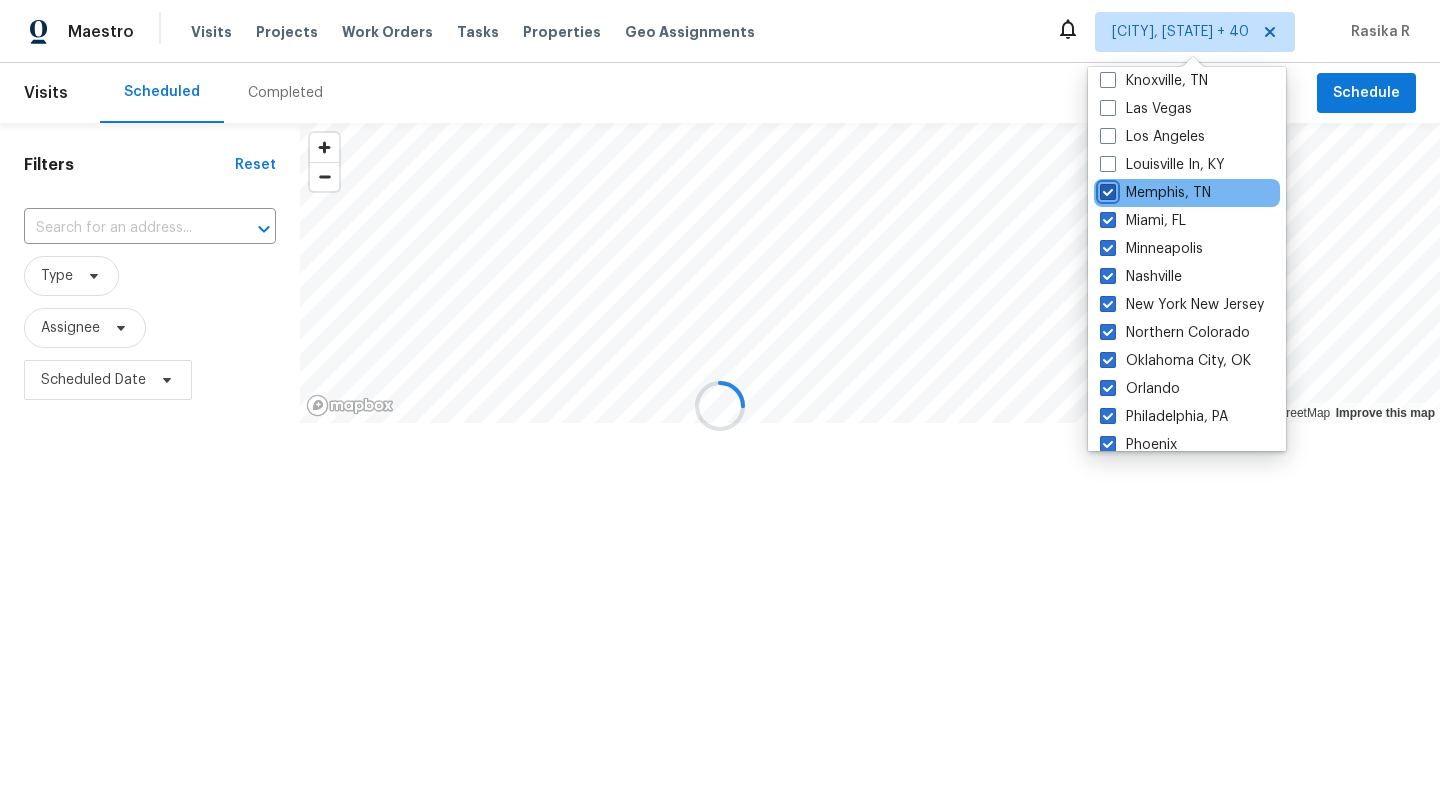 checkbox on "true" 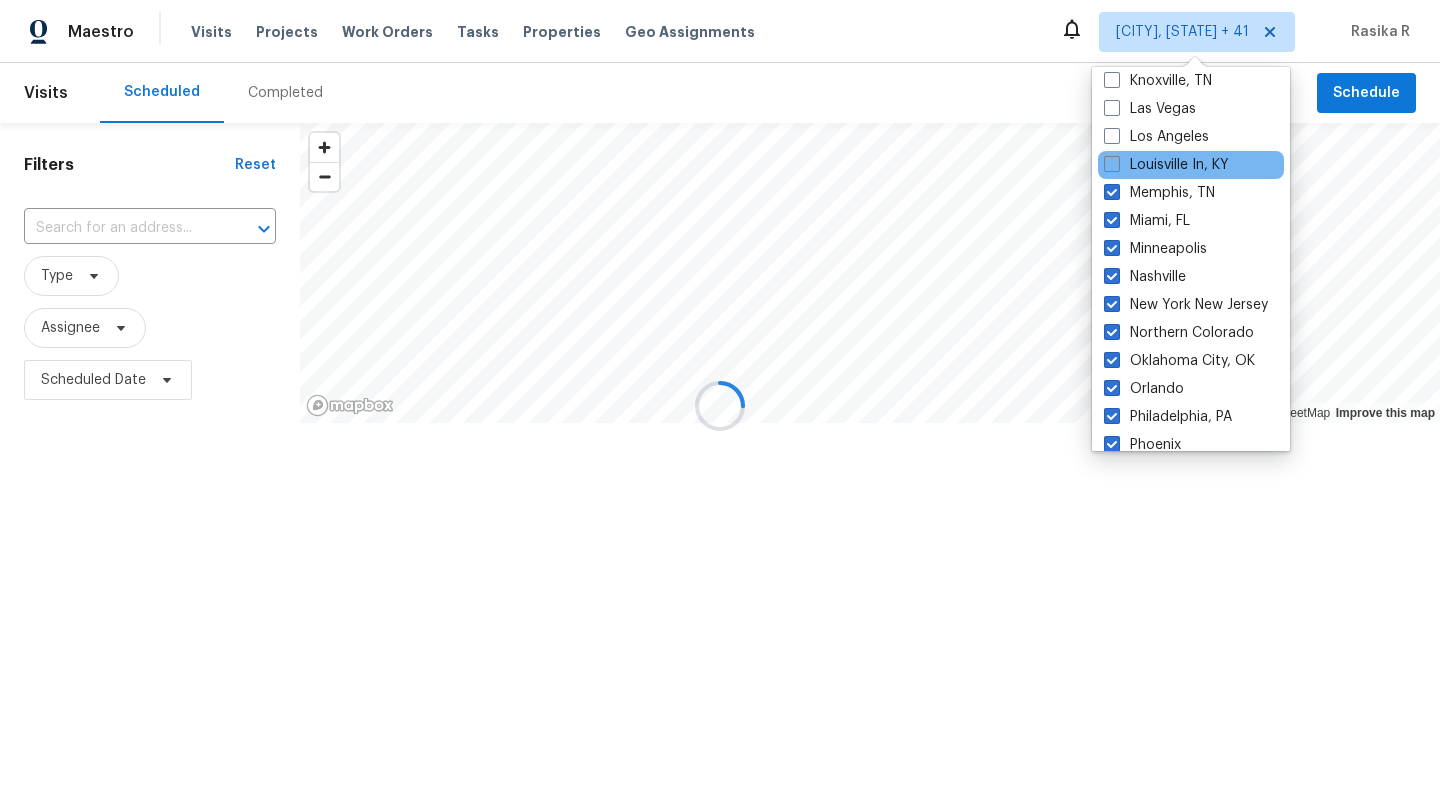 click on "Louisville In, KY" at bounding box center (1191, 165) 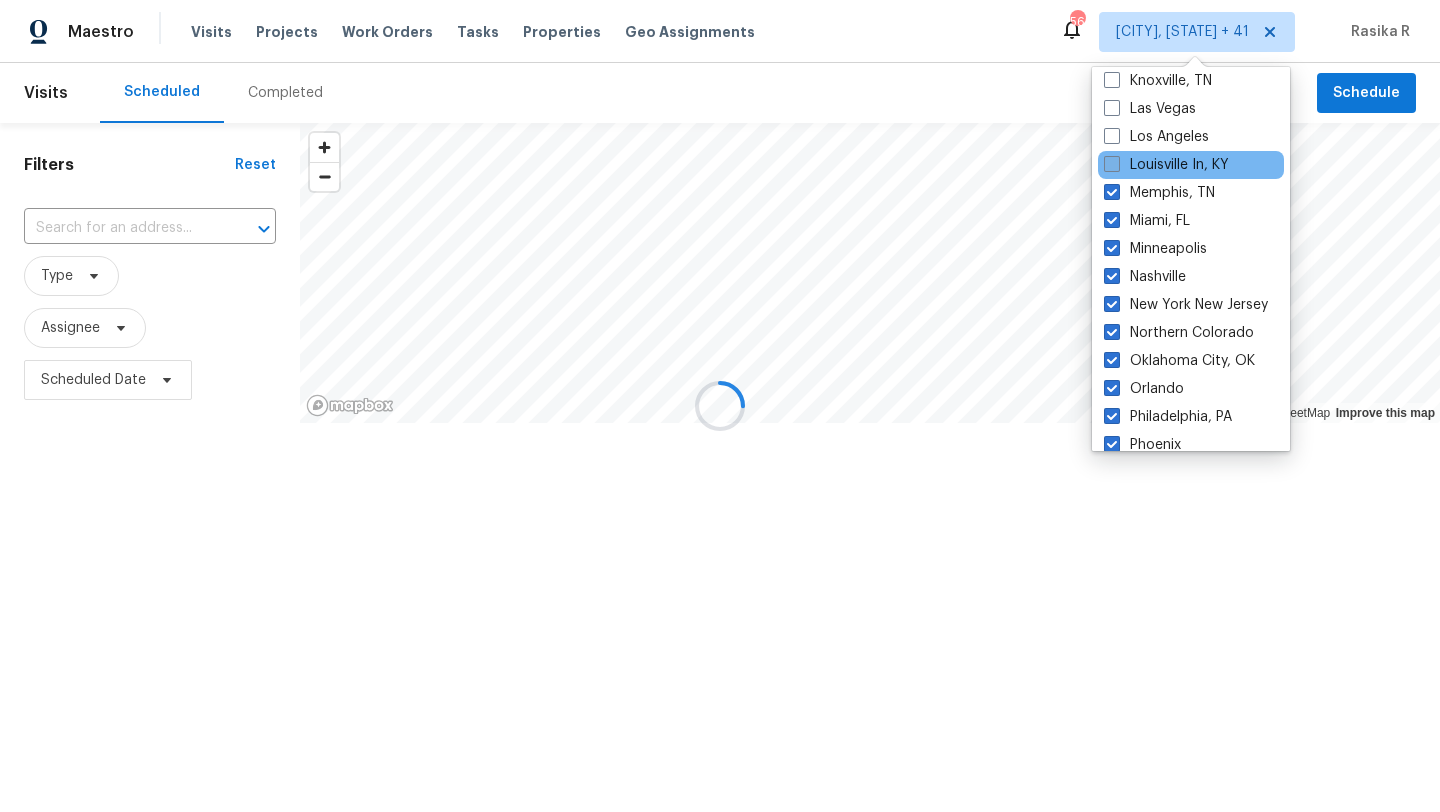 click at bounding box center (1112, 164) 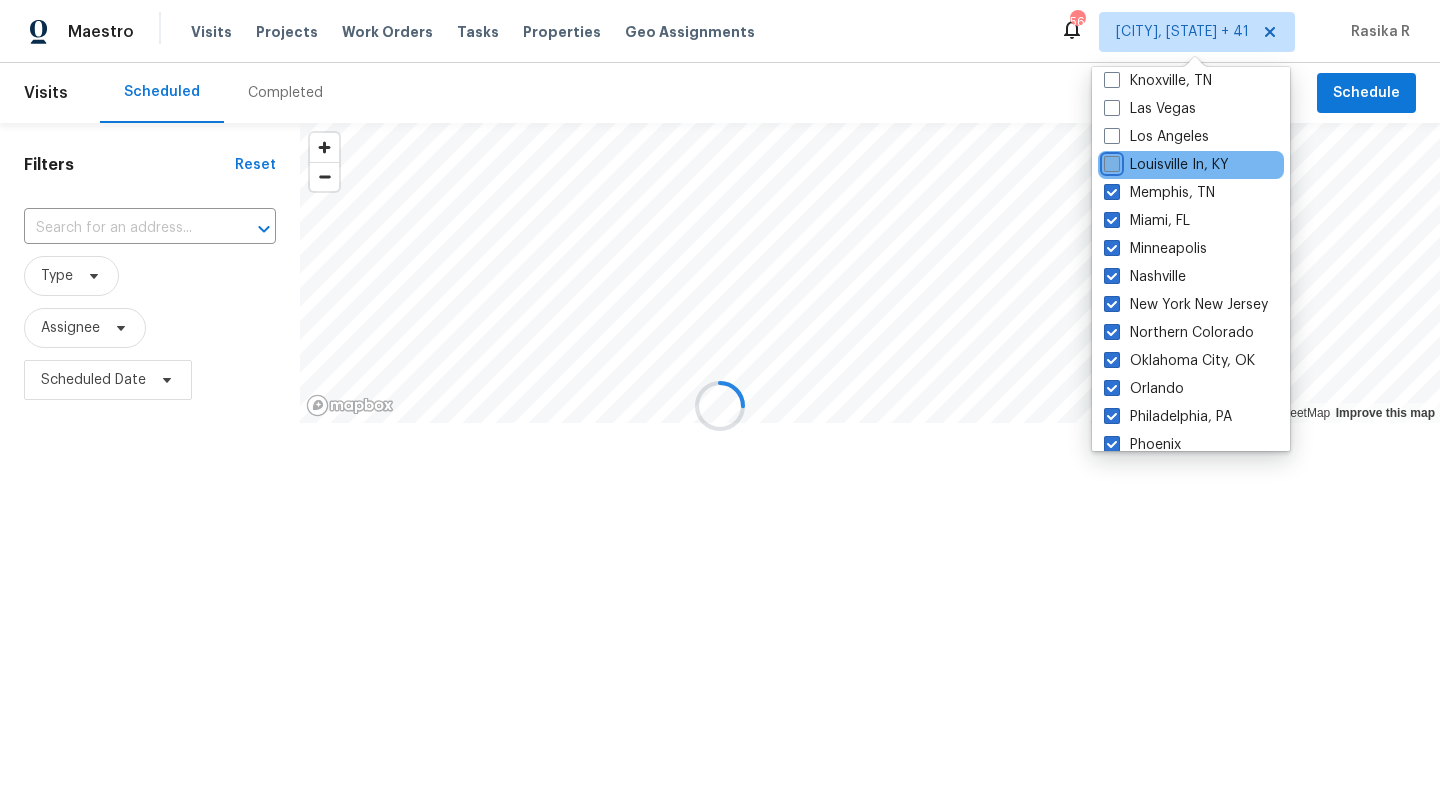 click on "Louisville In, KY" at bounding box center (1110, 161) 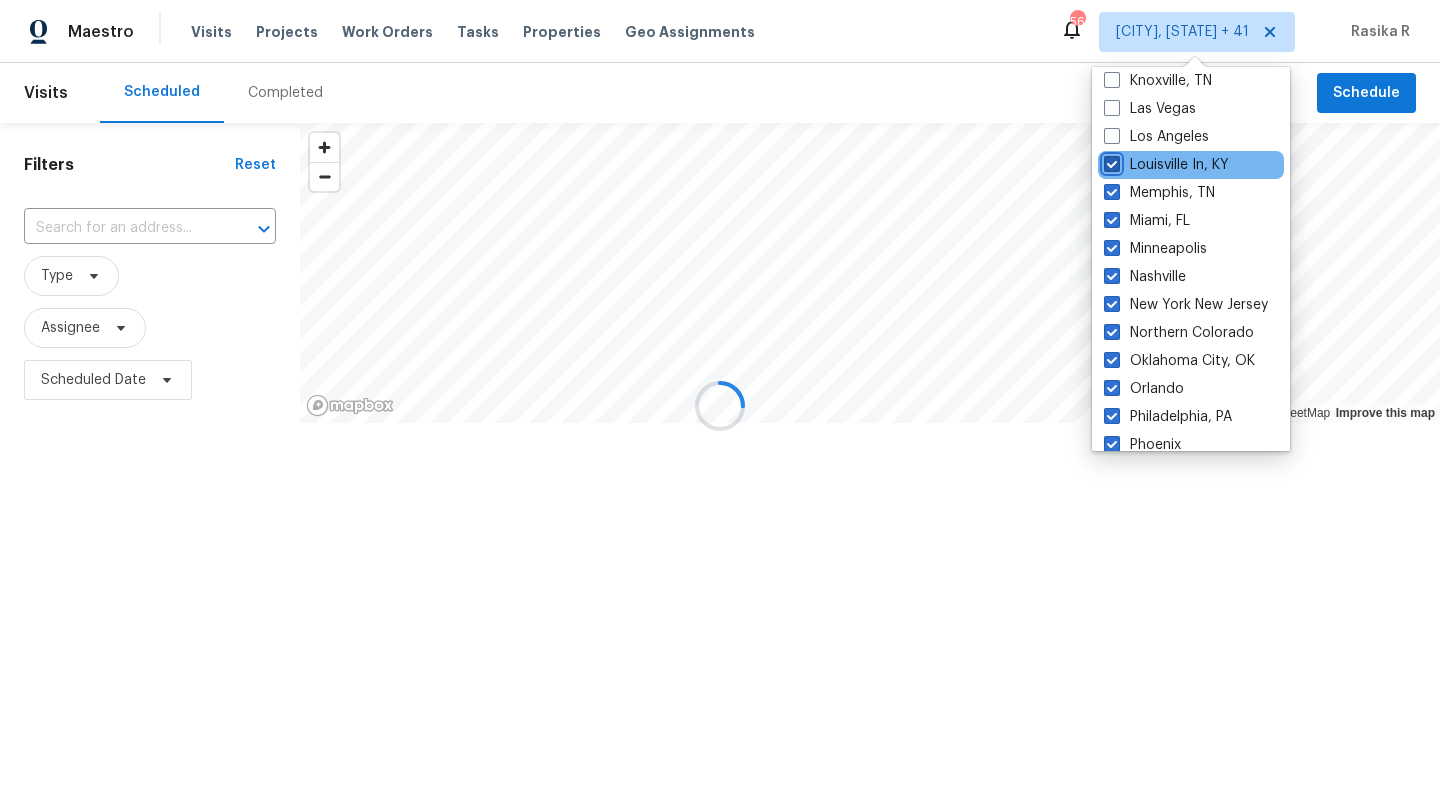 checkbox on "true" 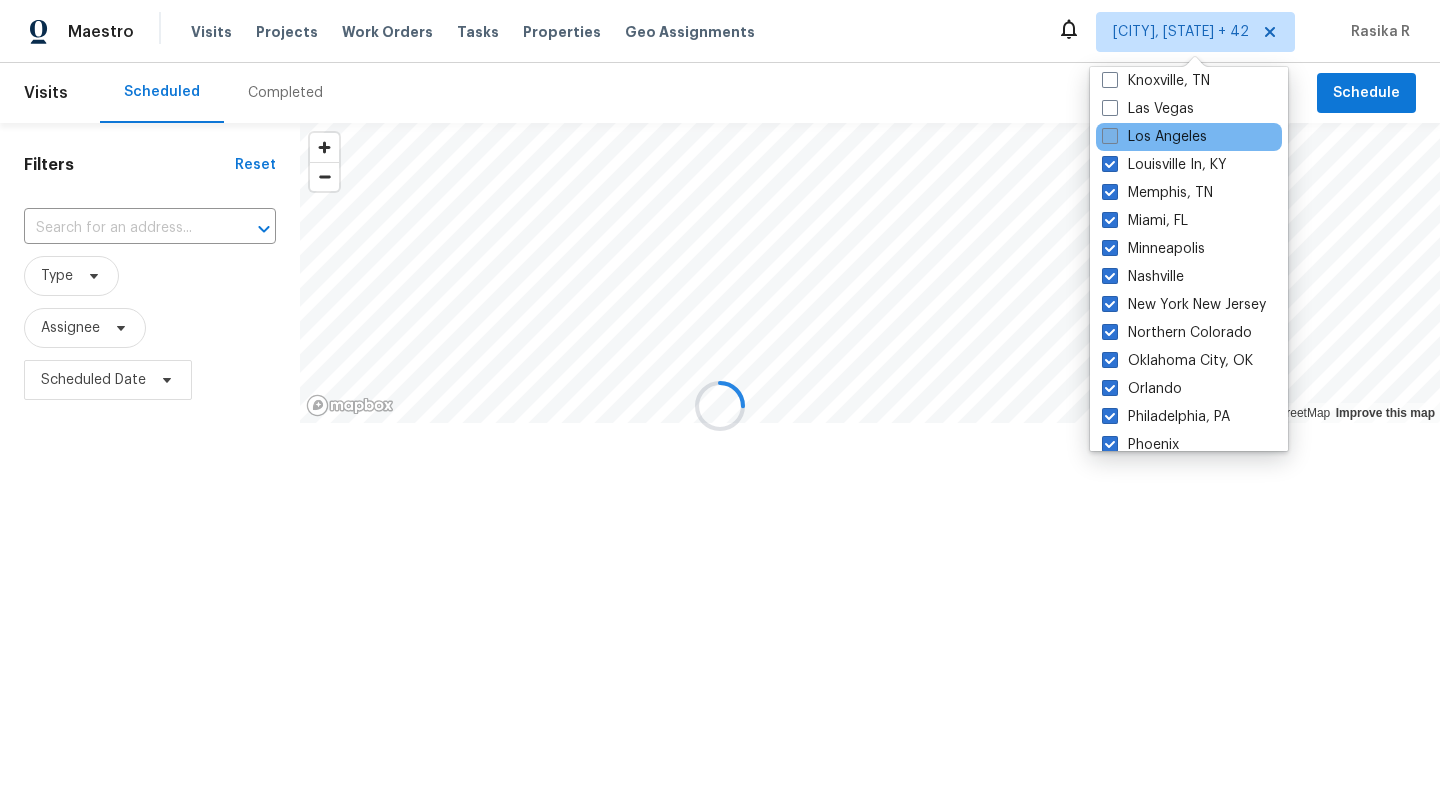 click at bounding box center [1110, 136] 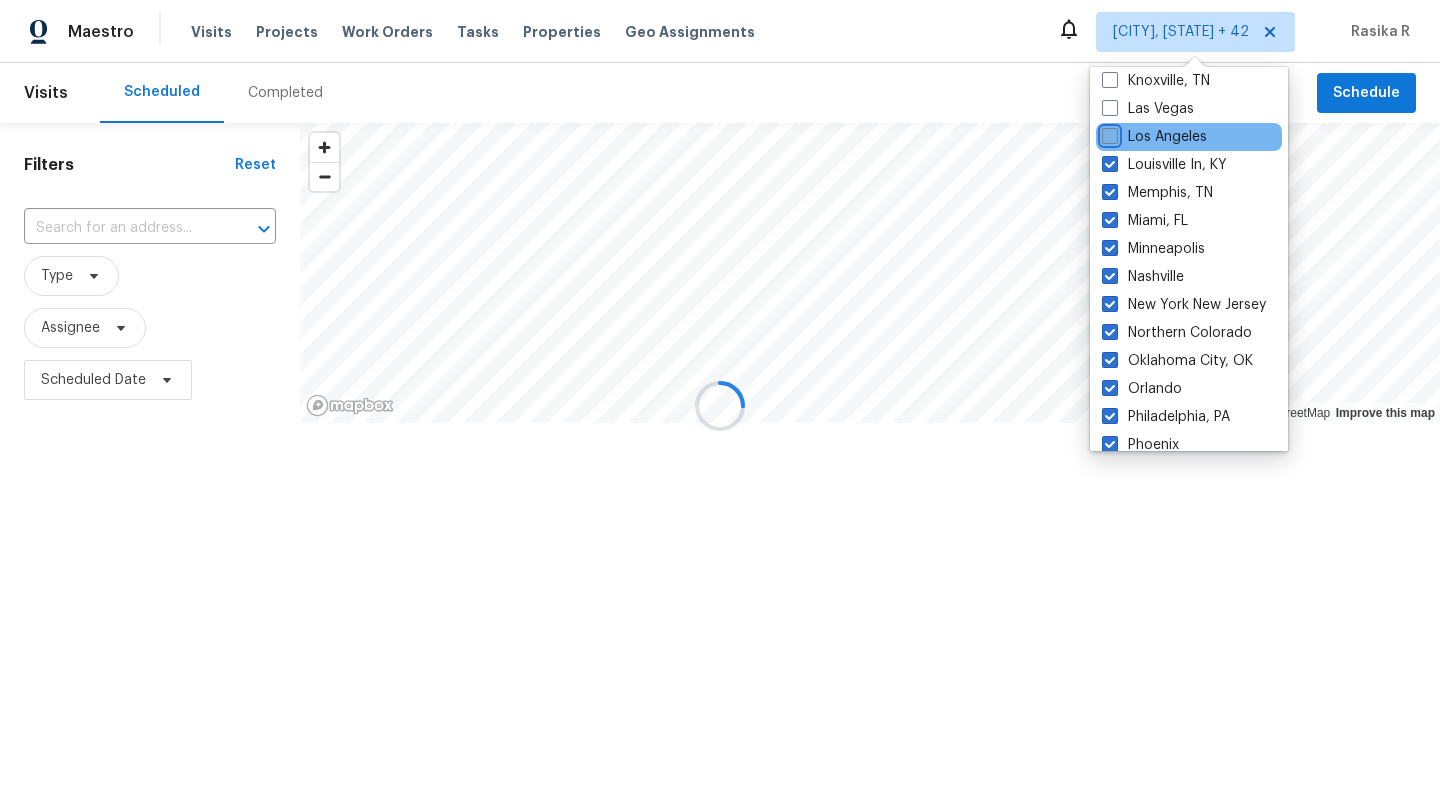 click on "Los Angeles" at bounding box center (1108, 133) 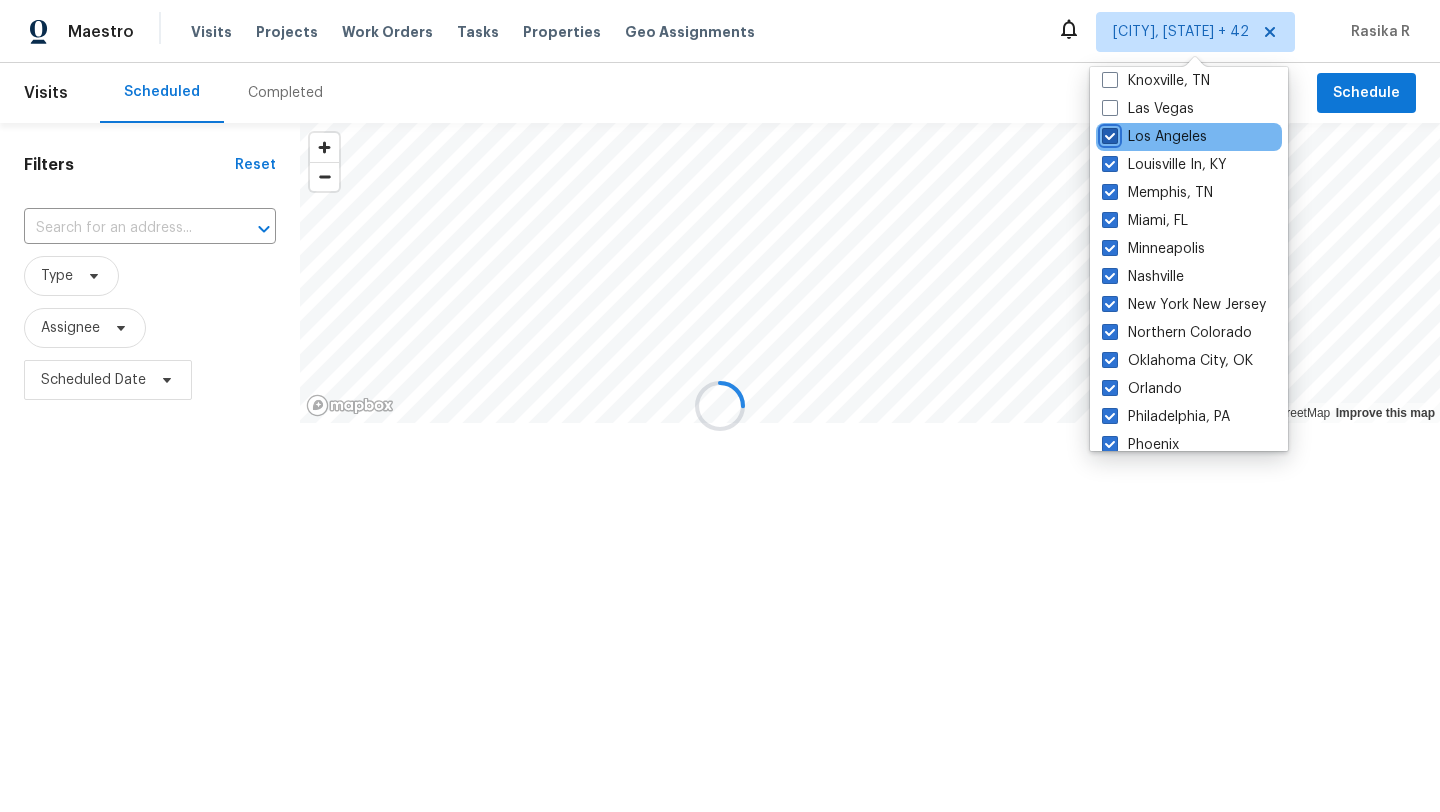 checkbox on "true" 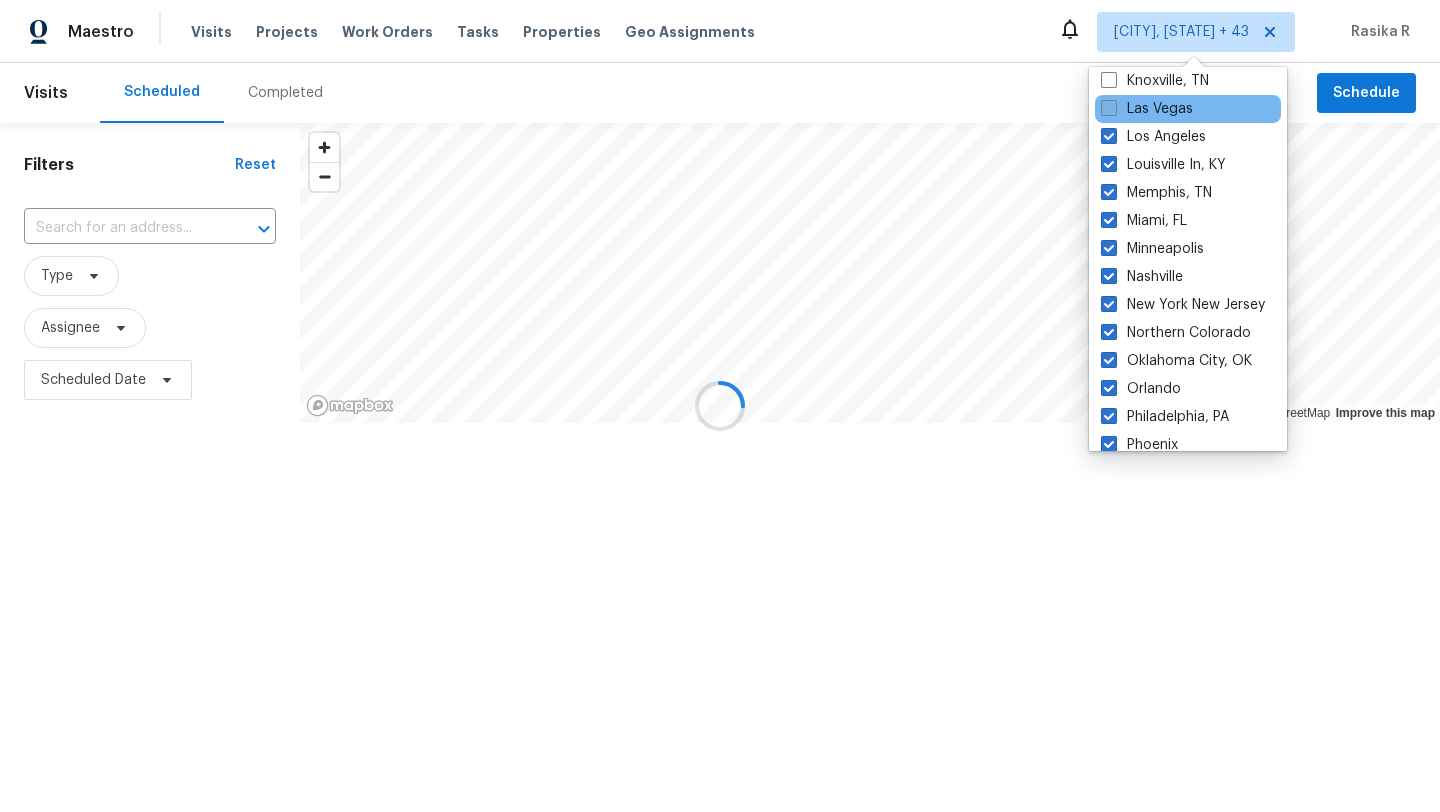 click on "Las Vegas" at bounding box center (1147, 109) 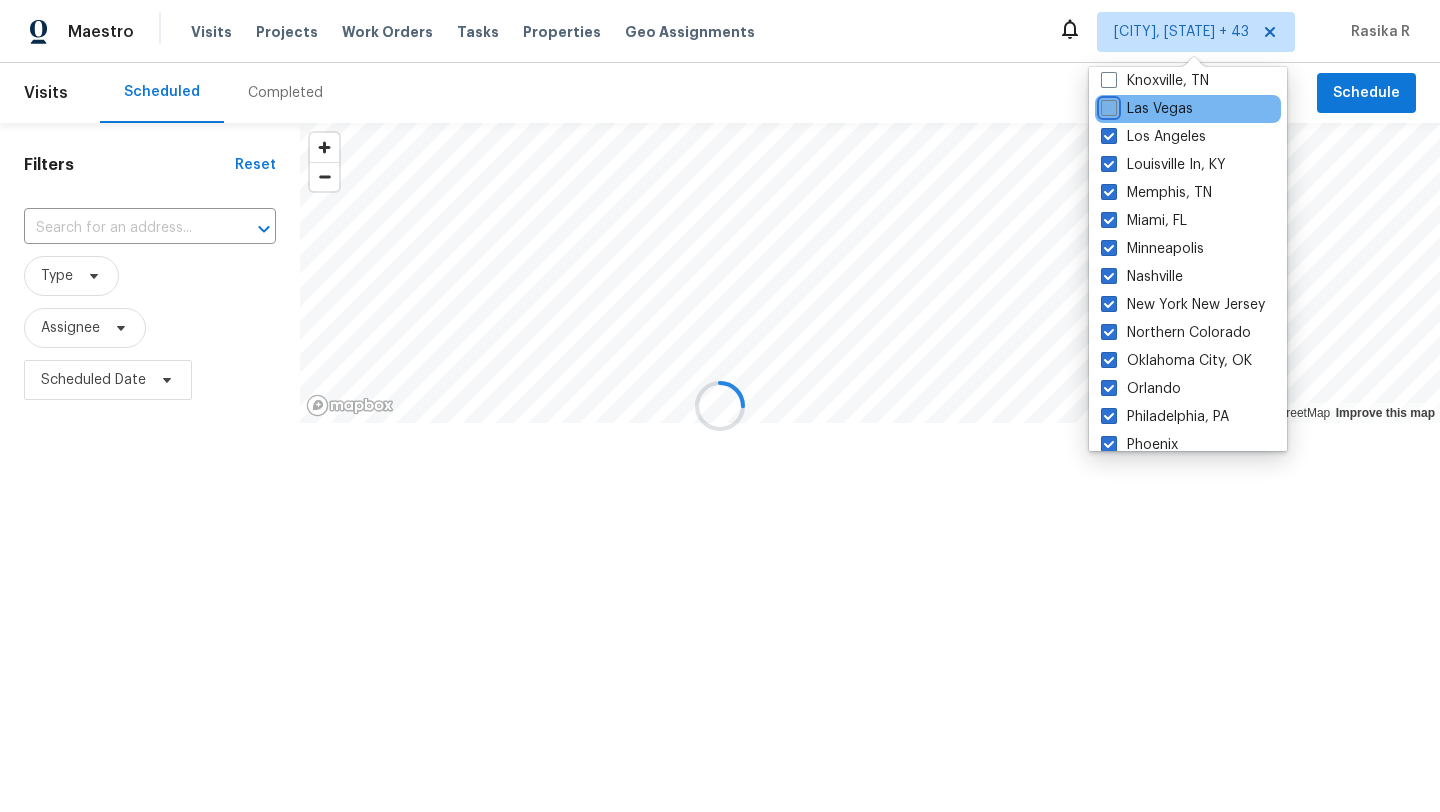 click on "Las Vegas" at bounding box center (1107, 105) 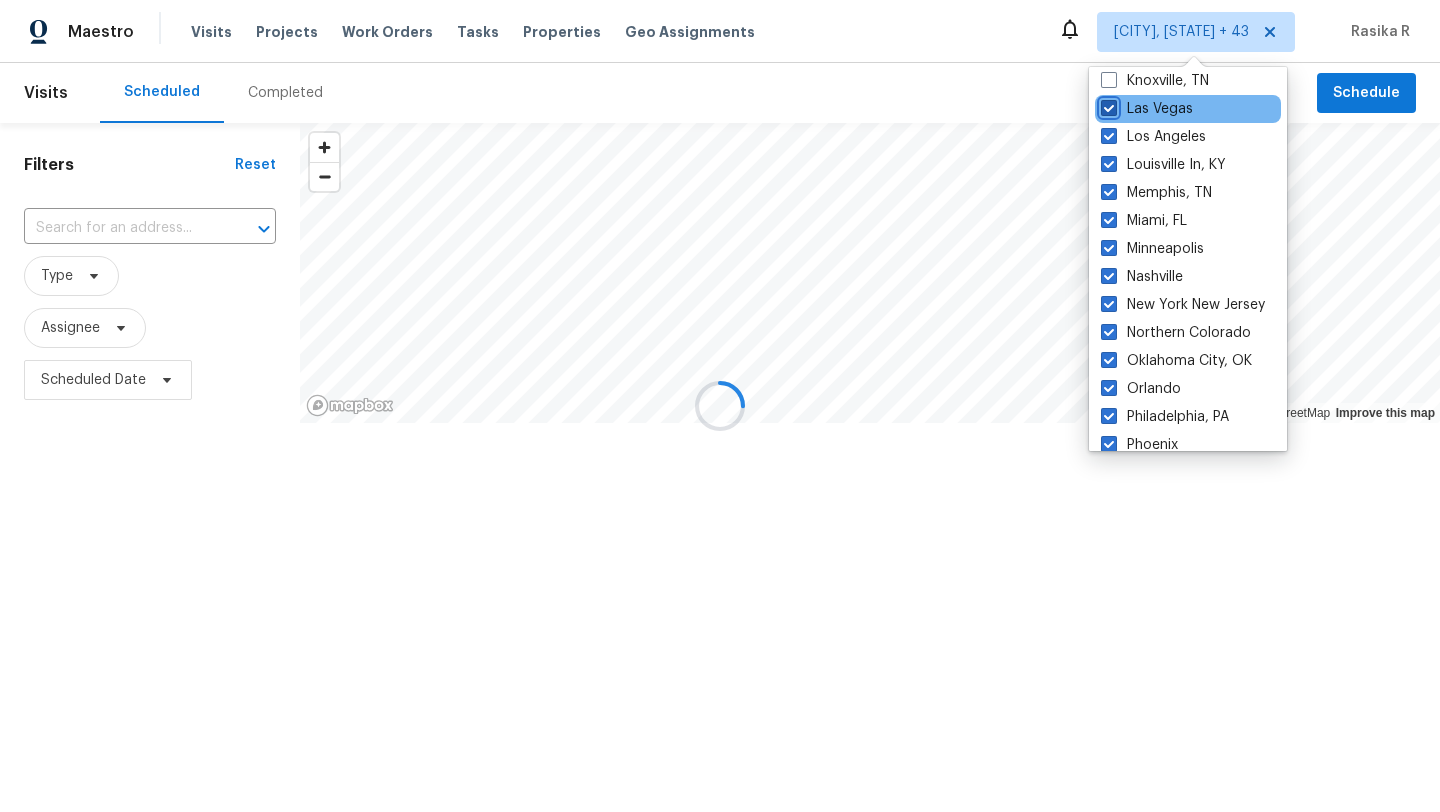 checkbox on "true" 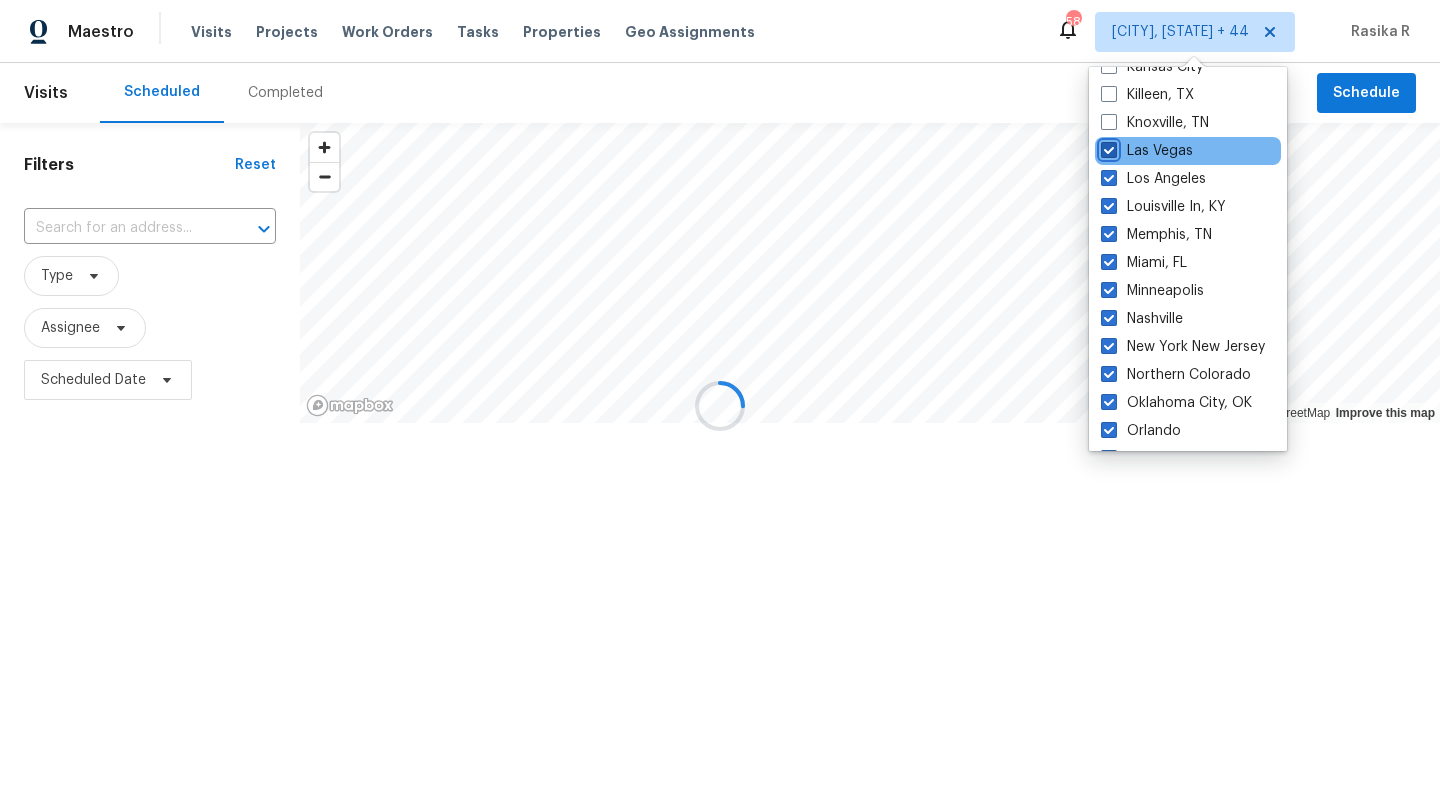 scroll, scrollTop: 726, scrollLeft: 0, axis: vertical 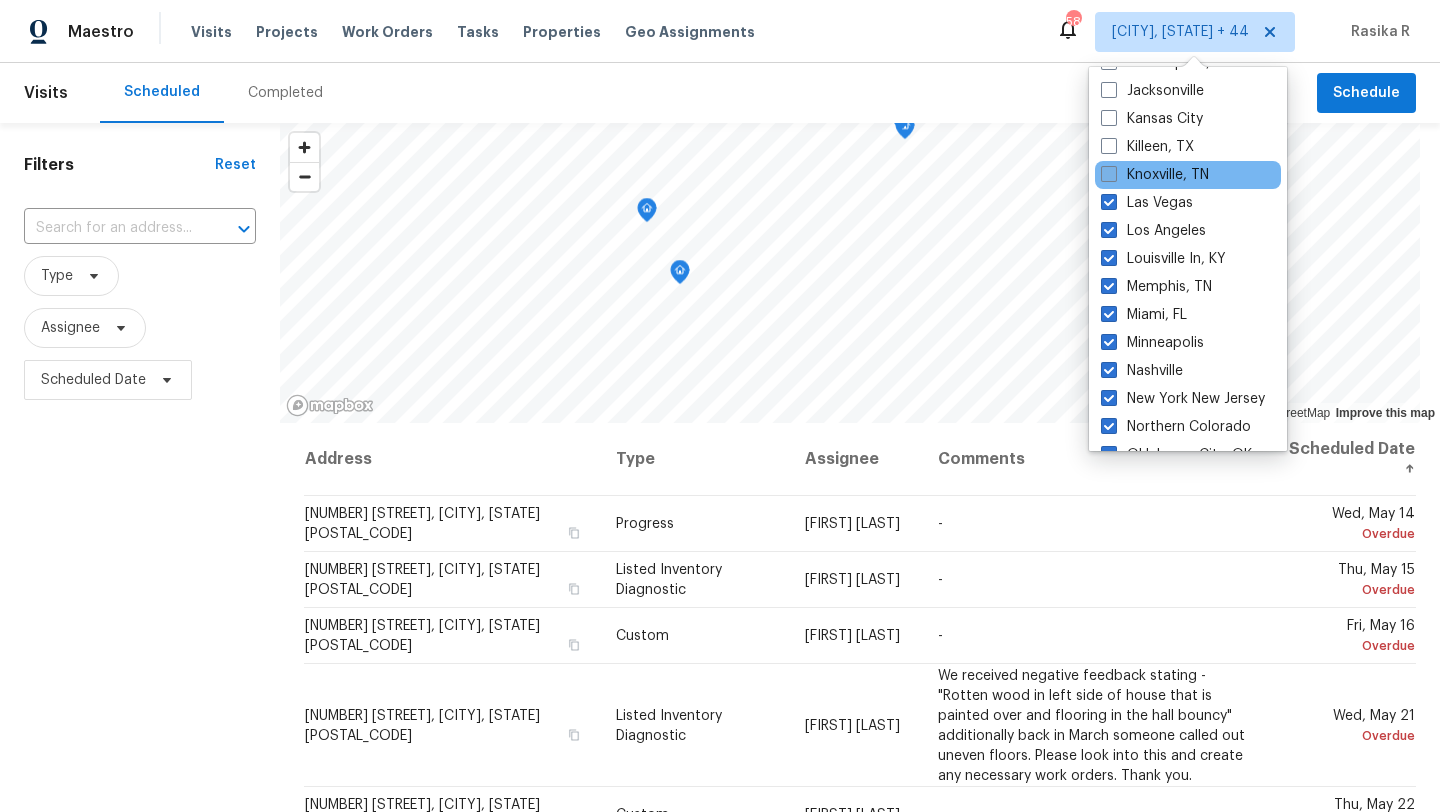 click on "Knoxville, TN" at bounding box center [1155, 175] 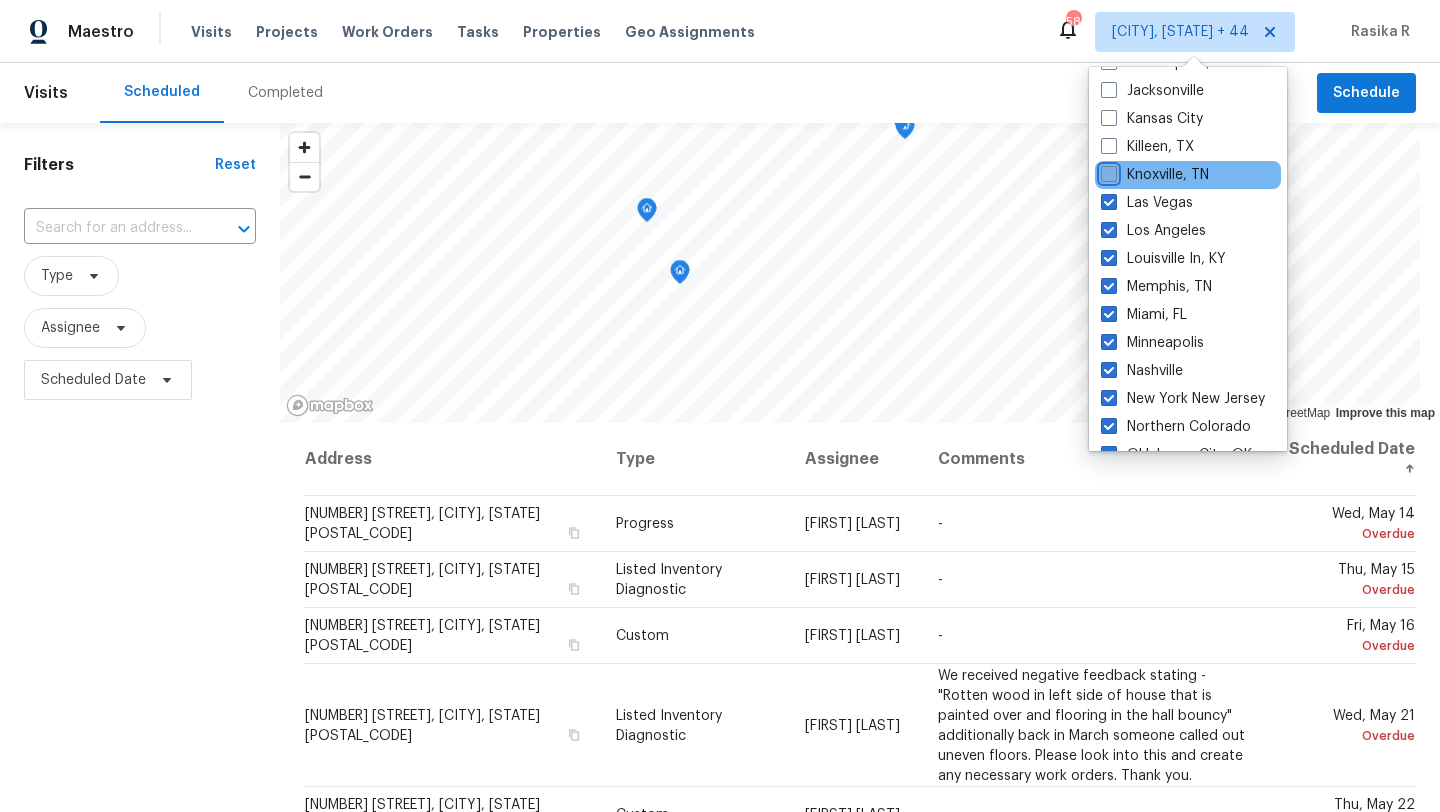 click on "Knoxville, TN" at bounding box center [1107, 171] 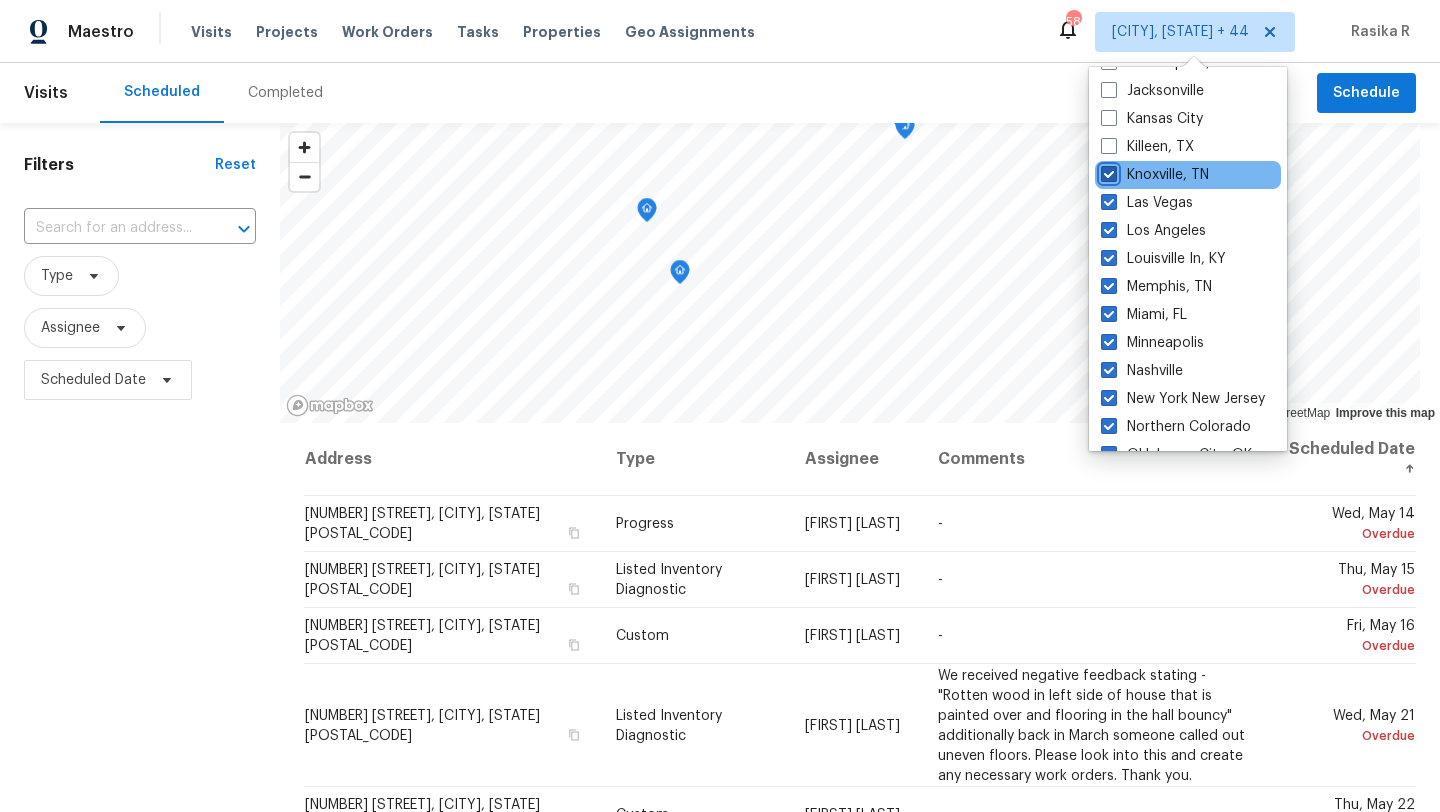 checkbox on "true" 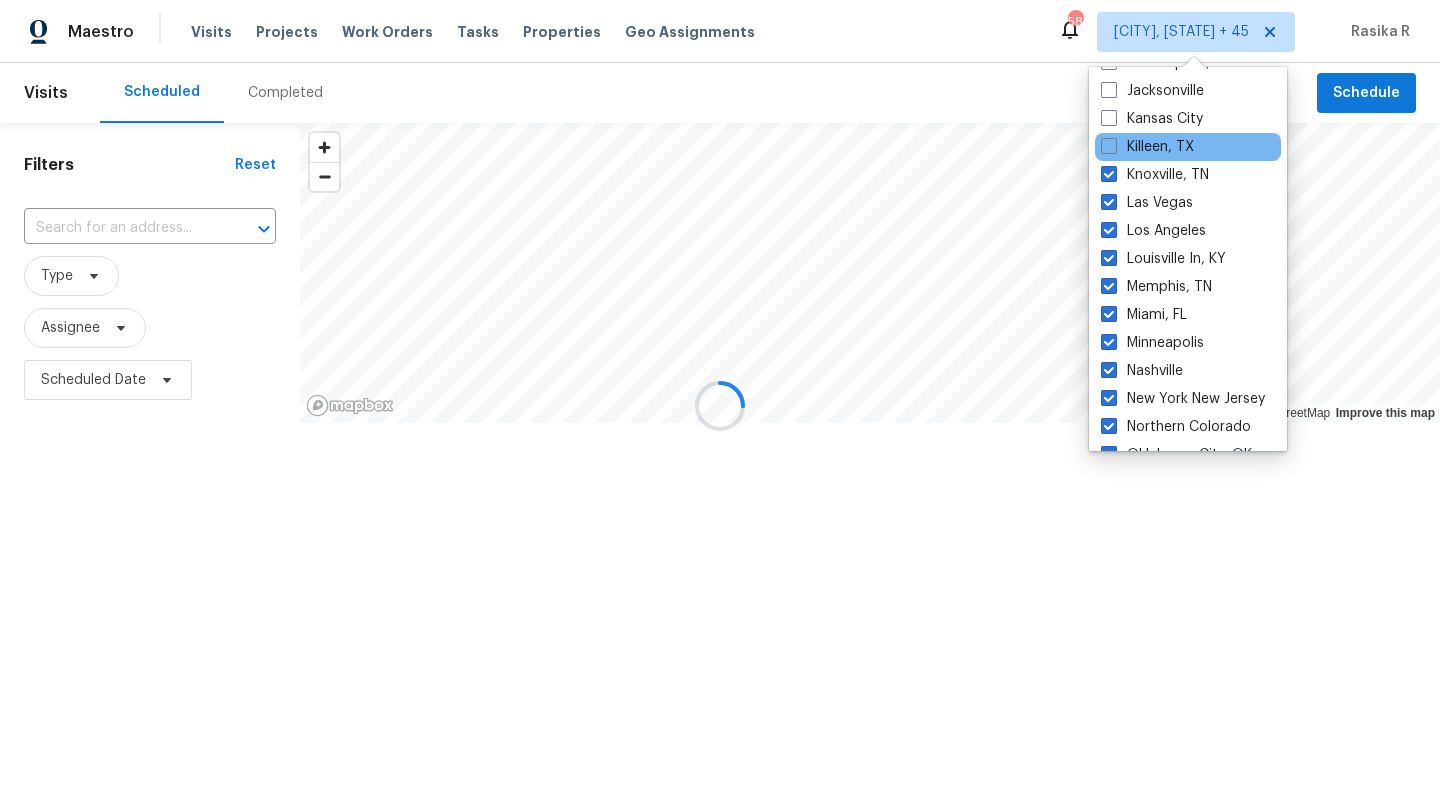 click on "Killeen, TX" at bounding box center [1188, 147] 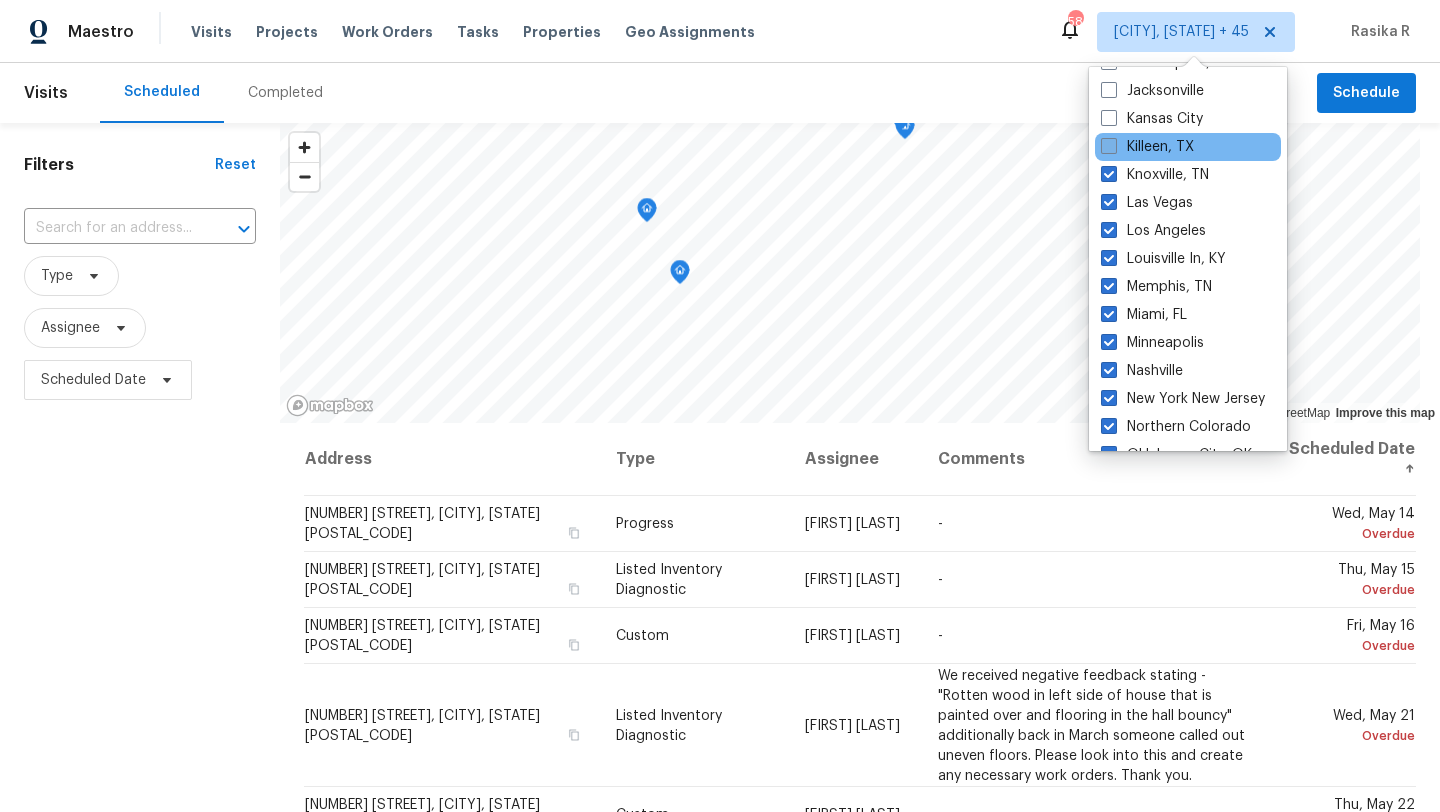 click at bounding box center (1109, 146) 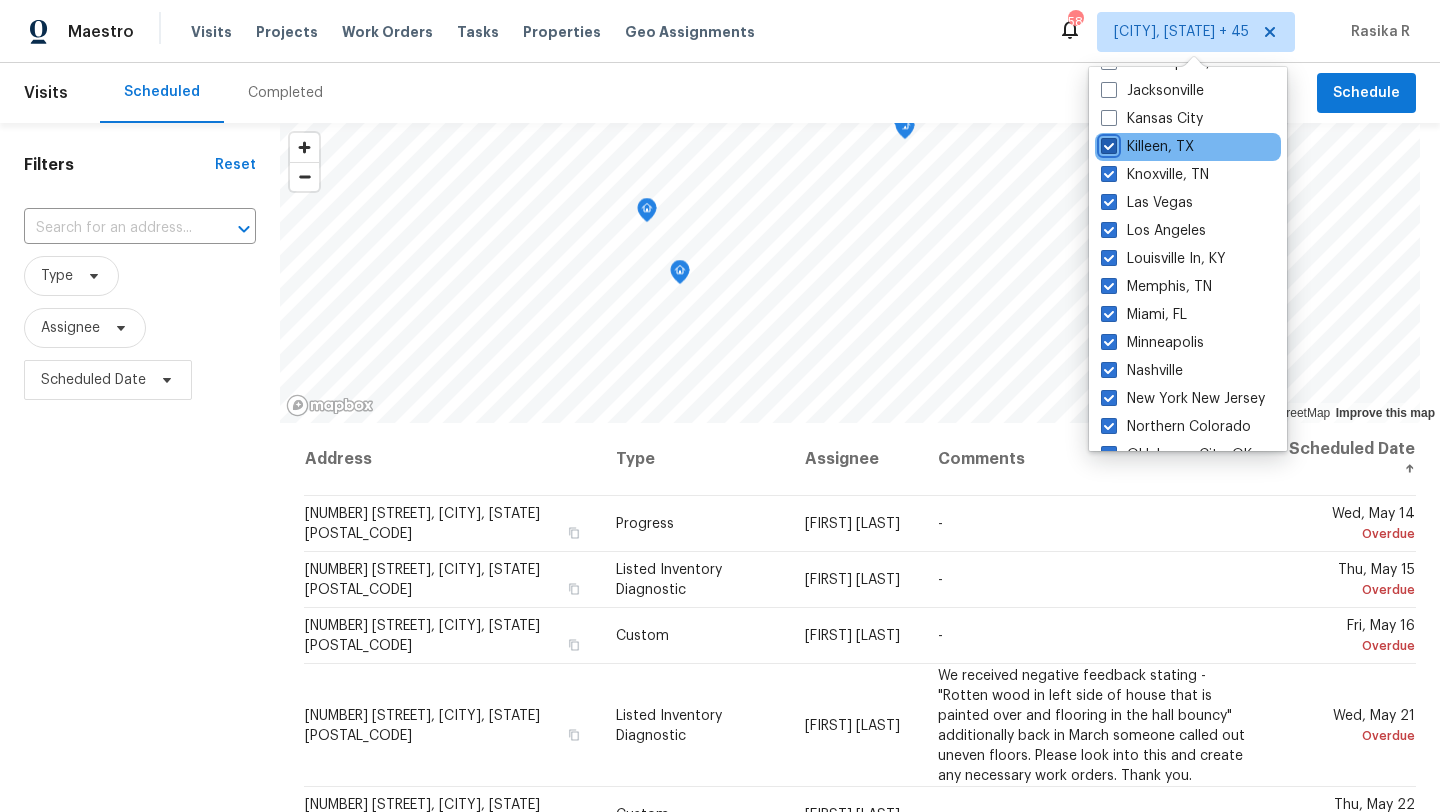 checkbox on "true" 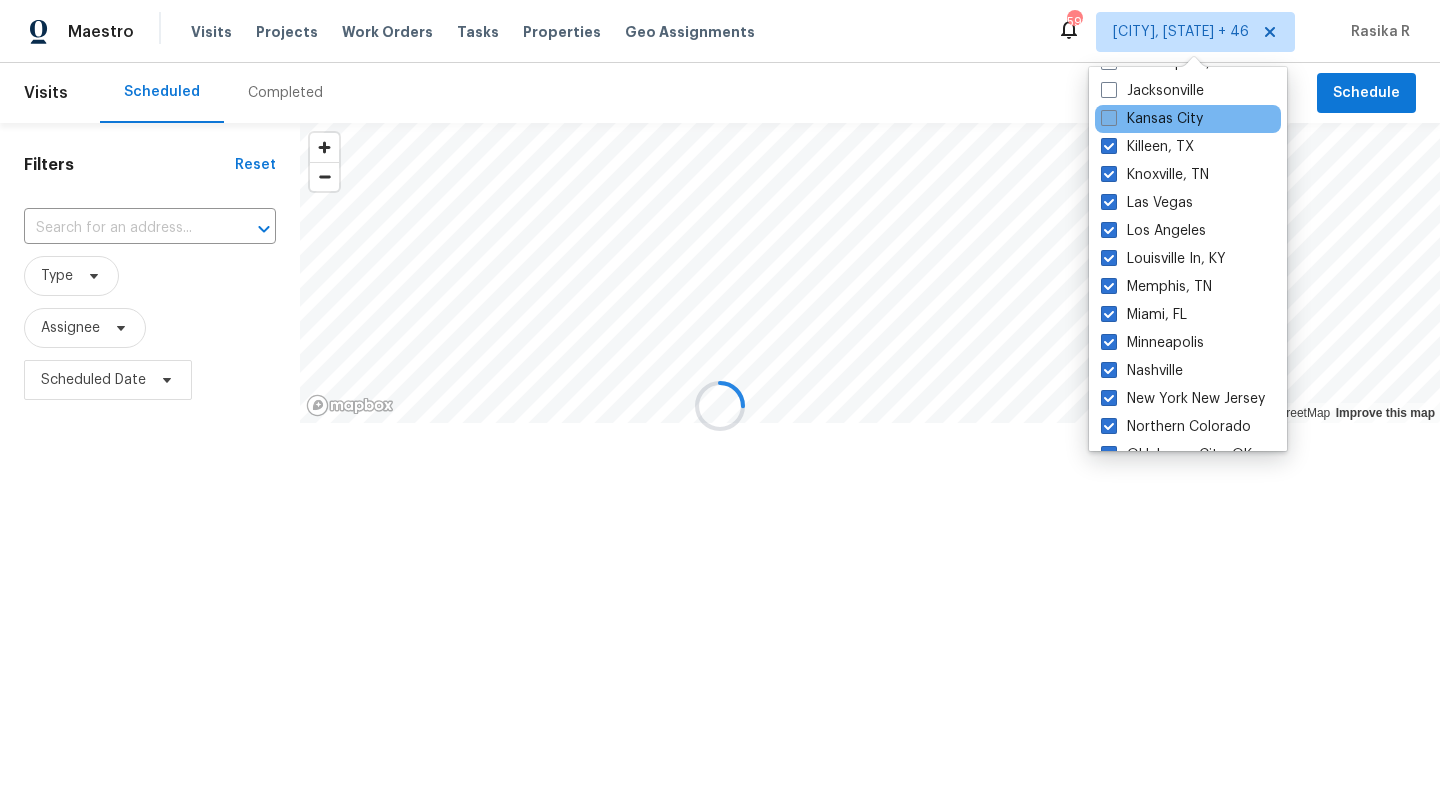 click at bounding box center [1109, 118] 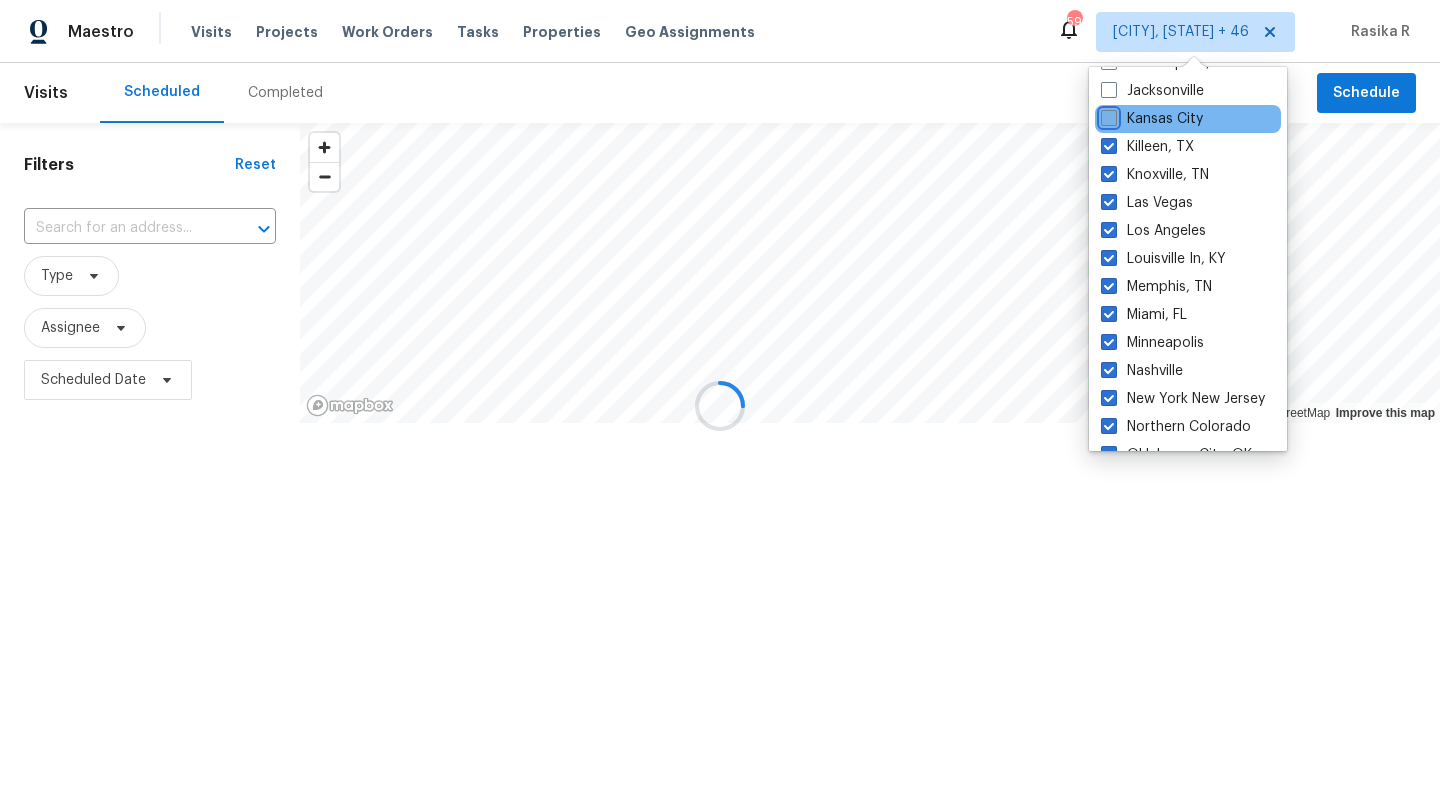 click on "Kansas City" at bounding box center [1107, 115] 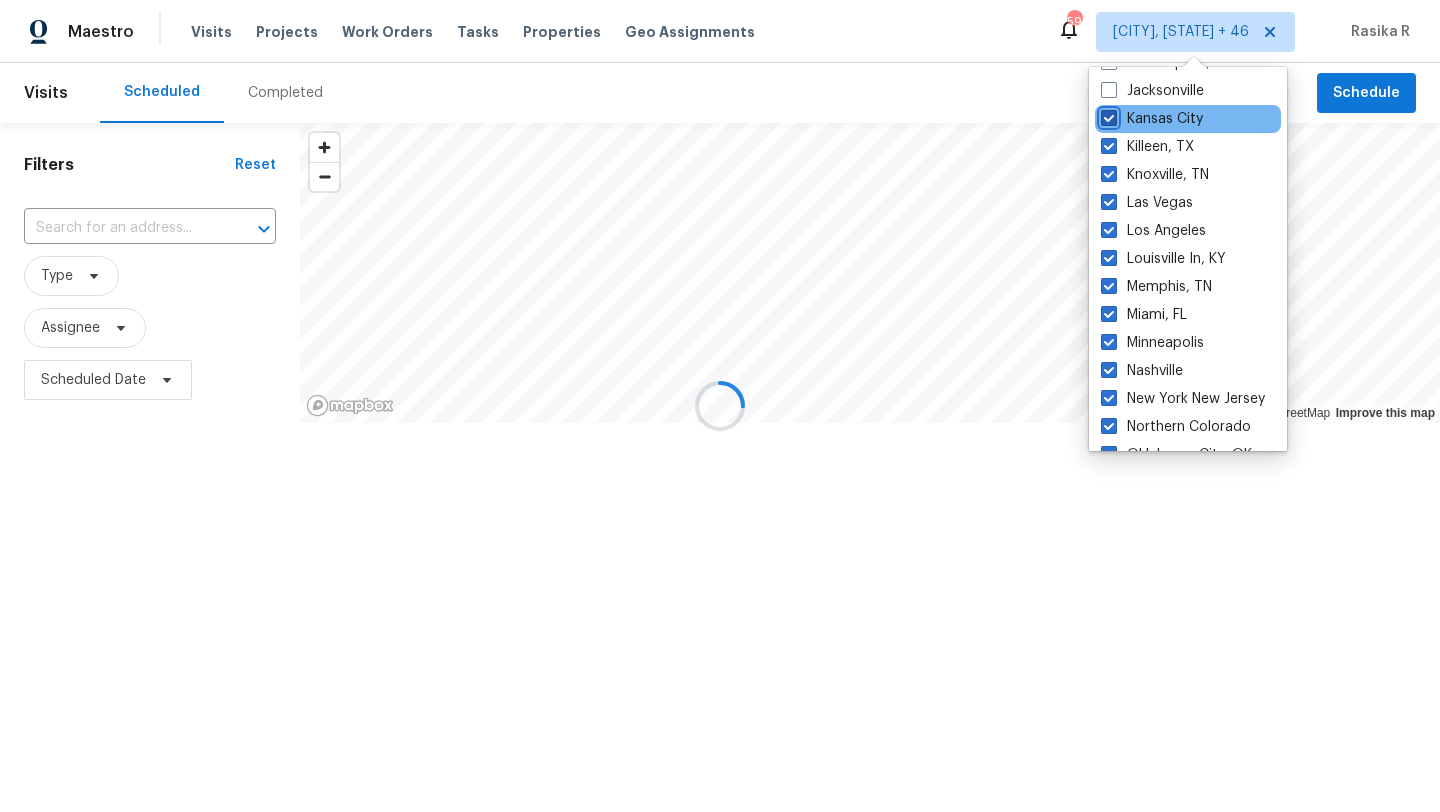 checkbox on "true" 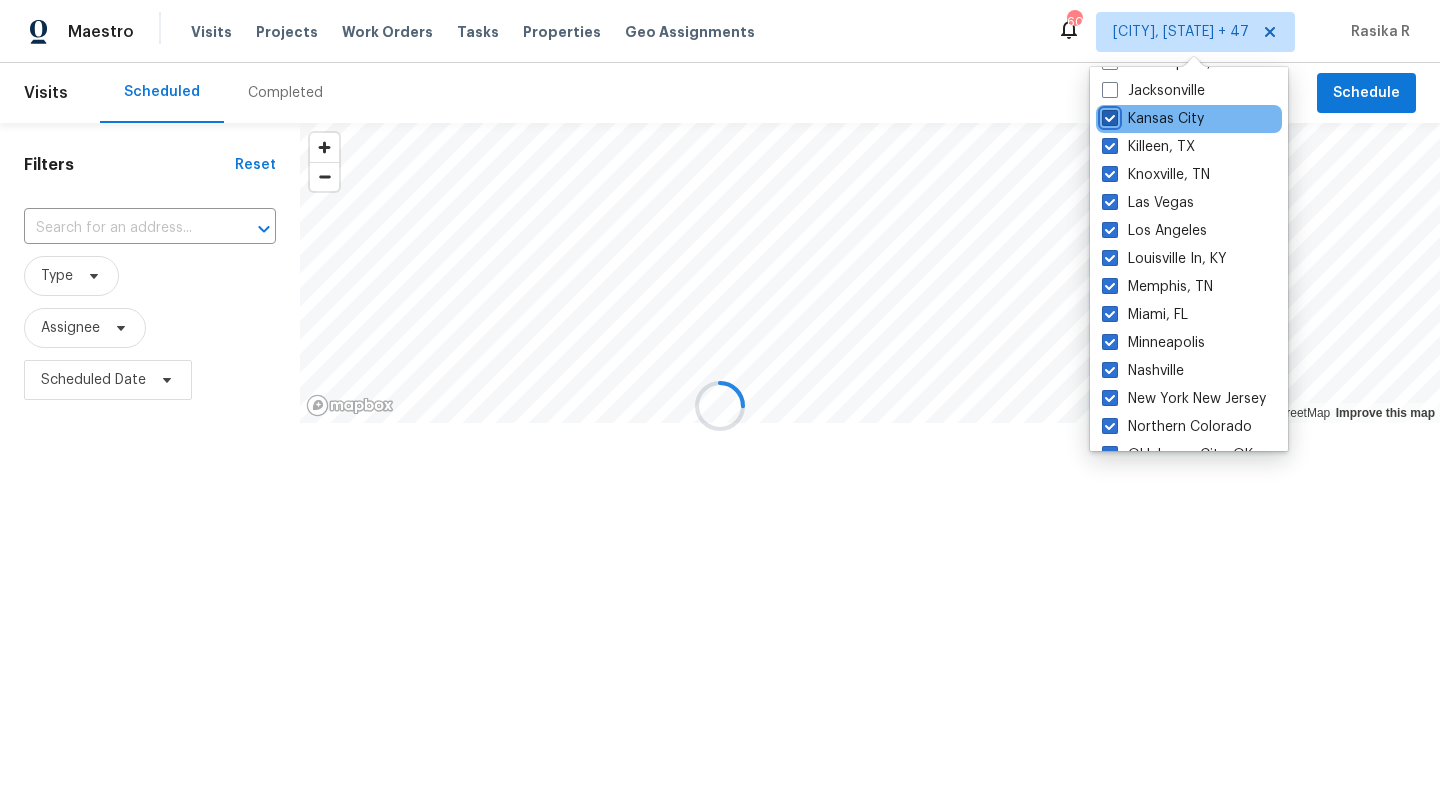 scroll, scrollTop: 636, scrollLeft: 0, axis: vertical 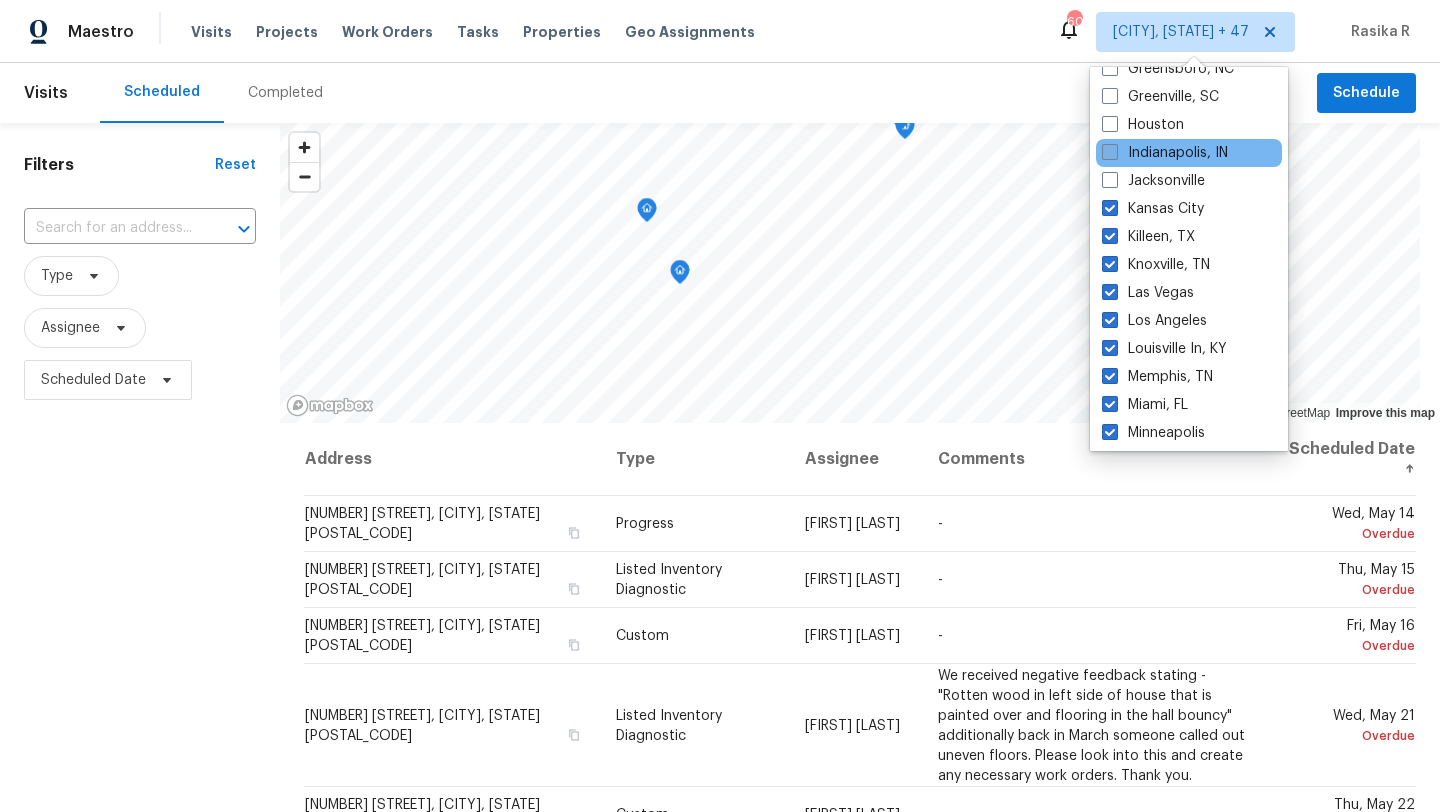 click on "Indianapolis, IN" at bounding box center [1165, 153] 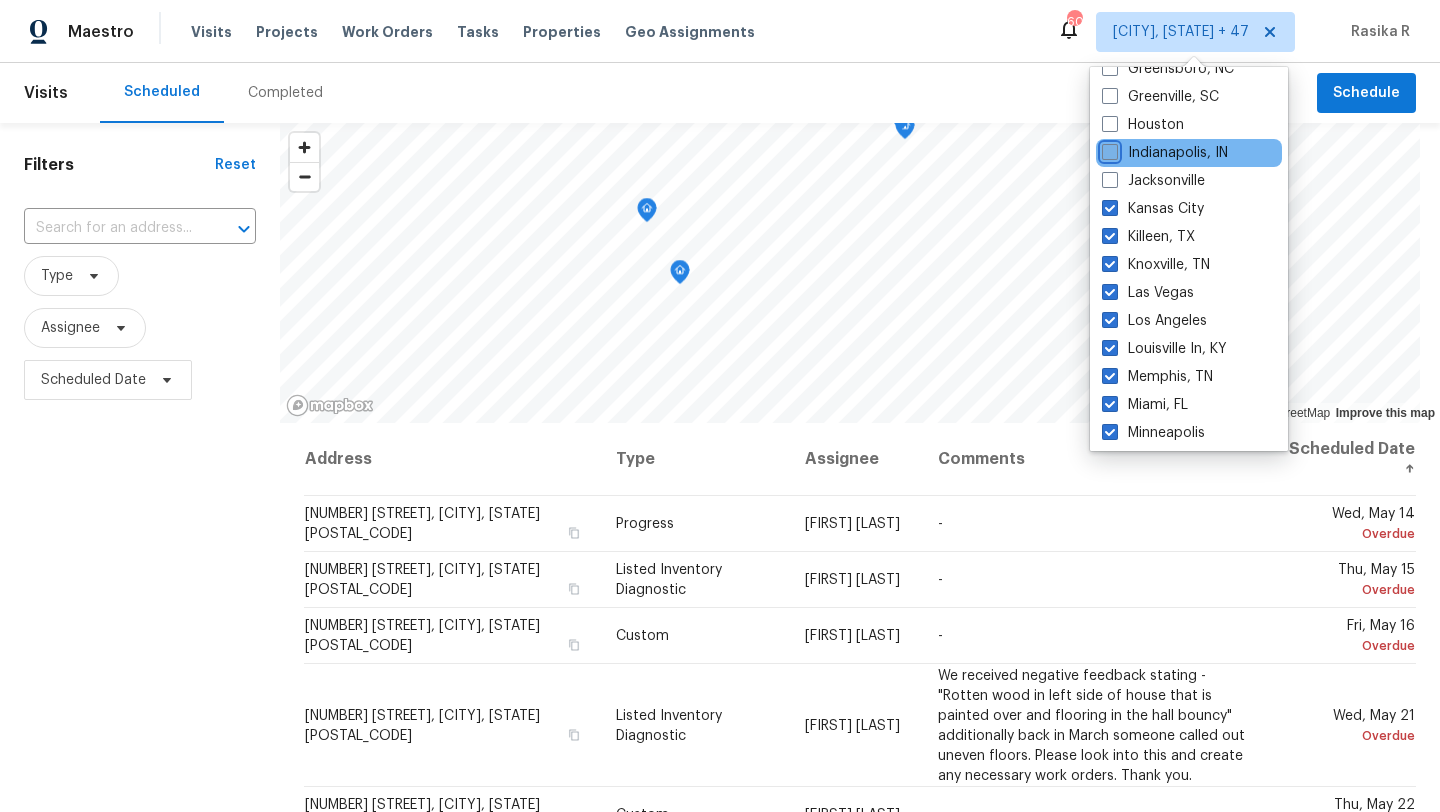 click on "Indianapolis, IN" at bounding box center [1108, 149] 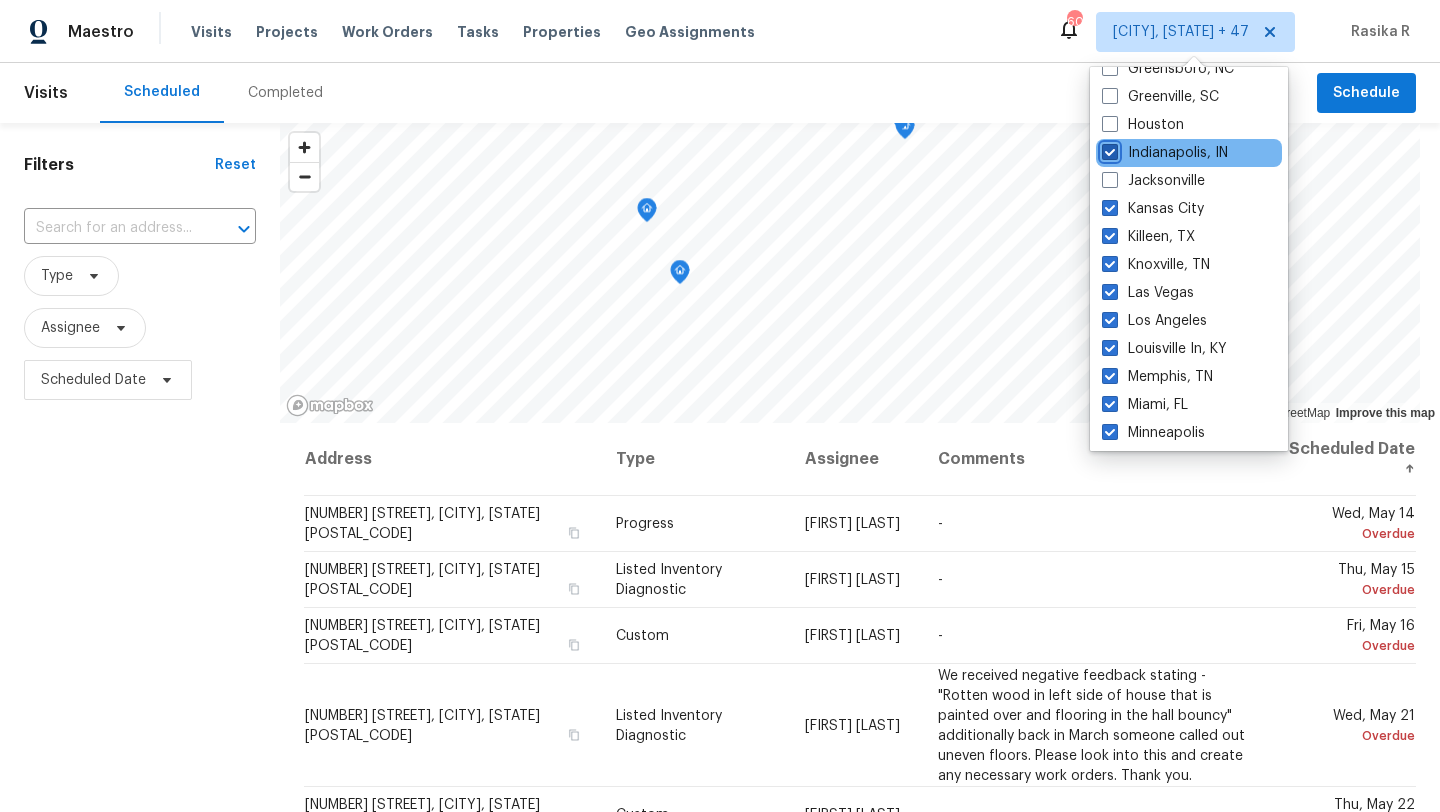 checkbox on "true" 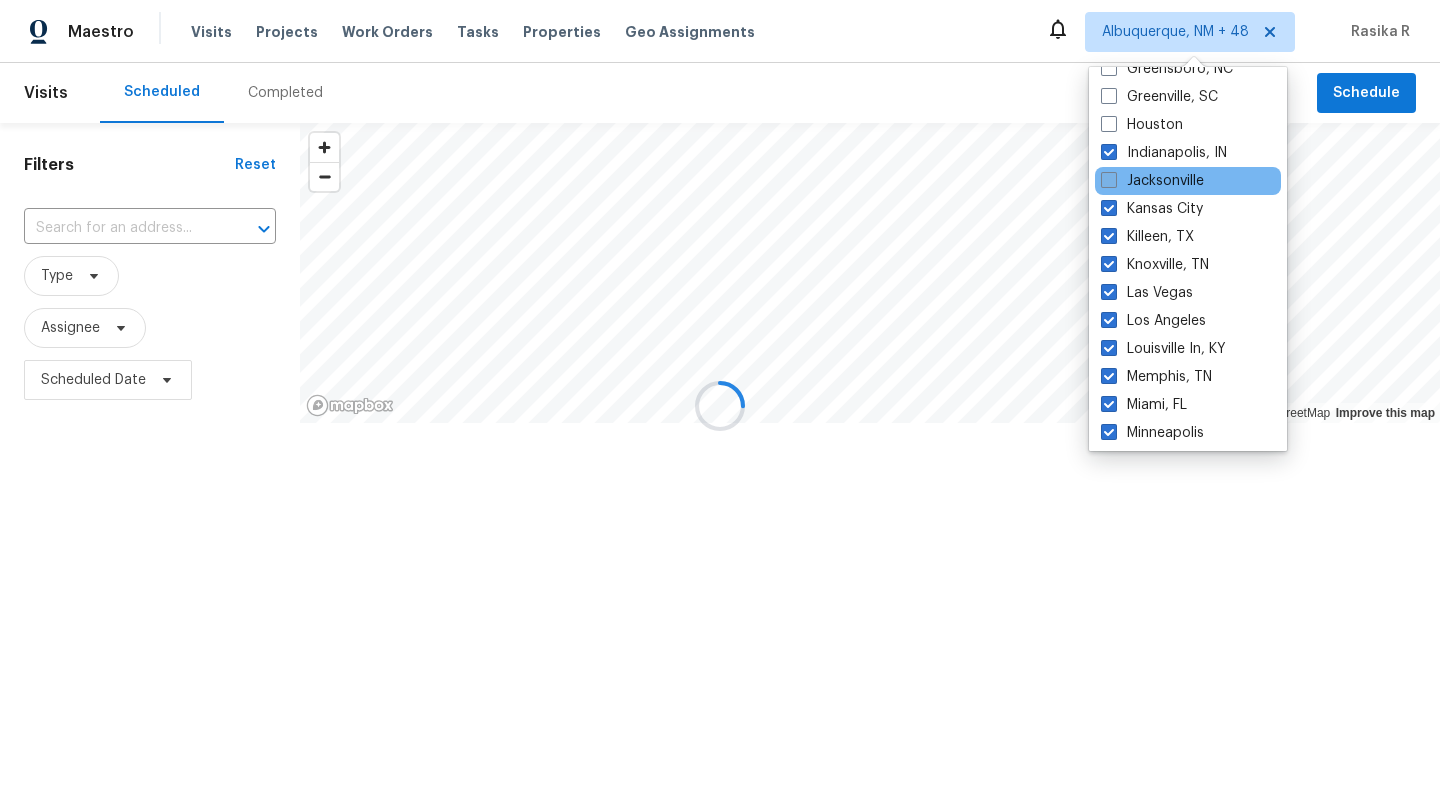 click at bounding box center (1109, 180) 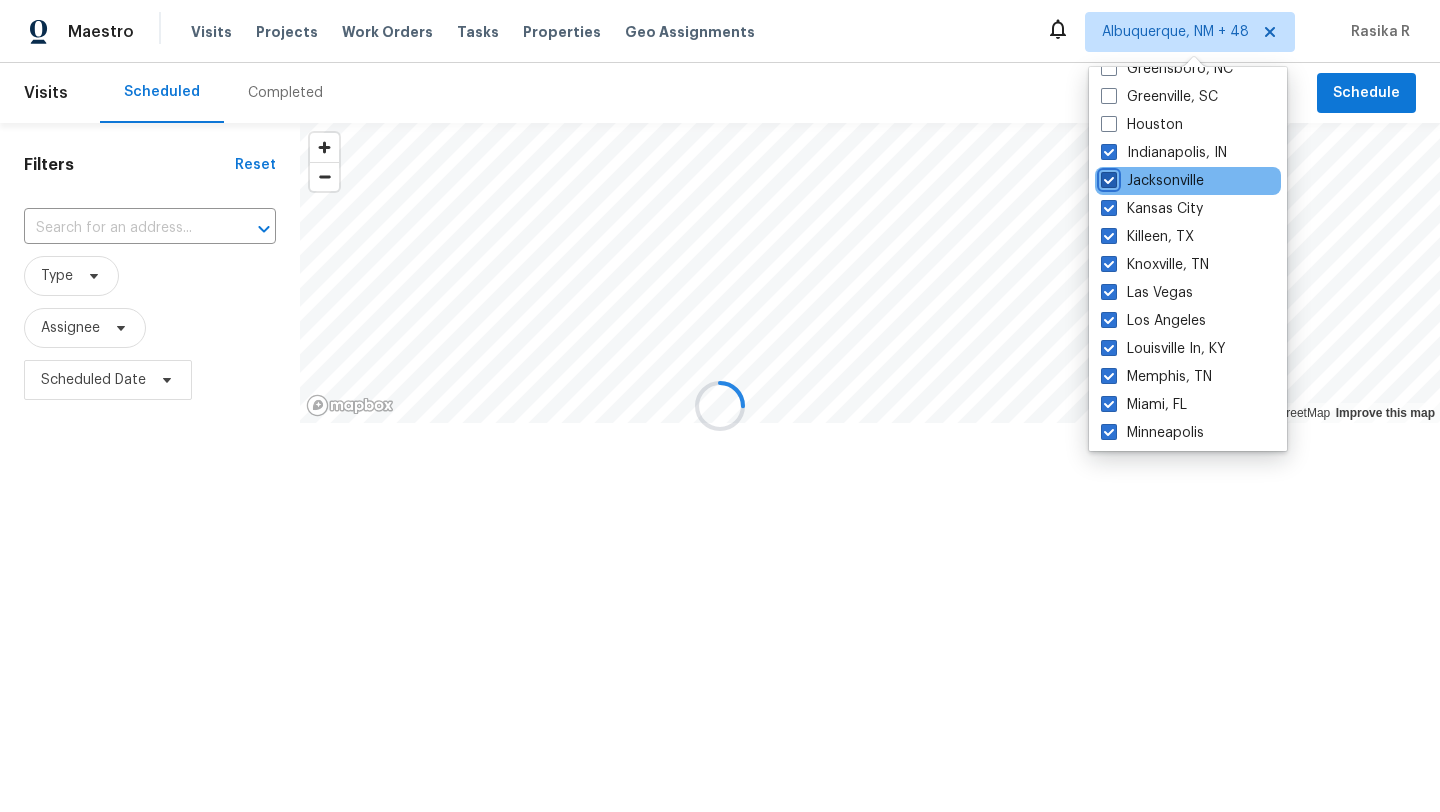 checkbox on "true" 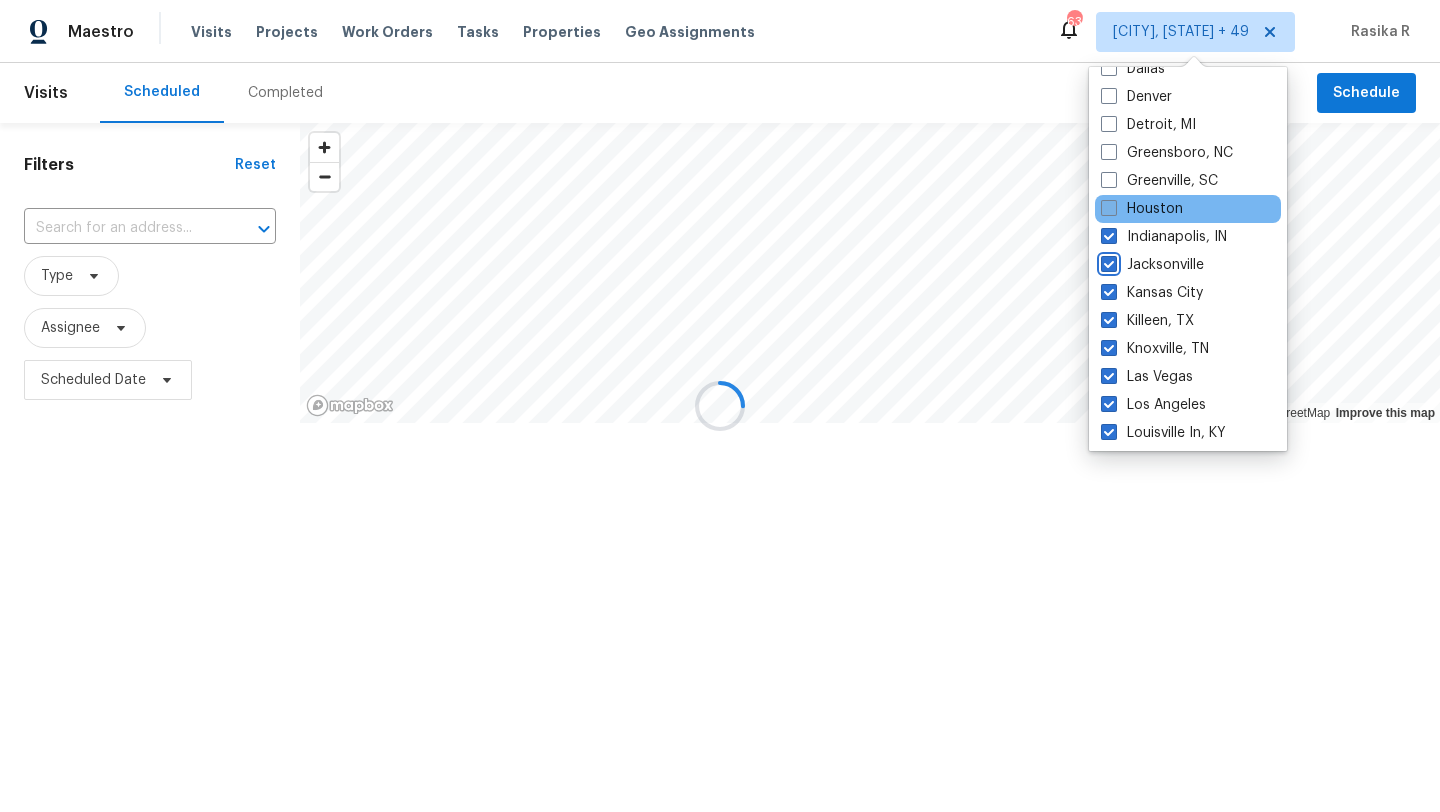 scroll, scrollTop: 539, scrollLeft: 0, axis: vertical 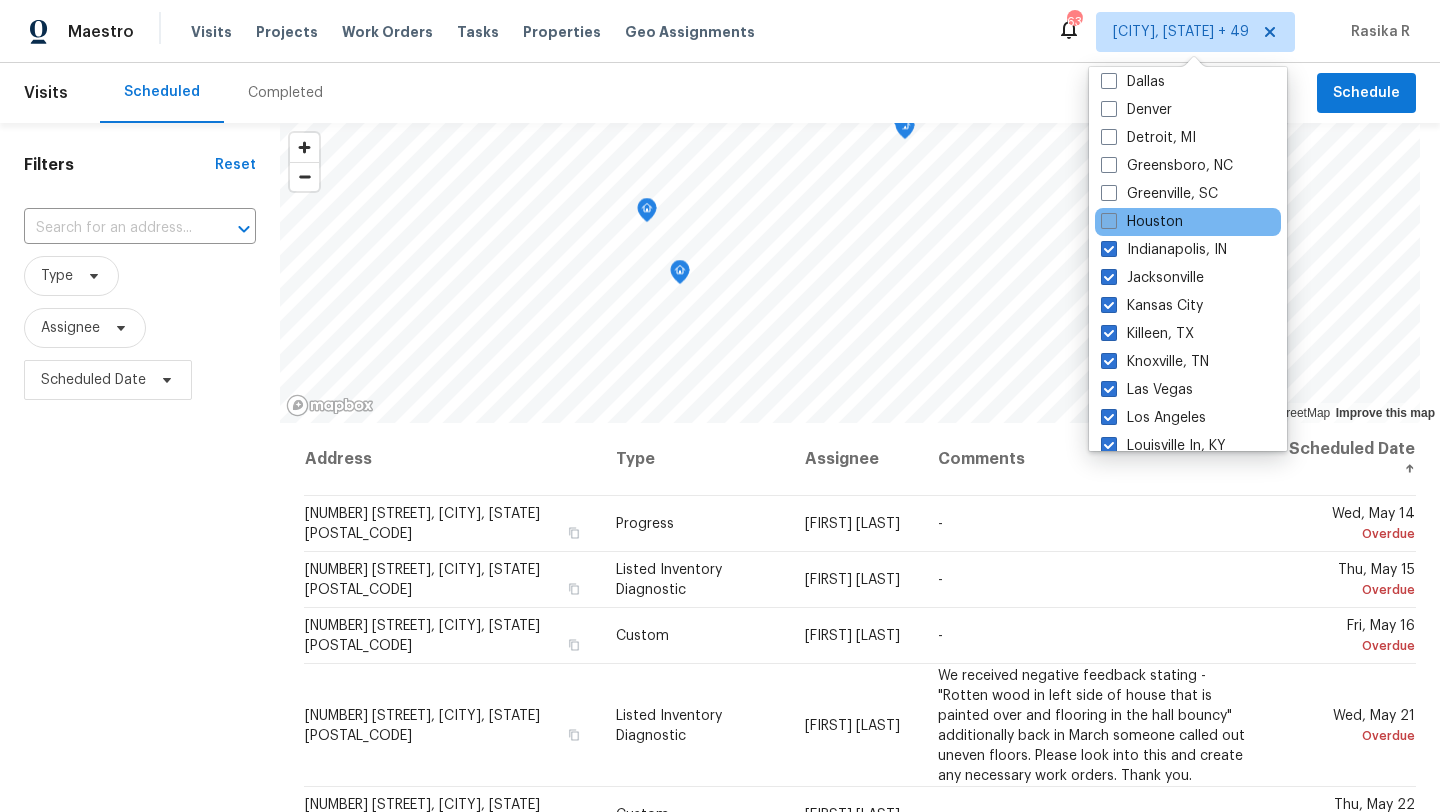 click on "Houston" at bounding box center (1142, 222) 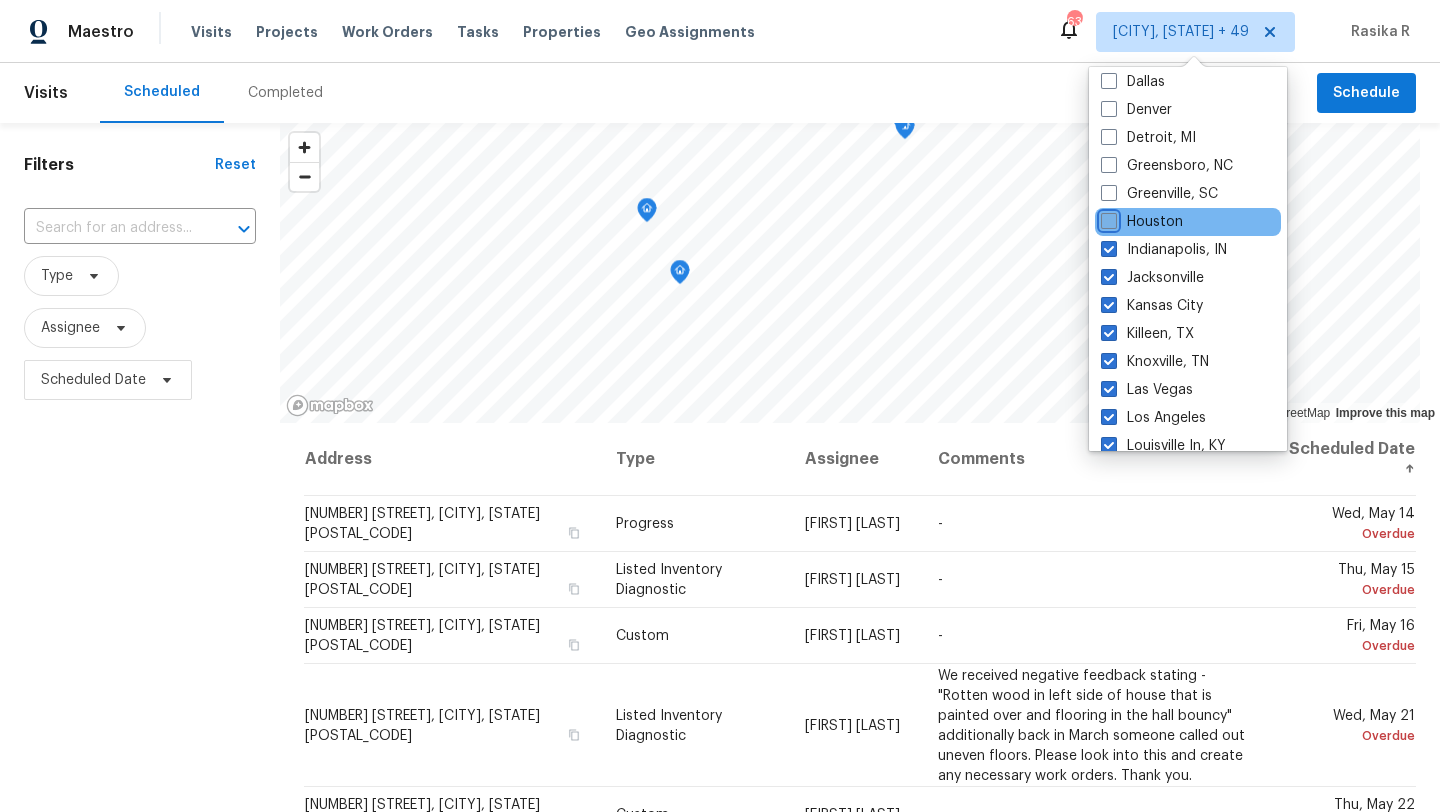 click on "Houston" at bounding box center (1107, 218) 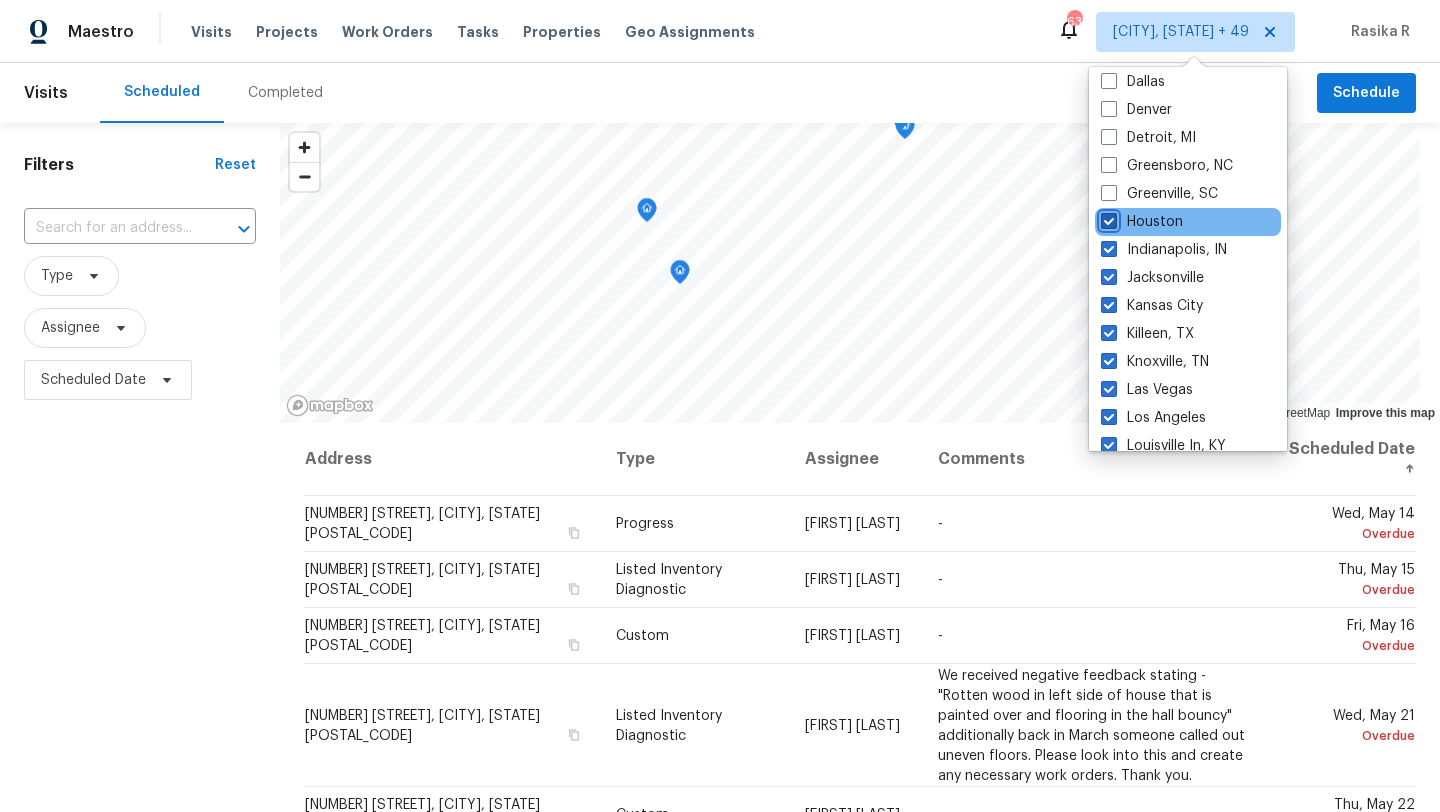 checkbox on "true" 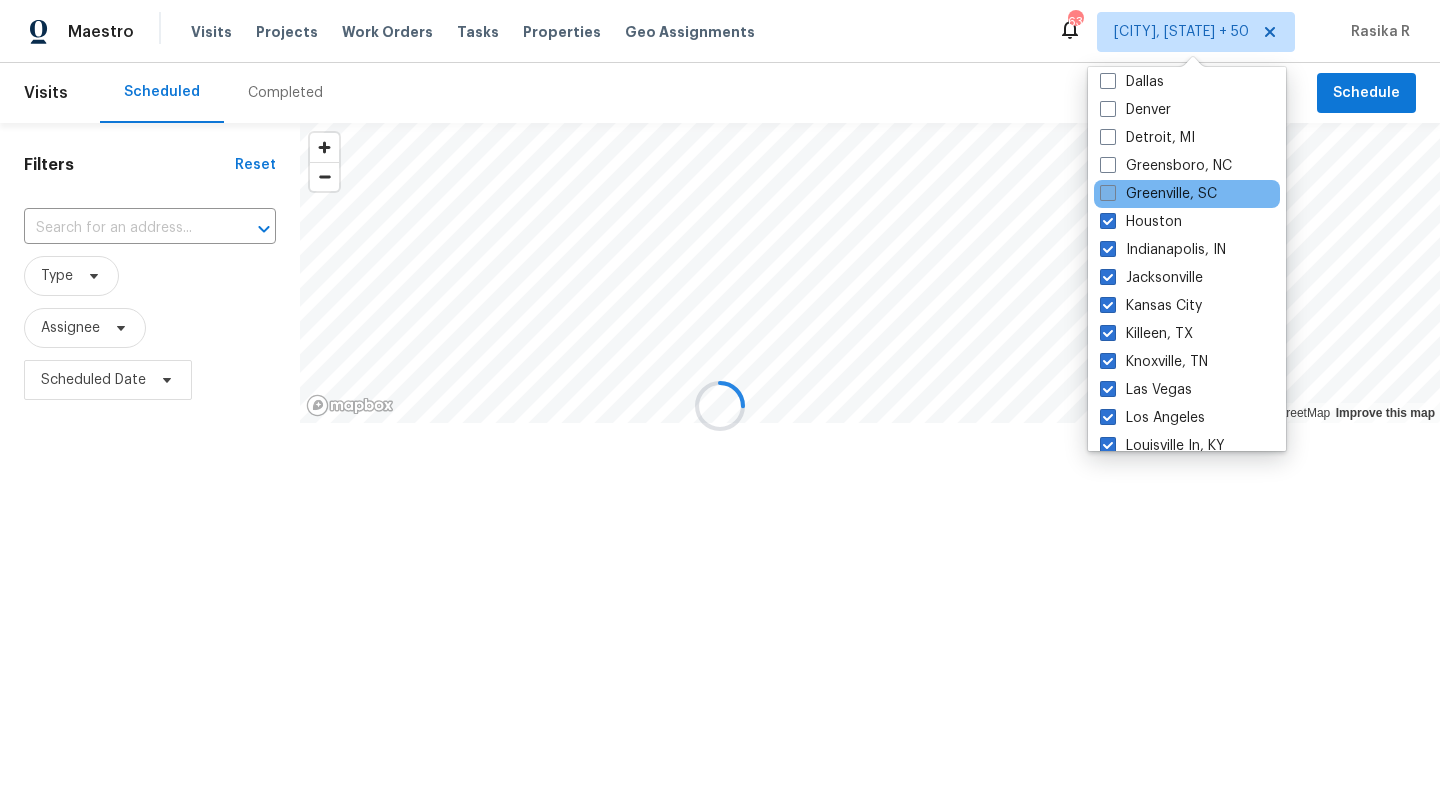 click at bounding box center [1108, 193] 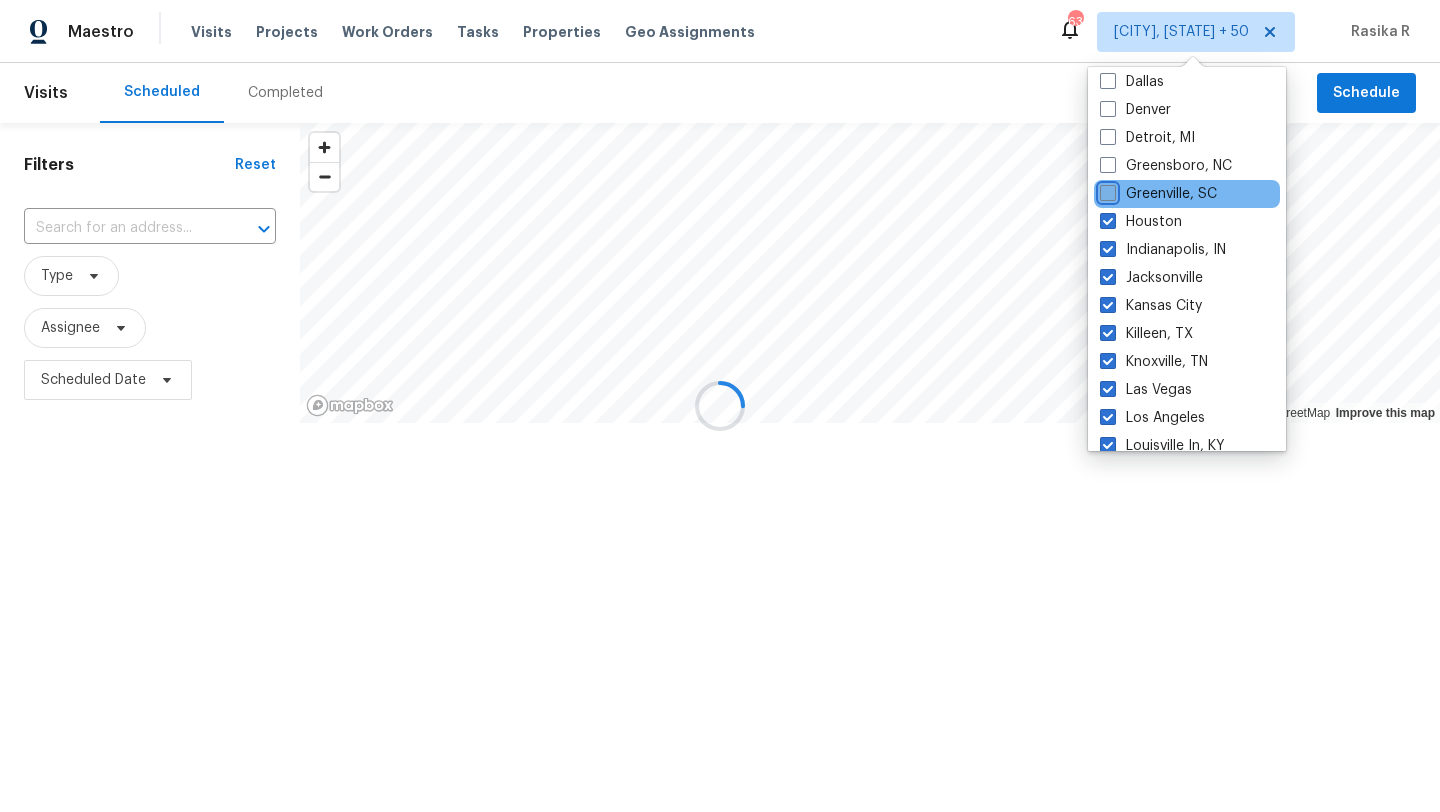 click on "Greenville, SC" at bounding box center (1106, 190) 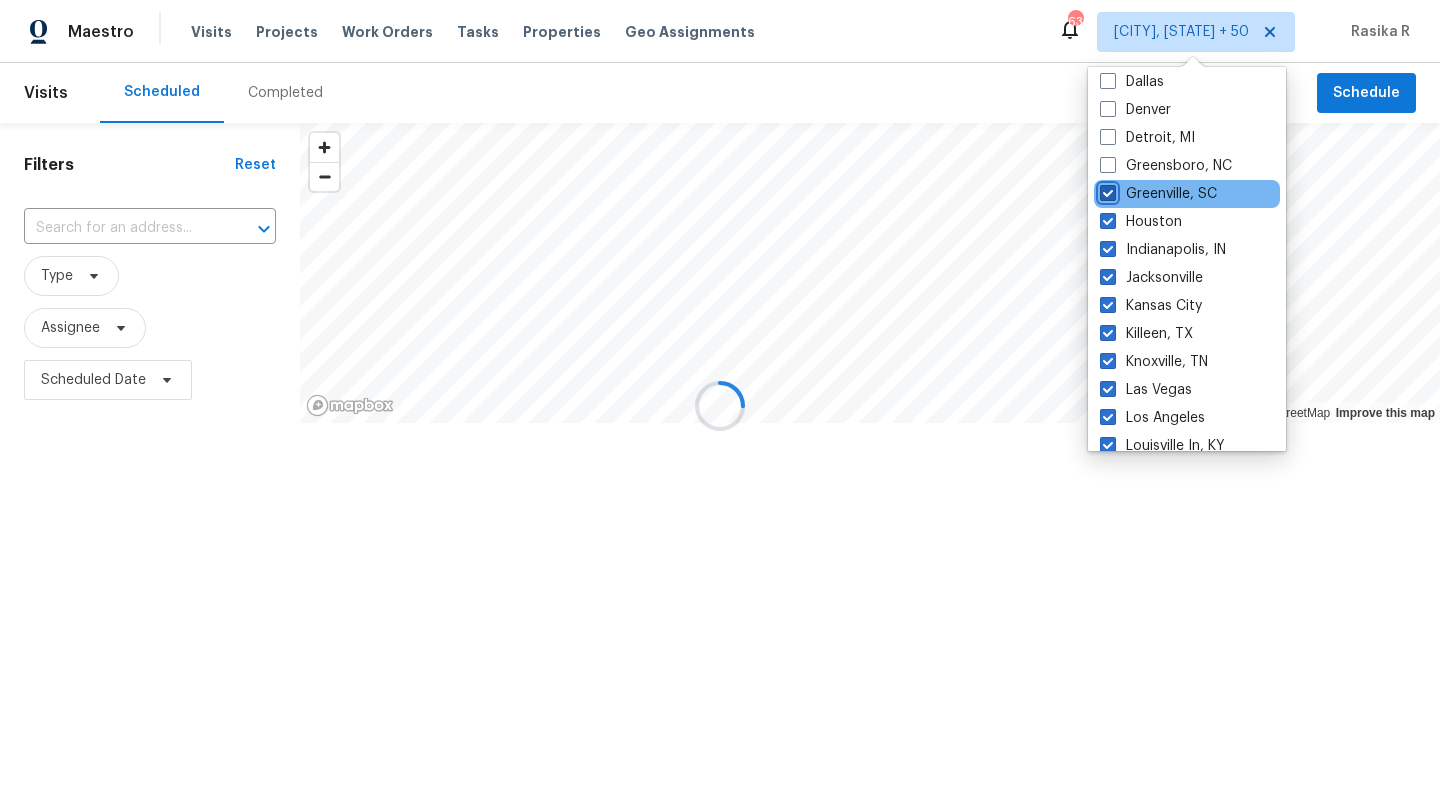 checkbox on "true" 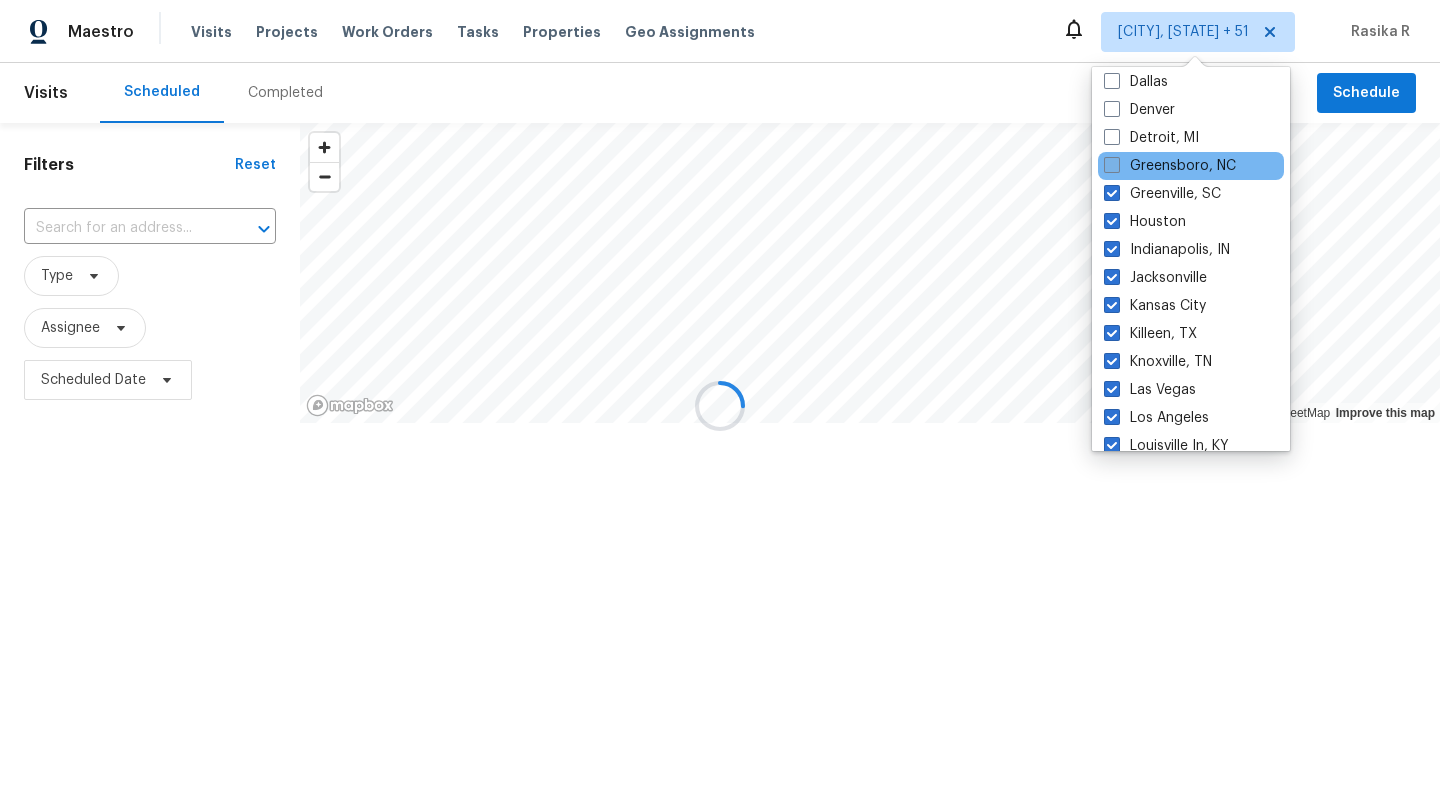 click at bounding box center [1112, 165] 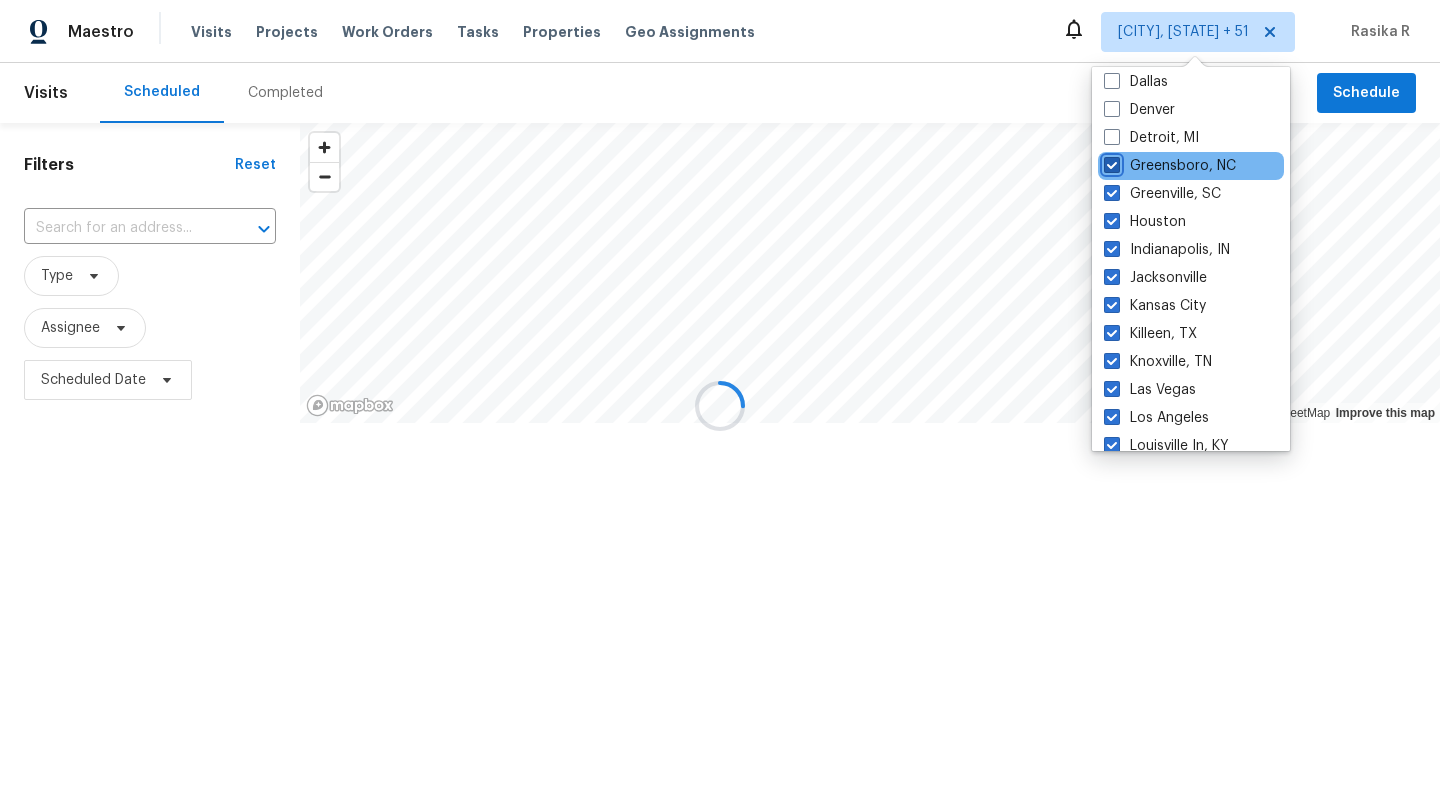 checkbox on "true" 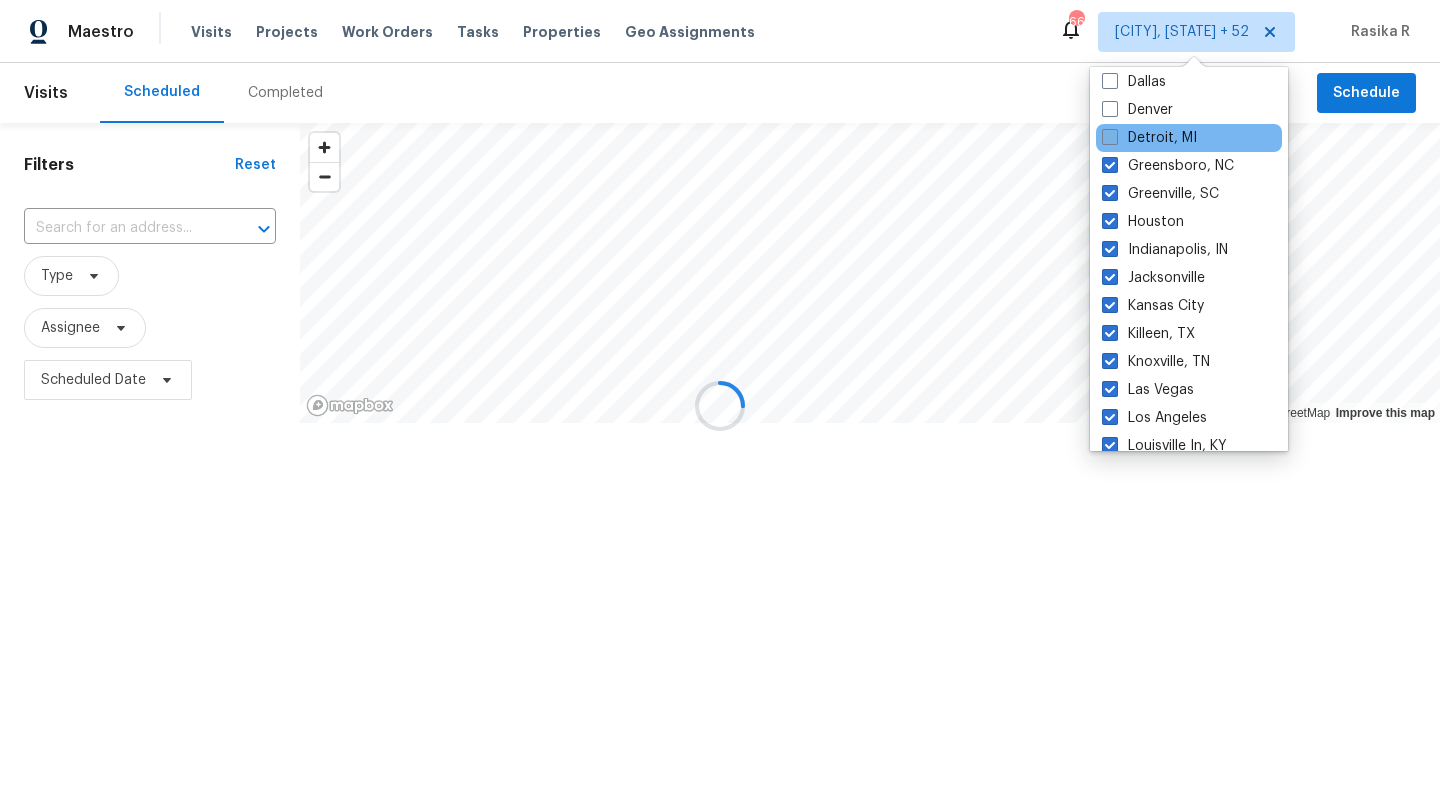 click at bounding box center (1110, 137) 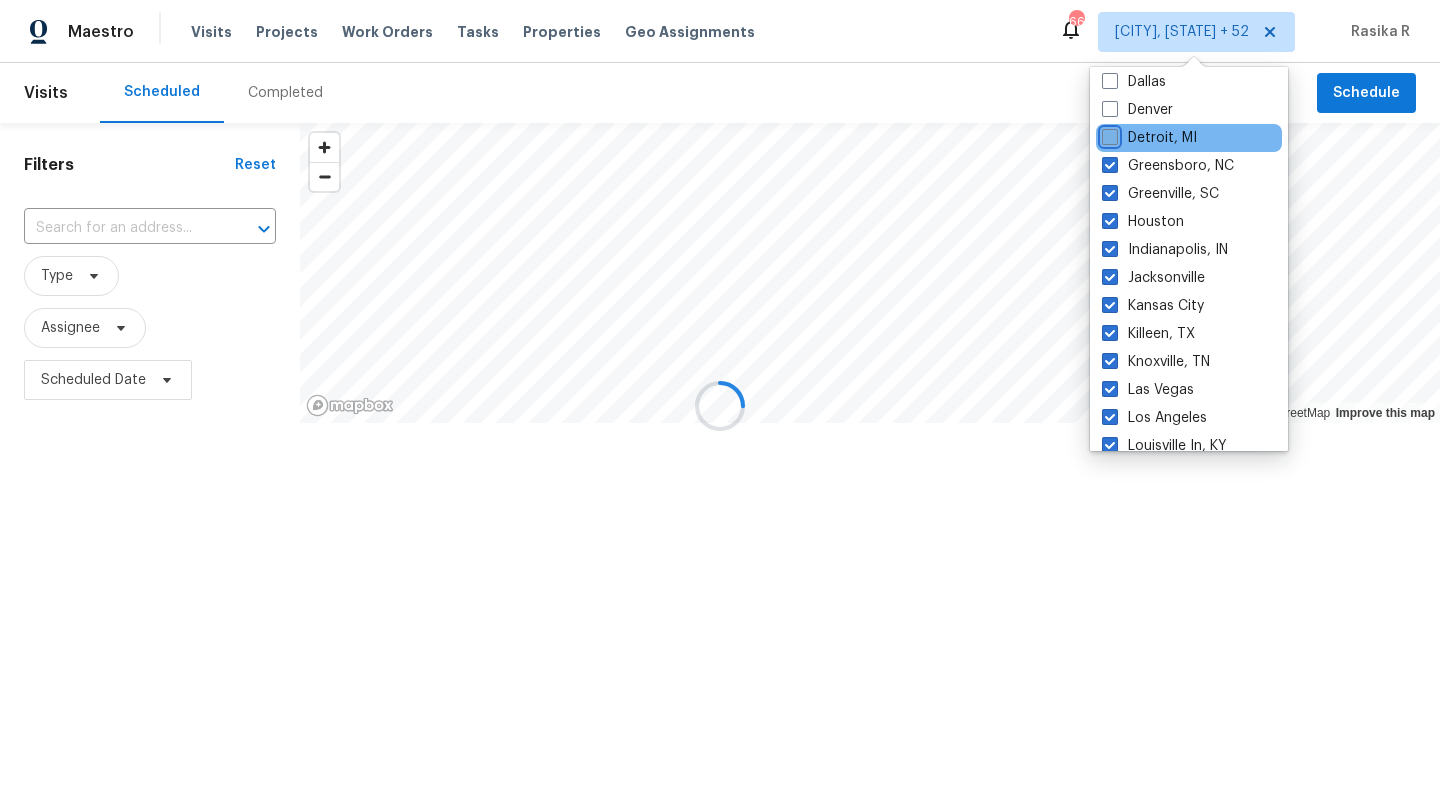 click on "Detroit, MI" at bounding box center [1108, 134] 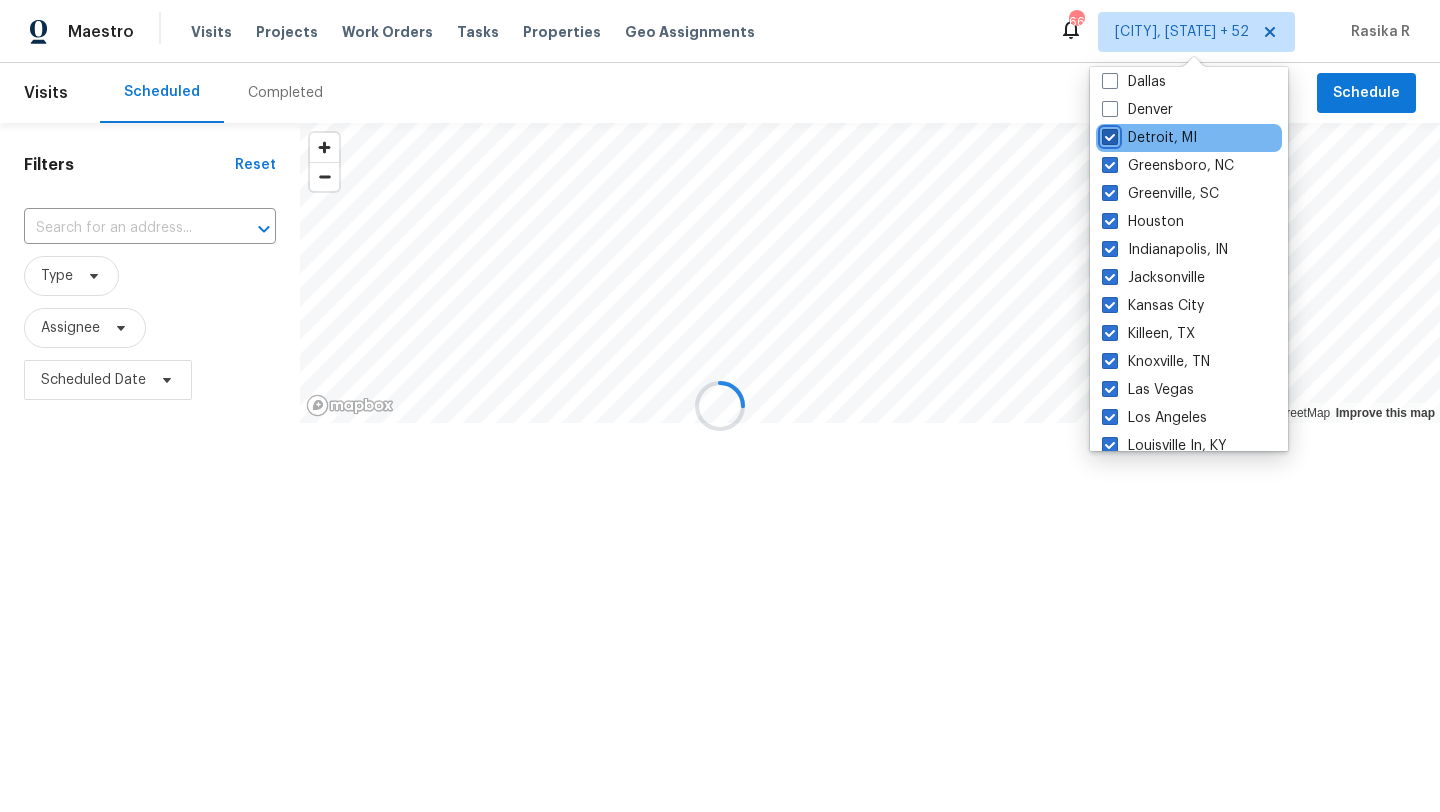 checkbox on "true" 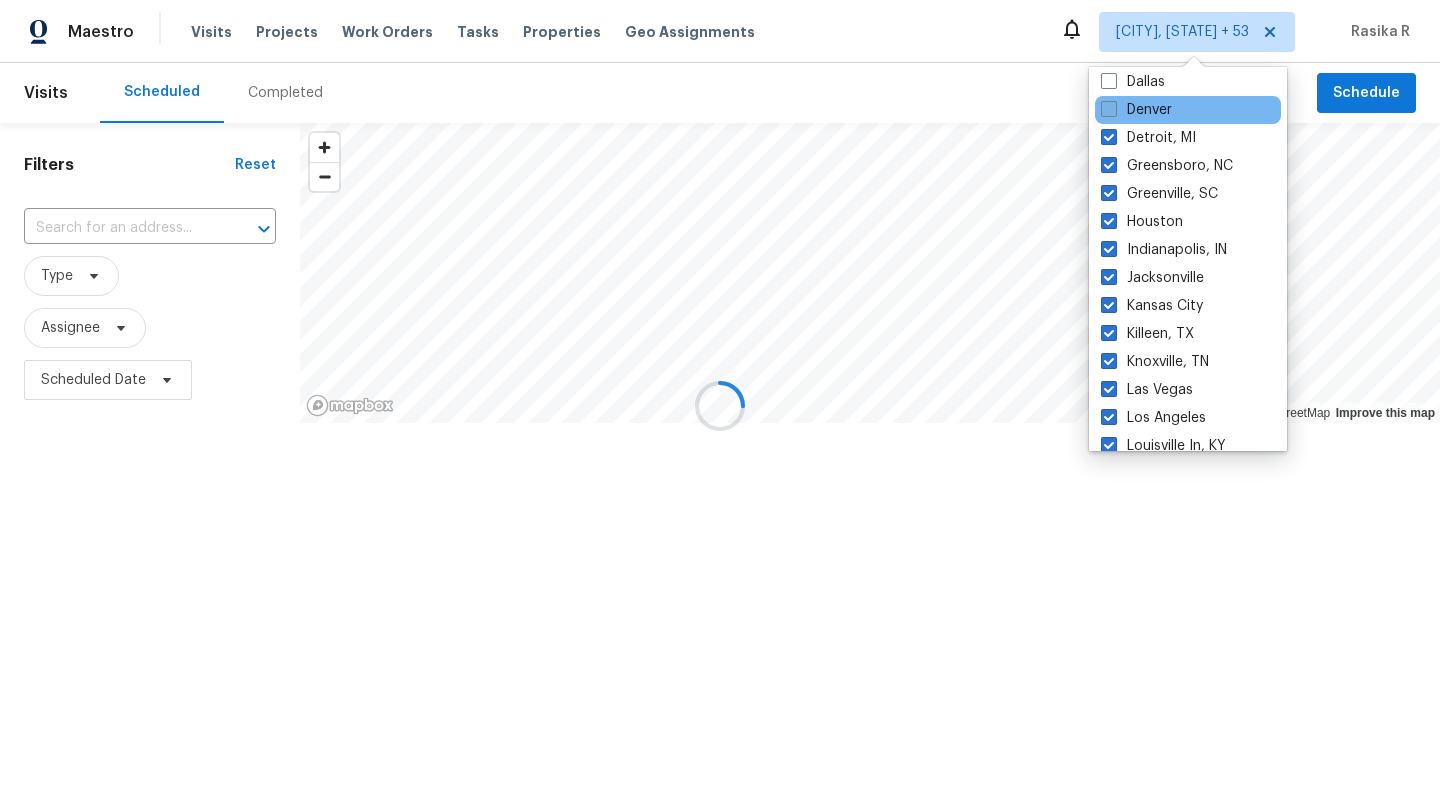click at bounding box center [1109, 109] 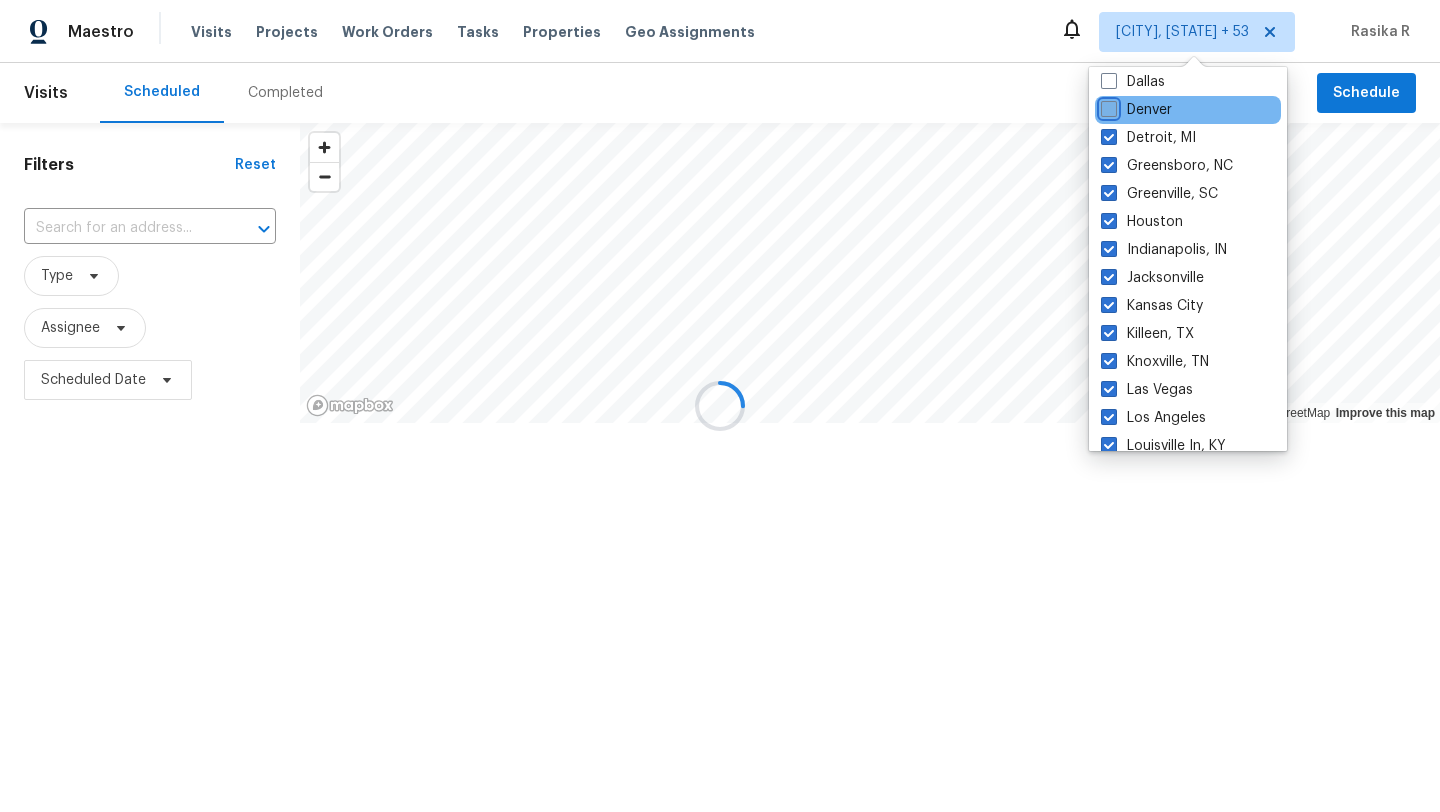 click on "Denver" at bounding box center (1107, 106) 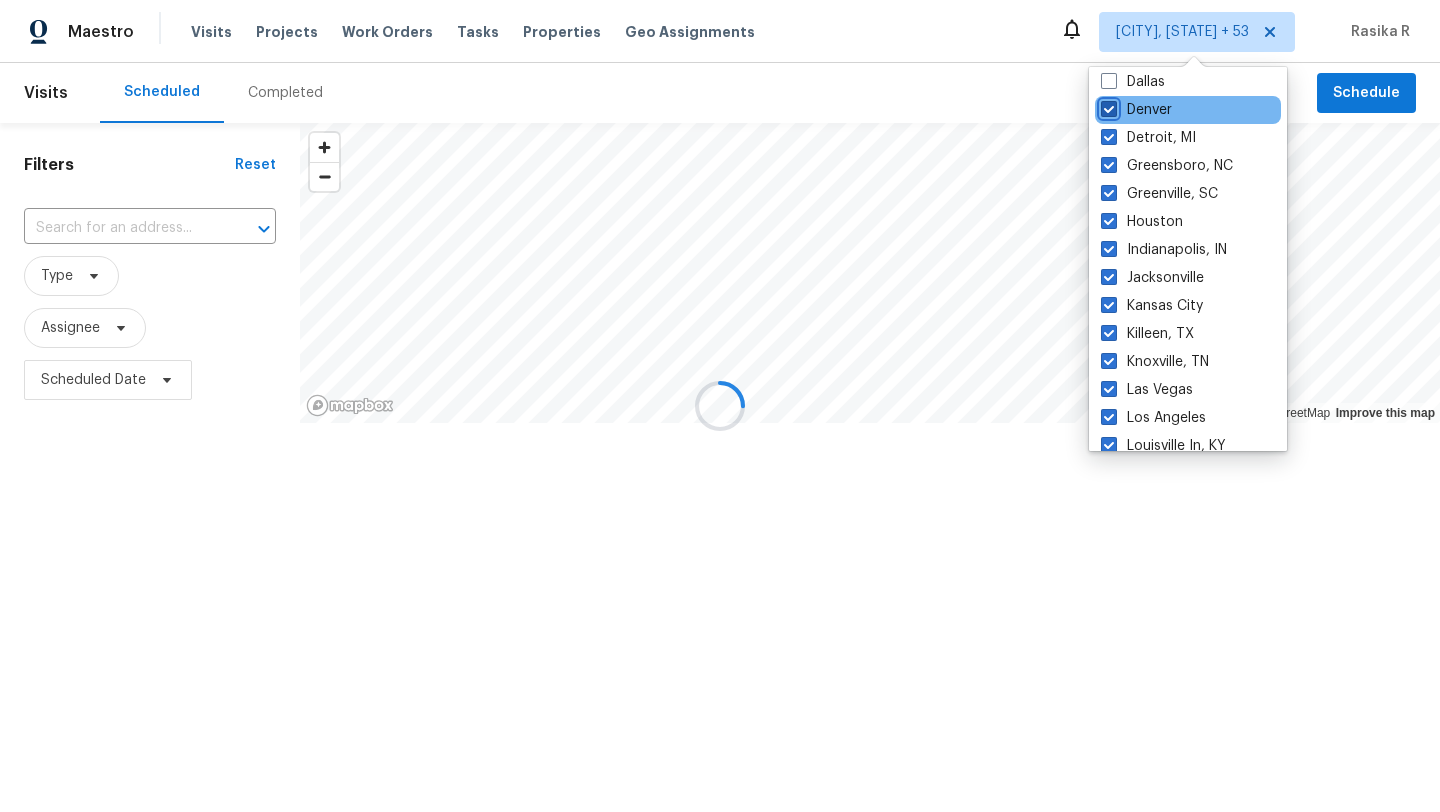 checkbox on "true" 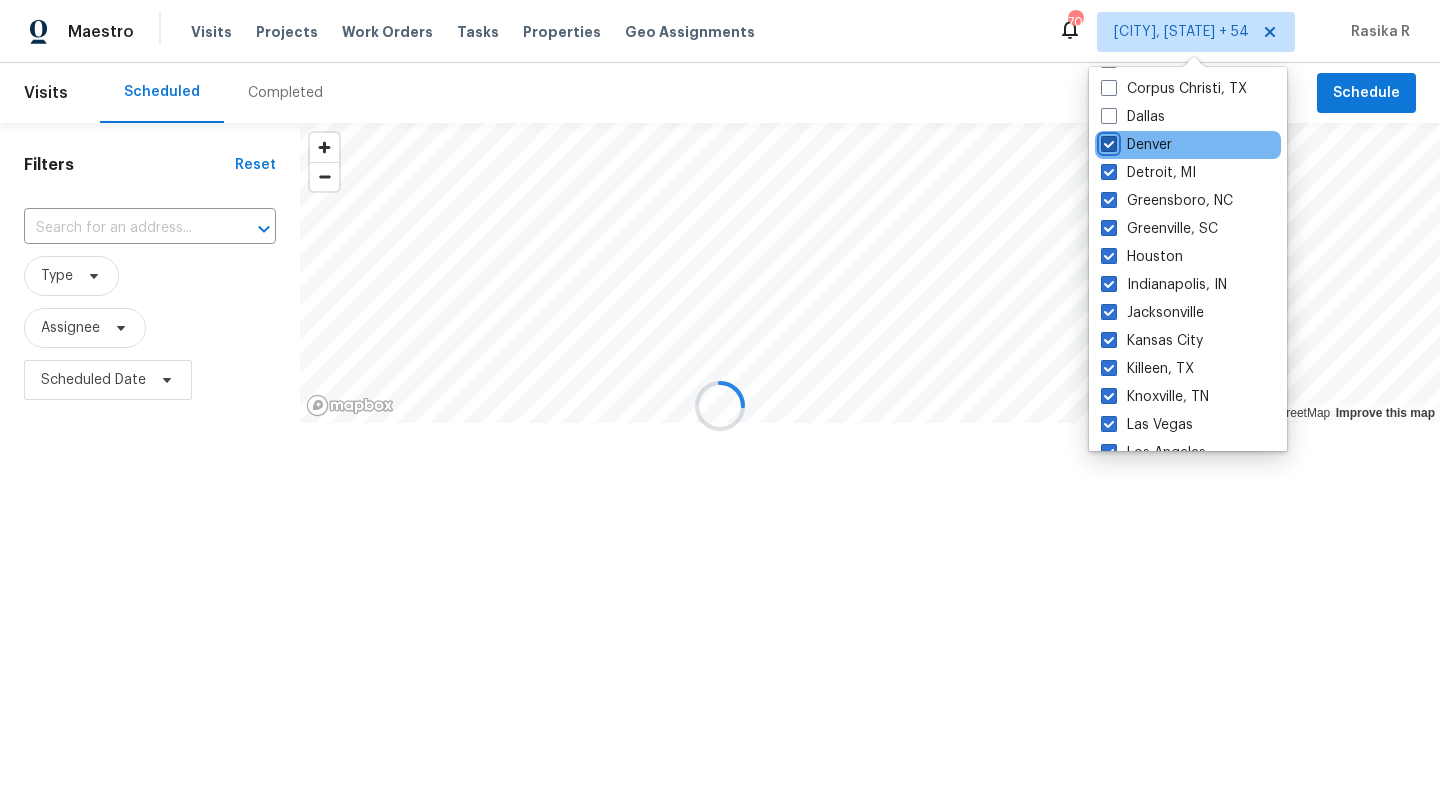 scroll, scrollTop: 462, scrollLeft: 0, axis: vertical 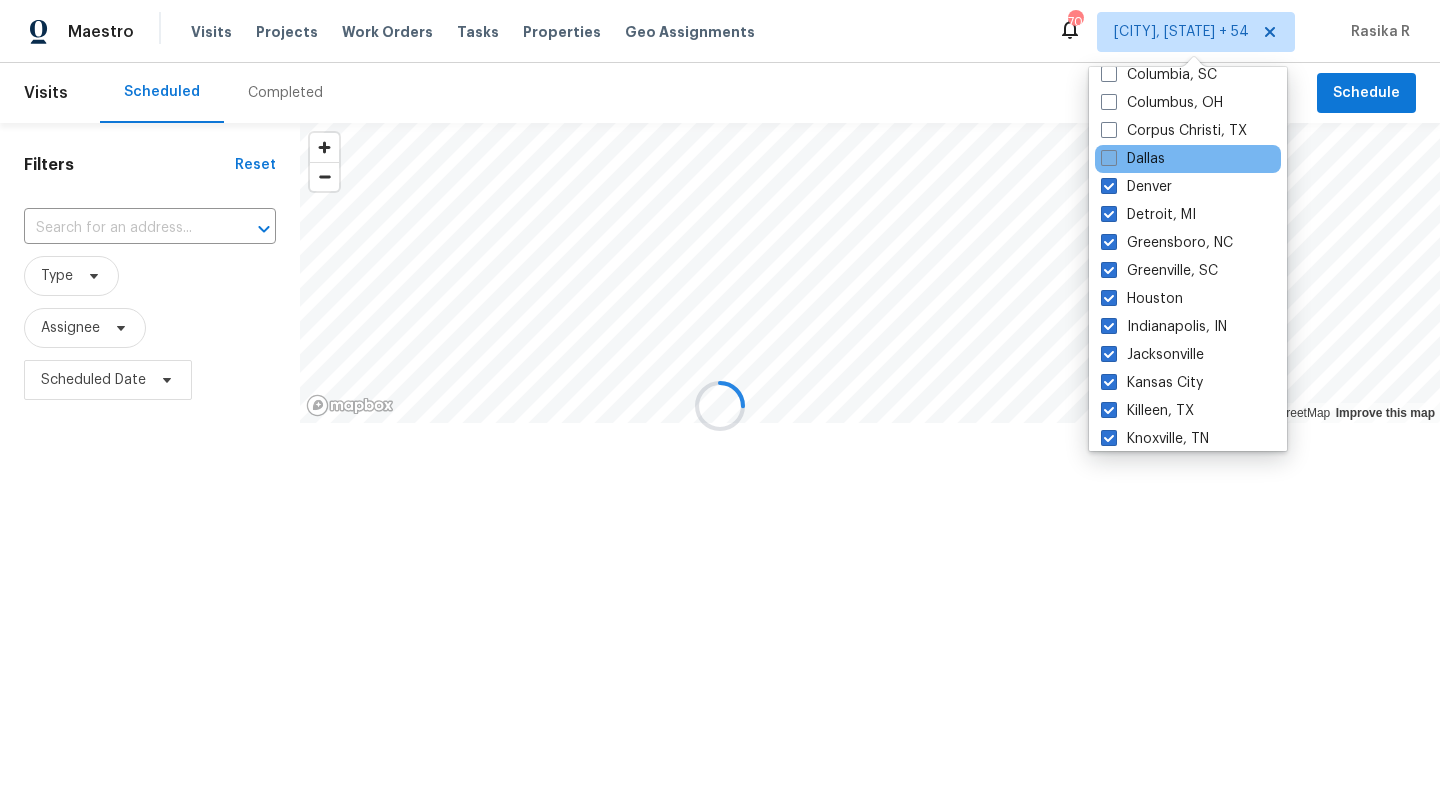 click at bounding box center [1109, 158] 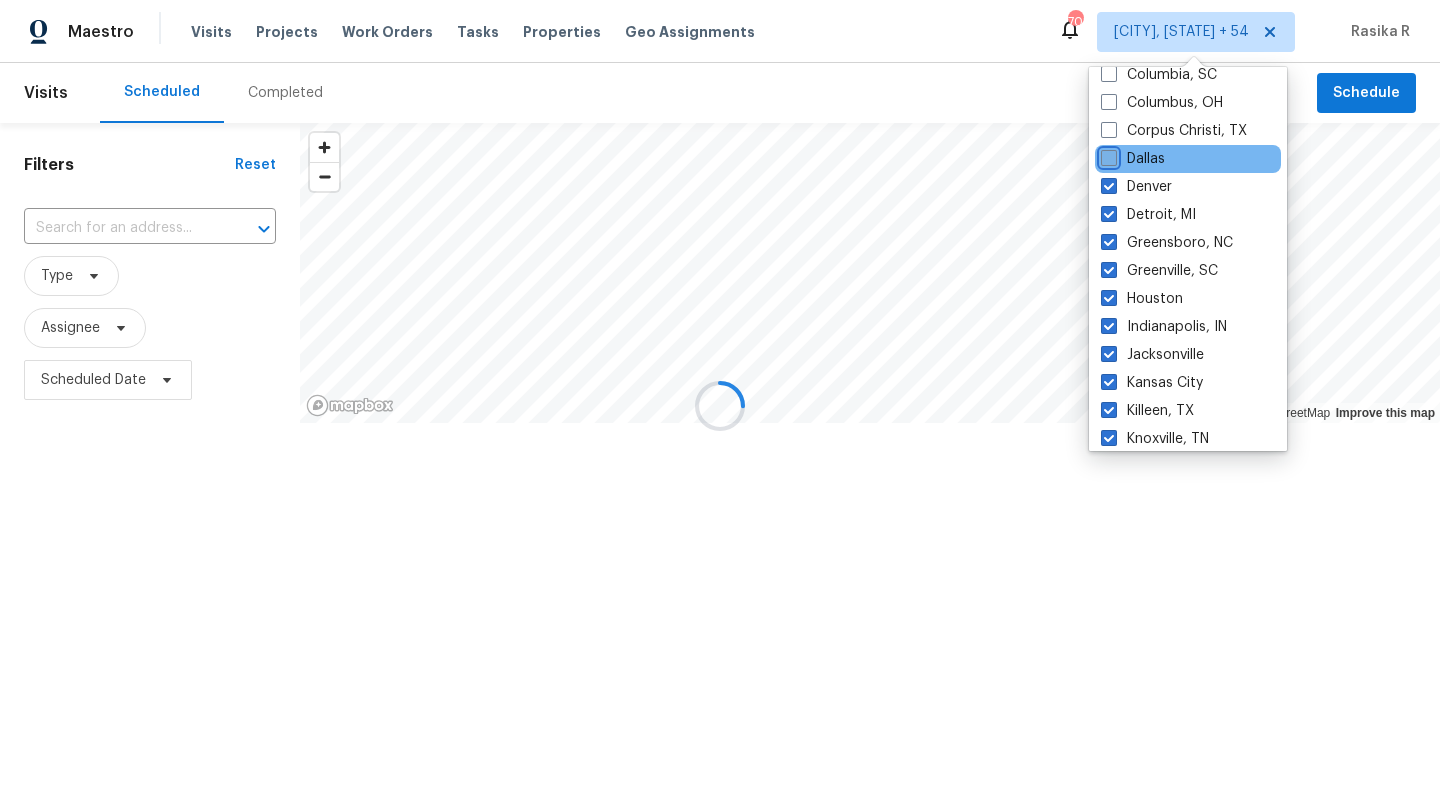 click on "Dallas" at bounding box center (1107, 155) 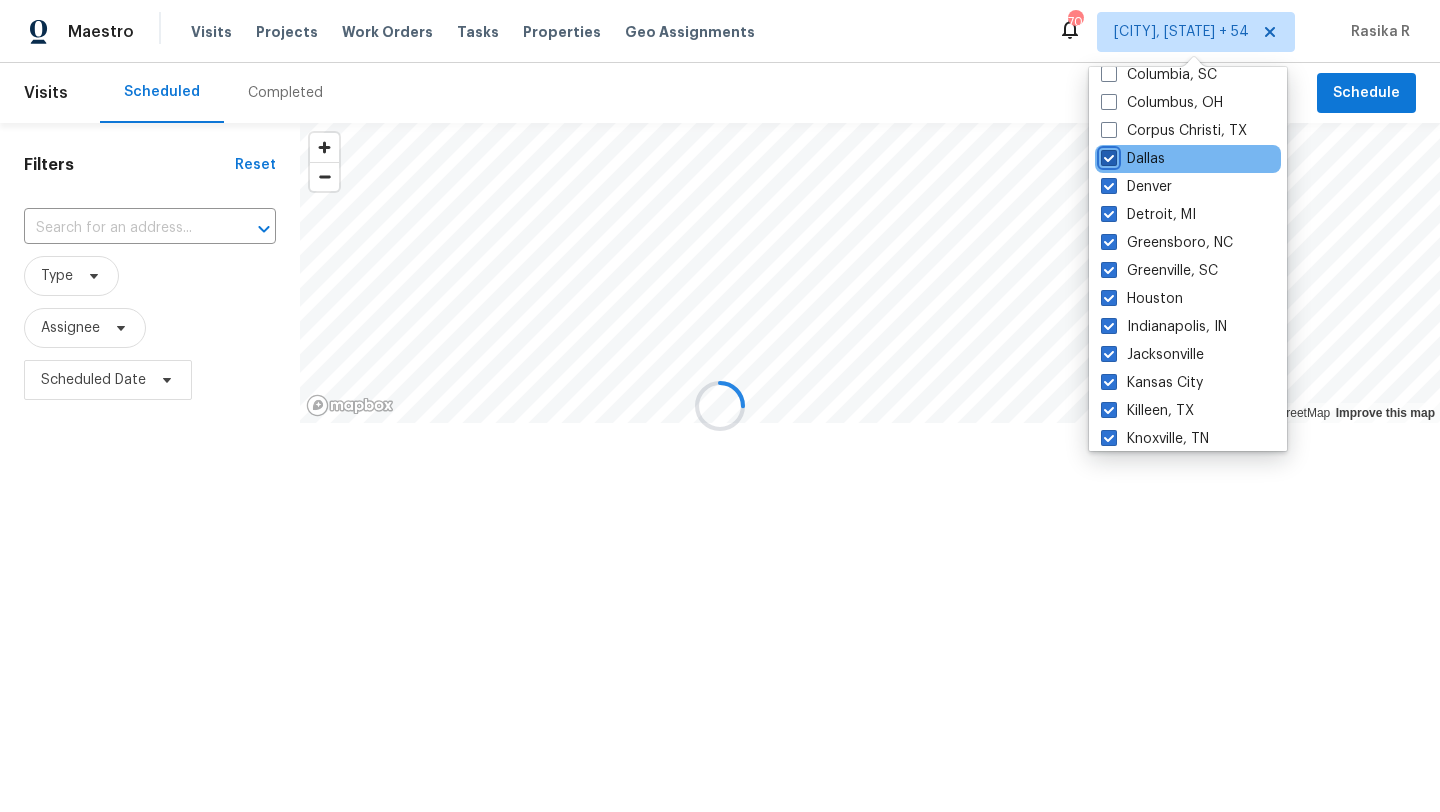 checkbox on "true" 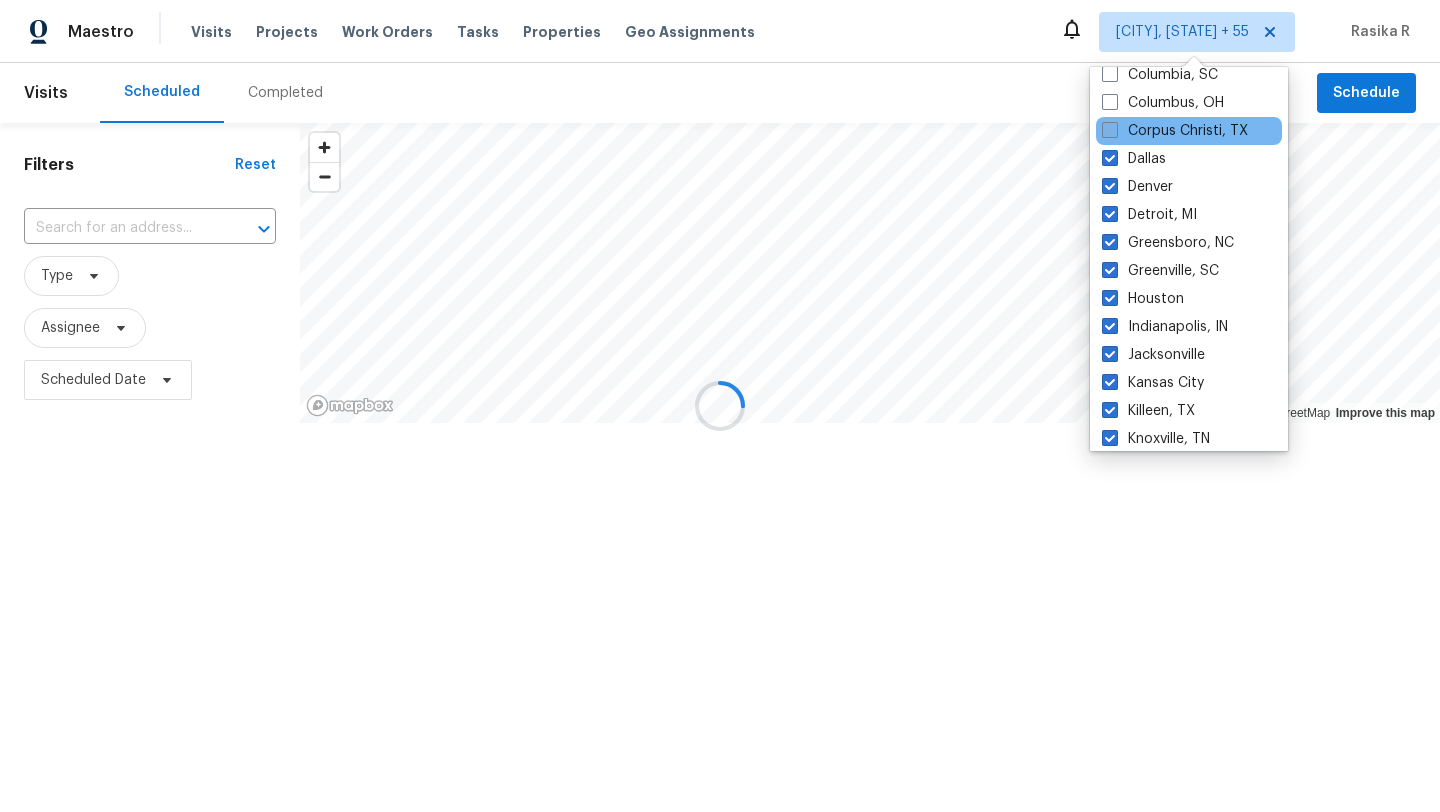 click at bounding box center (1110, 130) 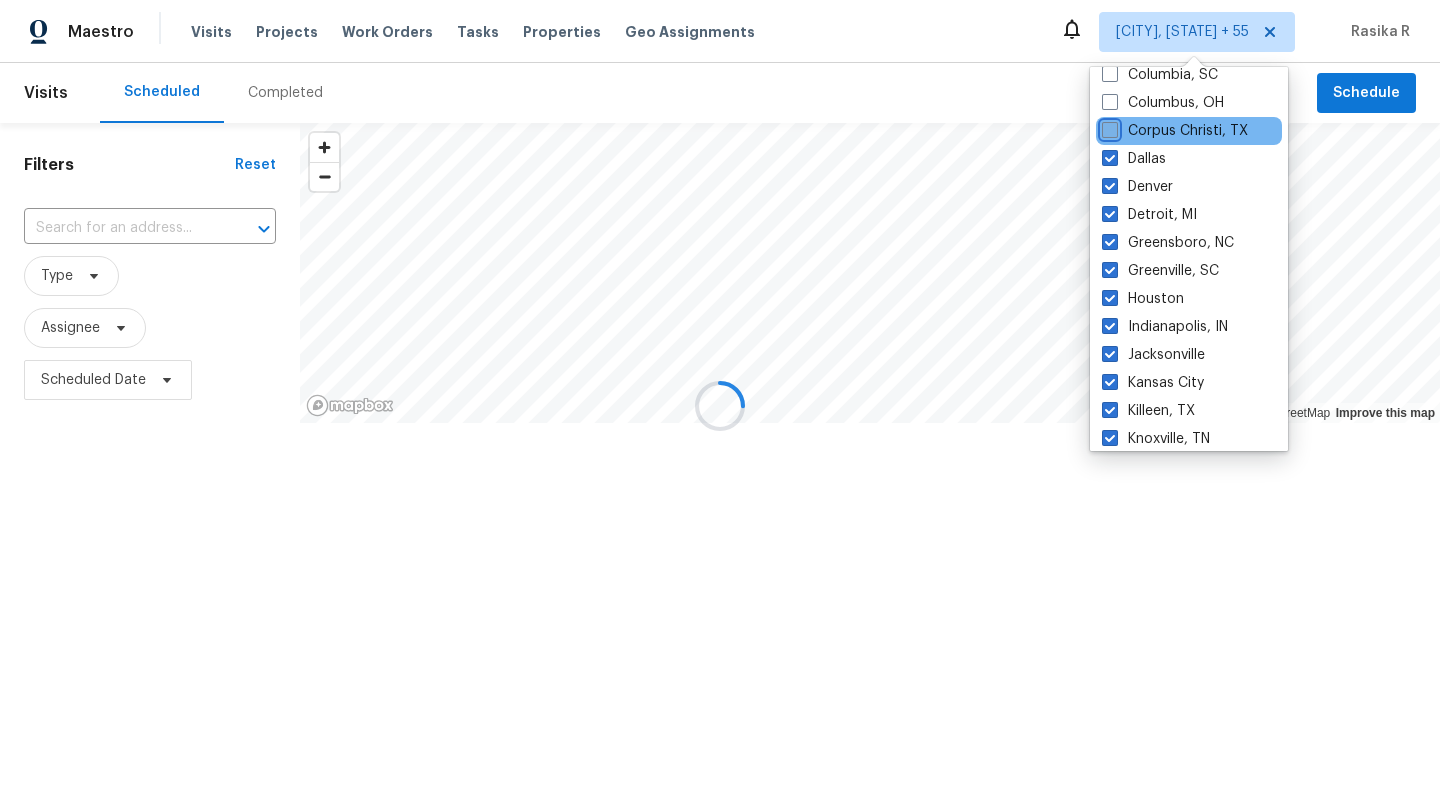click on "Corpus Christi, TX" at bounding box center (1108, 127) 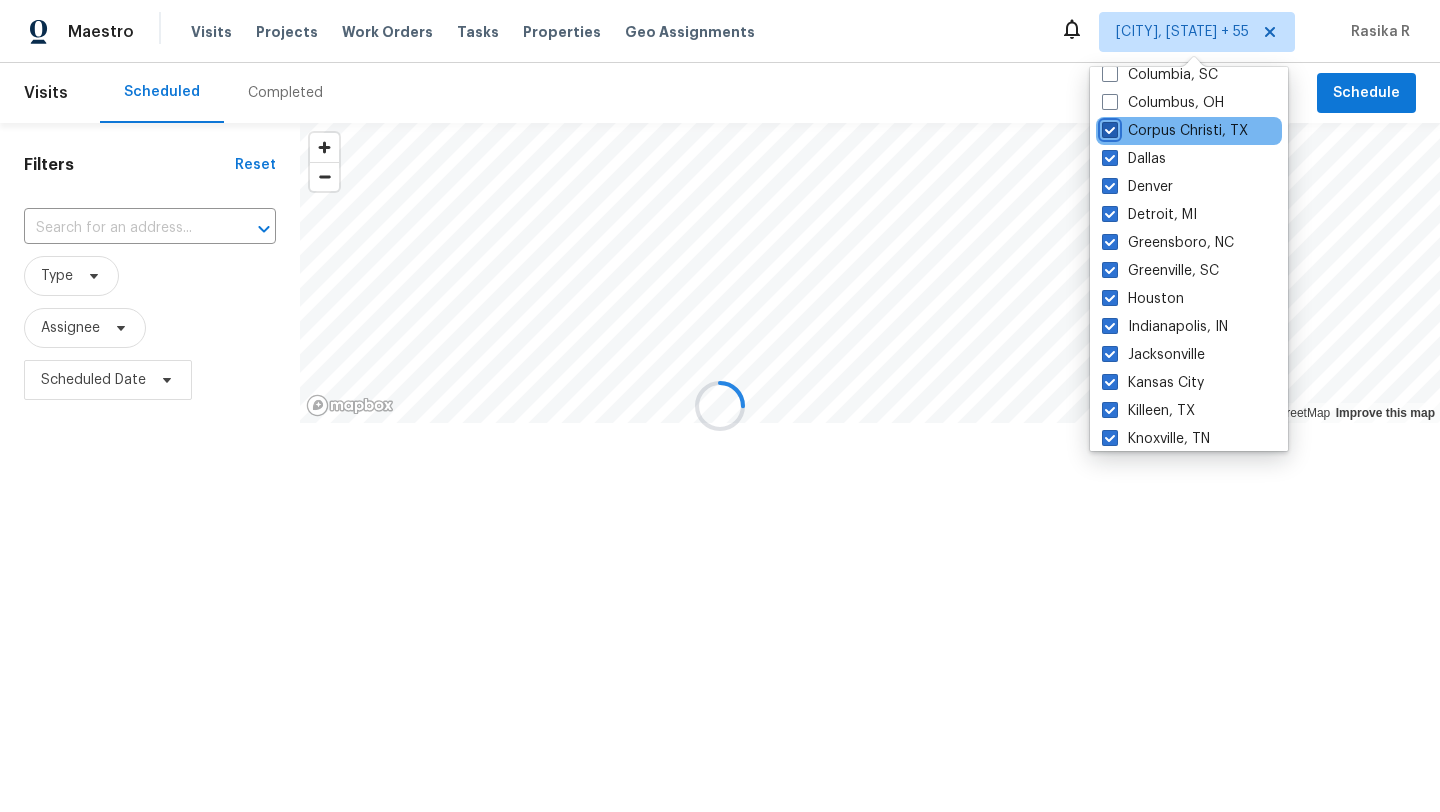 checkbox on "true" 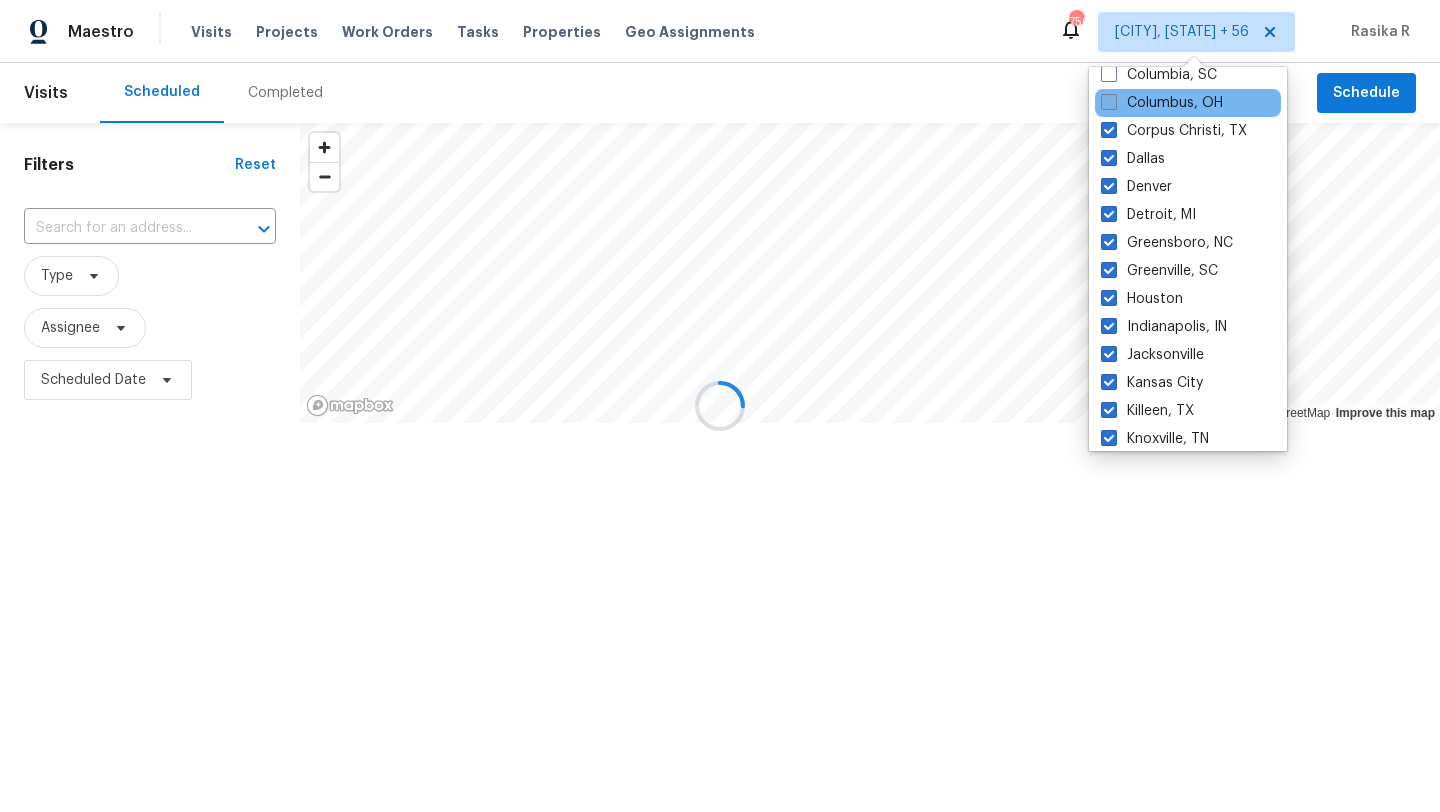 click at bounding box center (1109, 102) 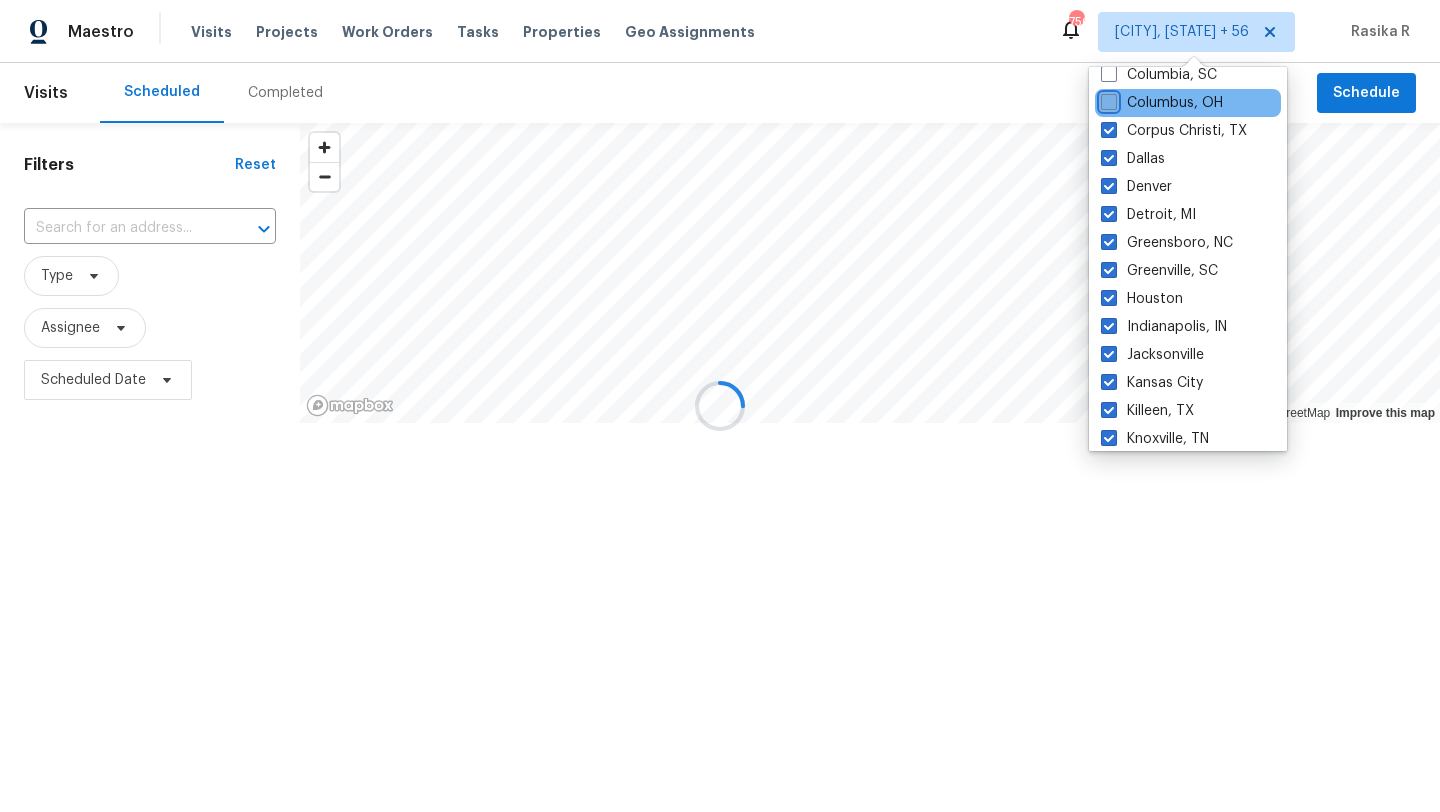 click on "Columbus, OH" at bounding box center (1107, 99) 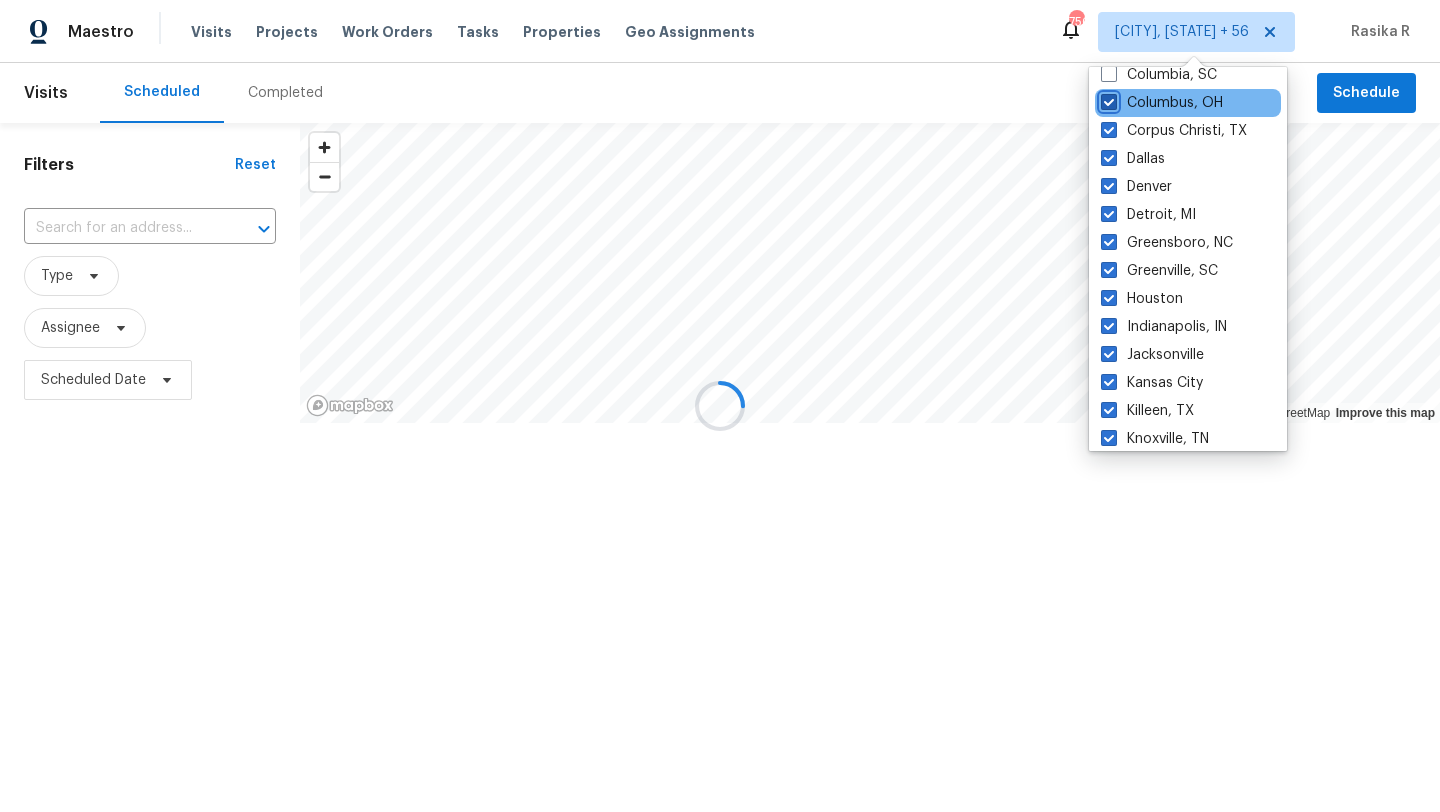 checkbox on "true" 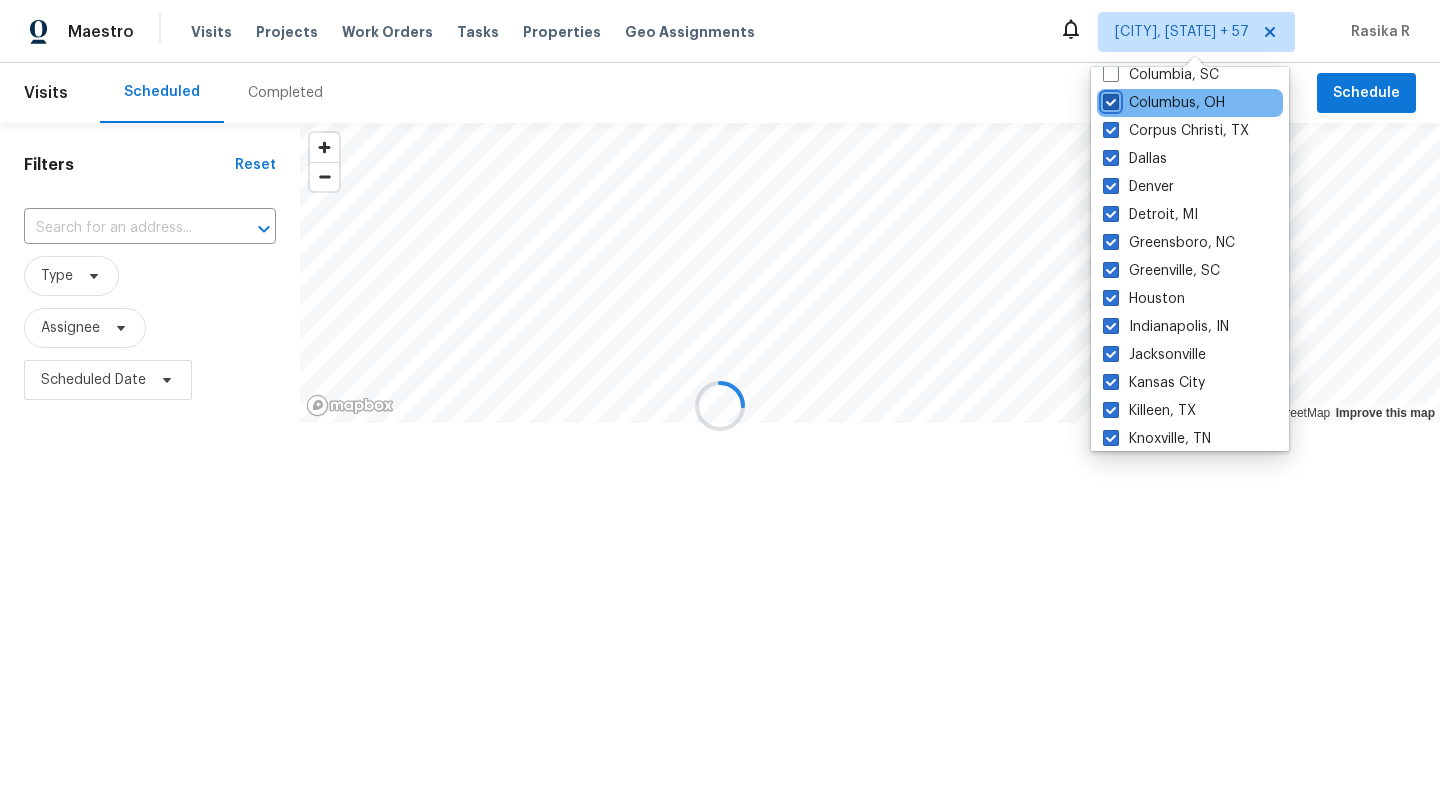 scroll, scrollTop: 297, scrollLeft: 0, axis: vertical 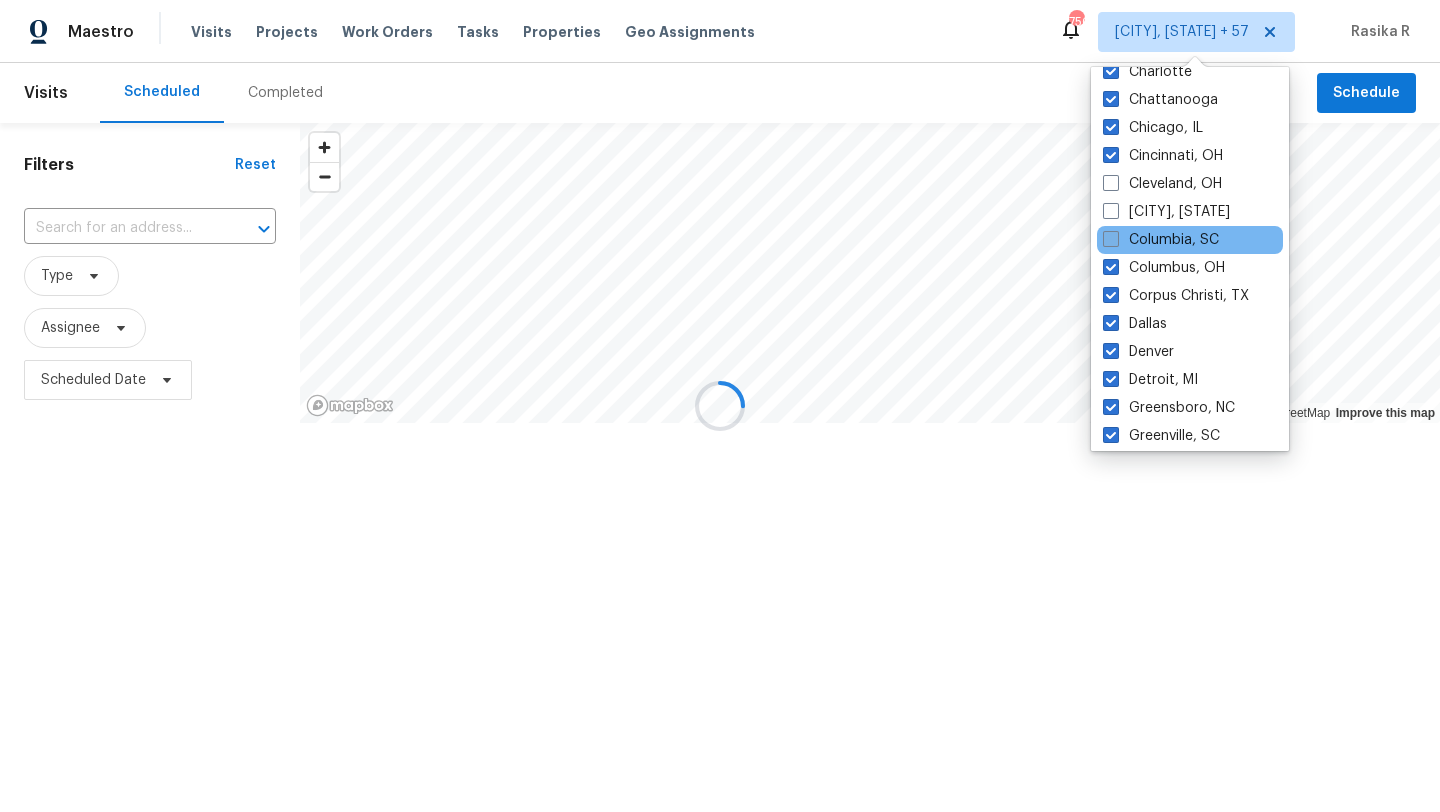 click at bounding box center [1111, 239] 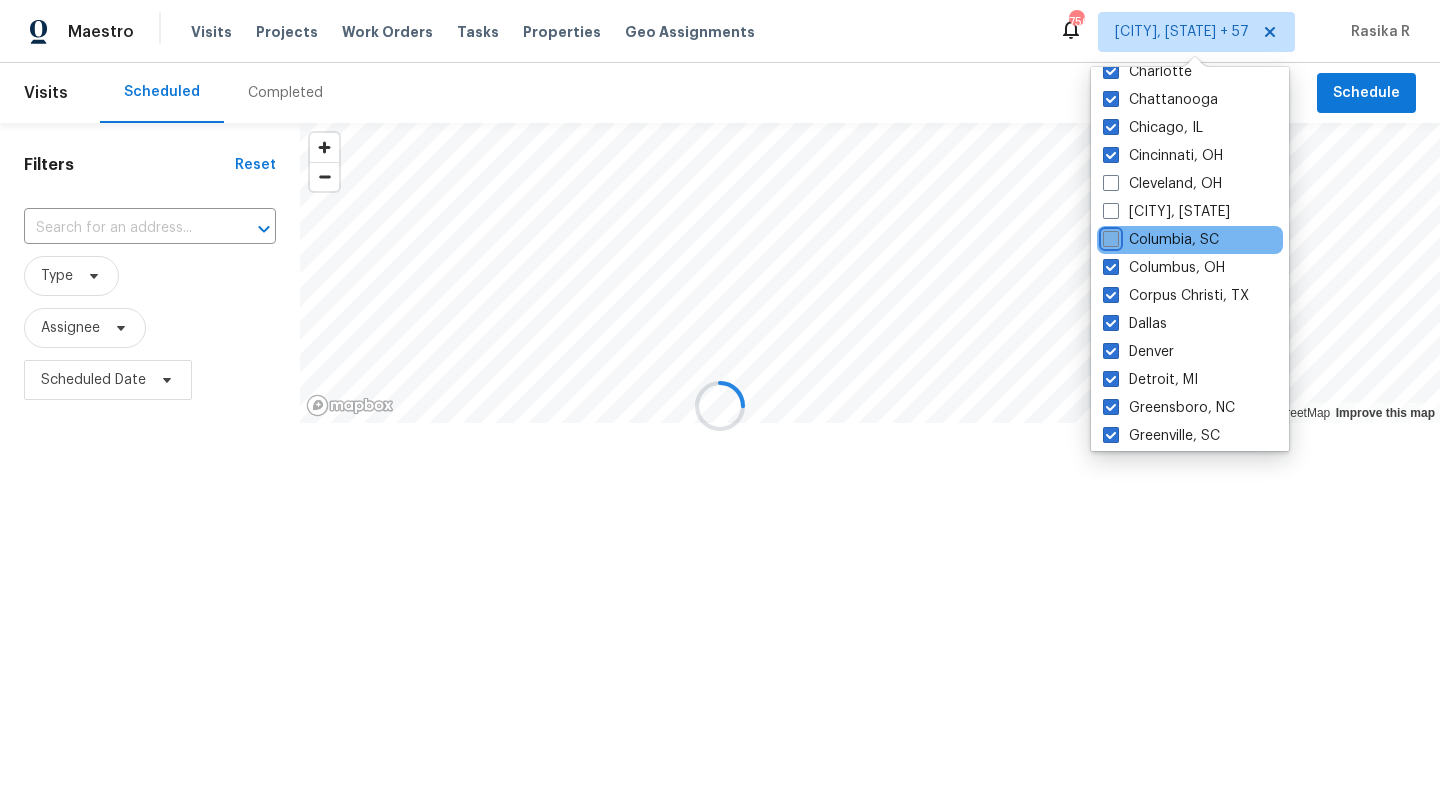 click on "Columbia, SC" at bounding box center (1109, 236) 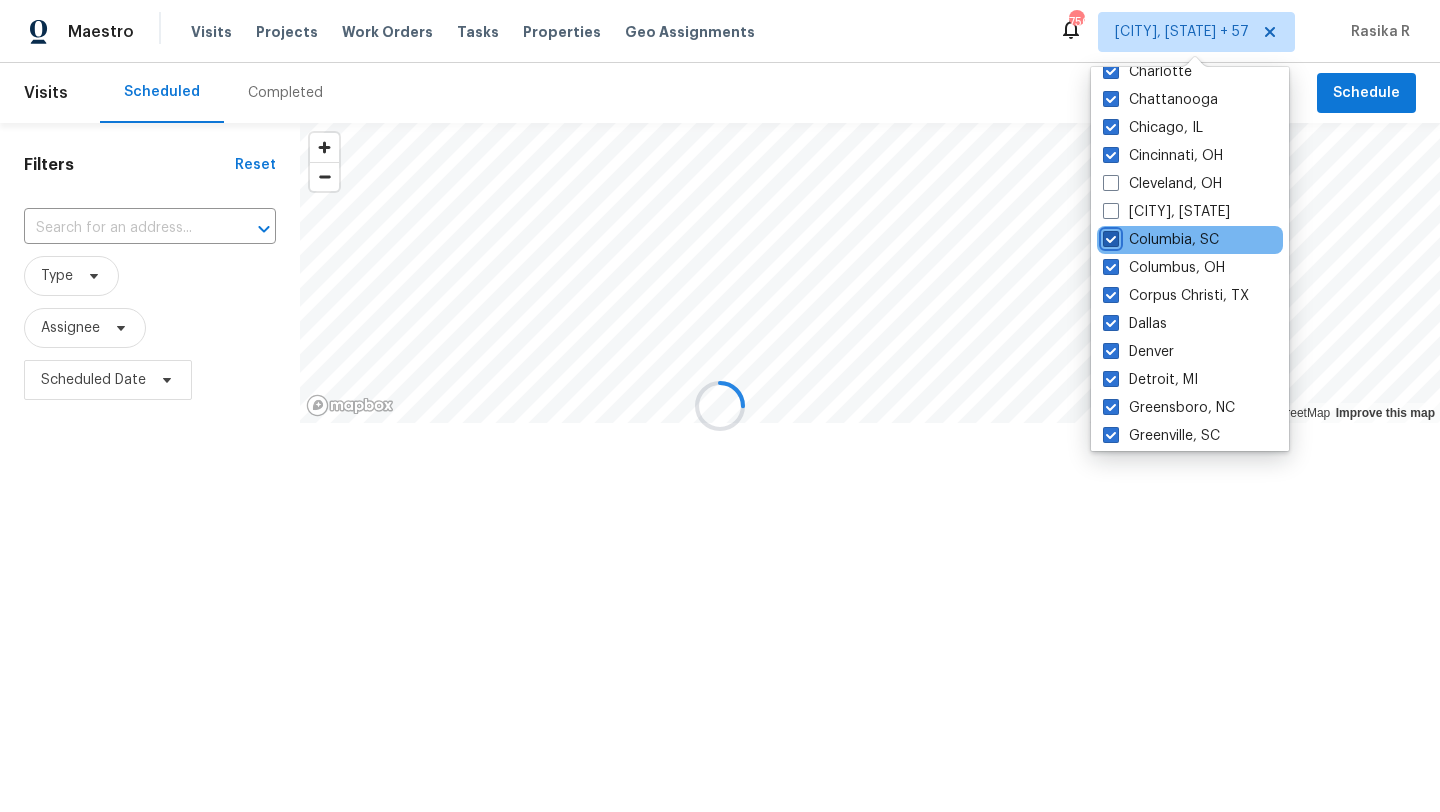checkbox on "true" 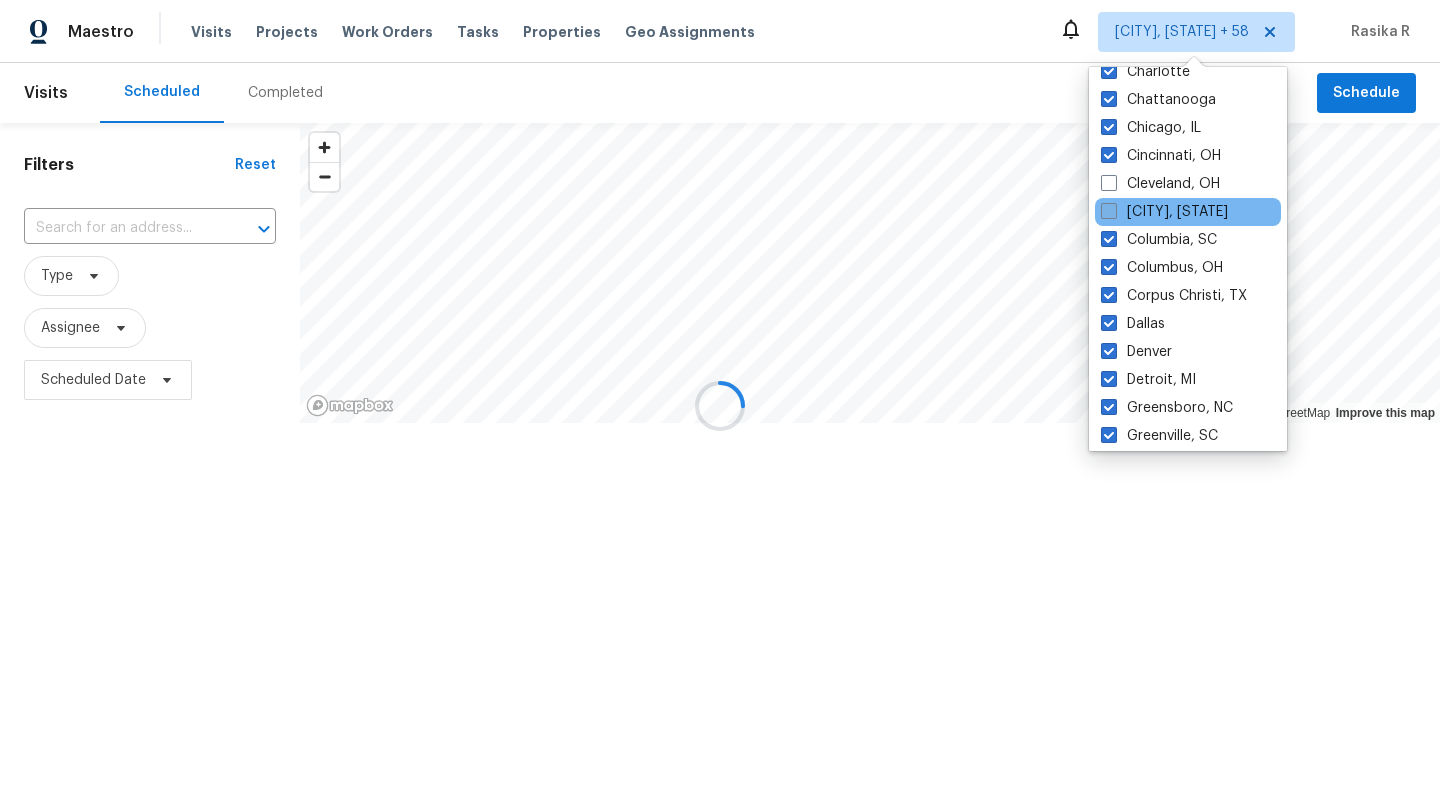 click at bounding box center [1109, 211] 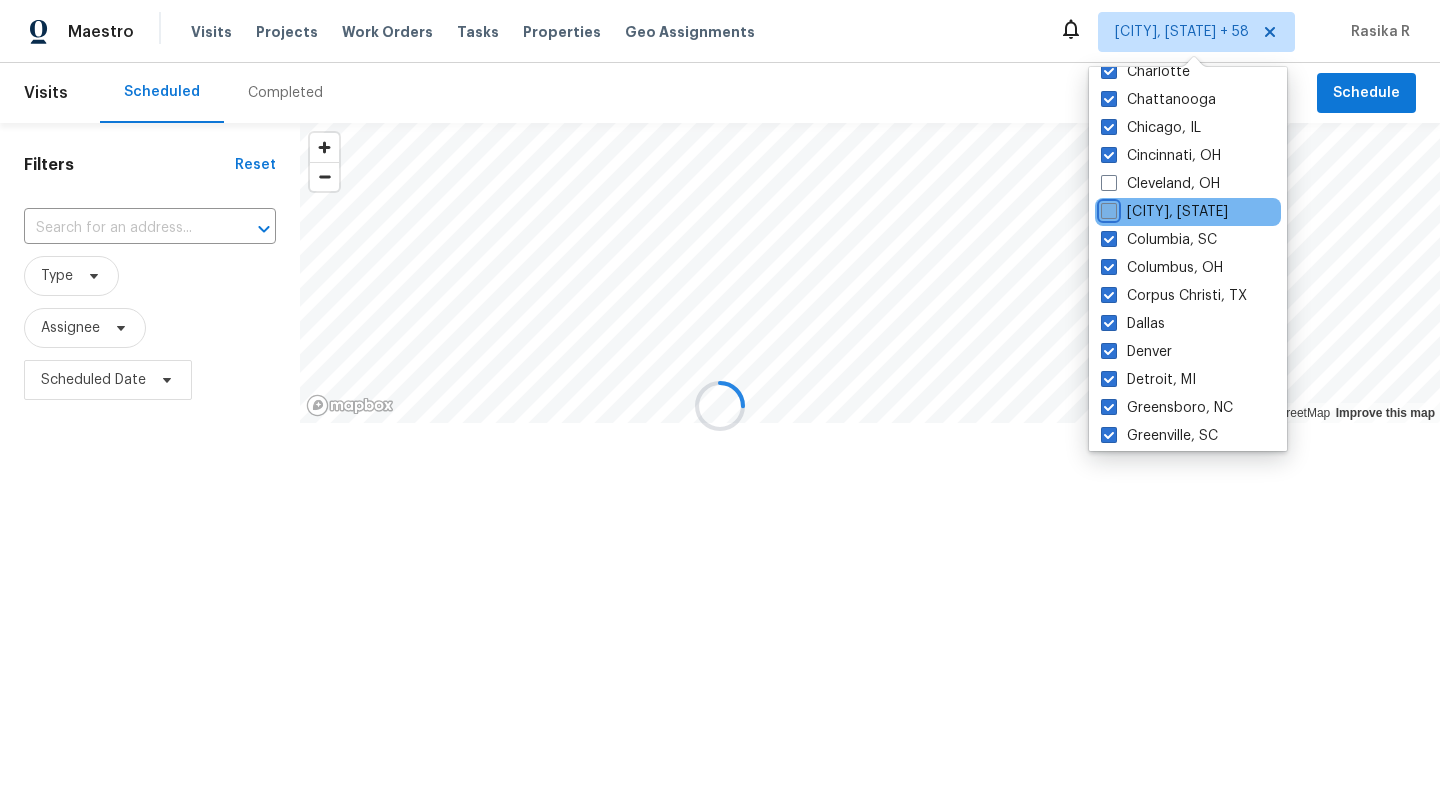 click on "[CITY], [STATE]" at bounding box center [1107, 208] 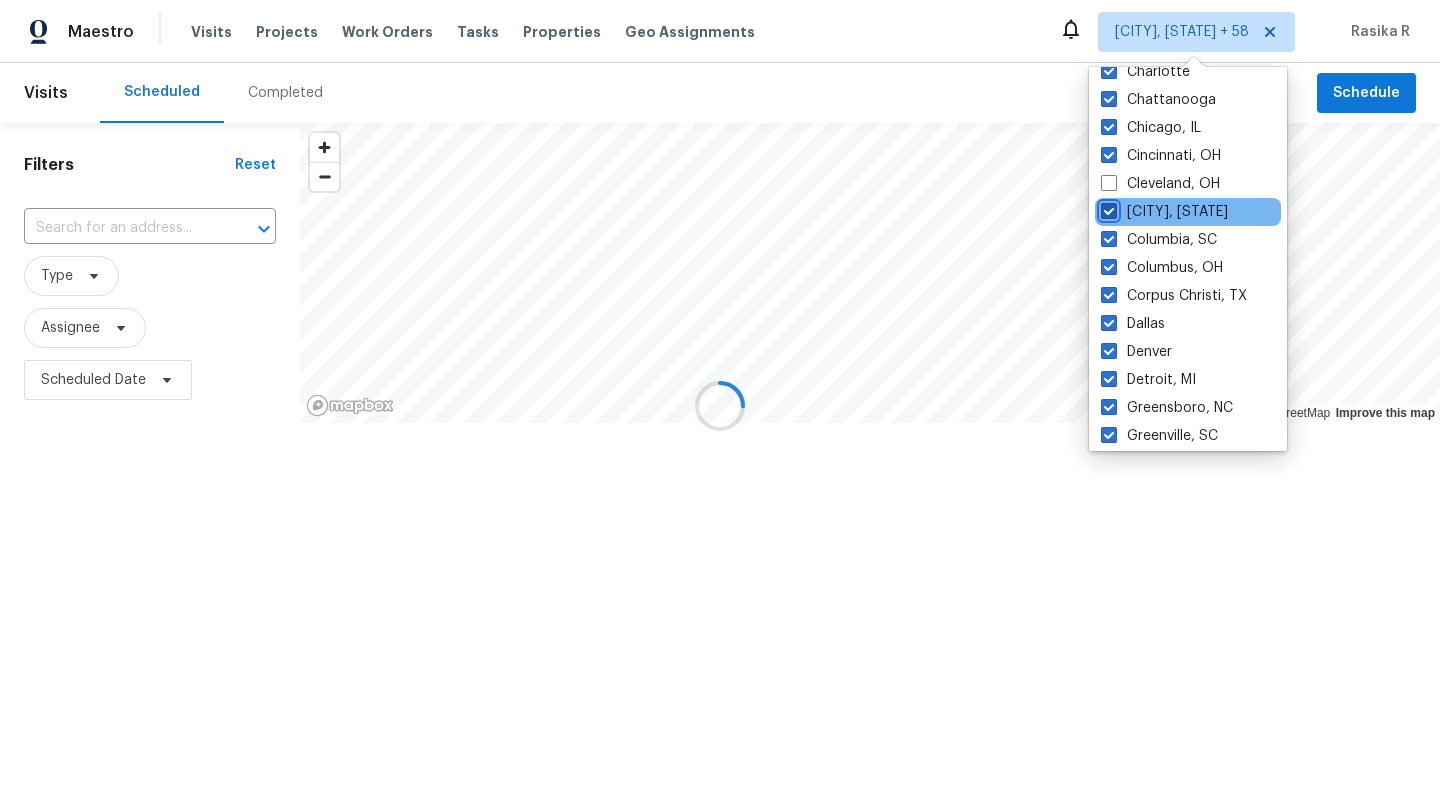 checkbox on "true" 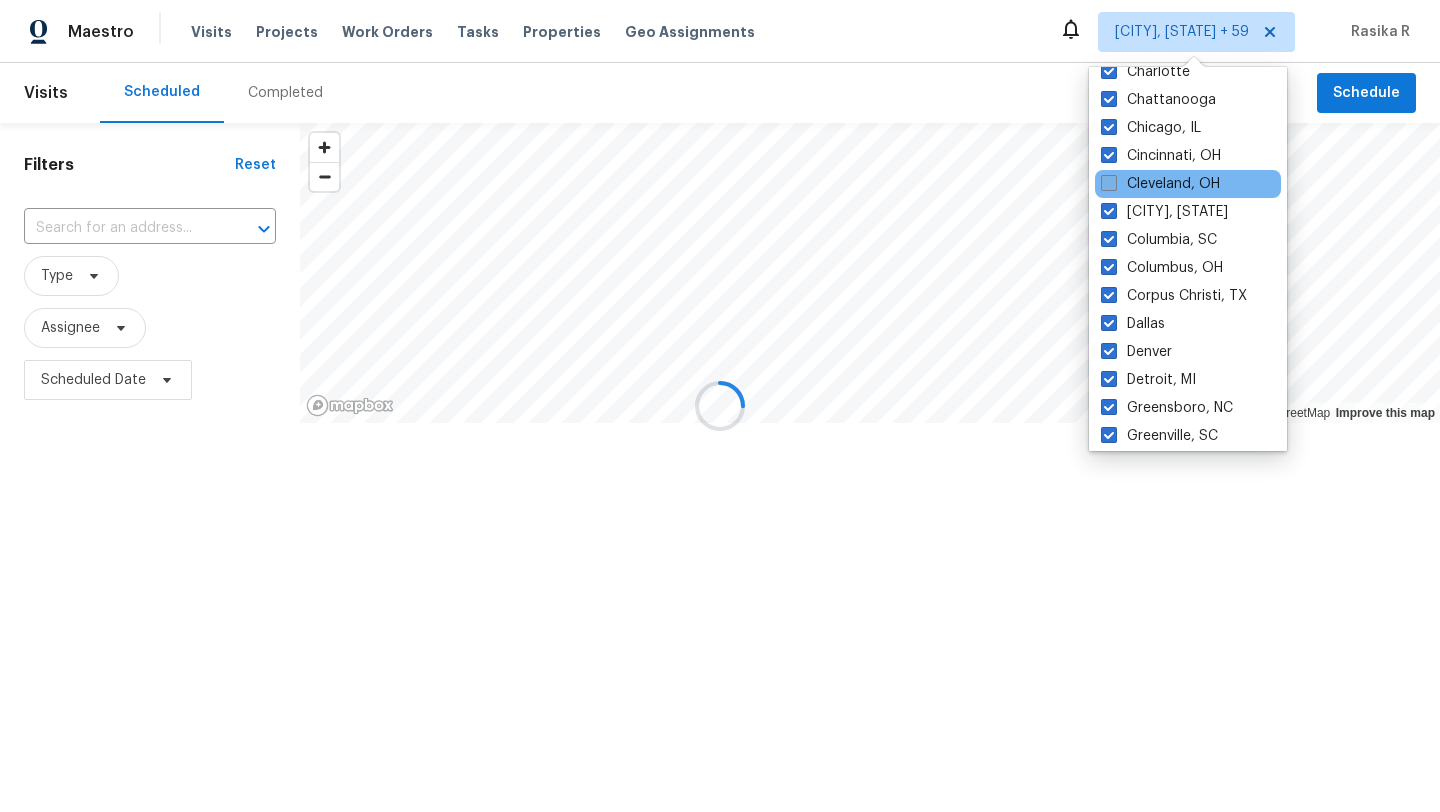 click at bounding box center (1109, 183) 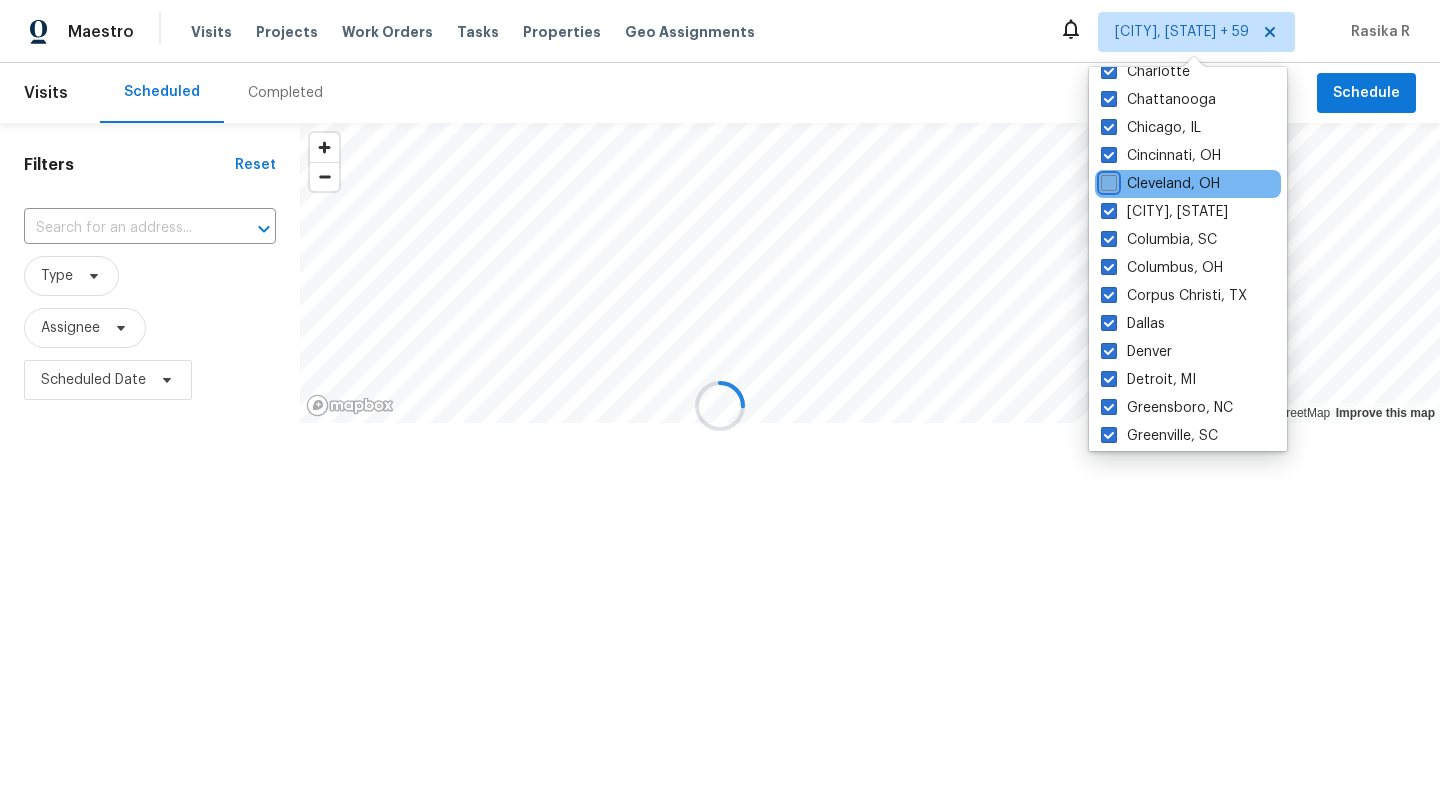 click on "Cleveland, OH" at bounding box center (1107, 180) 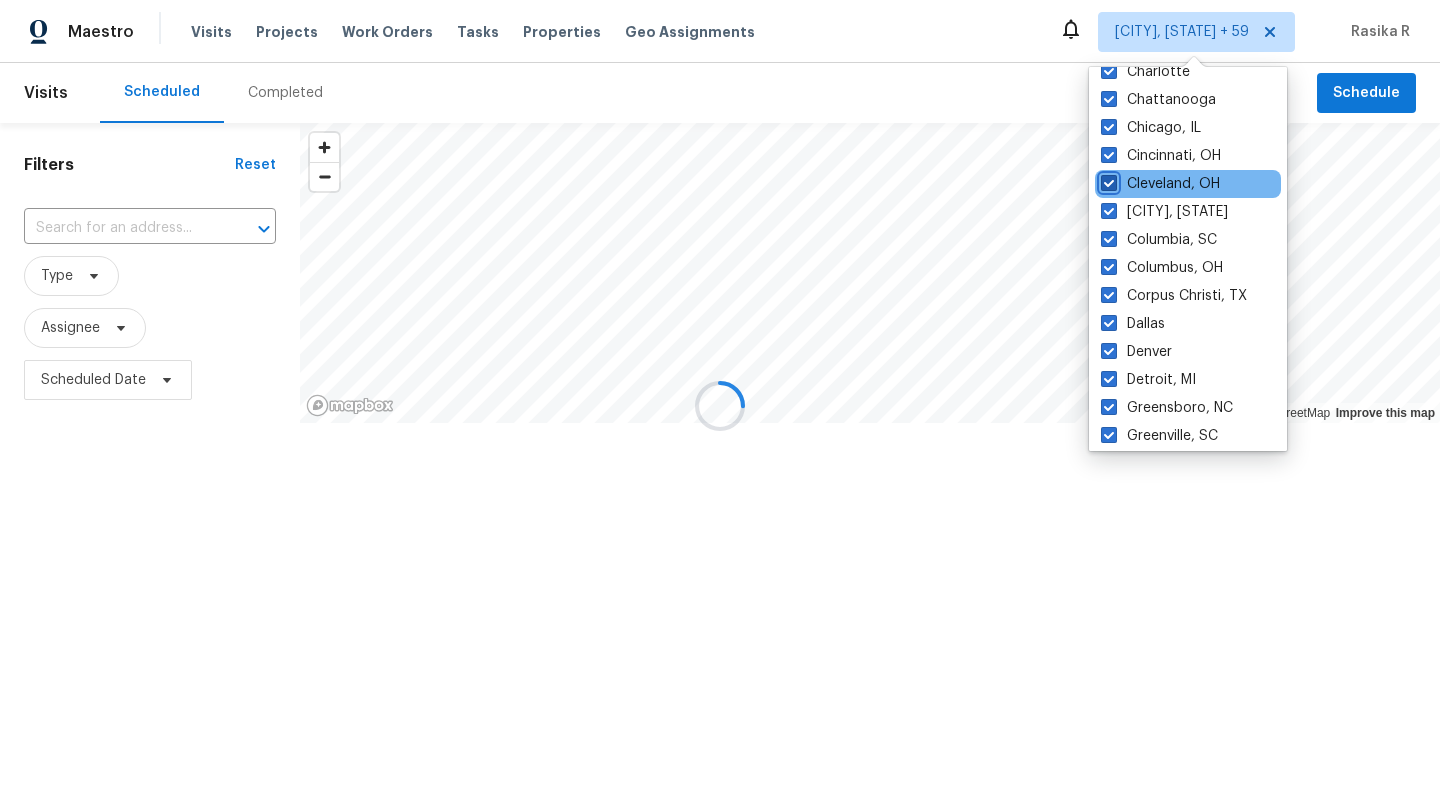 checkbox on "true" 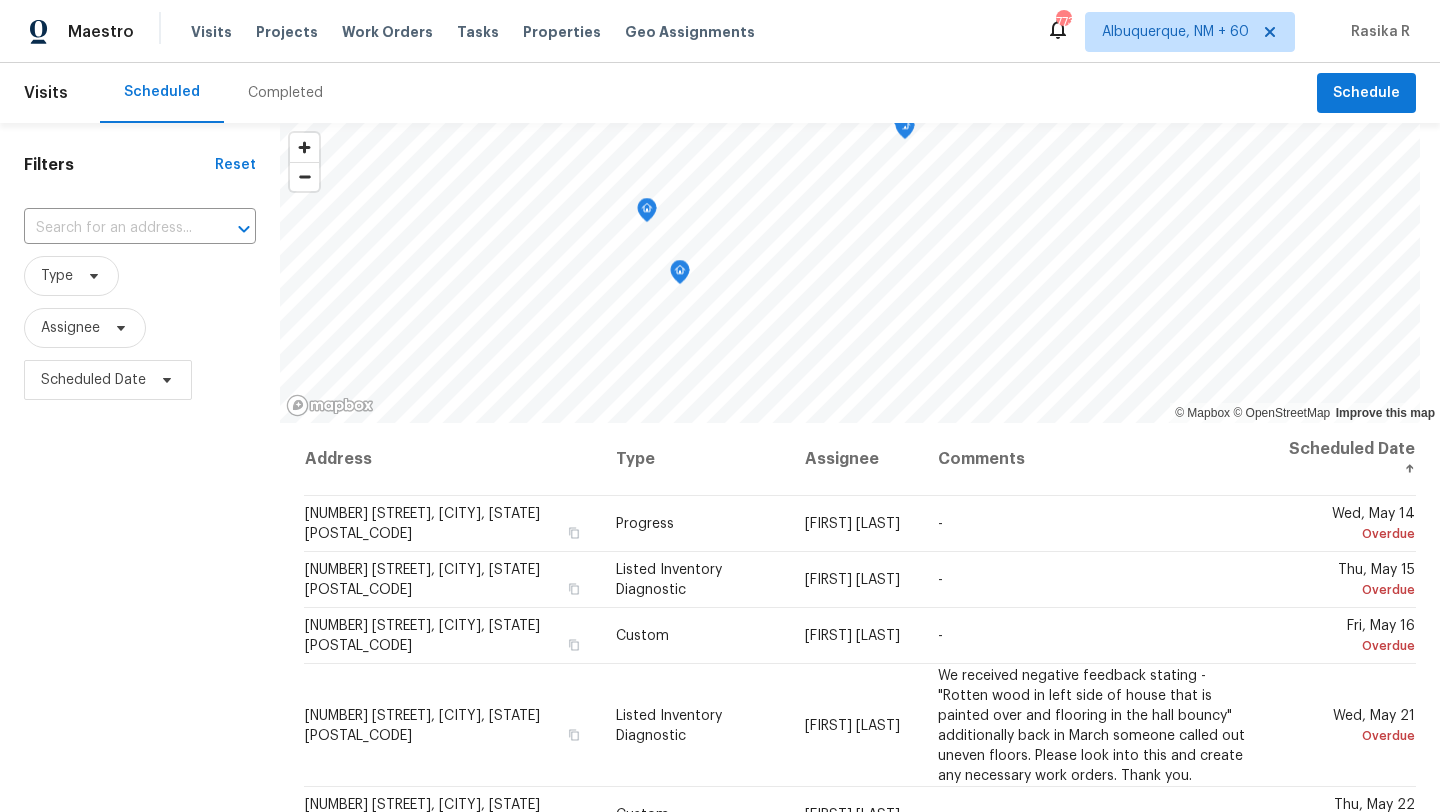 click on "Address" at bounding box center (451, 459) 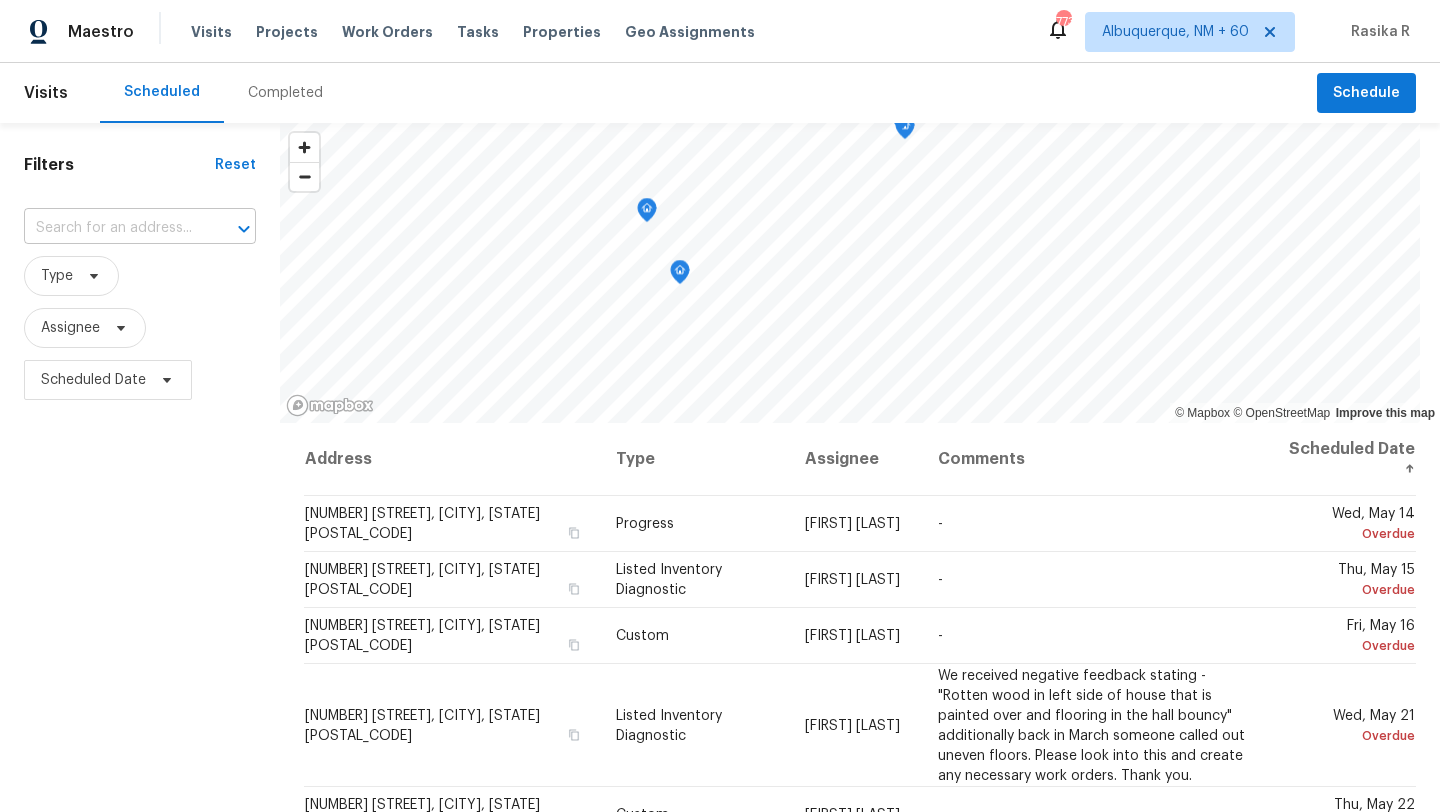 click at bounding box center (112, 228) 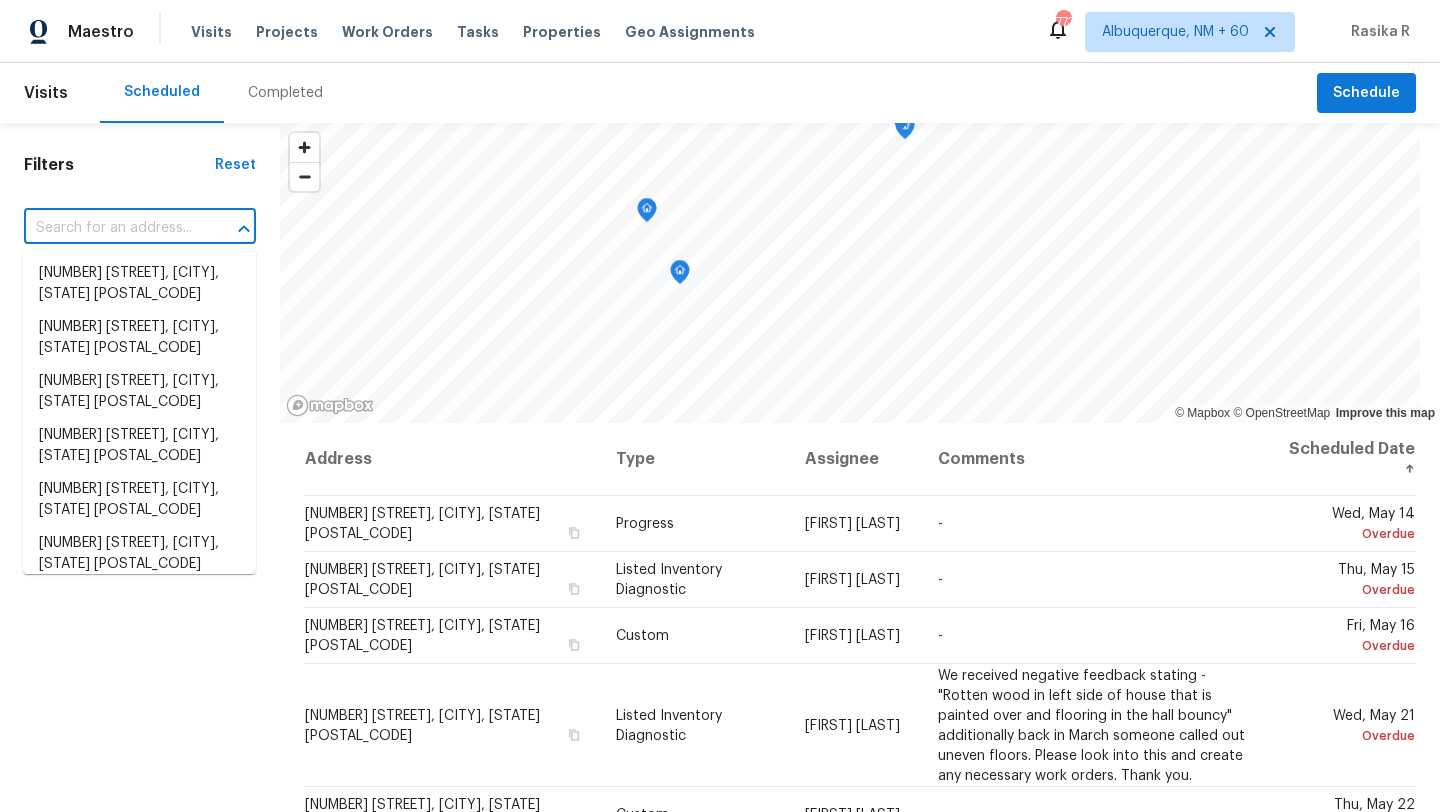 click at bounding box center (112, 228) 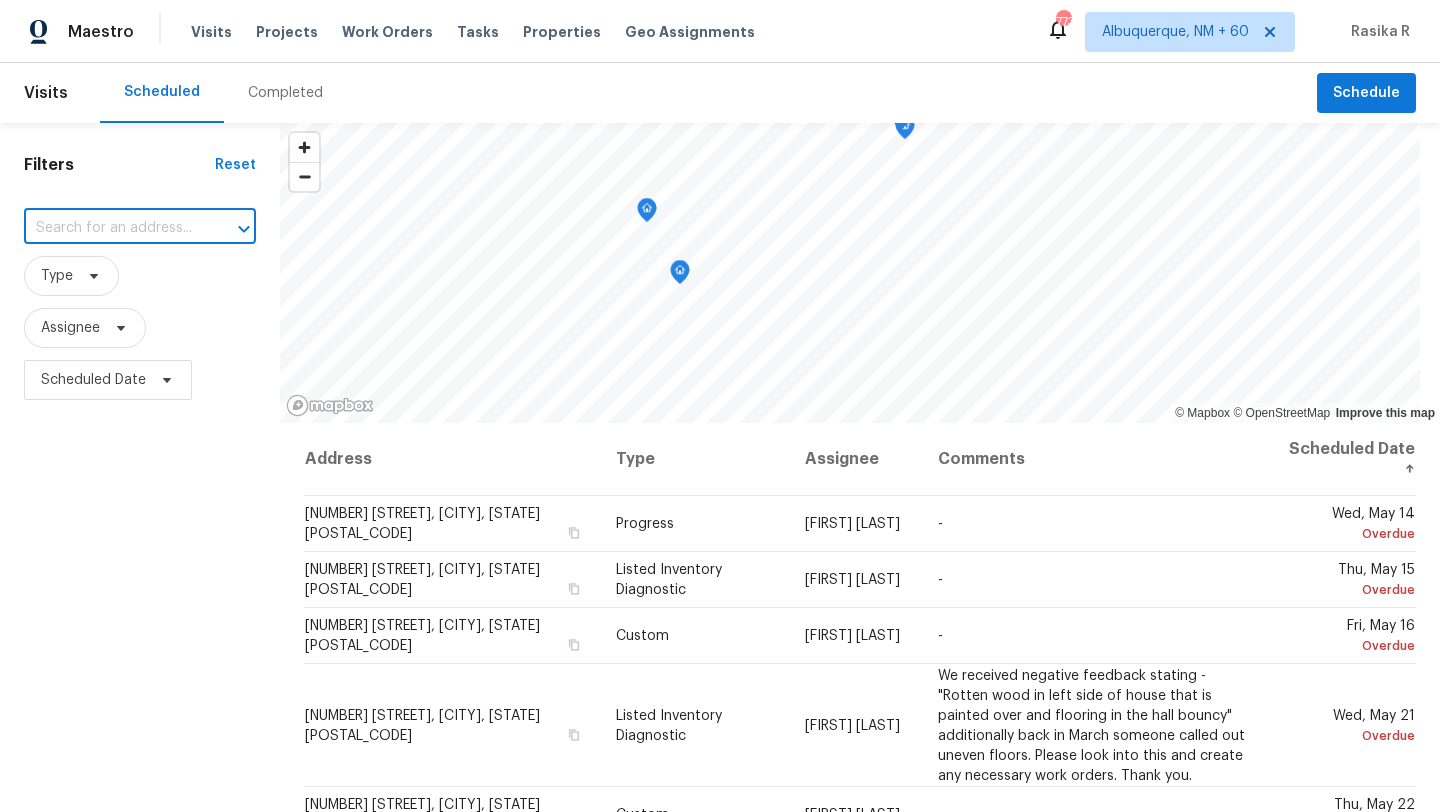 paste on "[NUMBER] [STREET] [CITY], [STATE] [POSTAL_CODE]" 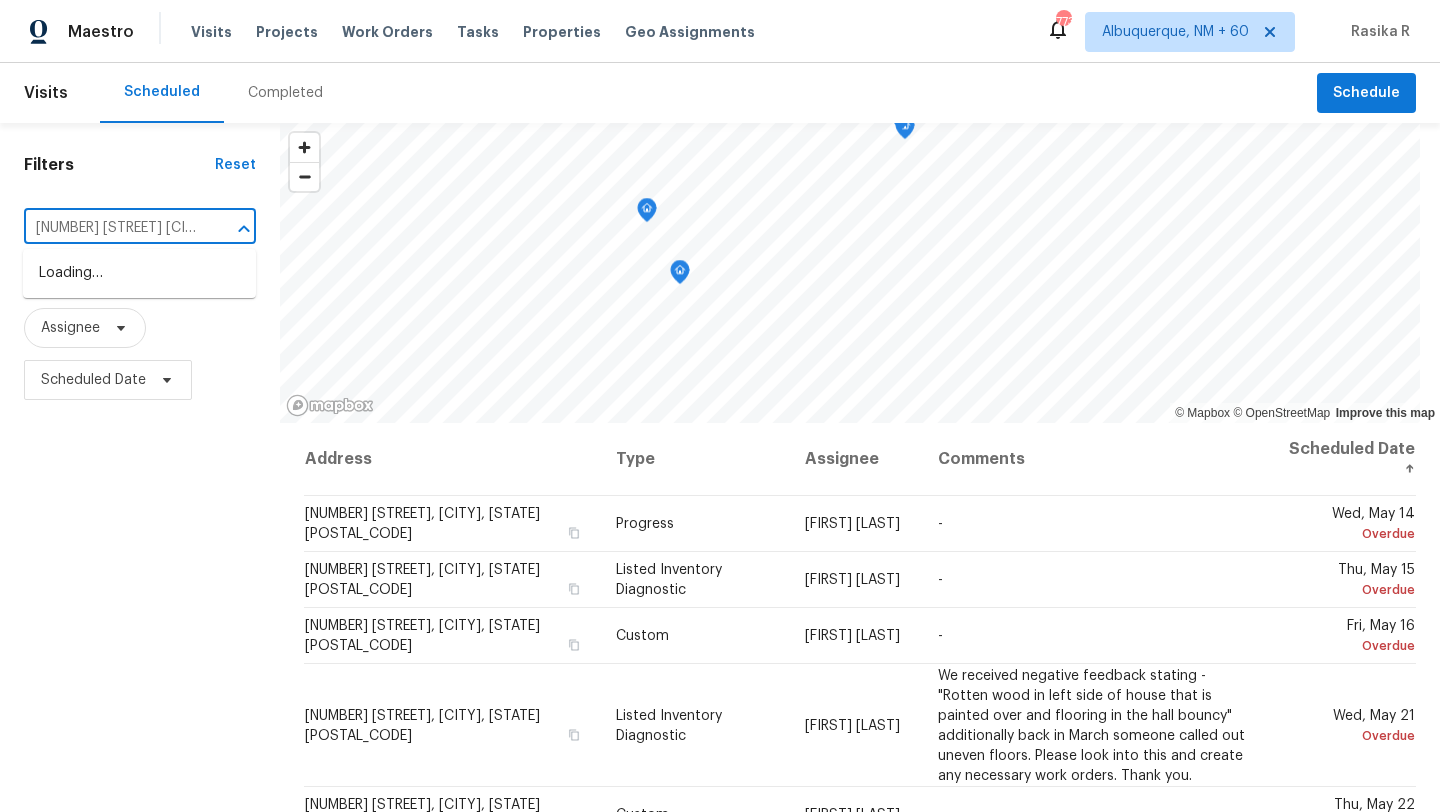 scroll, scrollTop: 0, scrollLeft: 113, axis: horizontal 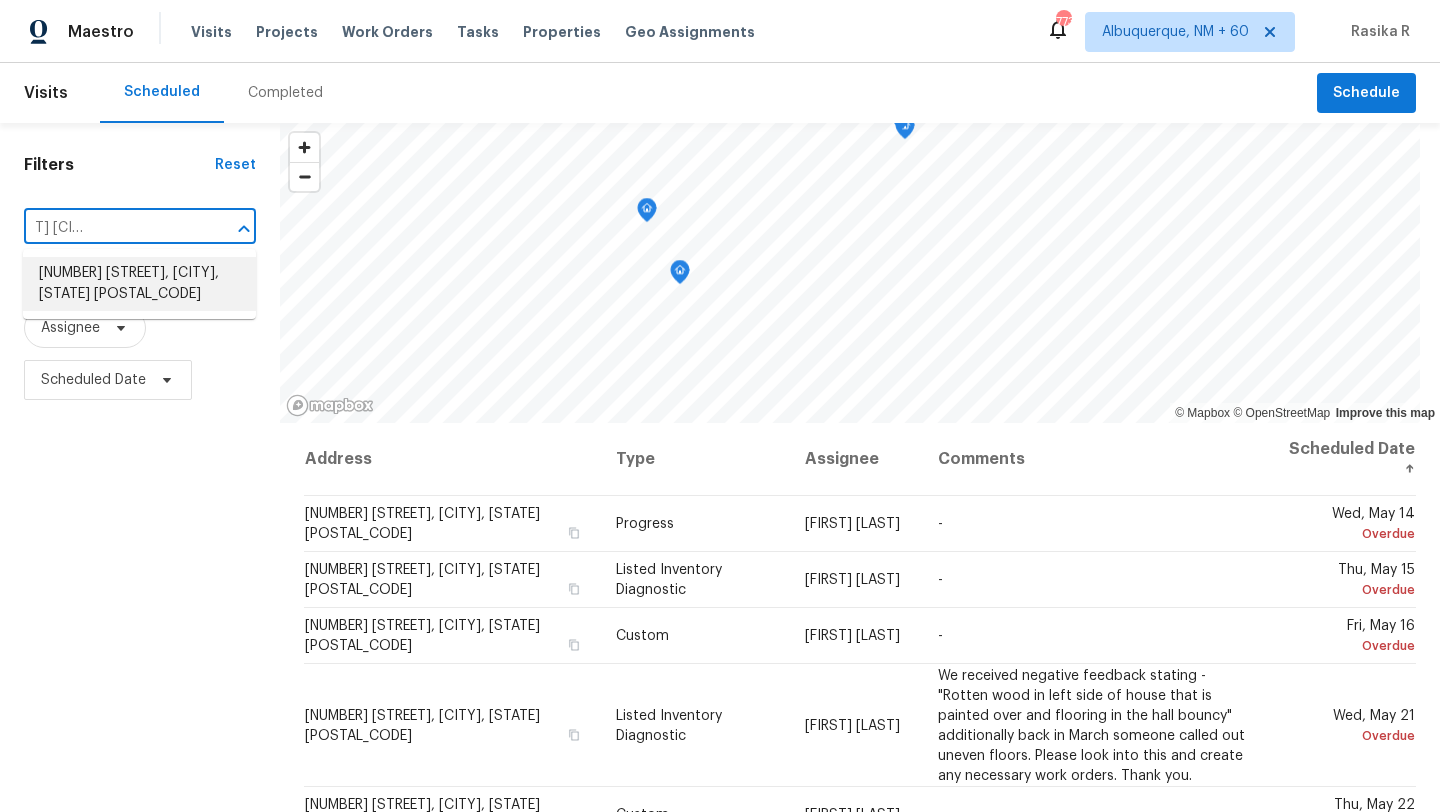 click on "[NUMBER] [STREET], [CITY], [STATE] [POSTAL_CODE]" at bounding box center (139, 284) 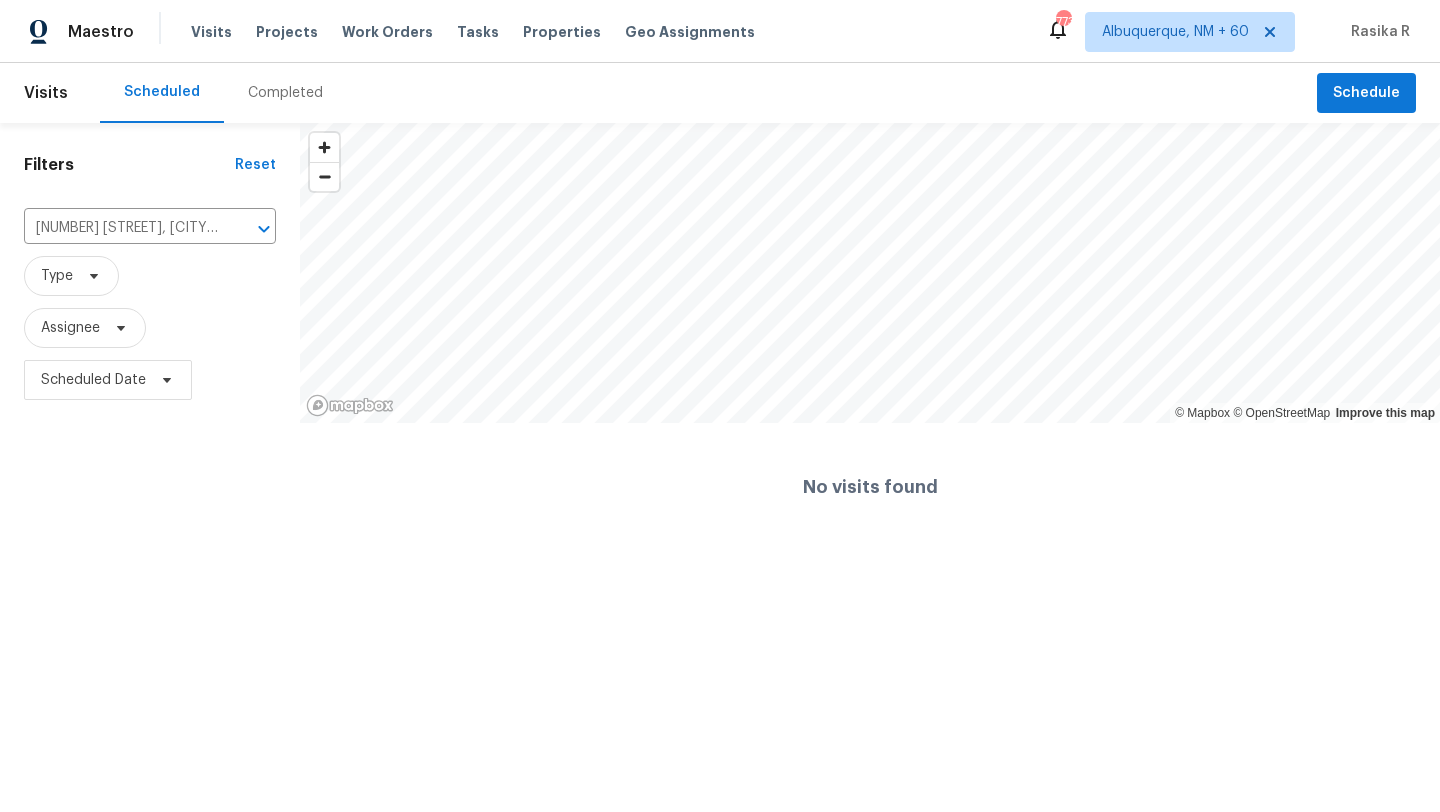 click on "Visits" at bounding box center [46, 93] 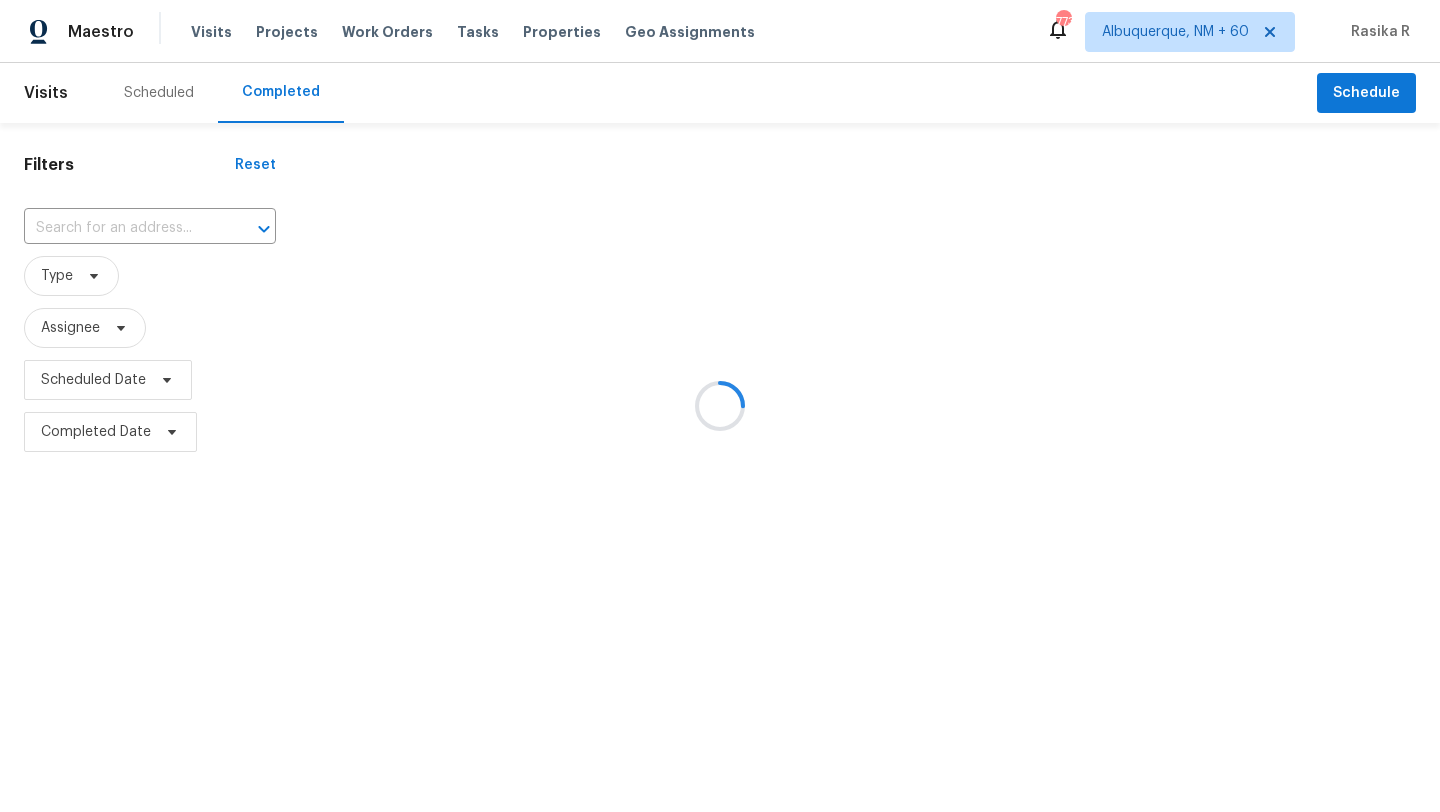 click at bounding box center (720, 406) 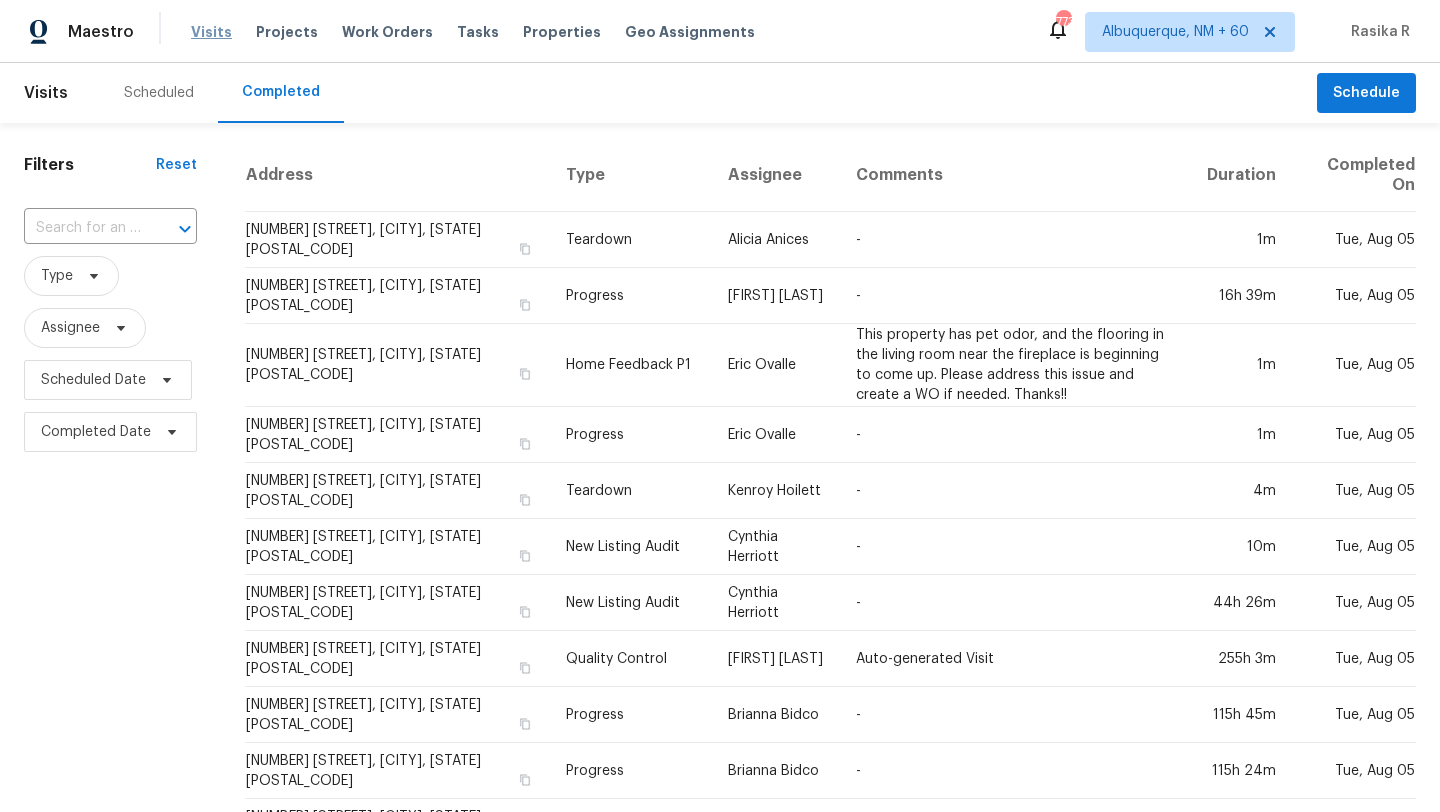 click on "Visits" at bounding box center (211, 32) 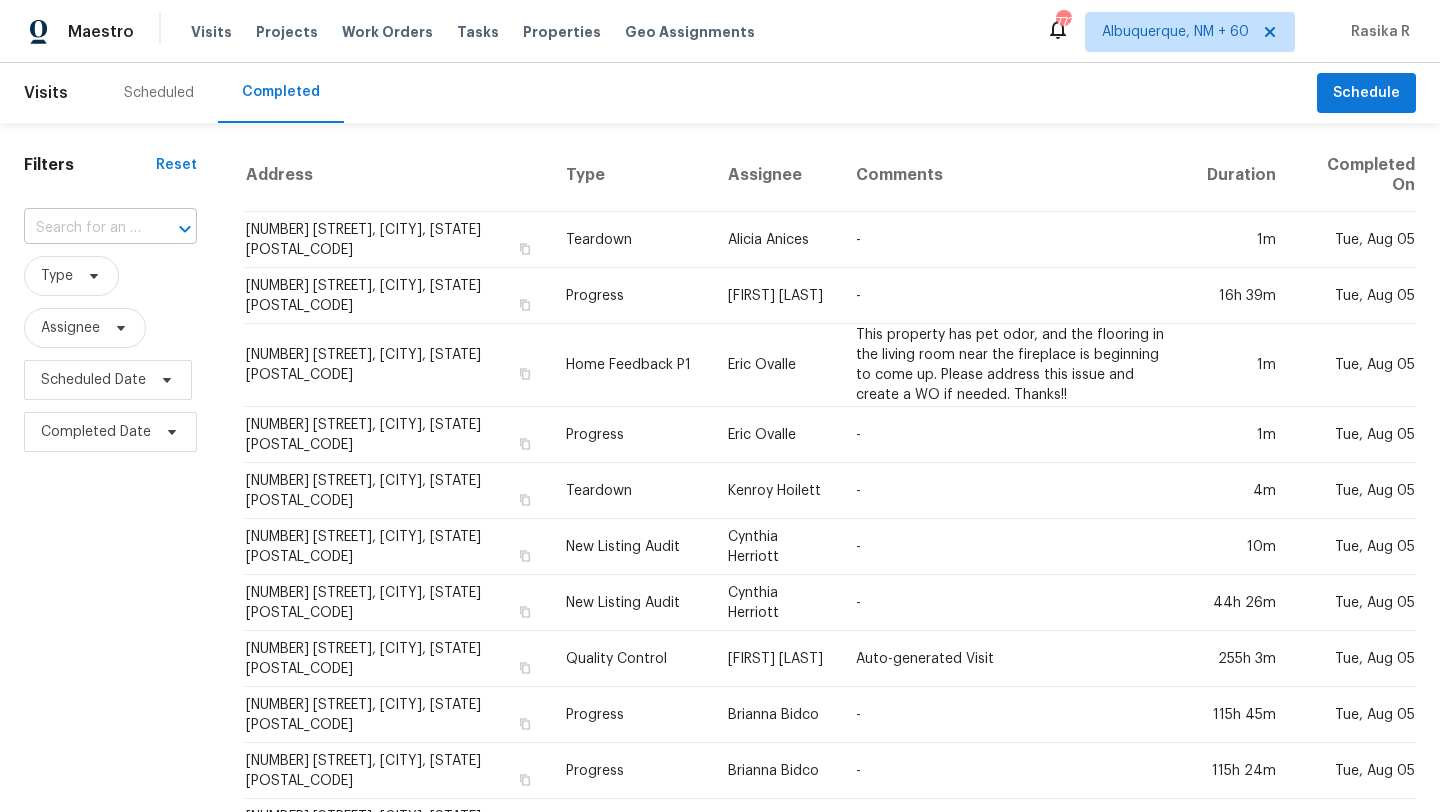 click at bounding box center [82, 228] 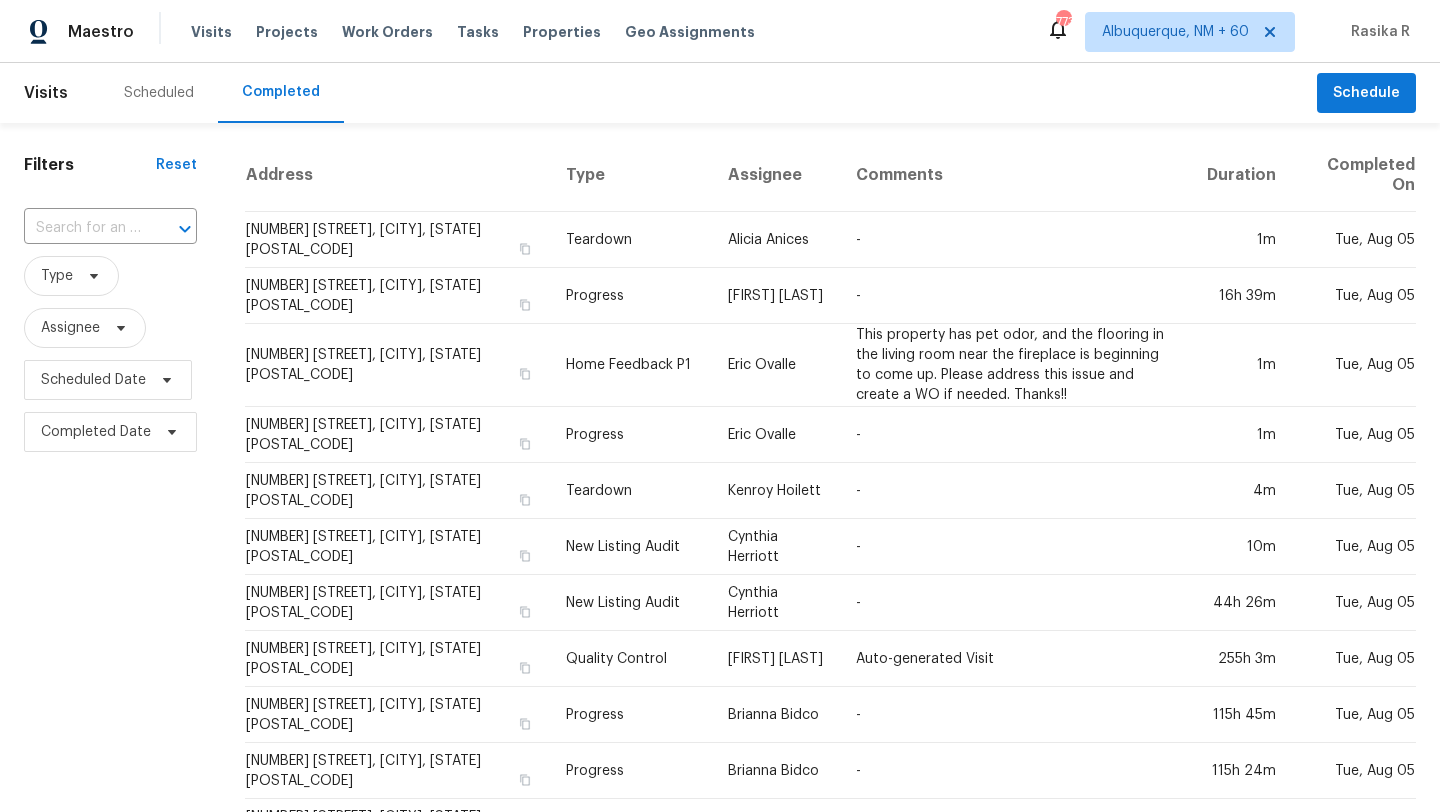 click on "Visits" at bounding box center [46, 93] 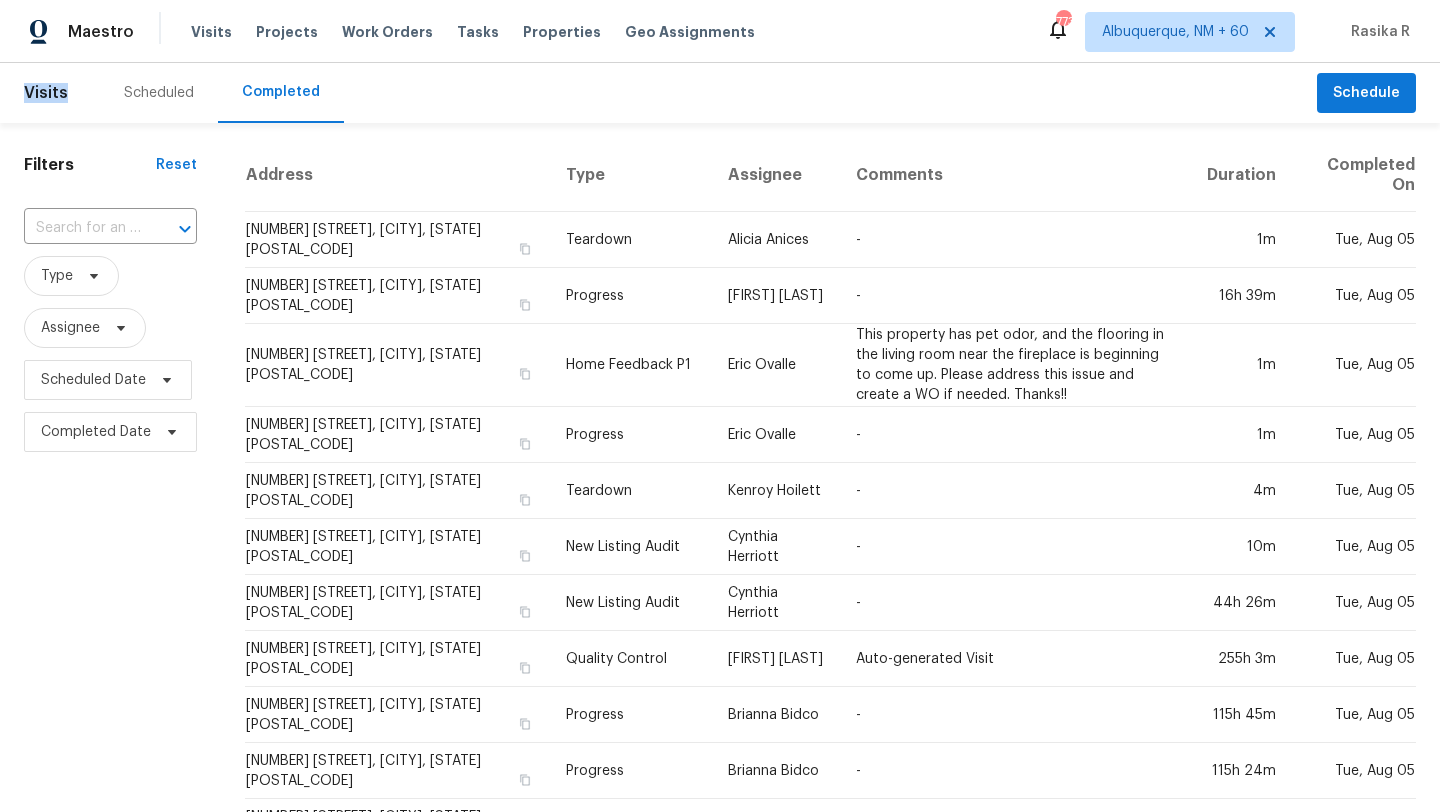 click on "Visits" at bounding box center (46, 93) 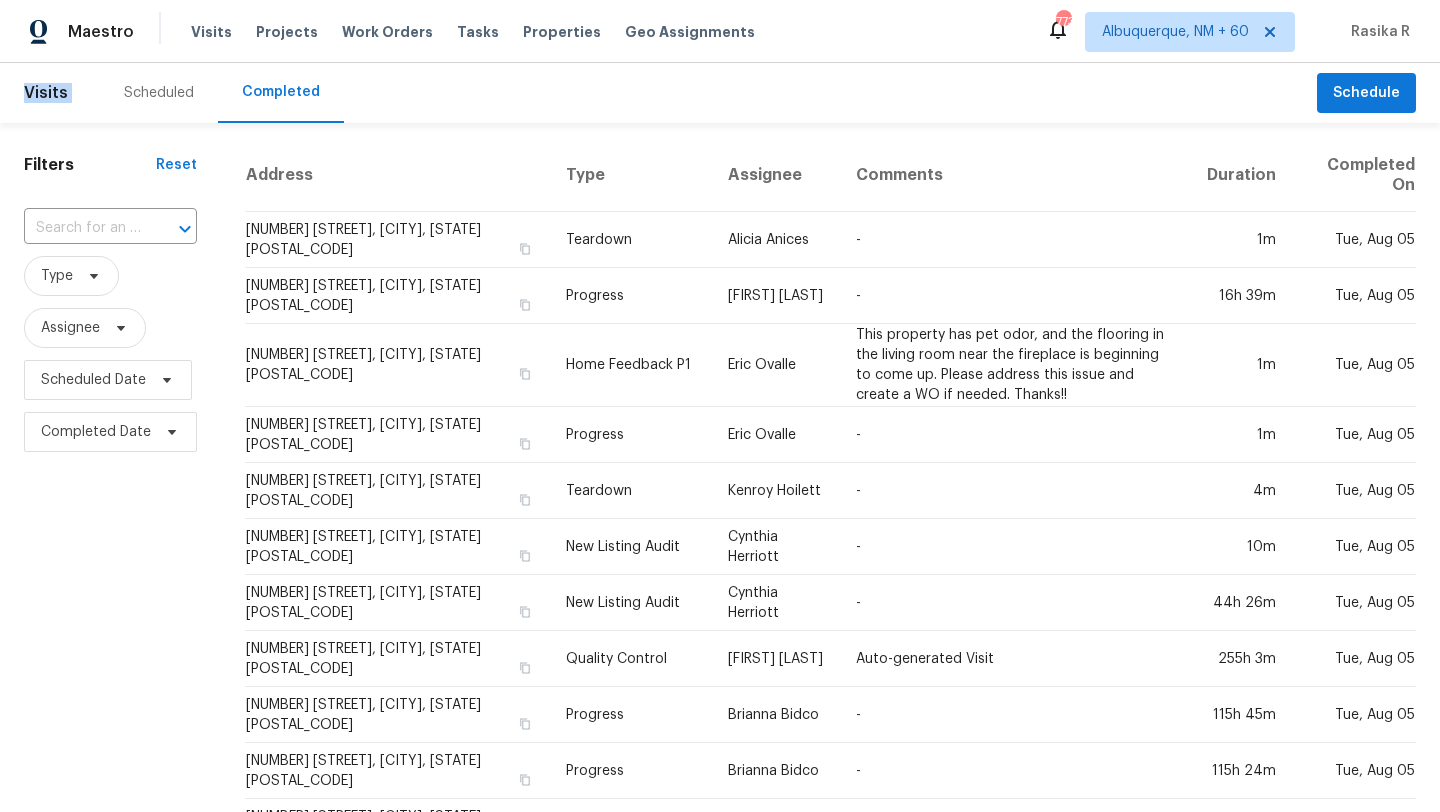 click on "Visits" at bounding box center [46, 93] 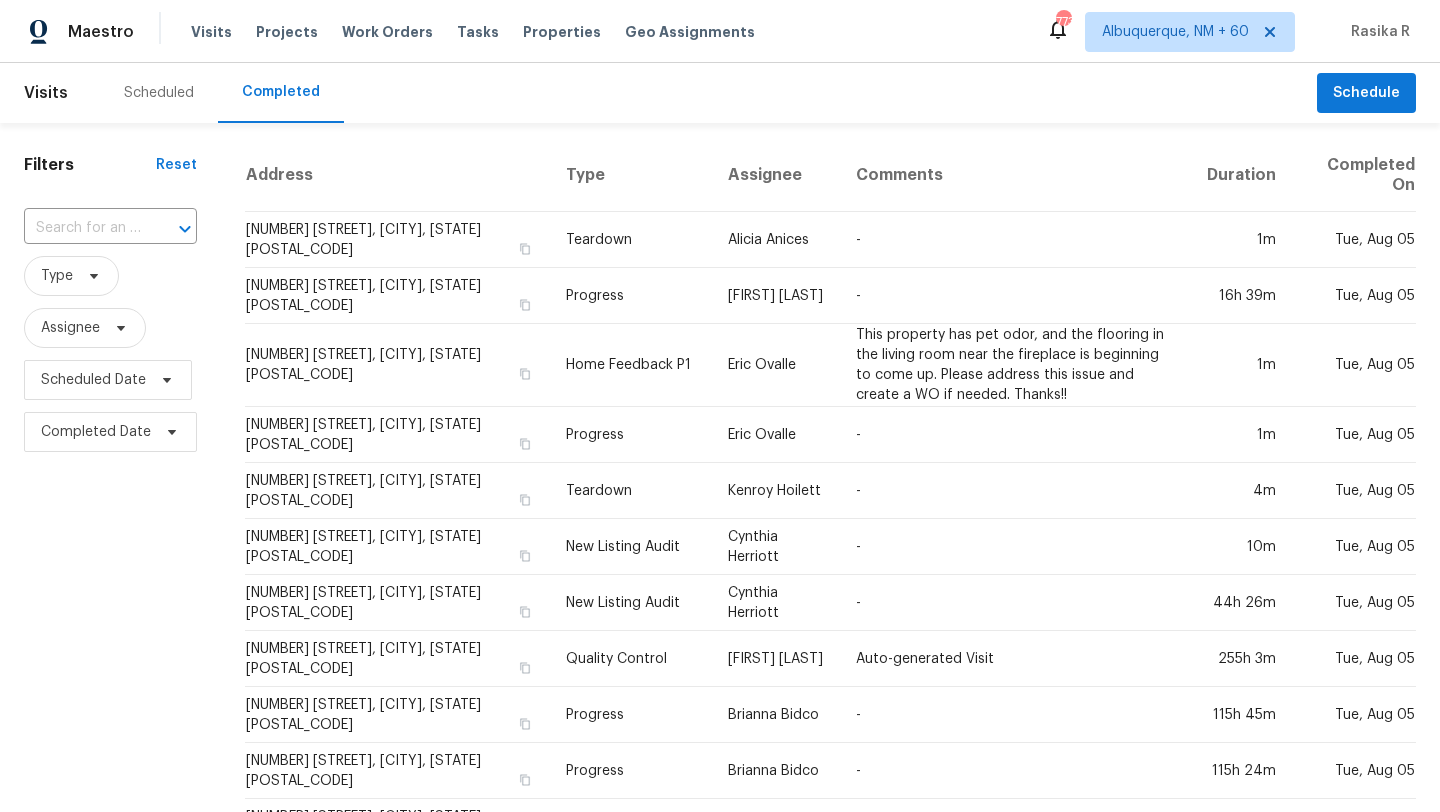 click on "Scheduled" at bounding box center (159, 93) 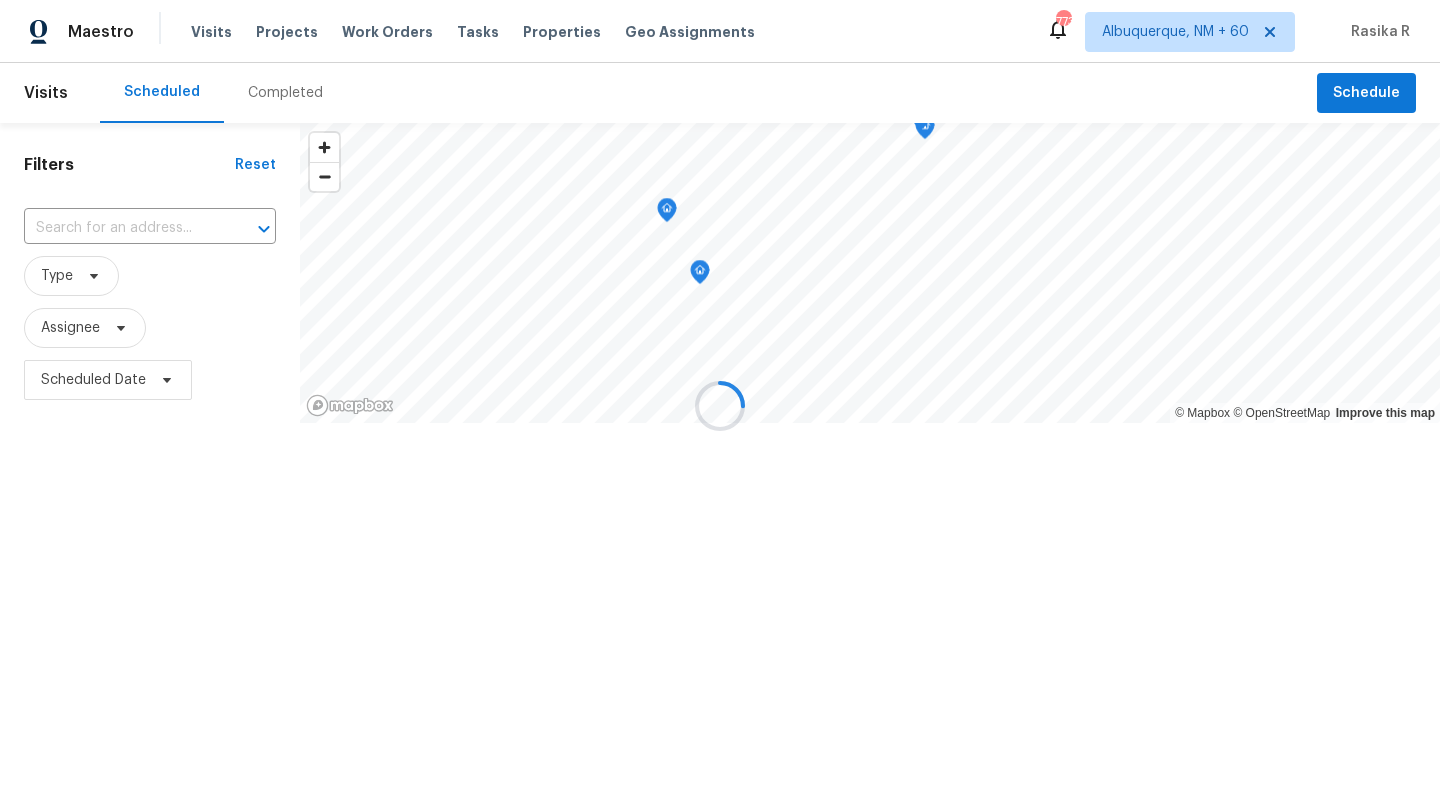 click at bounding box center (720, 406) 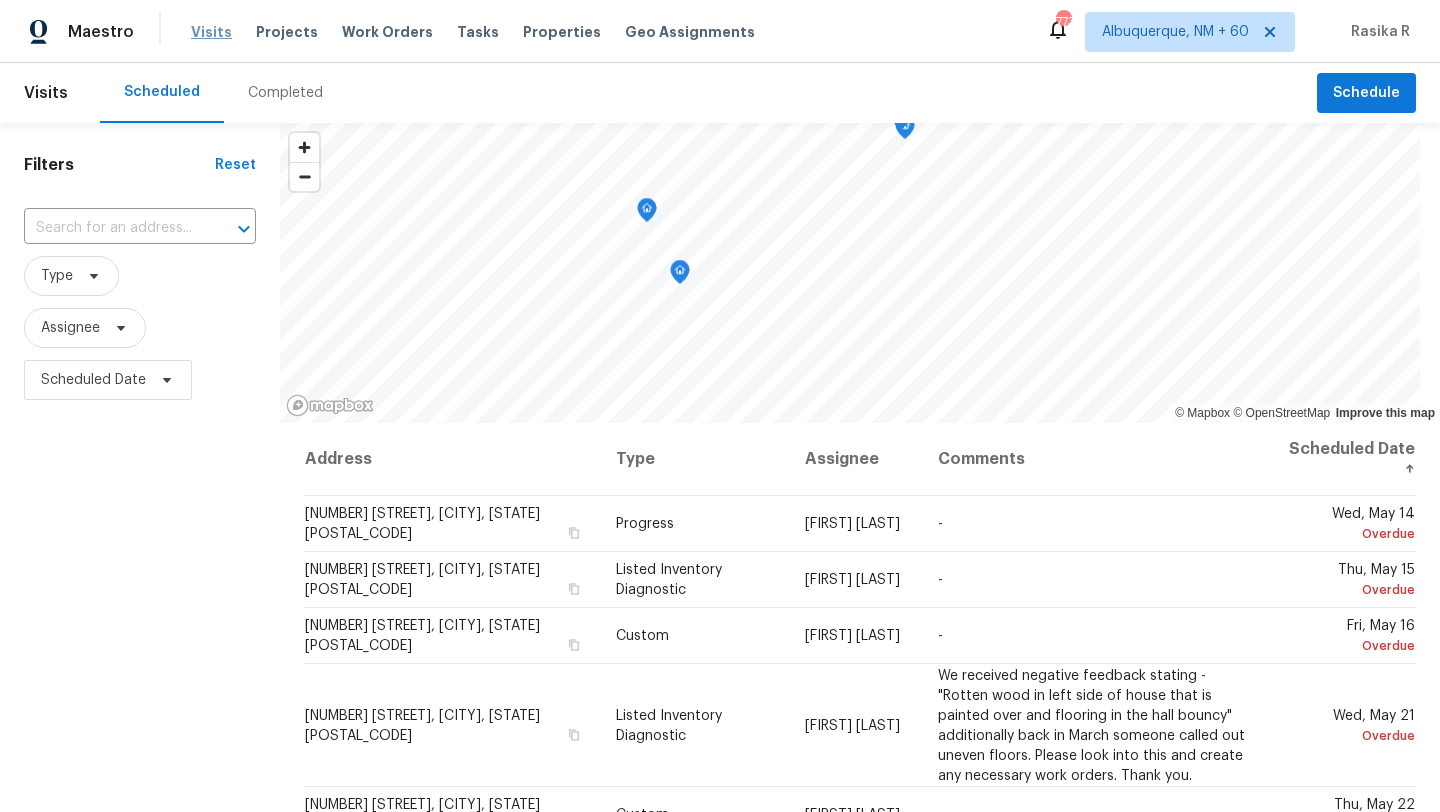 click on "Visits" at bounding box center (211, 32) 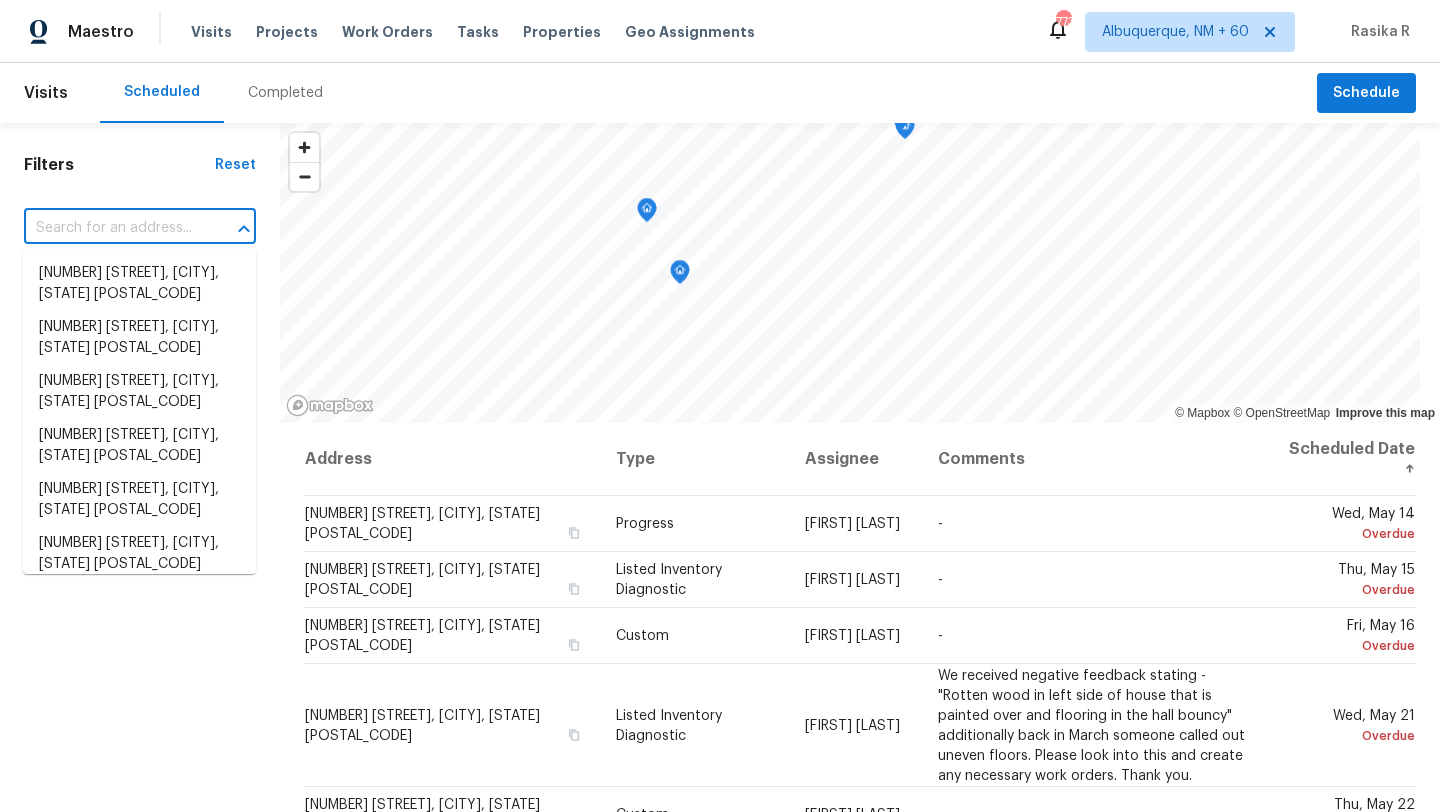 click at bounding box center [112, 228] 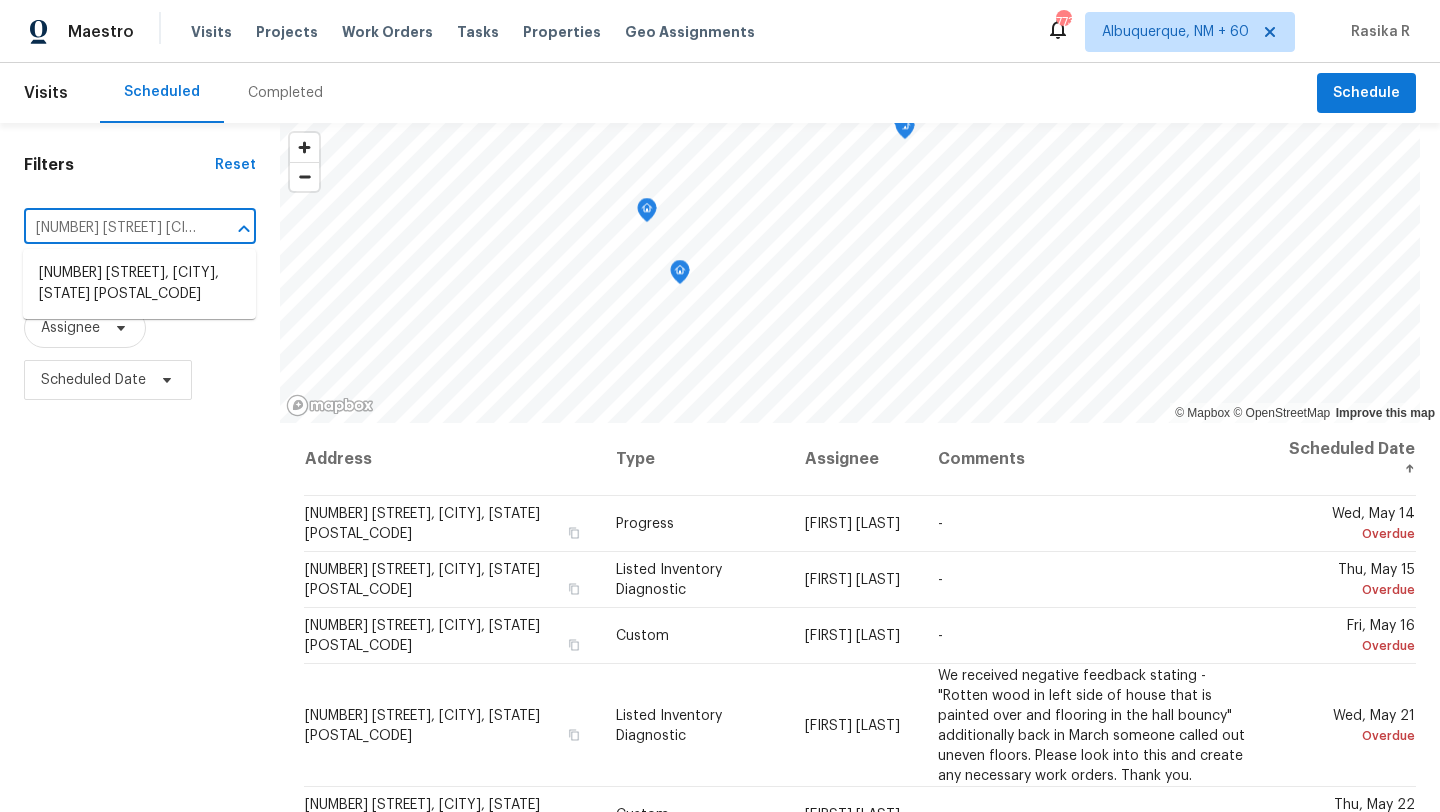 scroll, scrollTop: 0, scrollLeft: 113, axis: horizontal 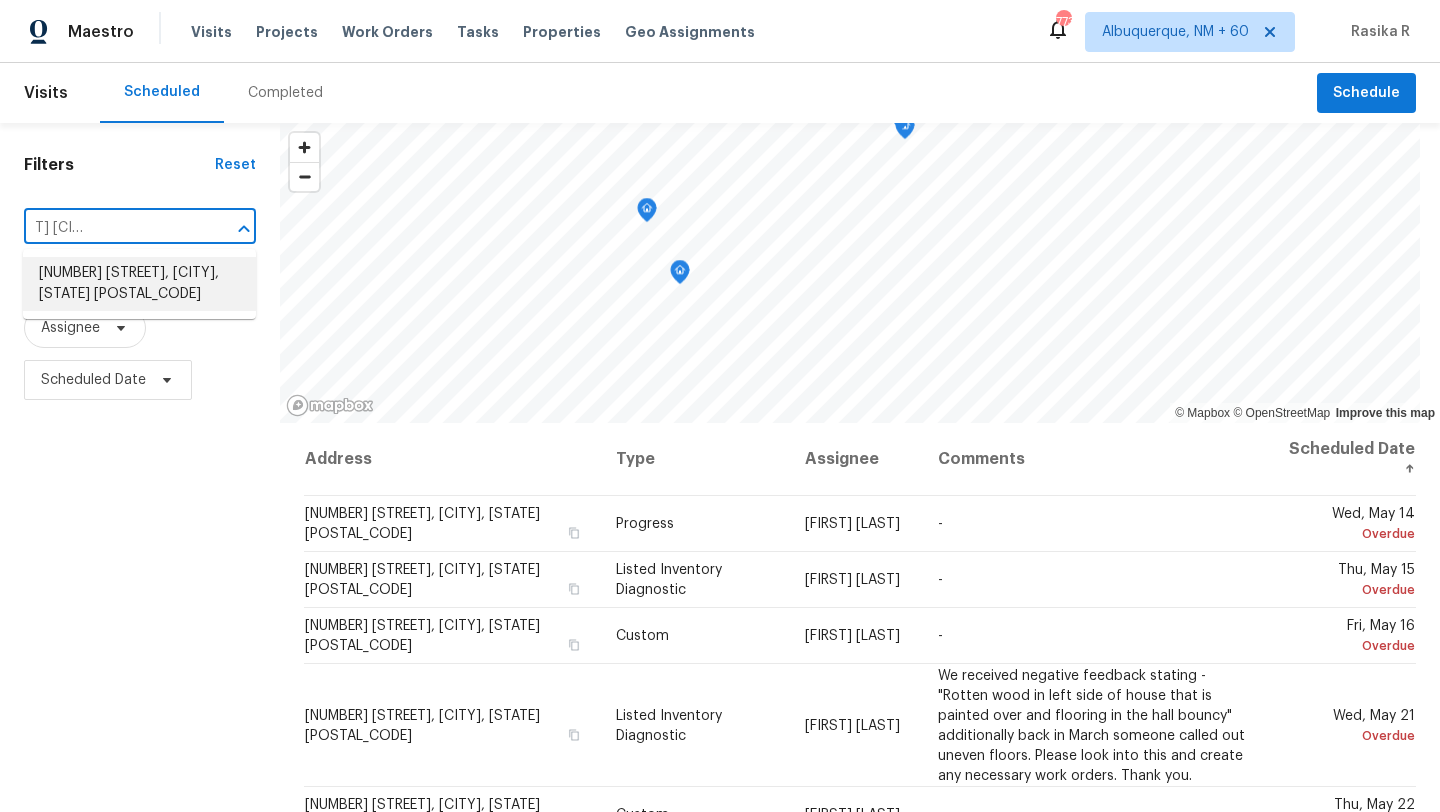 click on "[NUMBER] [STREET], [CITY], [STATE] [POSTAL_CODE]" at bounding box center [139, 284] 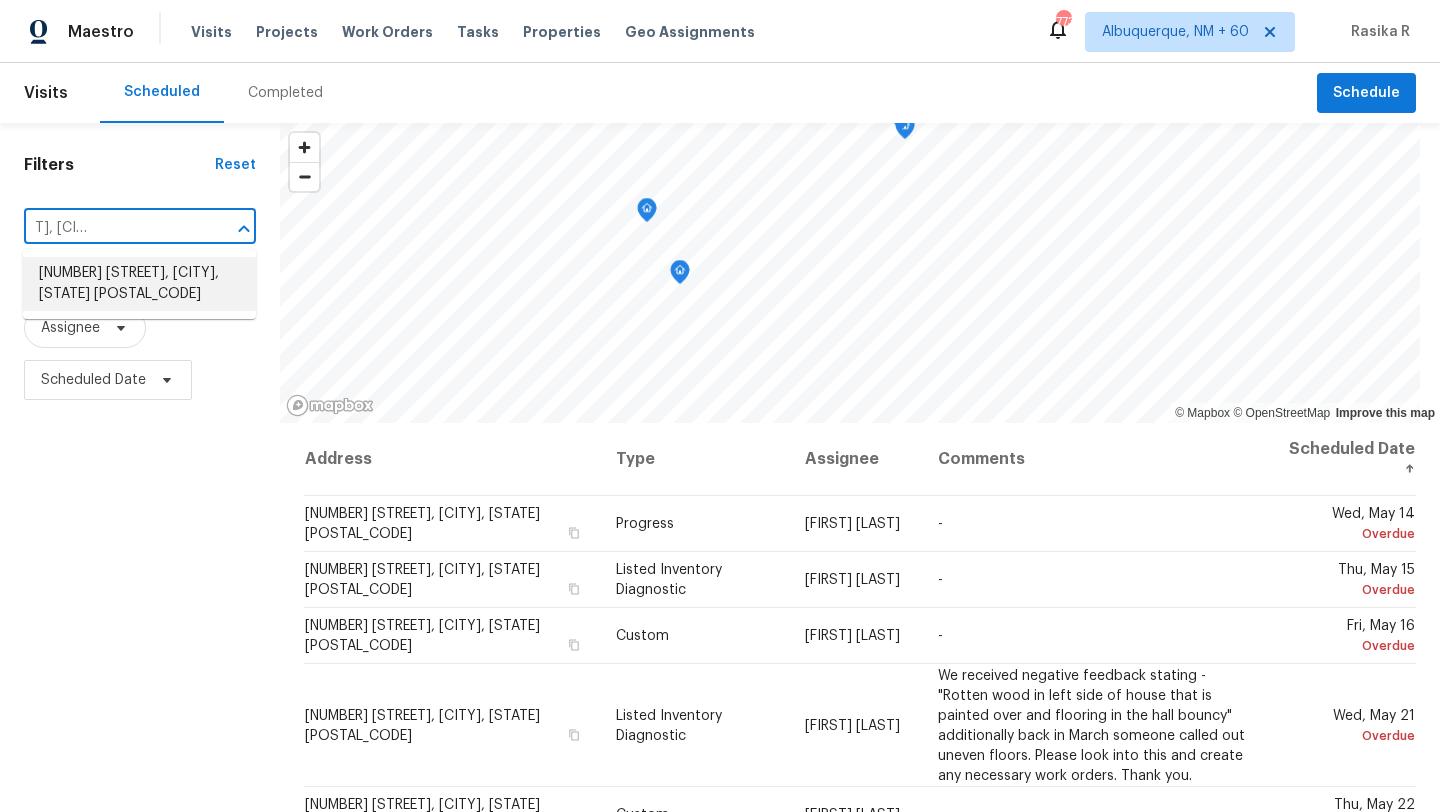 scroll, scrollTop: 0, scrollLeft: 0, axis: both 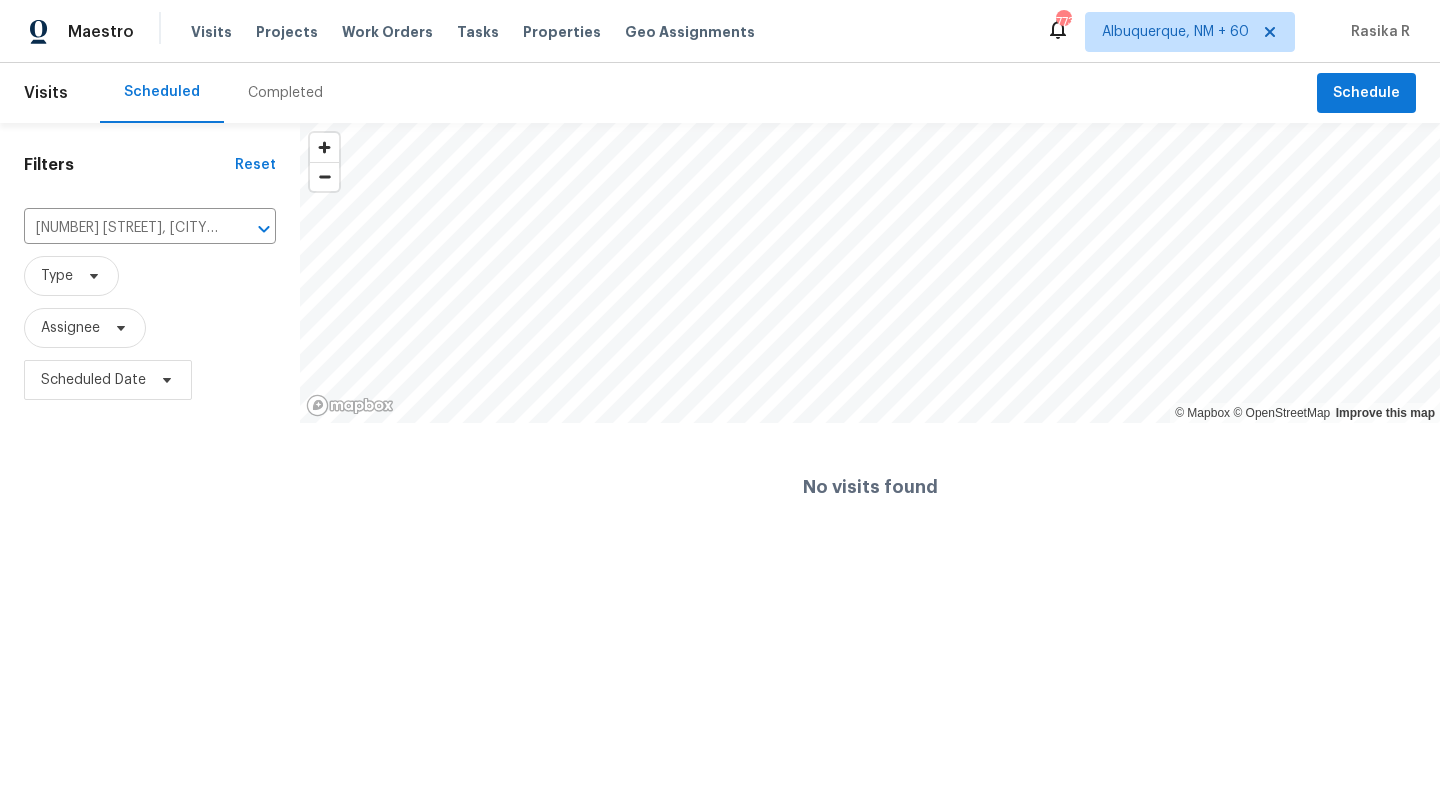 click on "Completed" at bounding box center (285, 93) 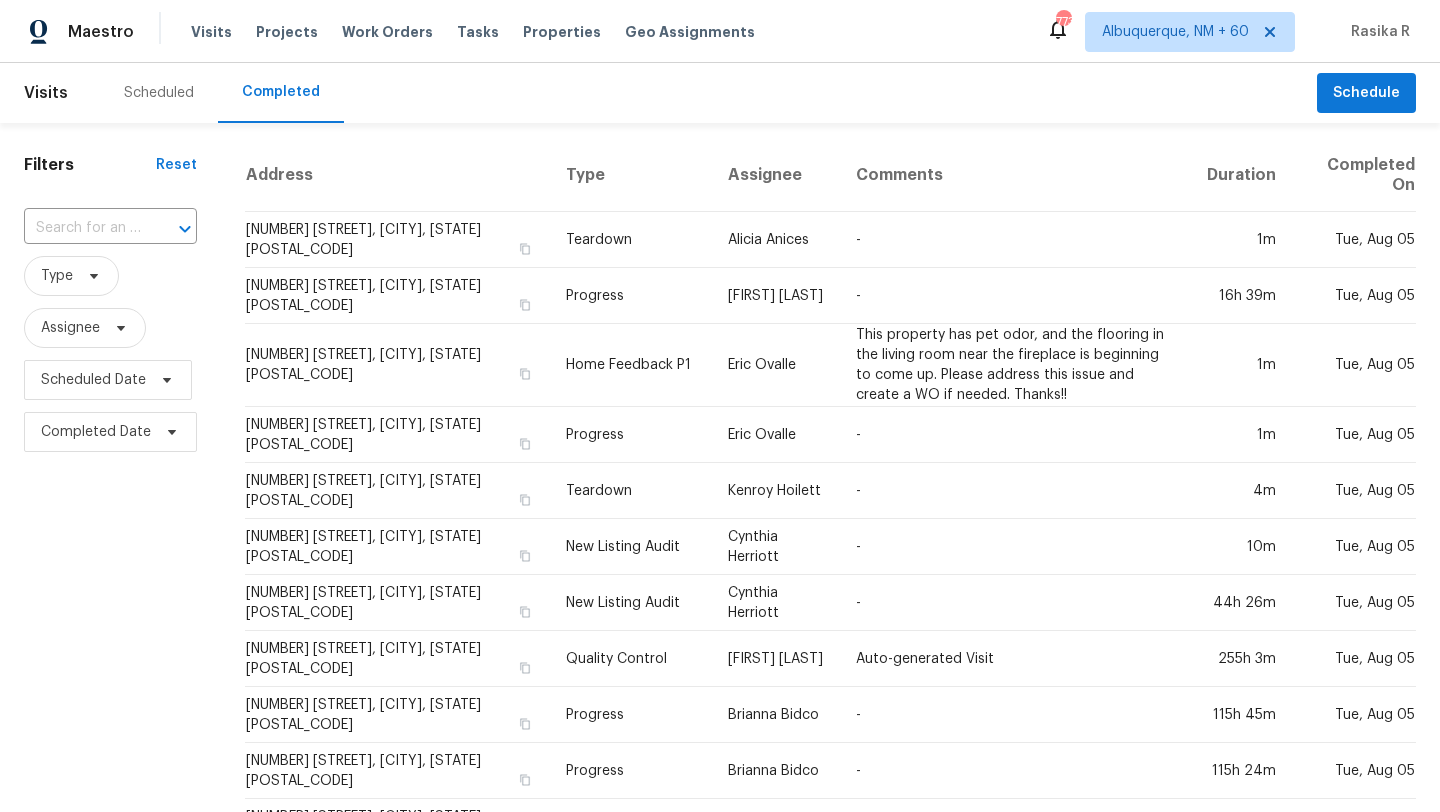 click on "Visits Projects Work Orders Tasks Properties Geo Assignments" at bounding box center (485, 32) 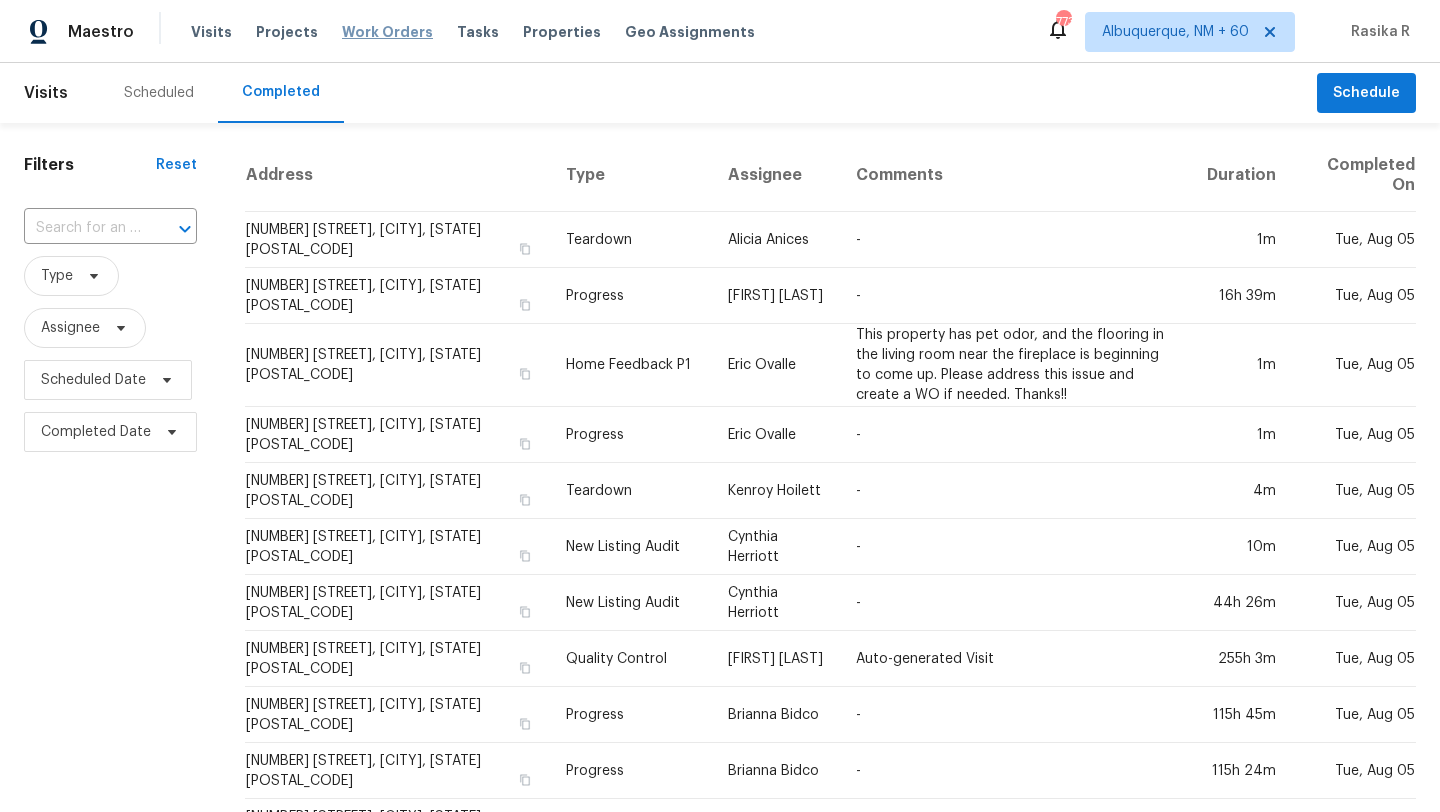click on "Work Orders" at bounding box center (387, 32) 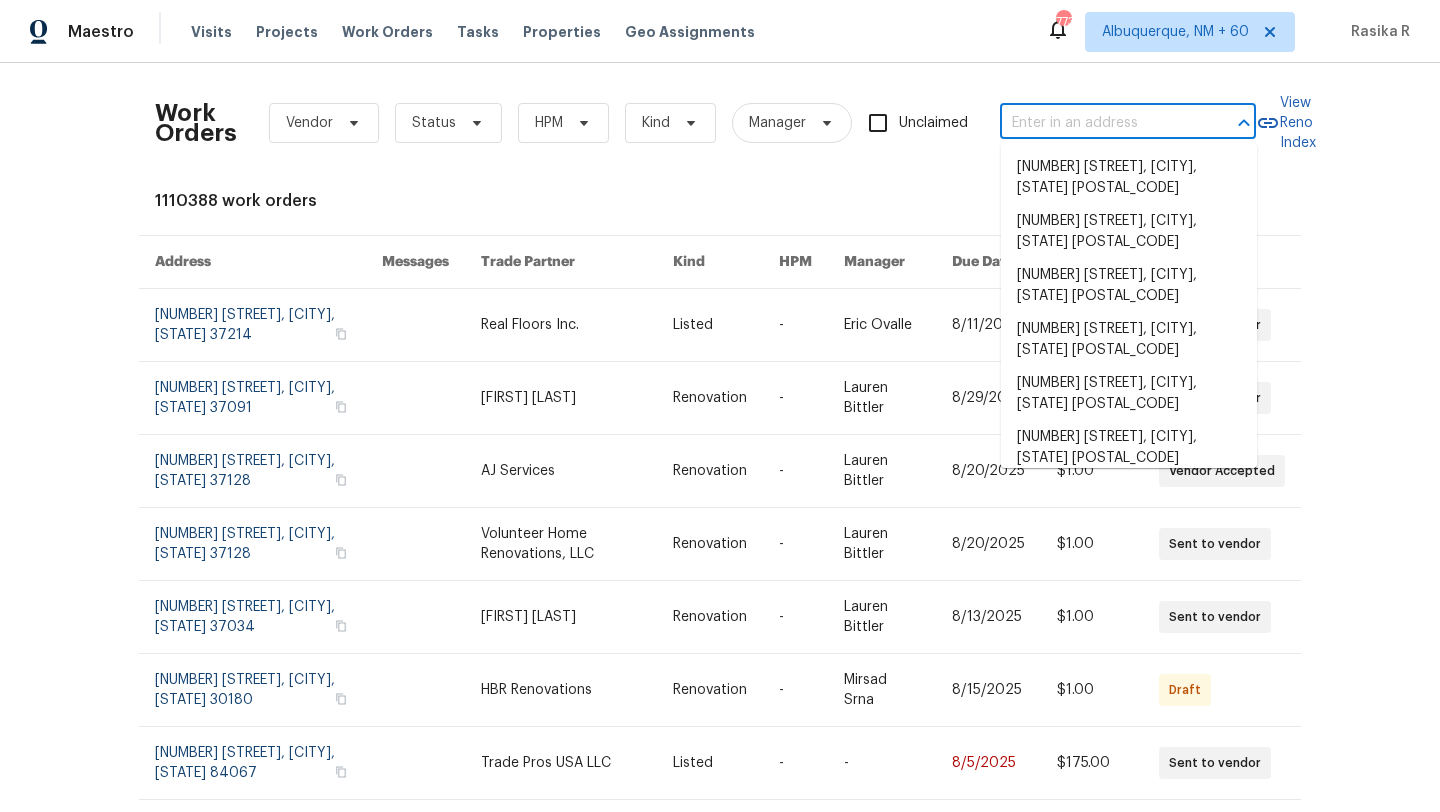 click at bounding box center [1100, 123] 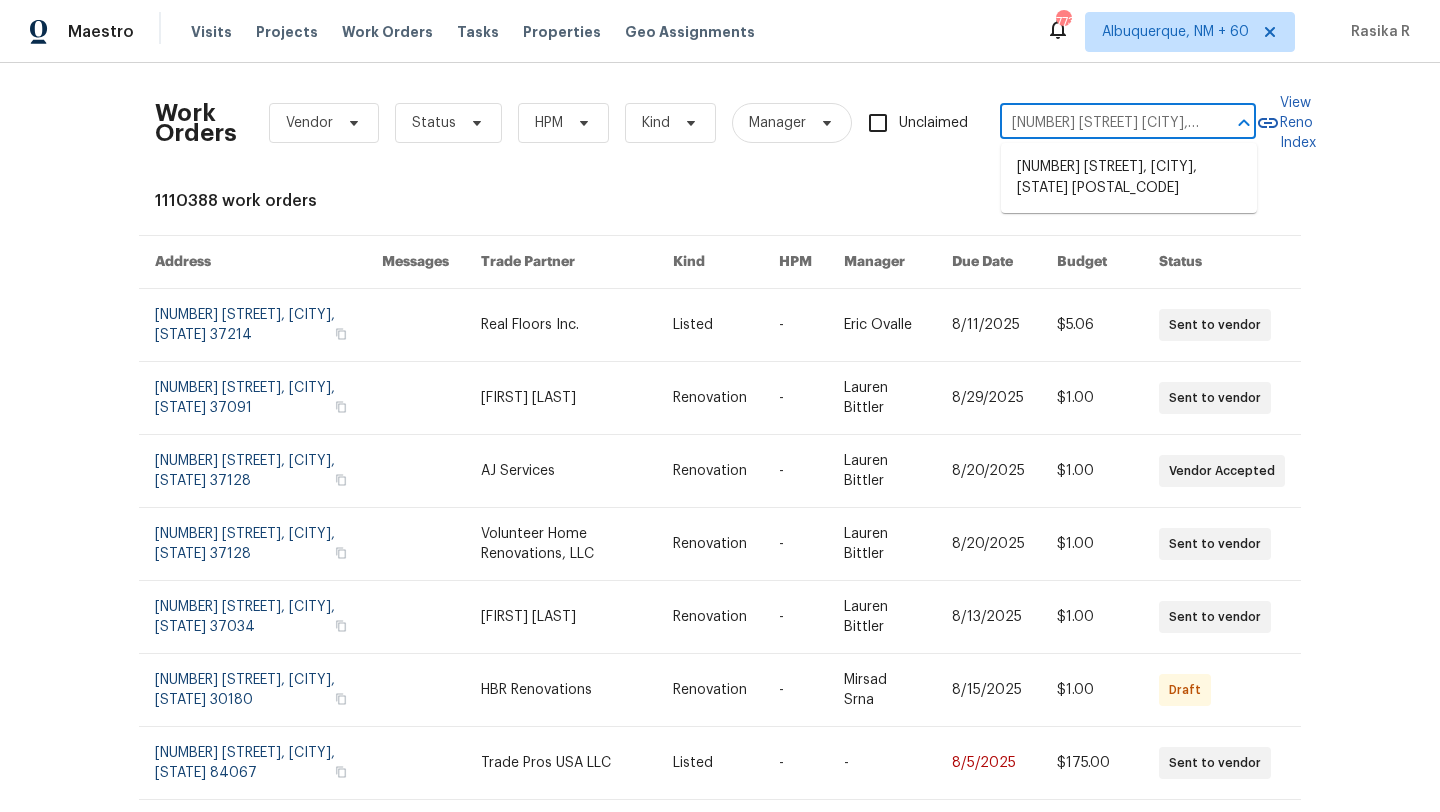 scroll, scrollTop: 0, scrollLeft: 89, axis: horizontal 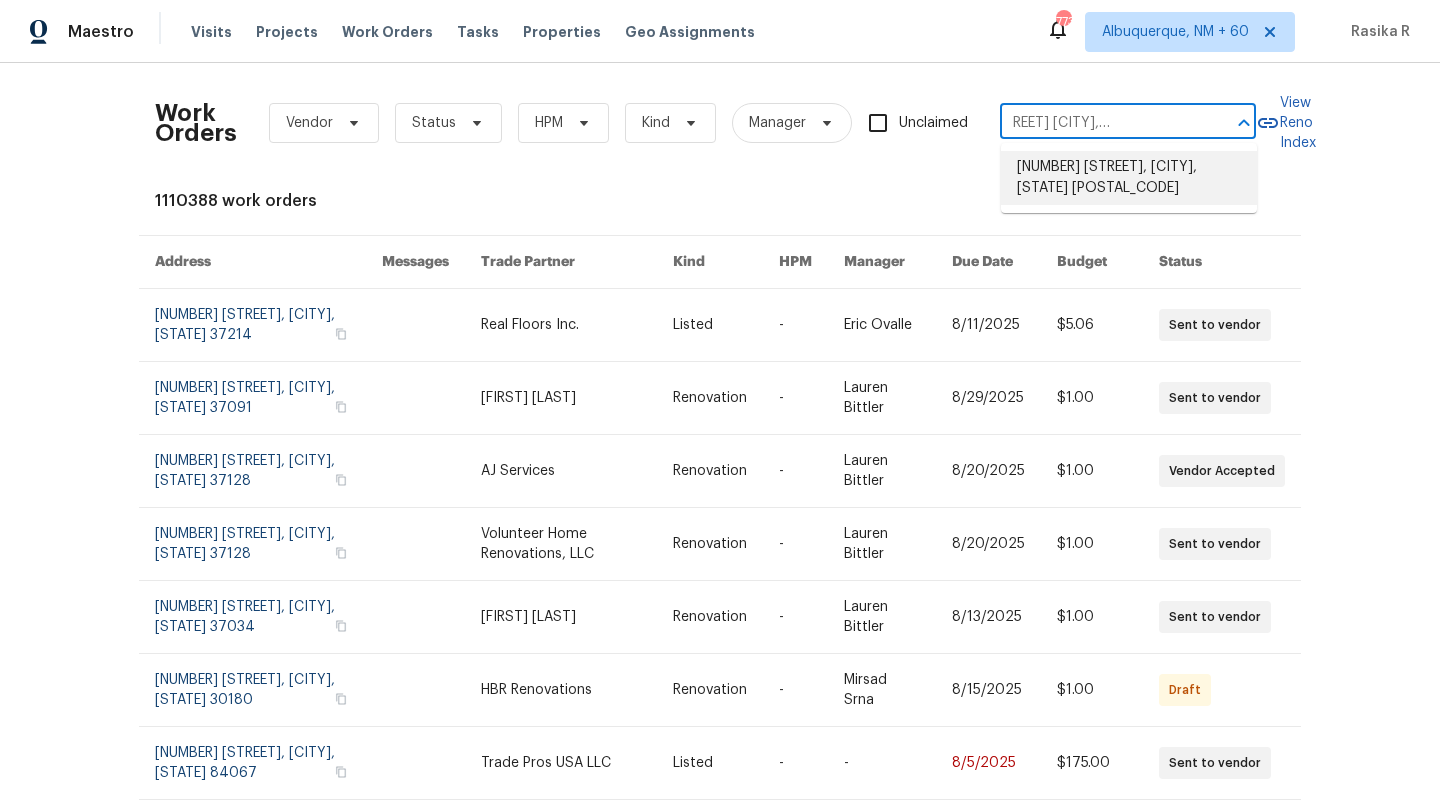 click on "[NUMBER] [STREET], [CITY], [STATE] [POSTAL_CODE]" at bounding box center [1129, 178] 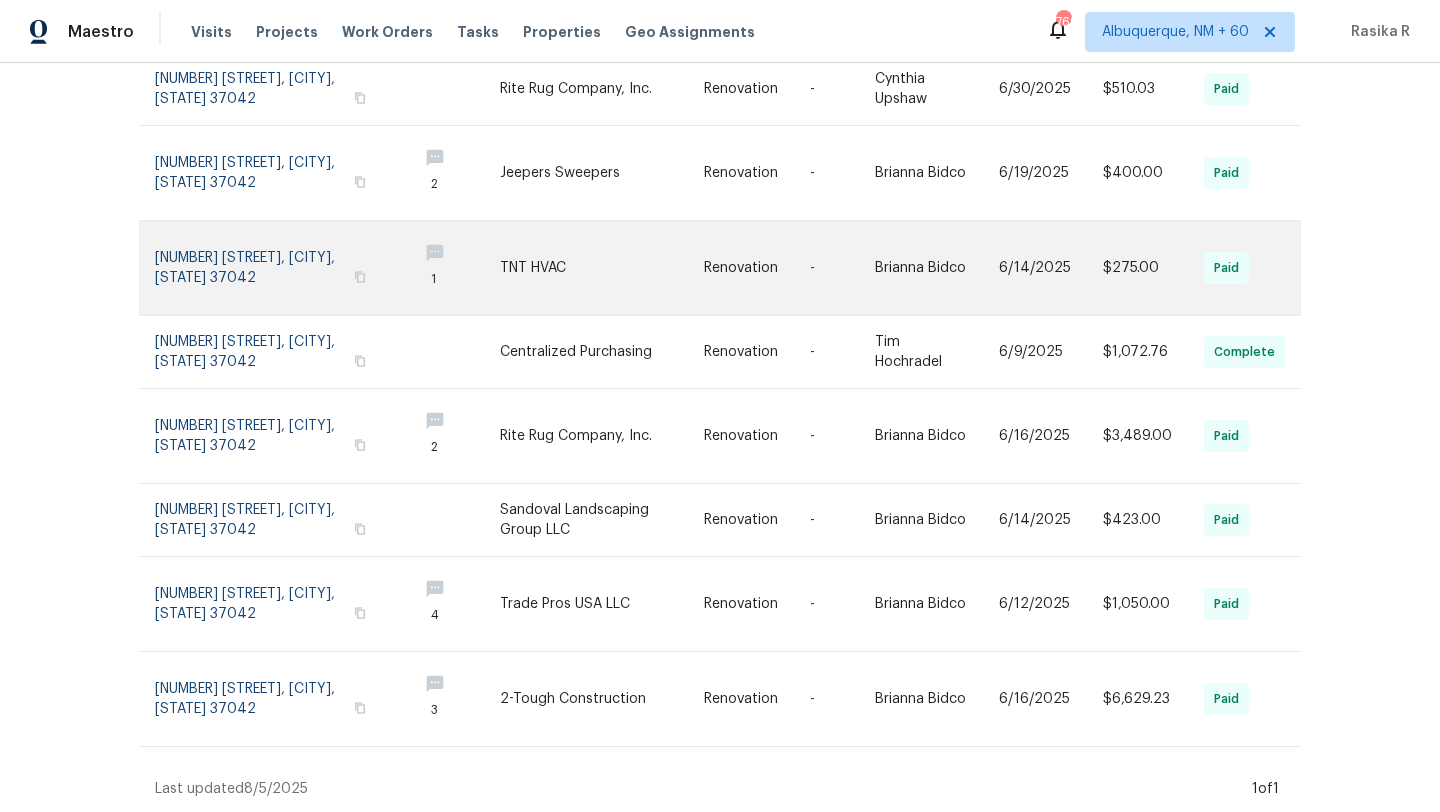 scroll, scrollTop: 0, scrollLeft: 0, axis: both 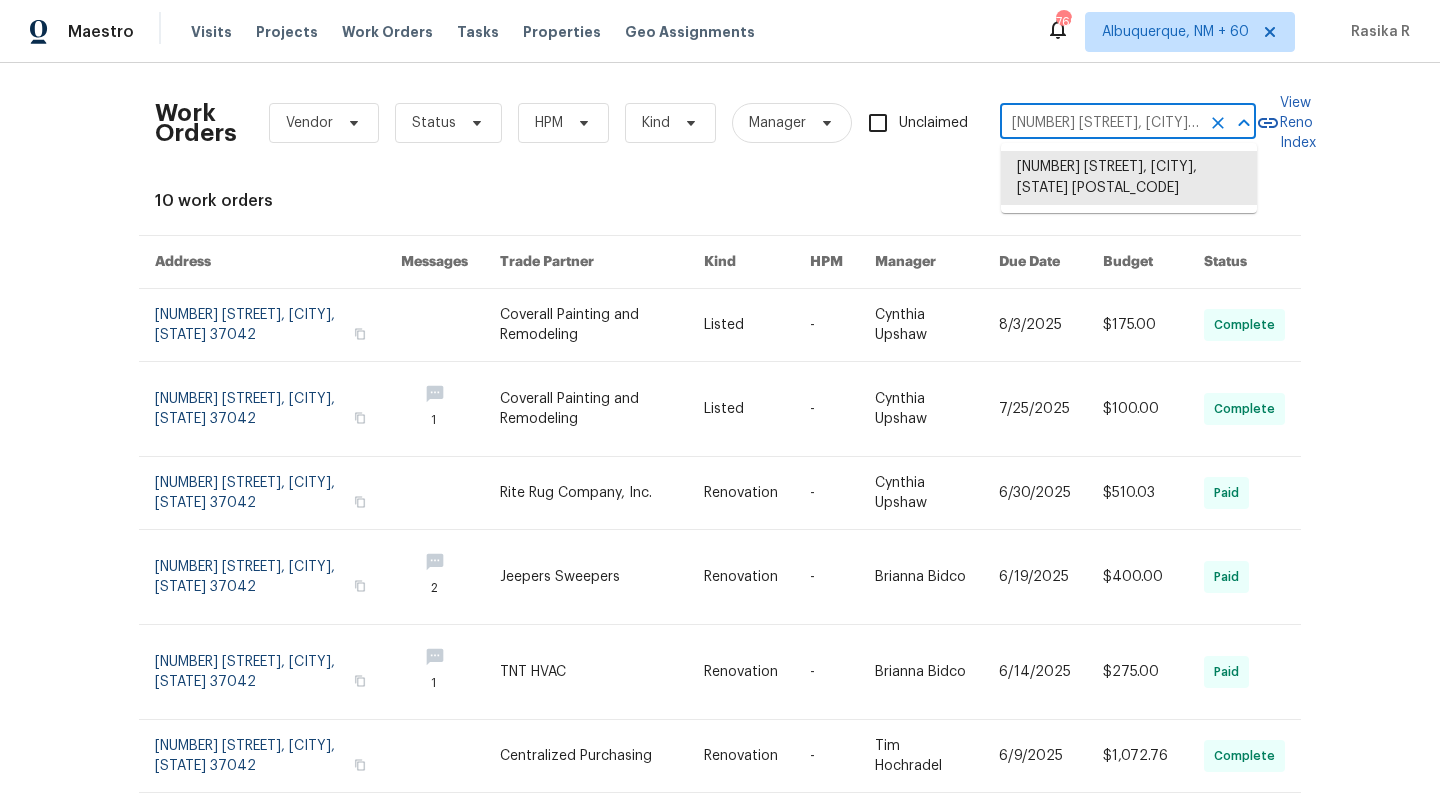 click on "[NUMBER] [STREET], [CITY], [STATE] [POSTAL_CODE]" at bounding box center [1100, 123] 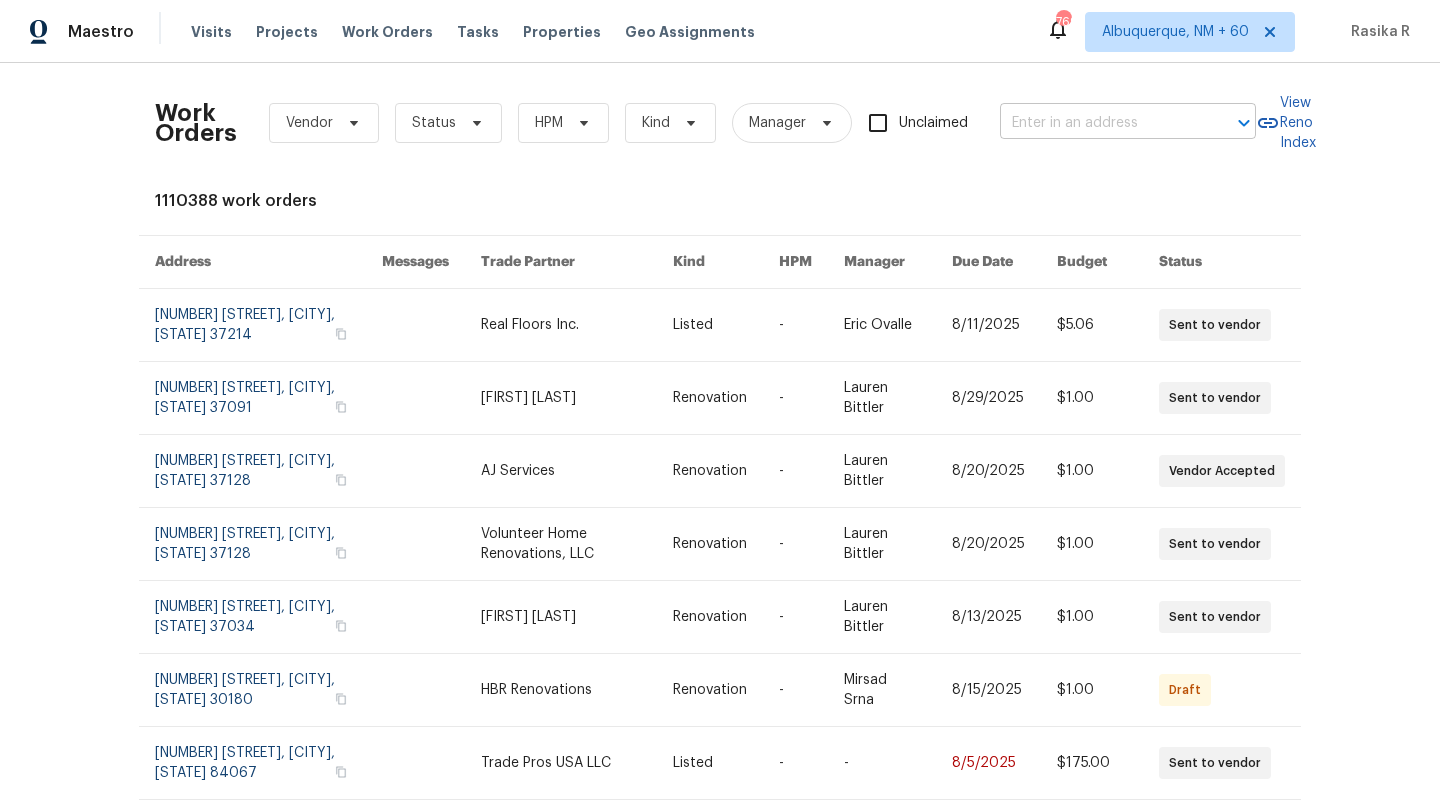 click at bounding box center [1100, 123] 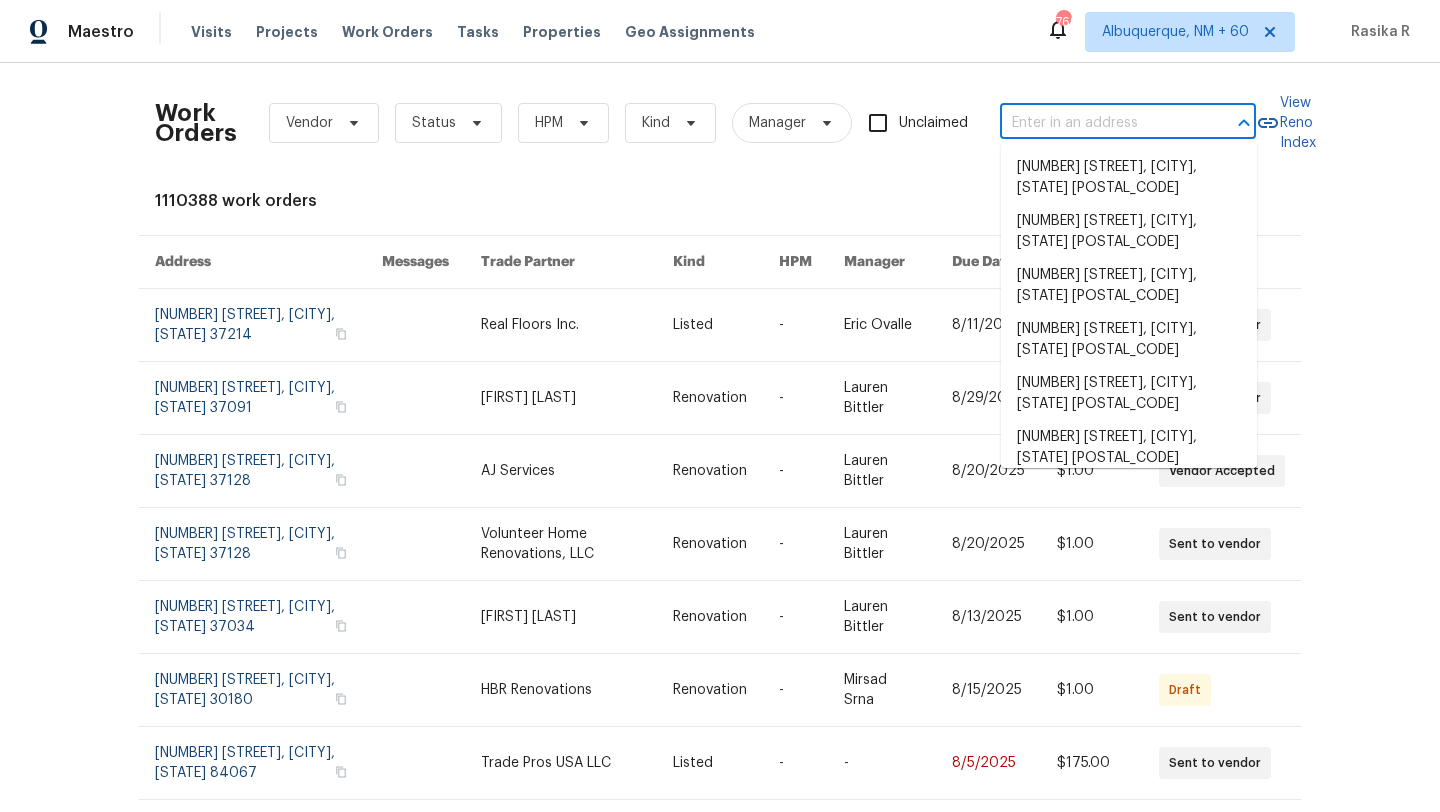 paste on "[NUMBER] [STREET] [CITY], [STATE] [POSTAL_CODE]" 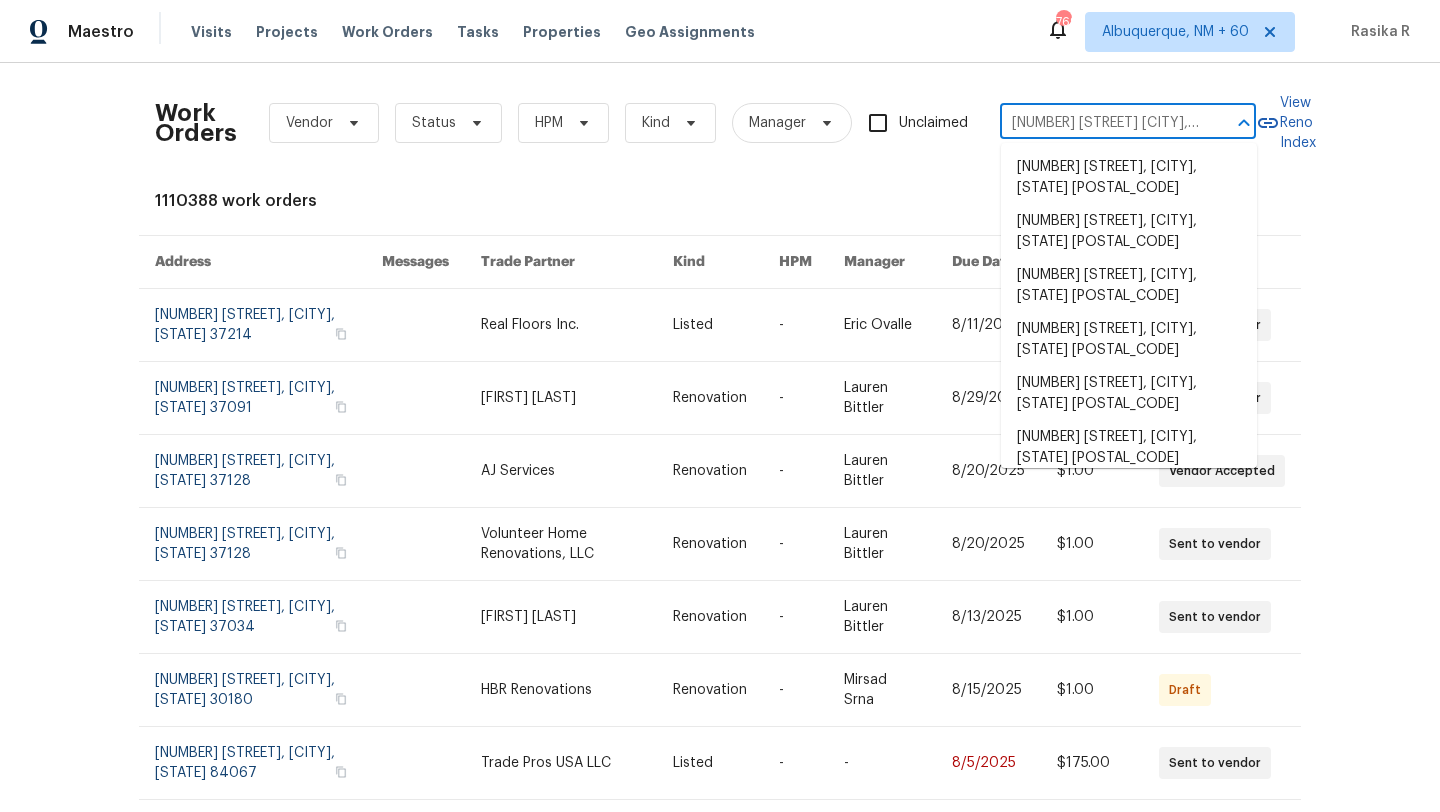 scroll, scrollTop: 0, scrollLeft: 50, axis: horizontal 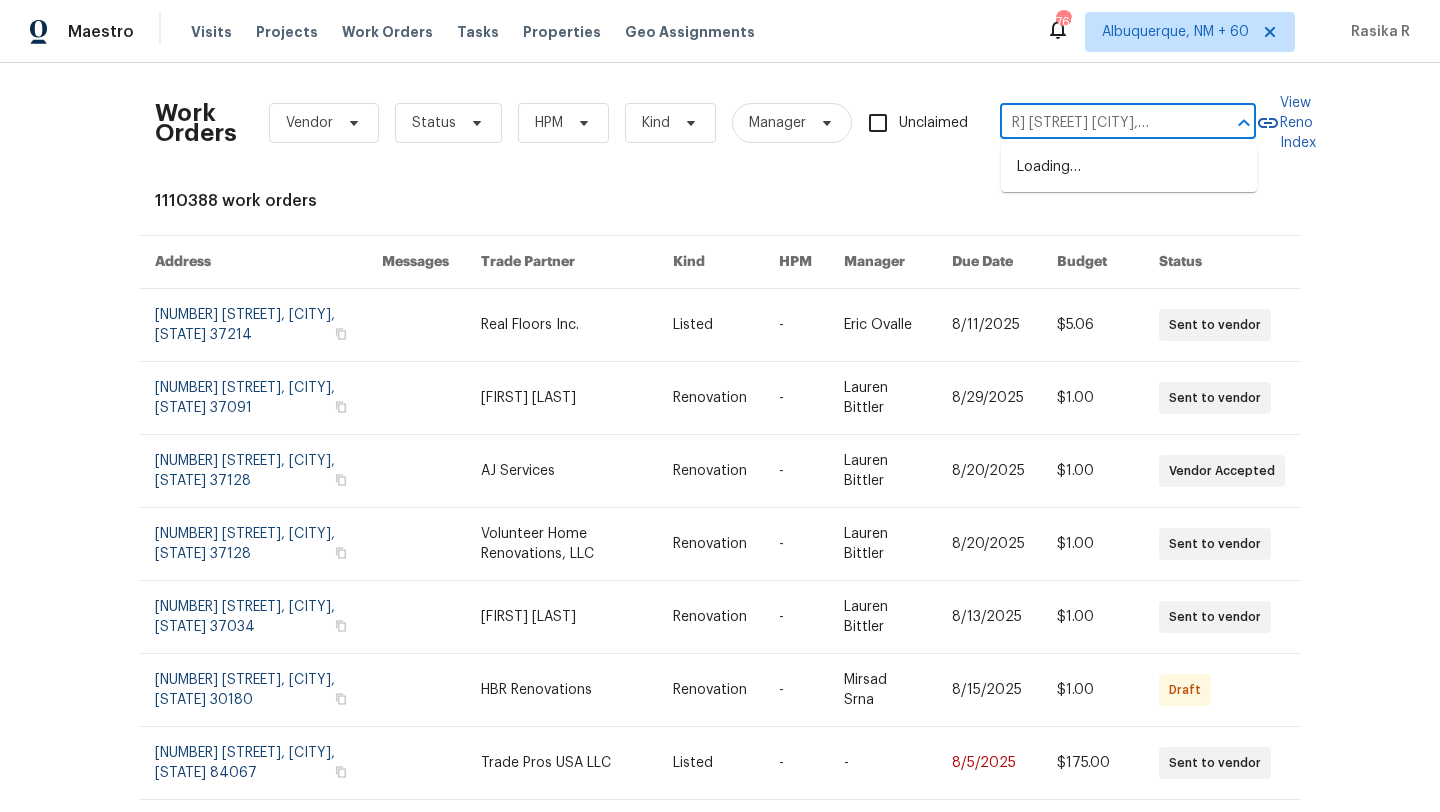 type on "[NUMBER] [STREET] [CITY], [STATE] [POSTAL_CODE]" 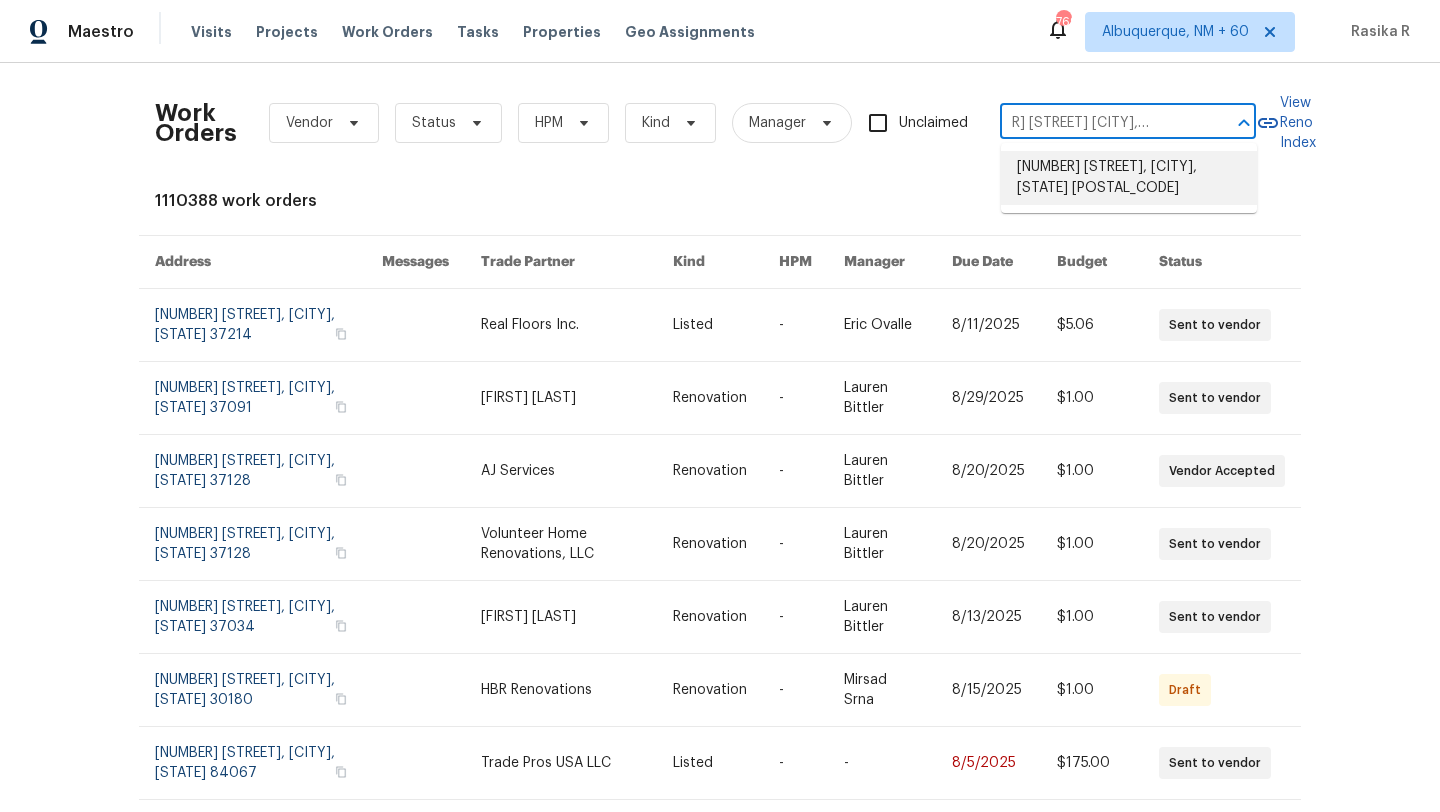click on "[NUMBER] [STREET], [CITY], [STATE] [POSTAL_CODE]" at bounding box center [1129, 178] 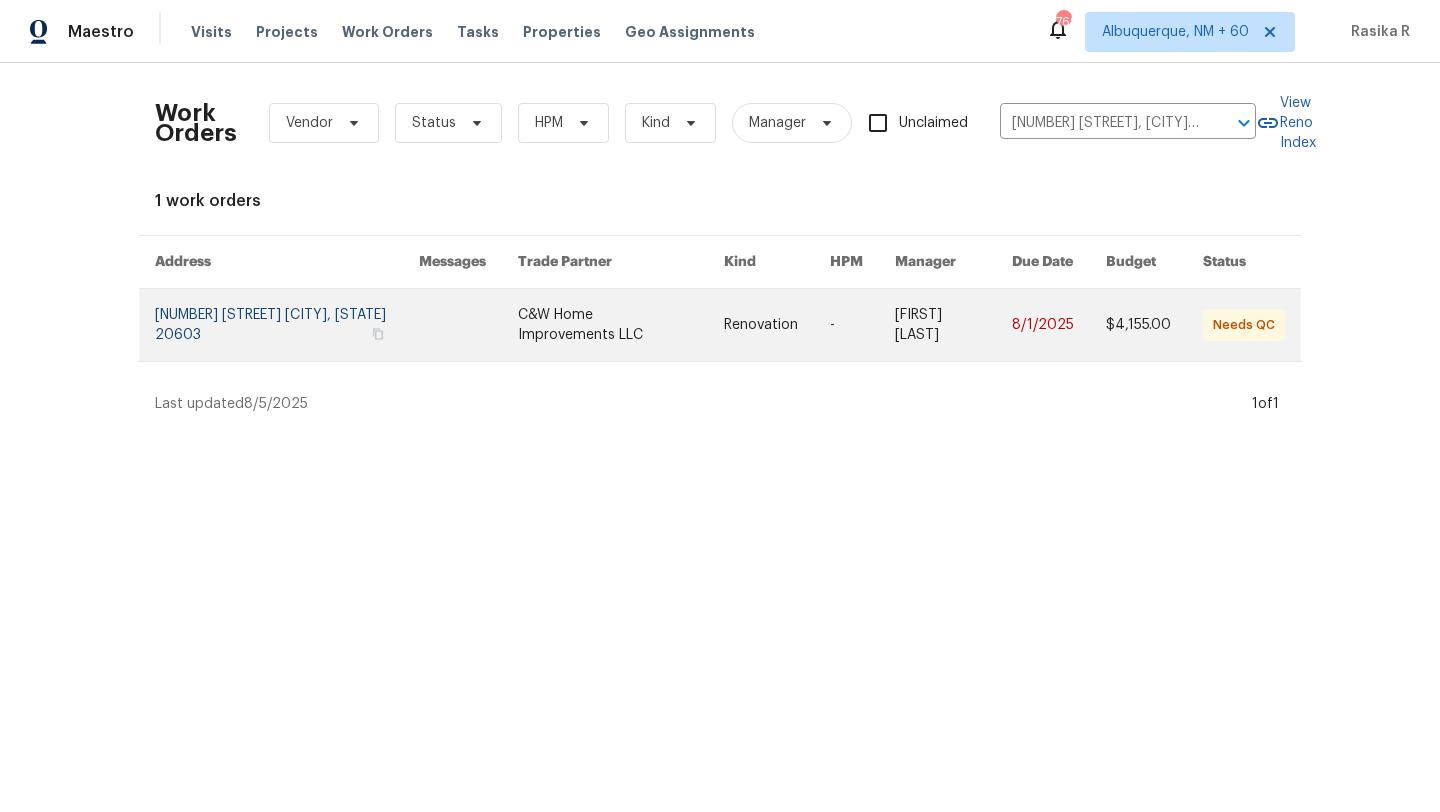 click at bounding box center (621, 325) 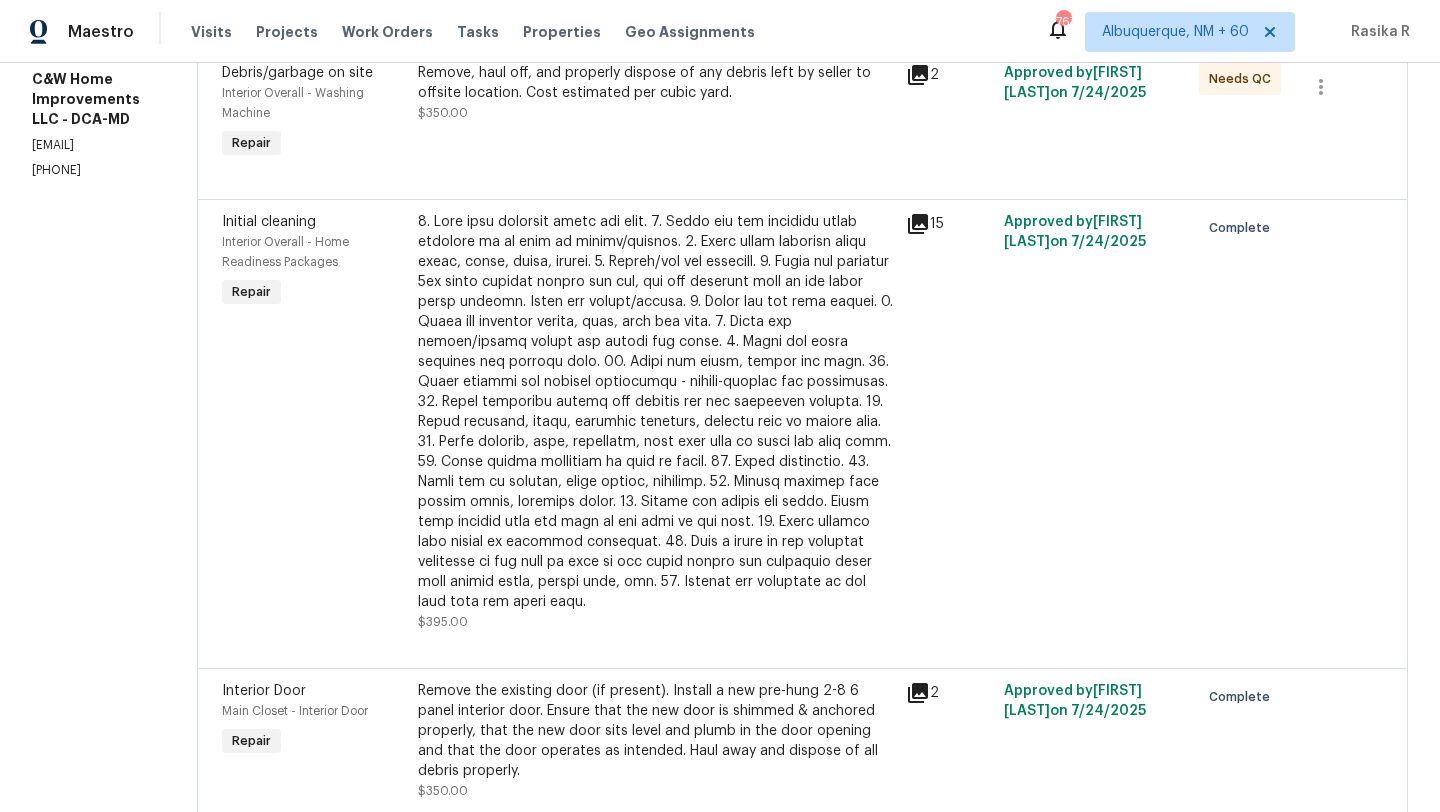 scroll, scrollTop: 0, scrollLeft: 0, axis: both 